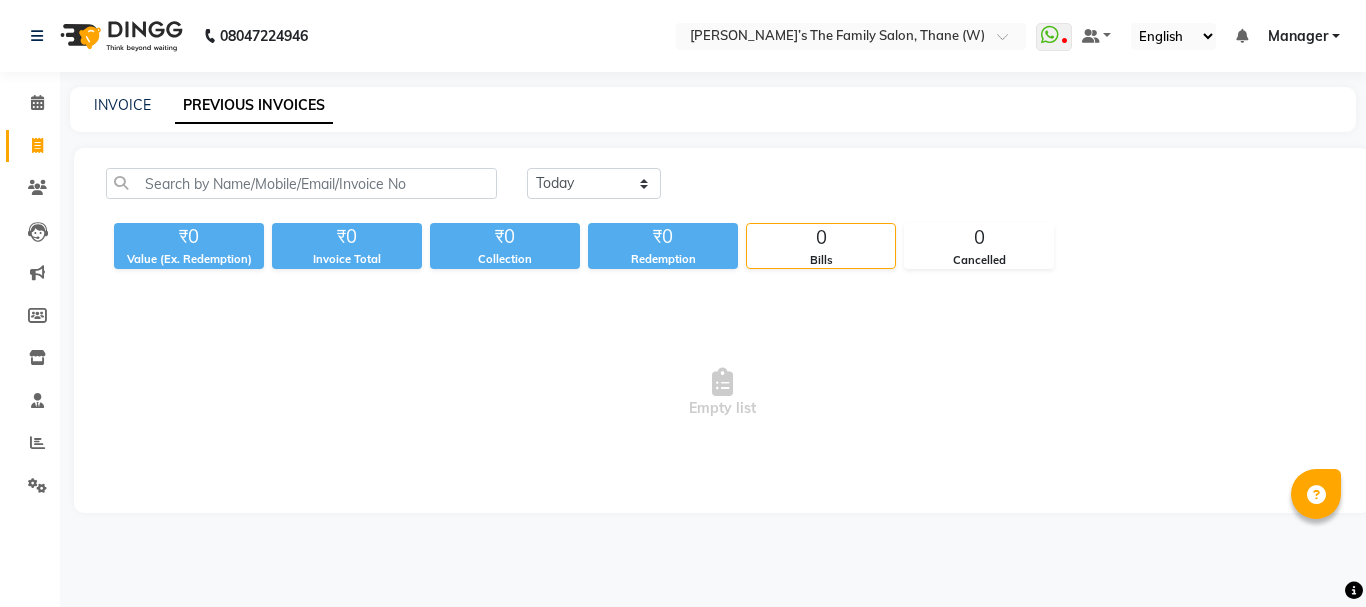 scroll, scrollTop: 0, scrollLeft: 0, axis: both 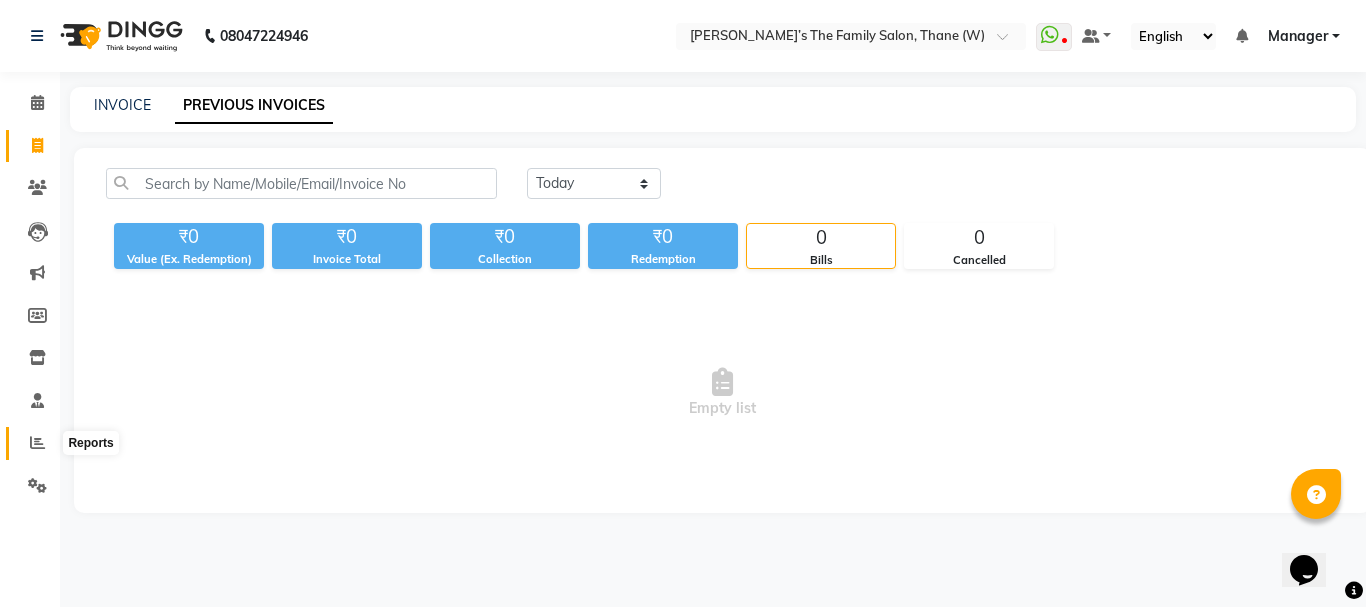 click 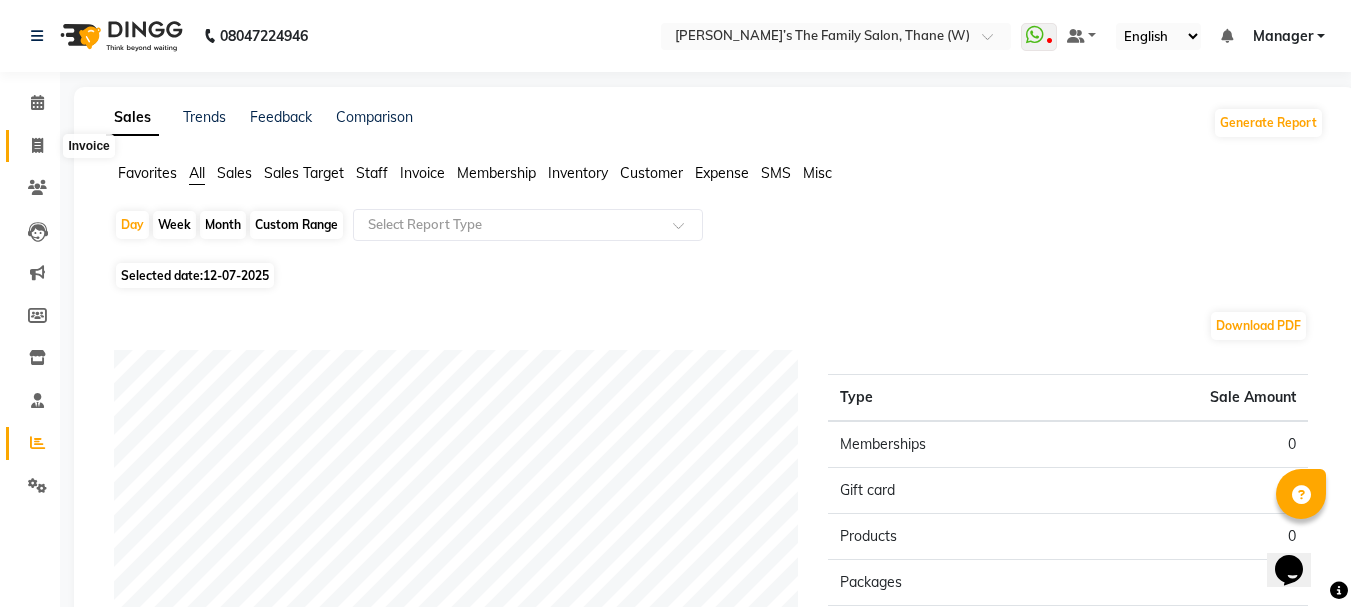 click 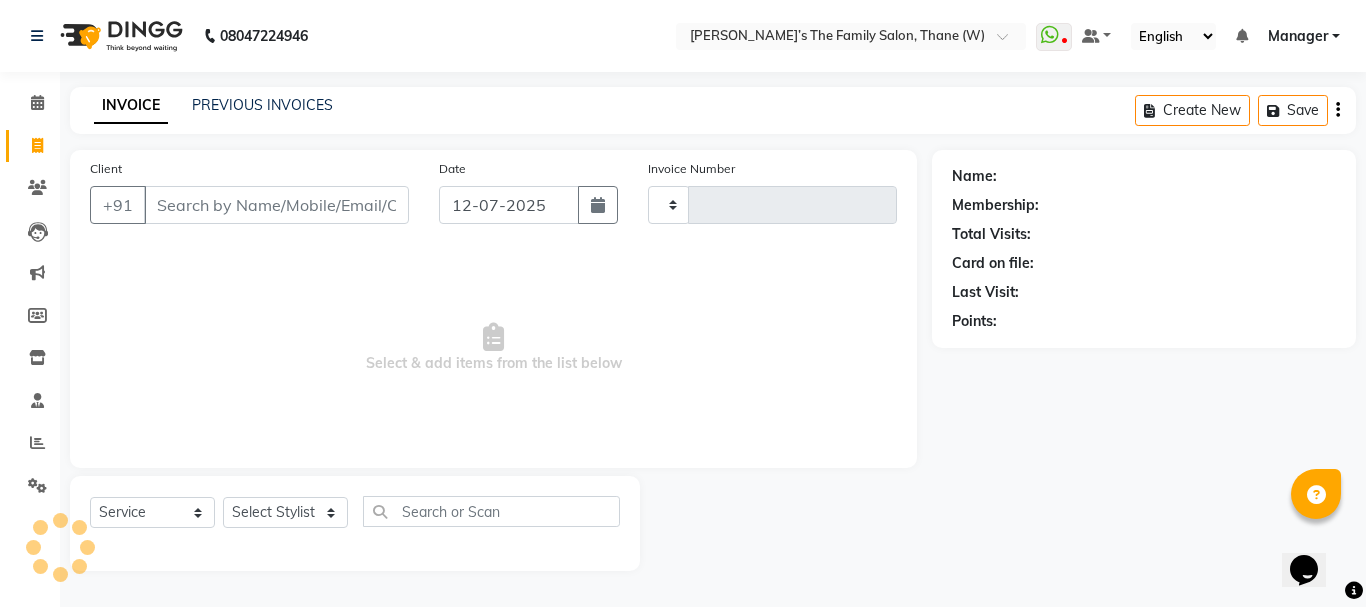 type on "2147" 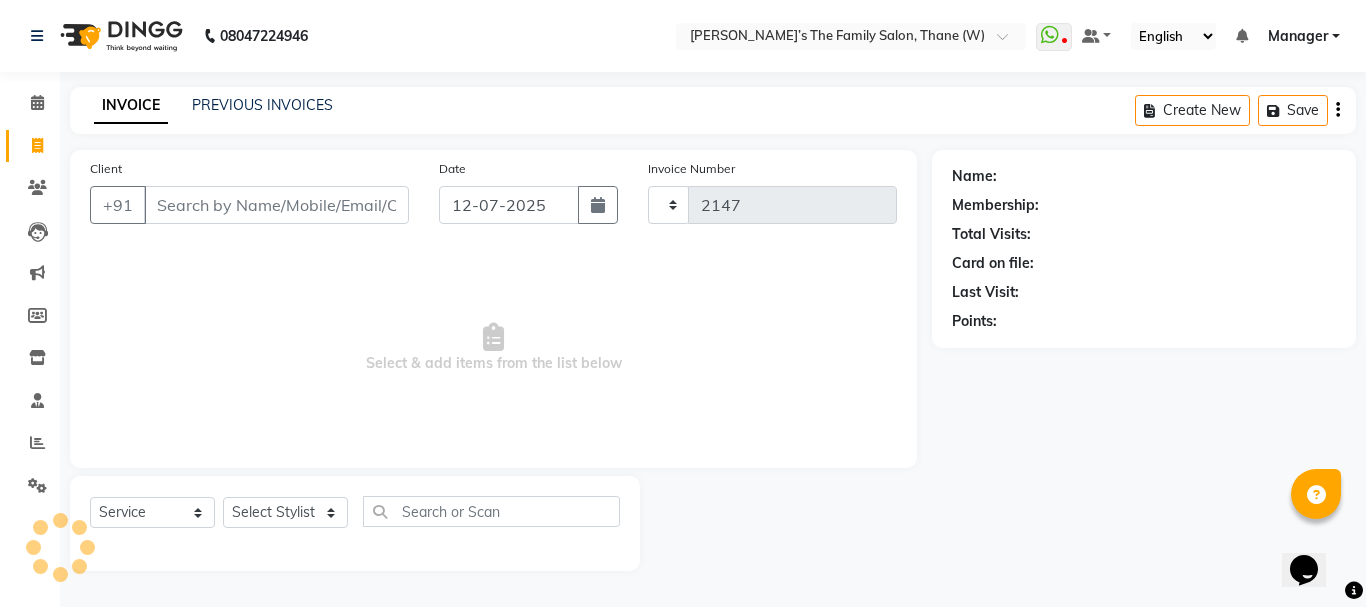 select on "8004" 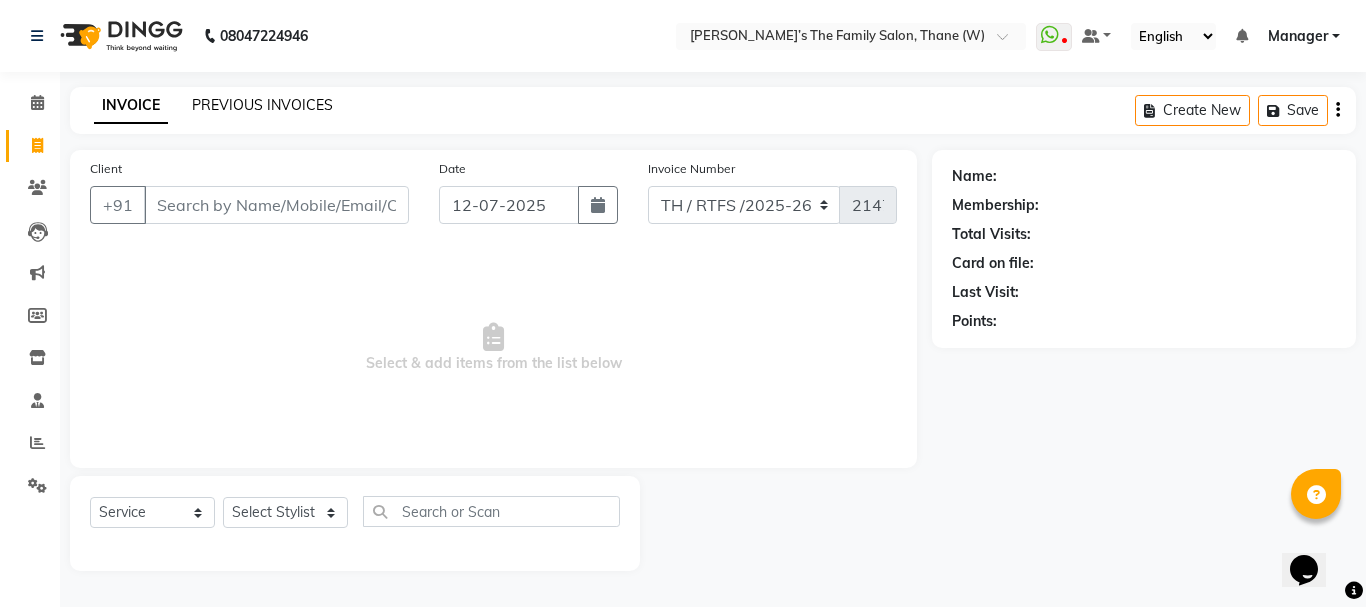 click on "PREVIOUS INVOICES" 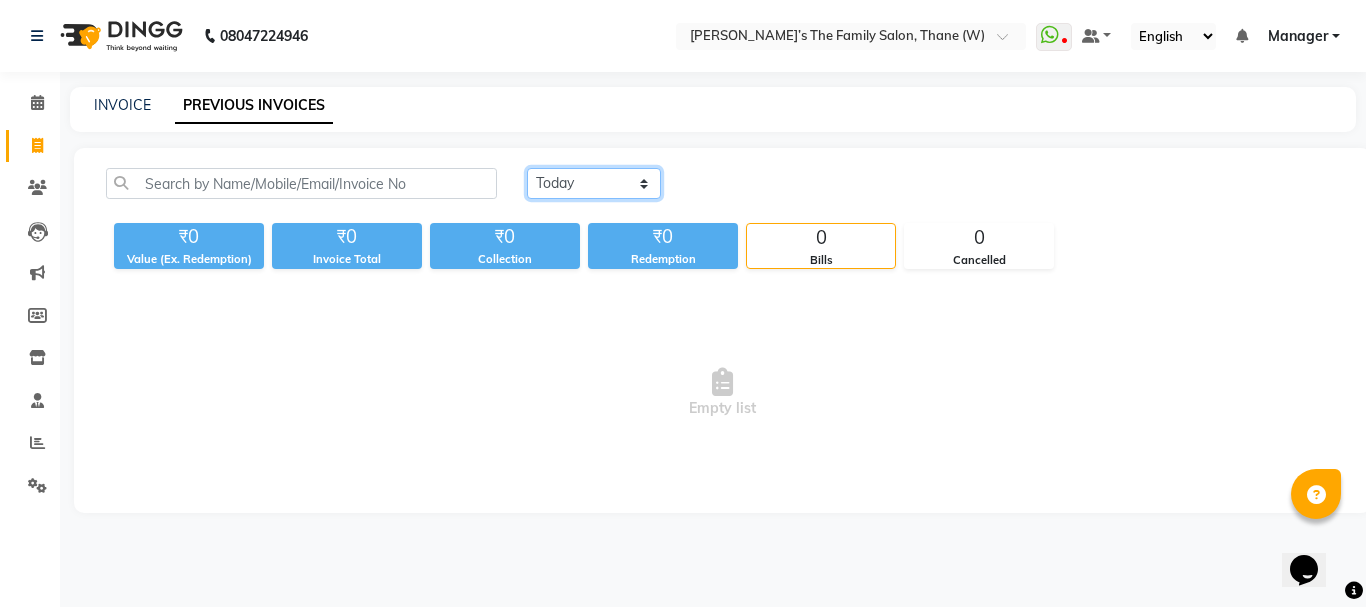 click on "[DATE] [DATE] Custom Range" 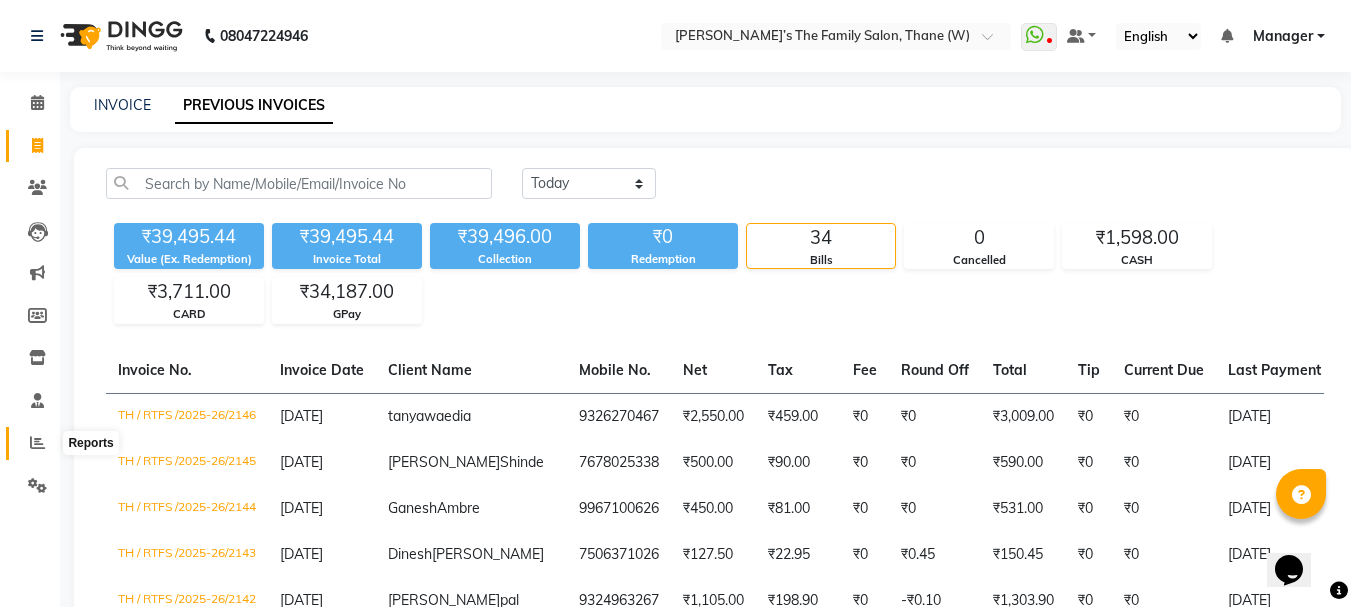 click 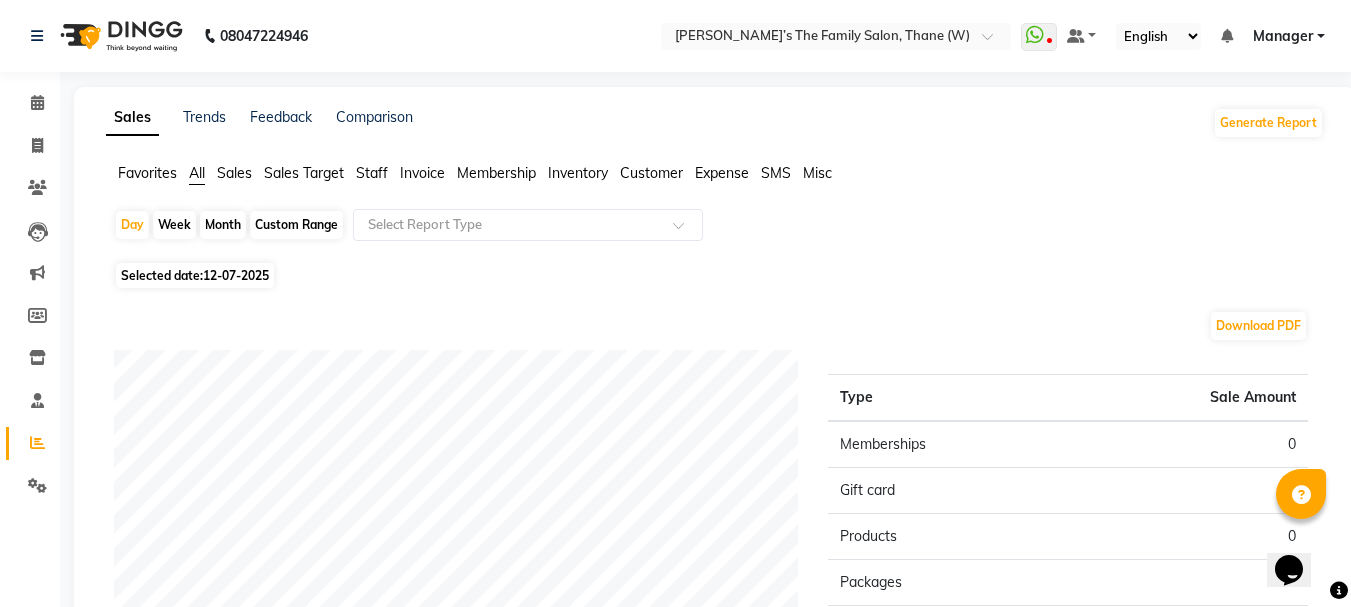 click on "Download PDF" 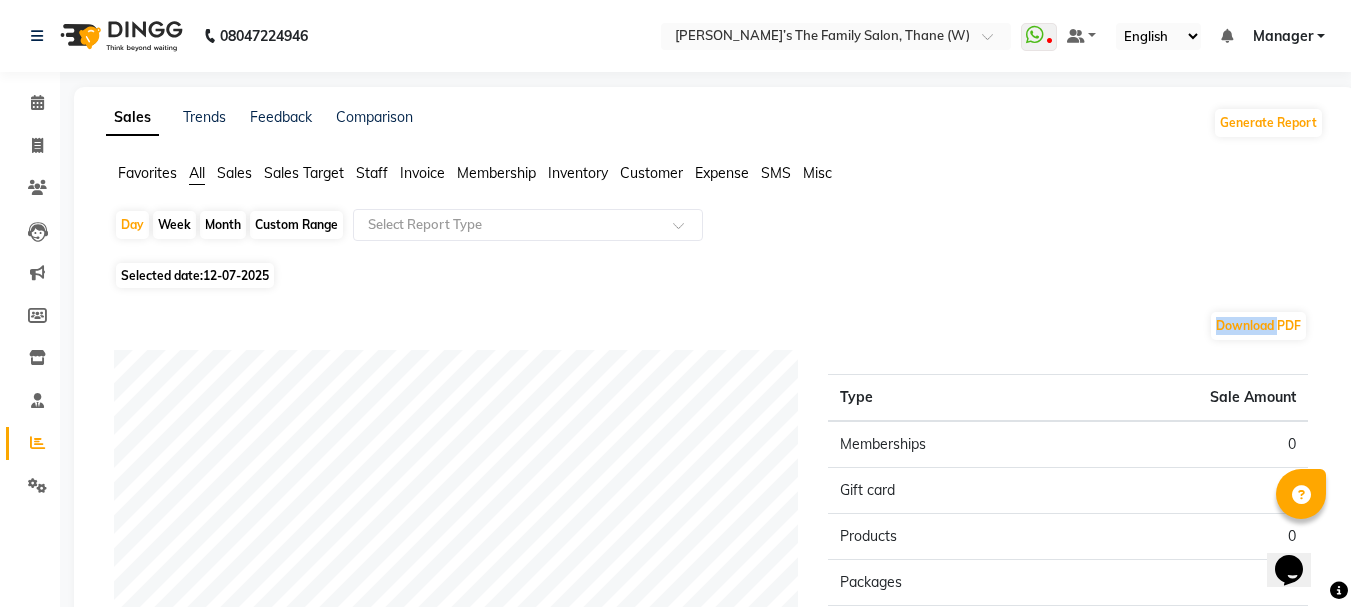 click on "Download PDF" 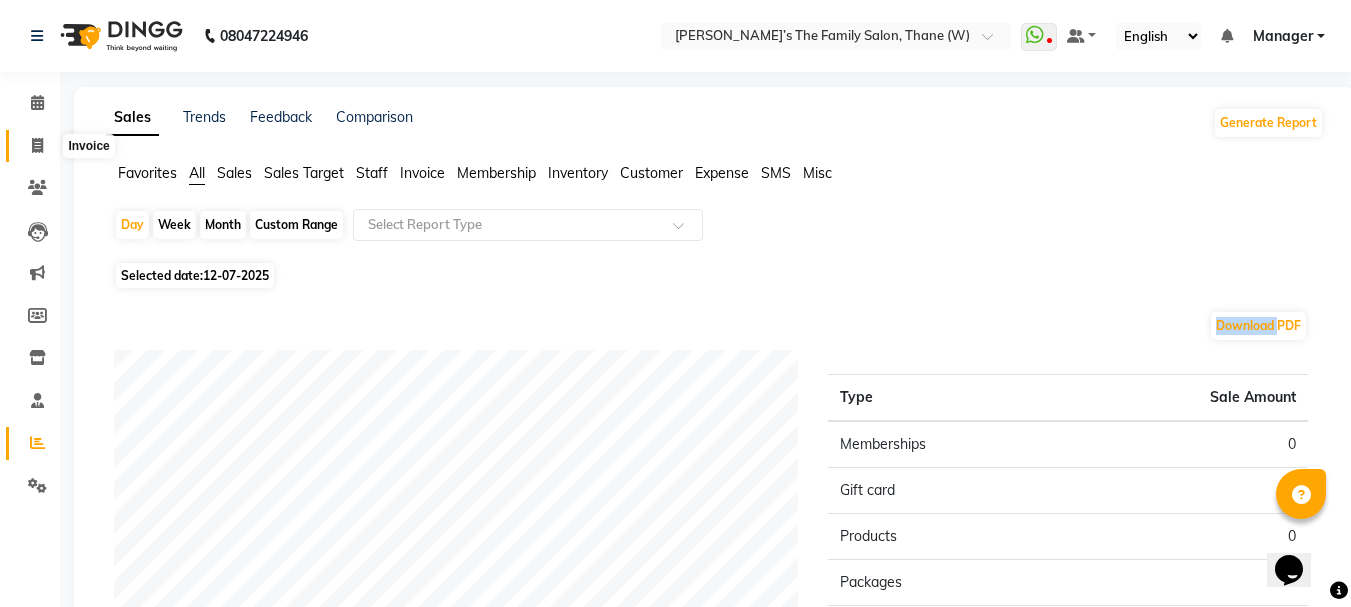 click 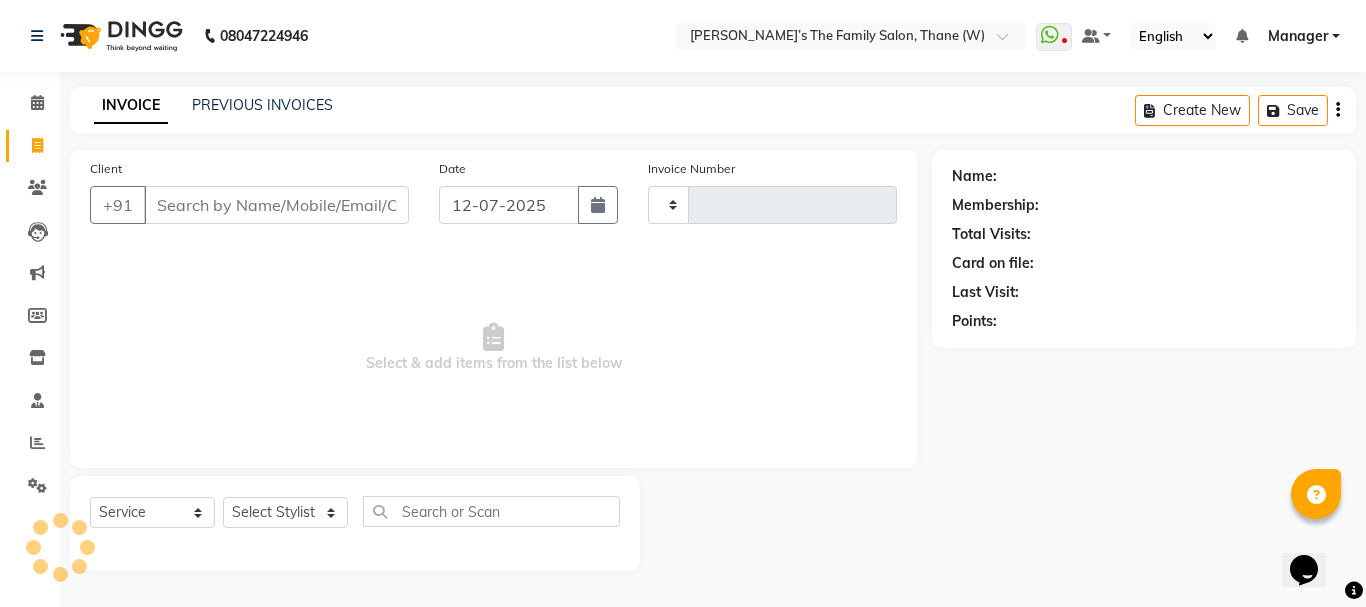 type on "2147" 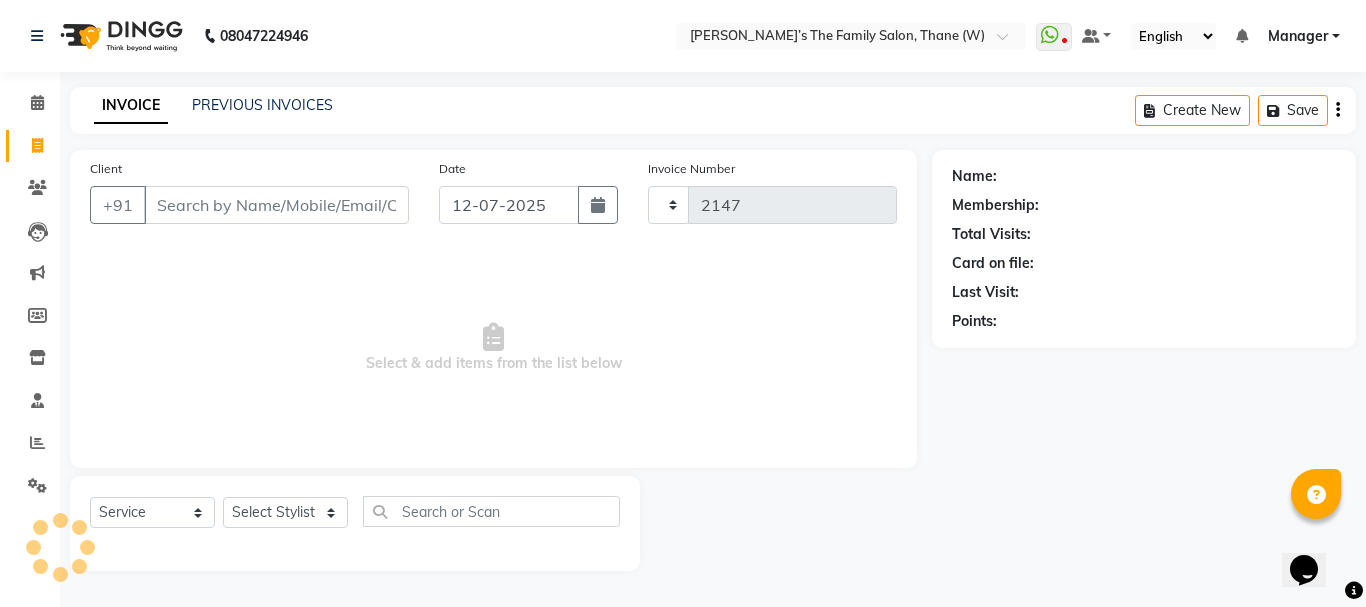 select on "8004" 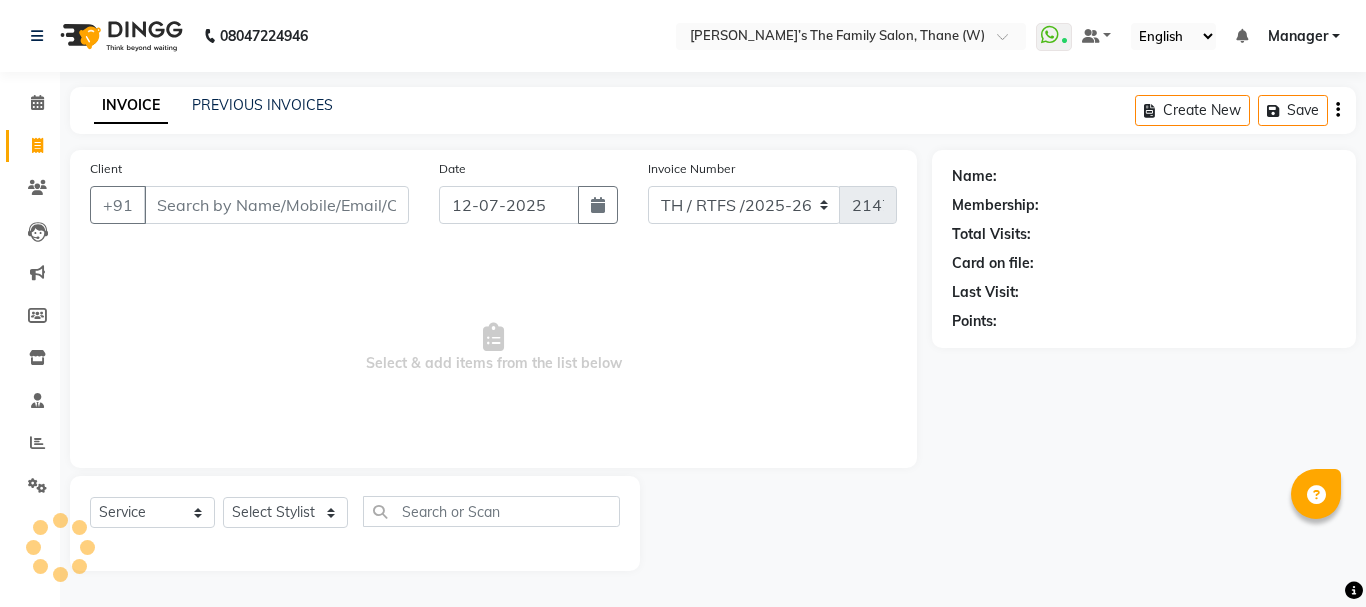 select on "service" 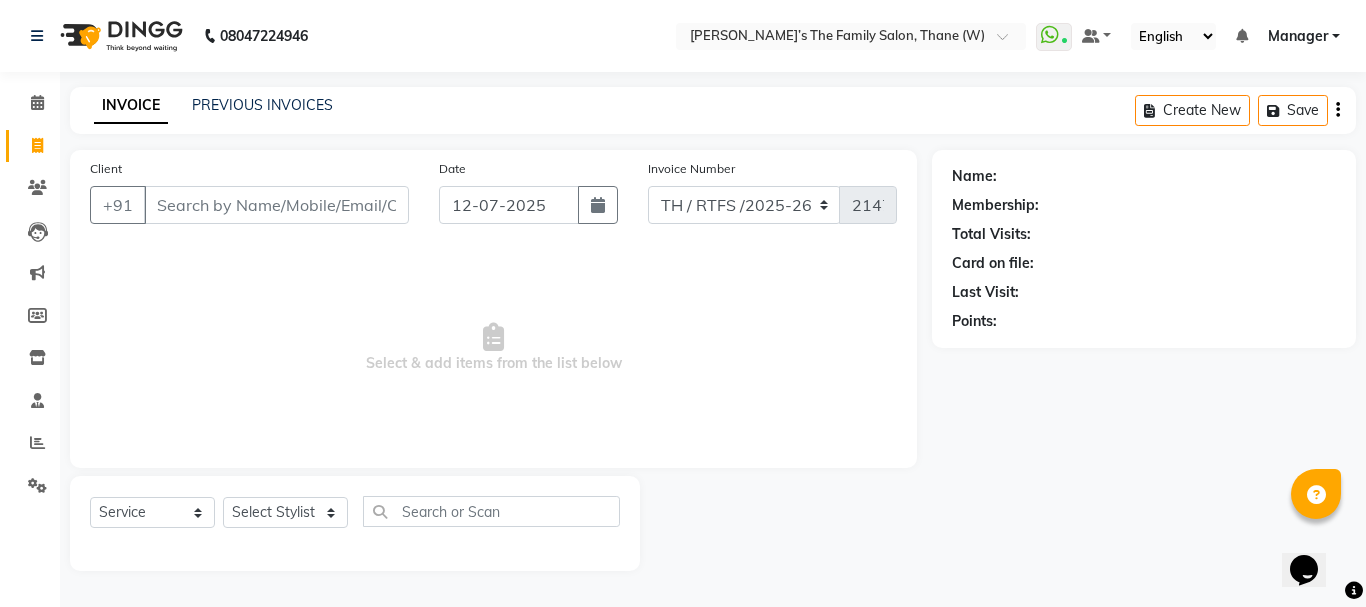 scroll, scrollTop: 0, scrollLeft: 0, axis: both 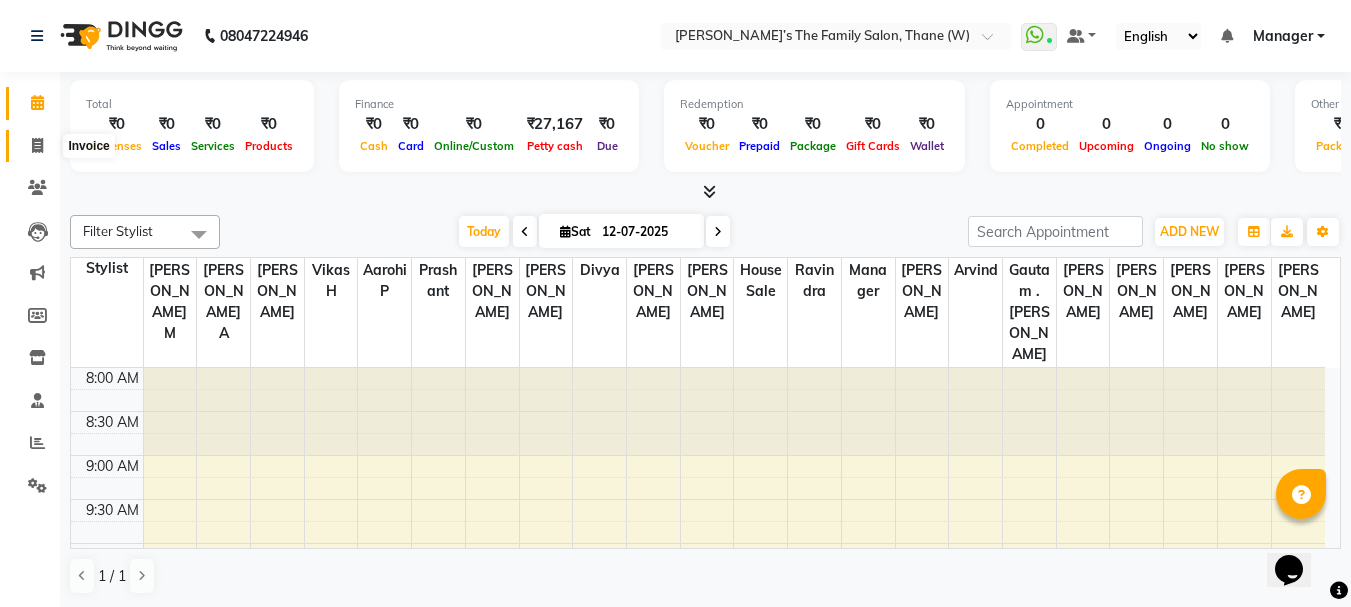 click 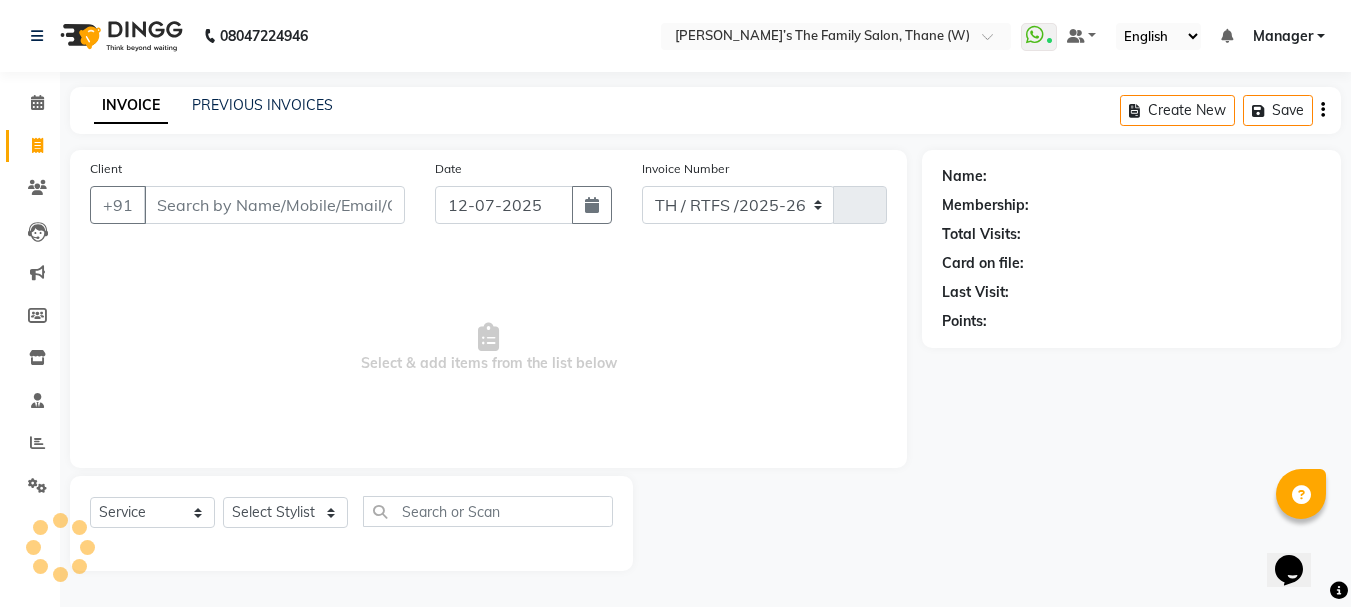select on "8004" 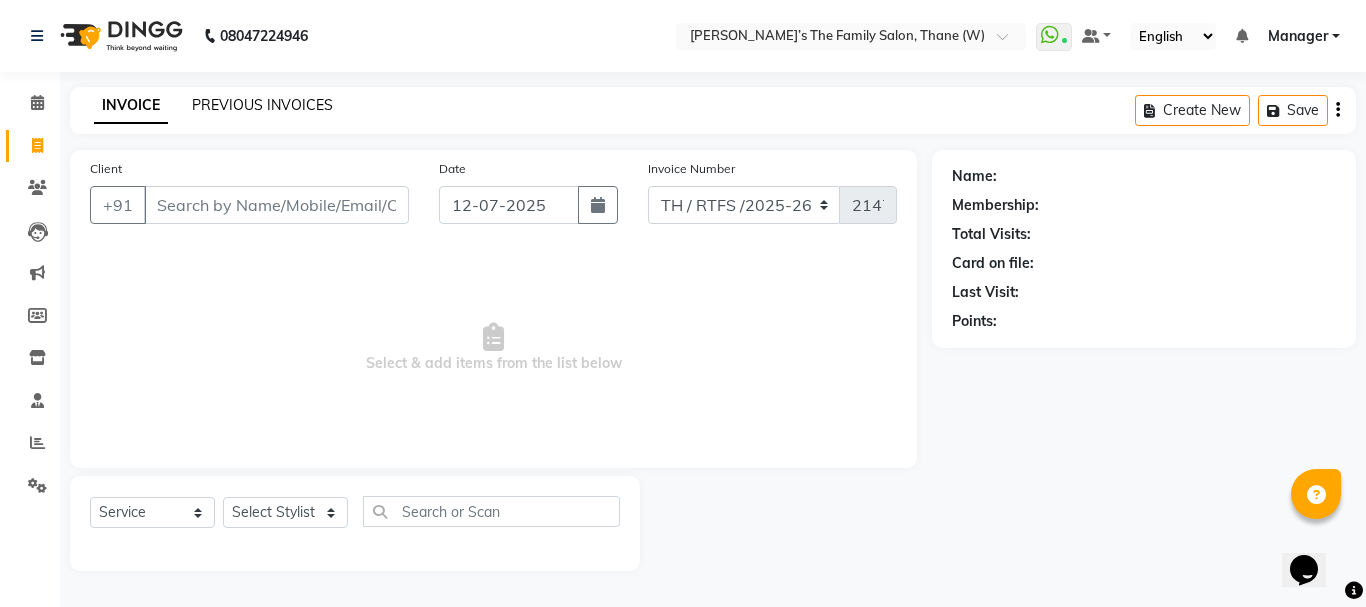 click on "PREVIOUS INVOICES" 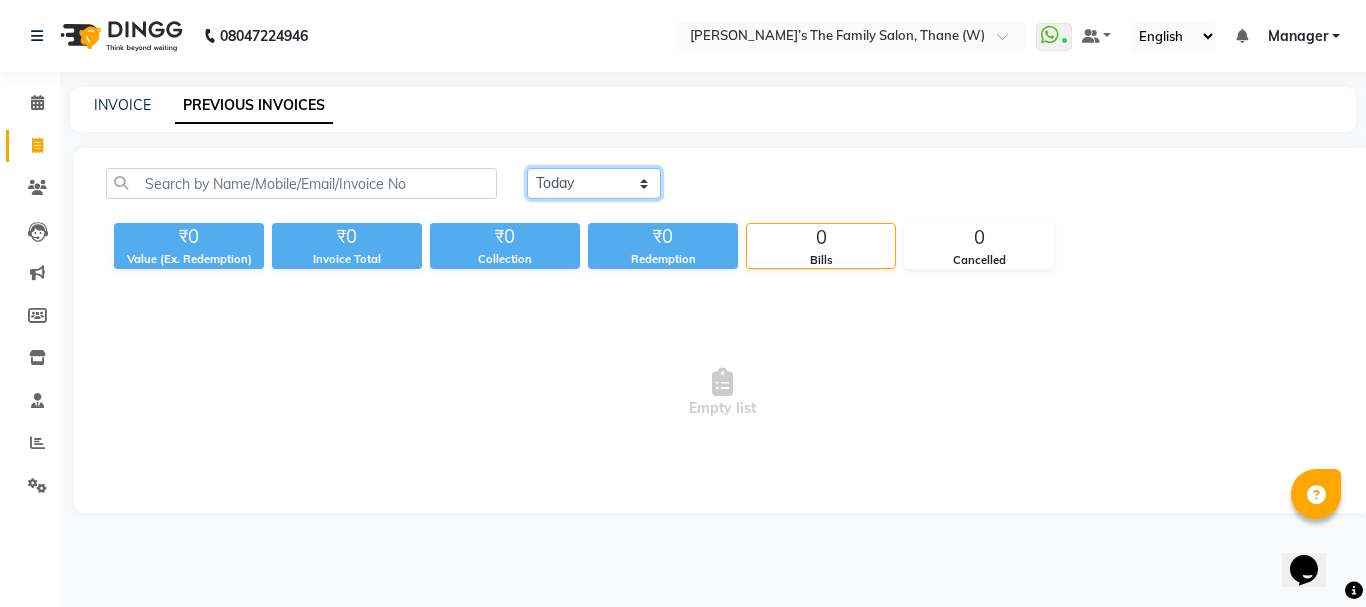 click on "[DATE] [DATE] Custom Range" 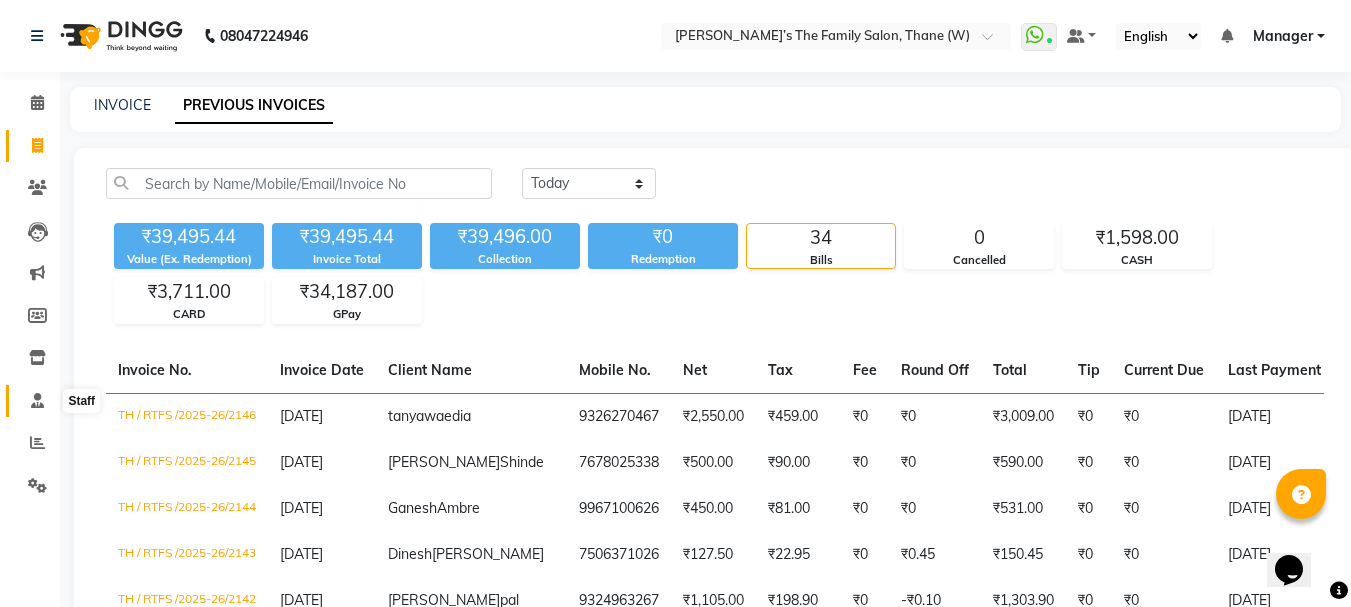 click 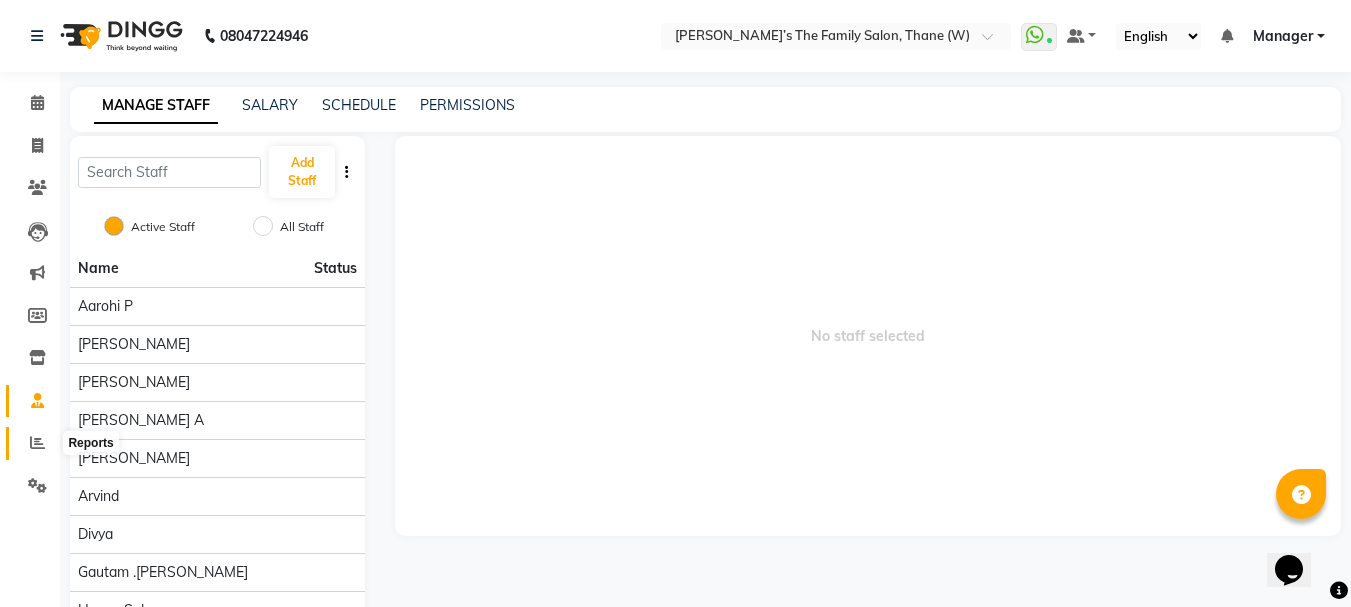 click 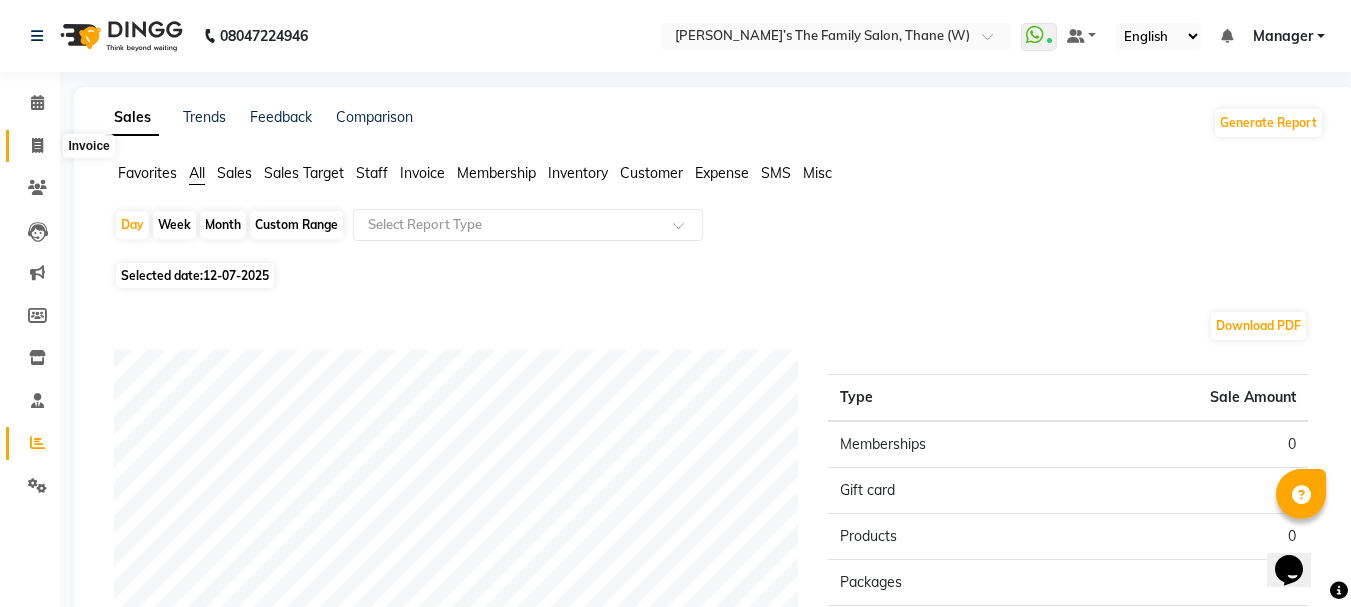 click 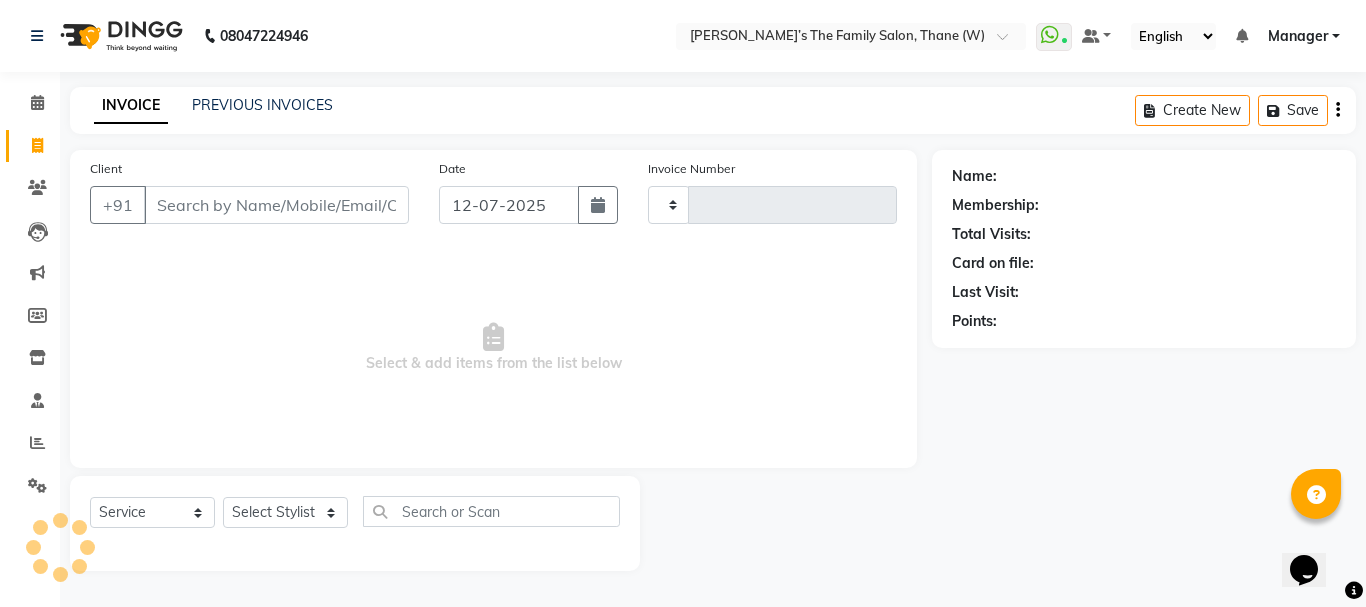 type on "2147" 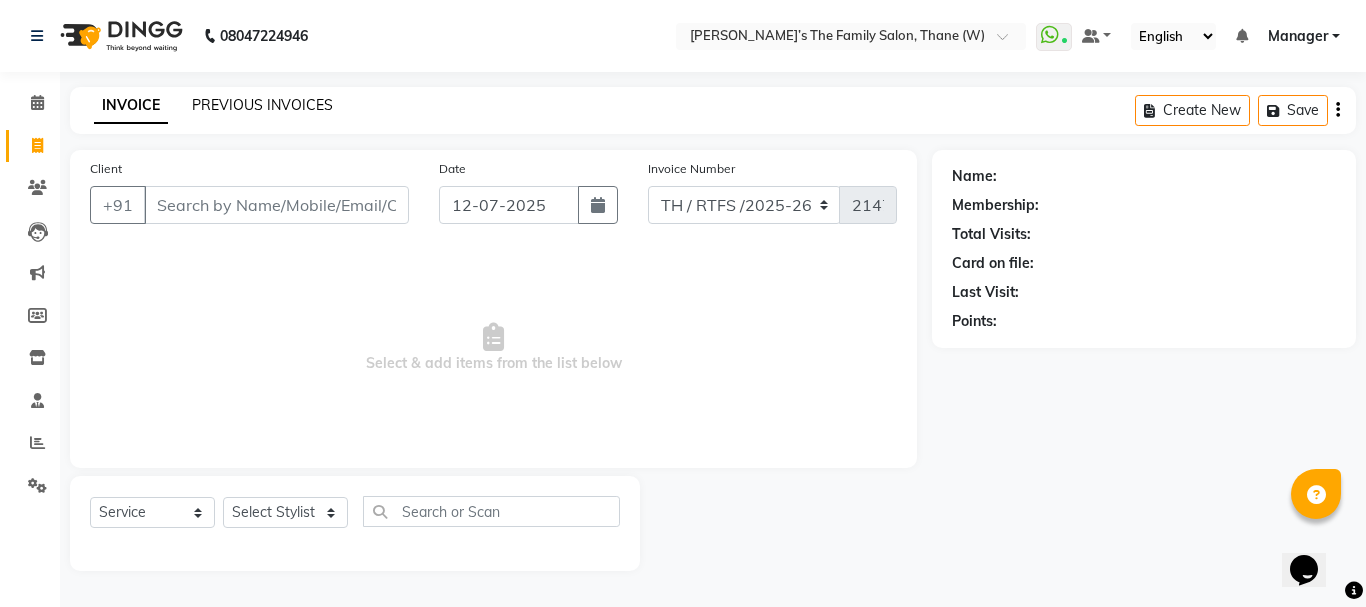 drag, startPoint x: 327, startPoint y: 121, endPoint x: 315, endPoint y: 102, distance: 22.472204 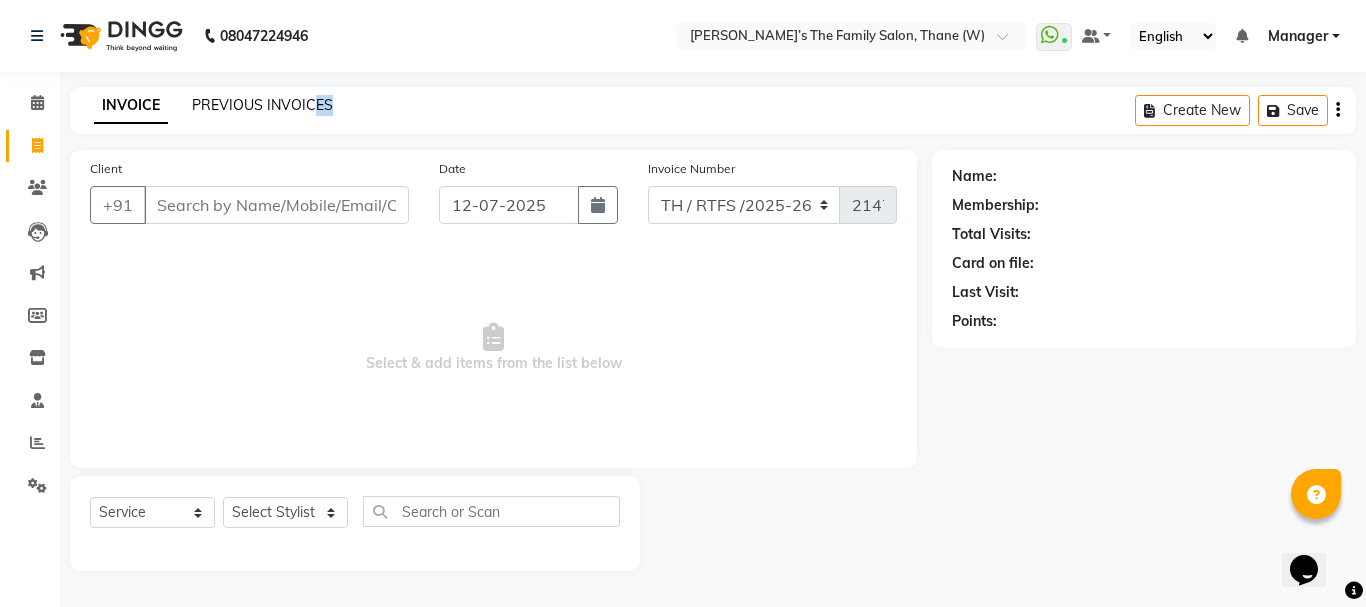 click on "PREVIOUS INVOICES" 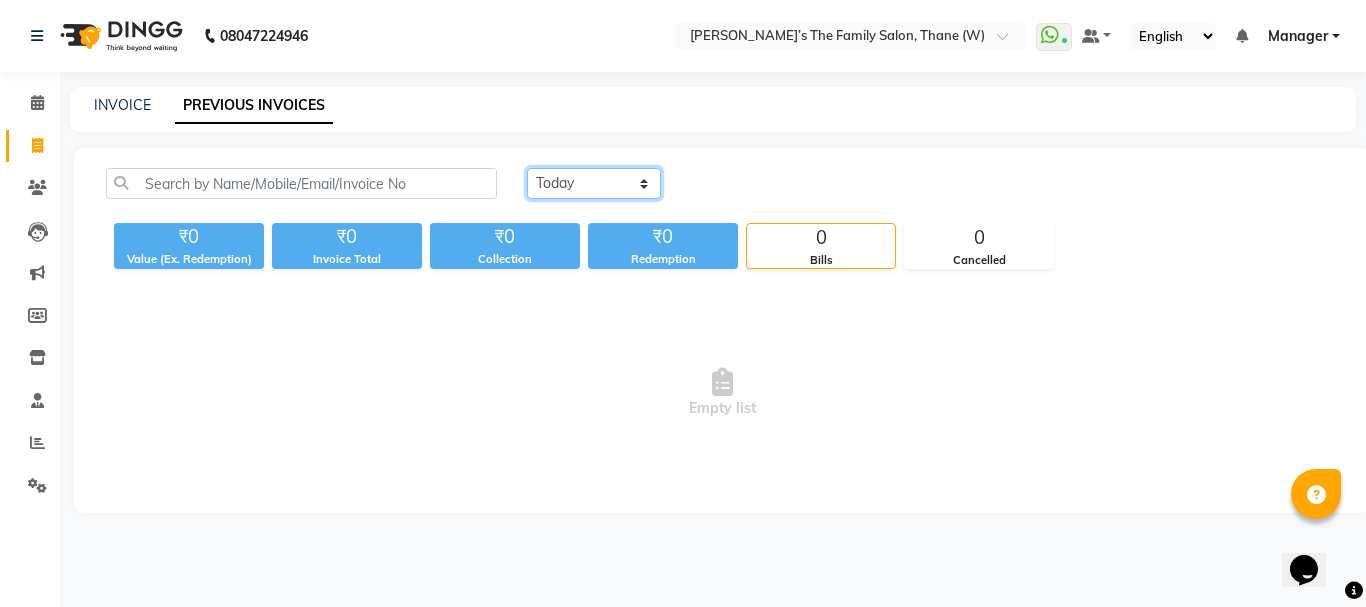 click on "[DATE] [DATE] Custom Range" 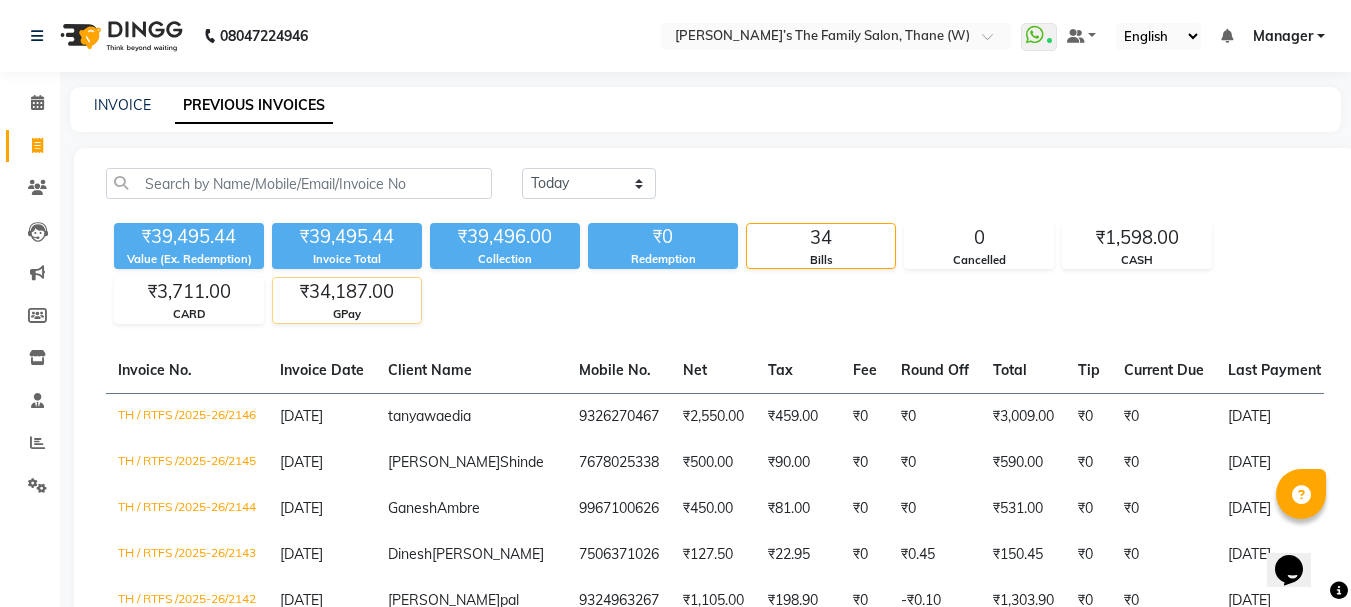 click on "₹34,187.00" 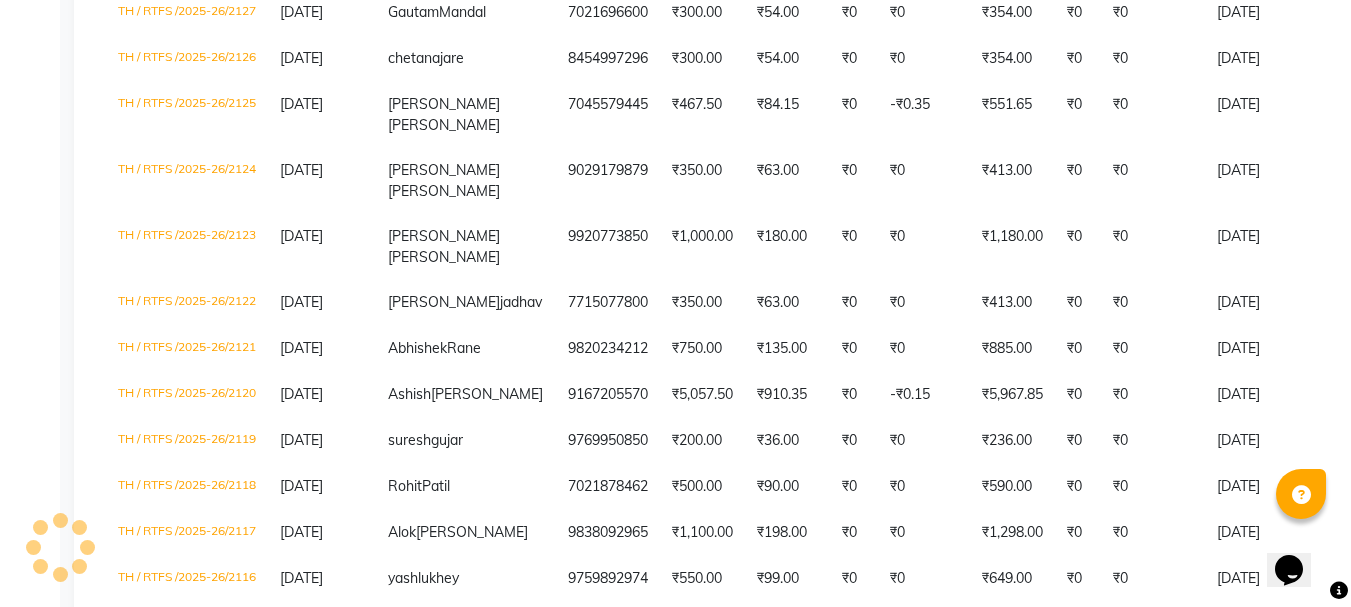 scroll, scrollTop: 1473, scrollLeft: 0, axis: vertical 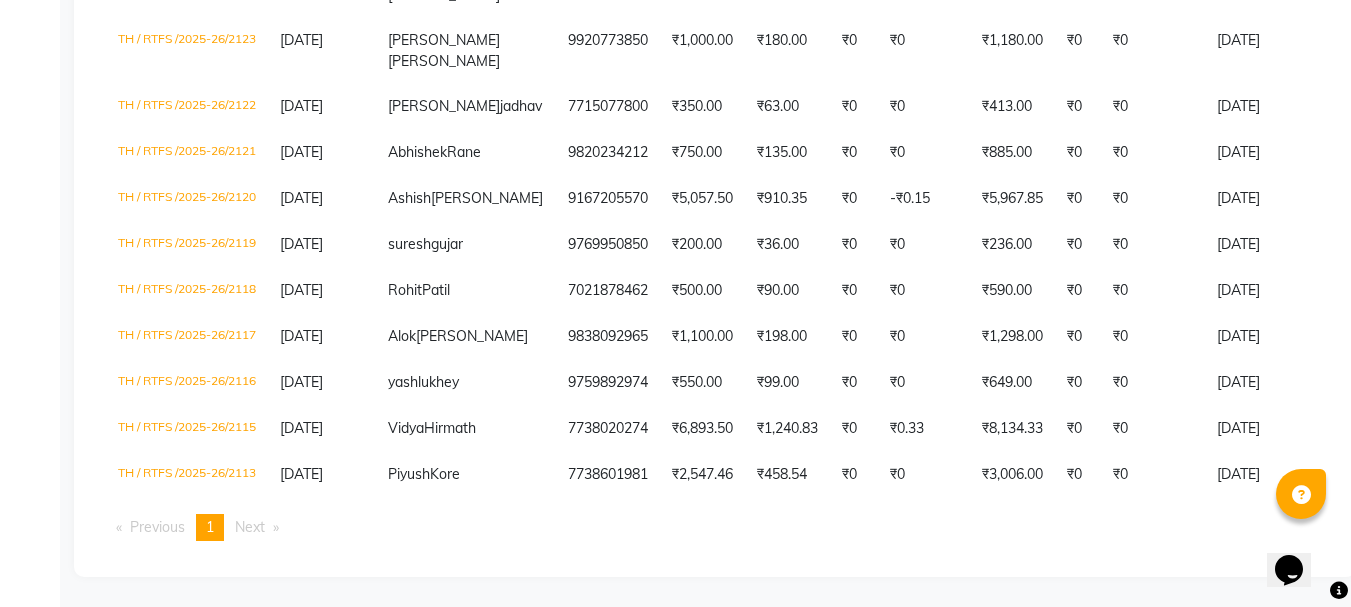 click on "Opens Chat This icon Opens the chat window." at bounding box center [1299, 535] 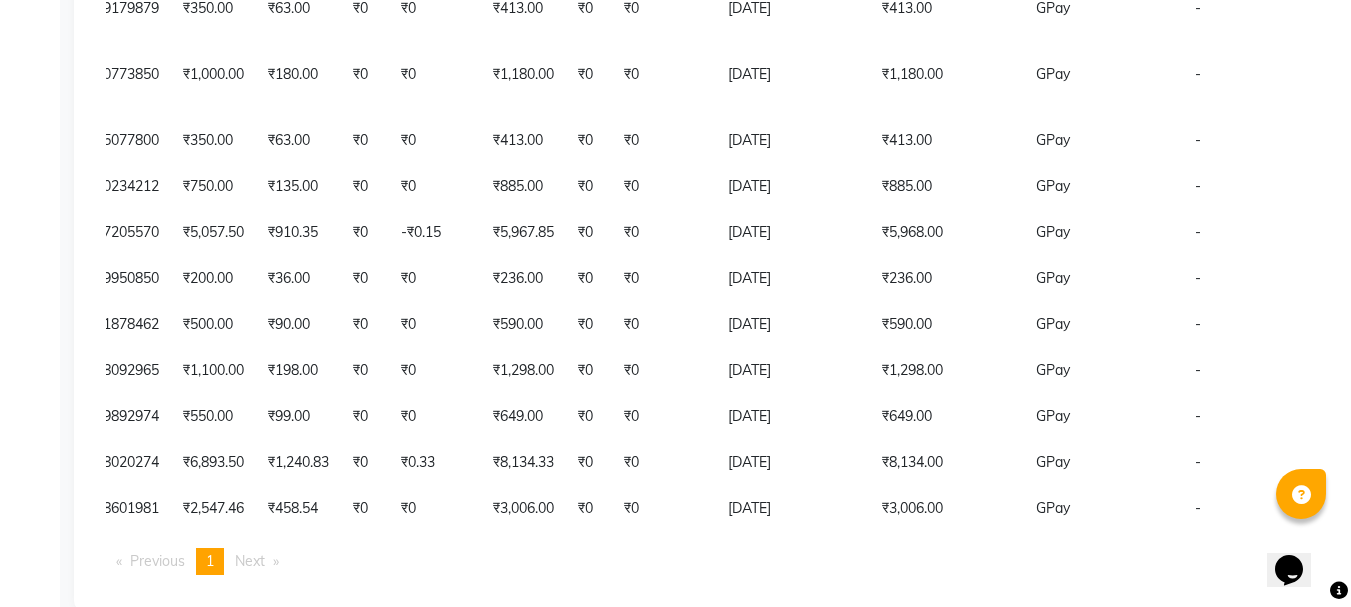 scroll, scrollTop: 1233, scrollLeft: 0, axis: vertical 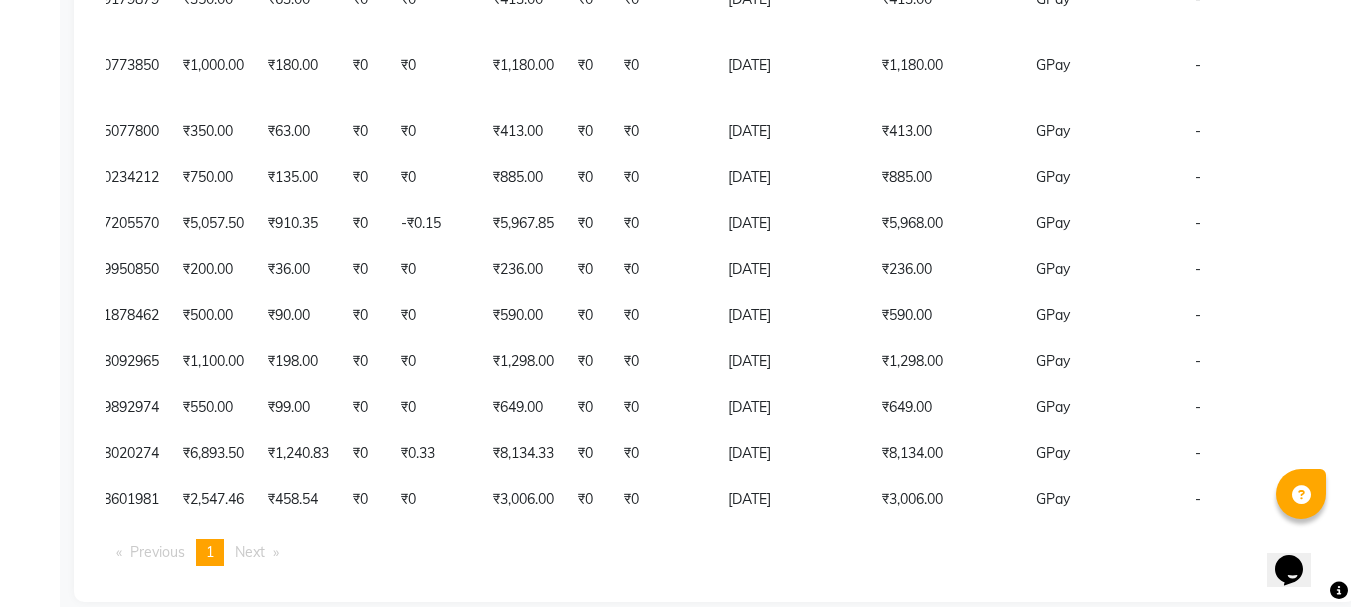 click on "₹354.00" 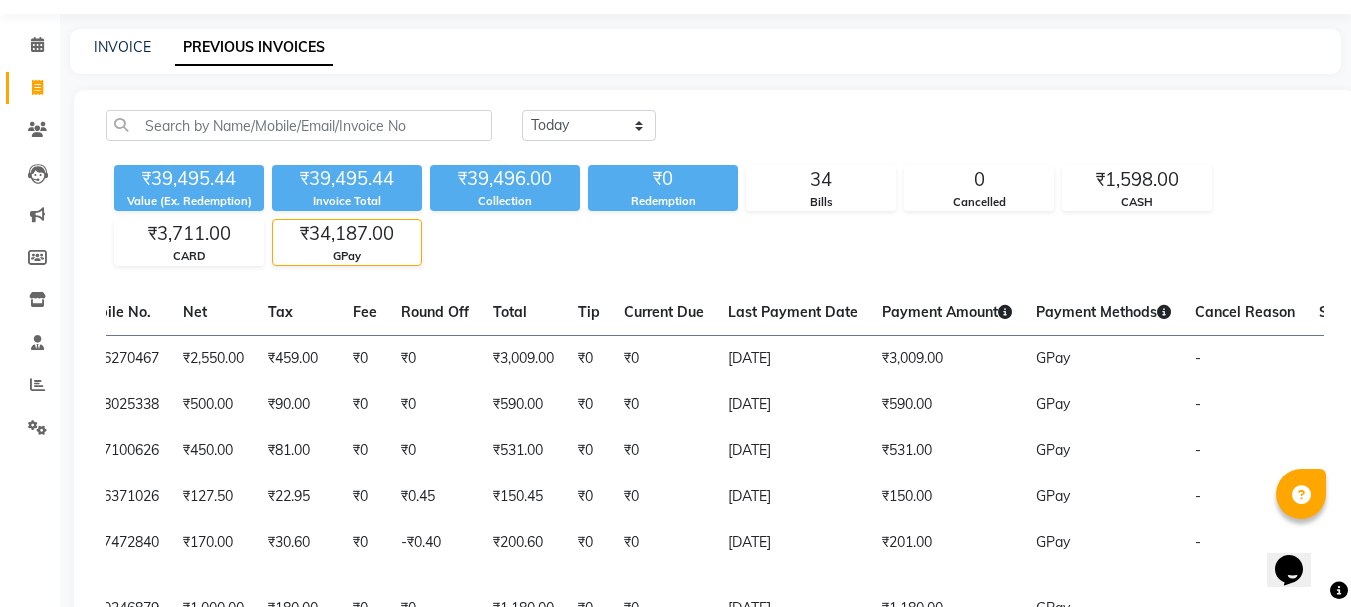 scroll, scrollTop: 33, scrollLeft: 0, axis: vertical 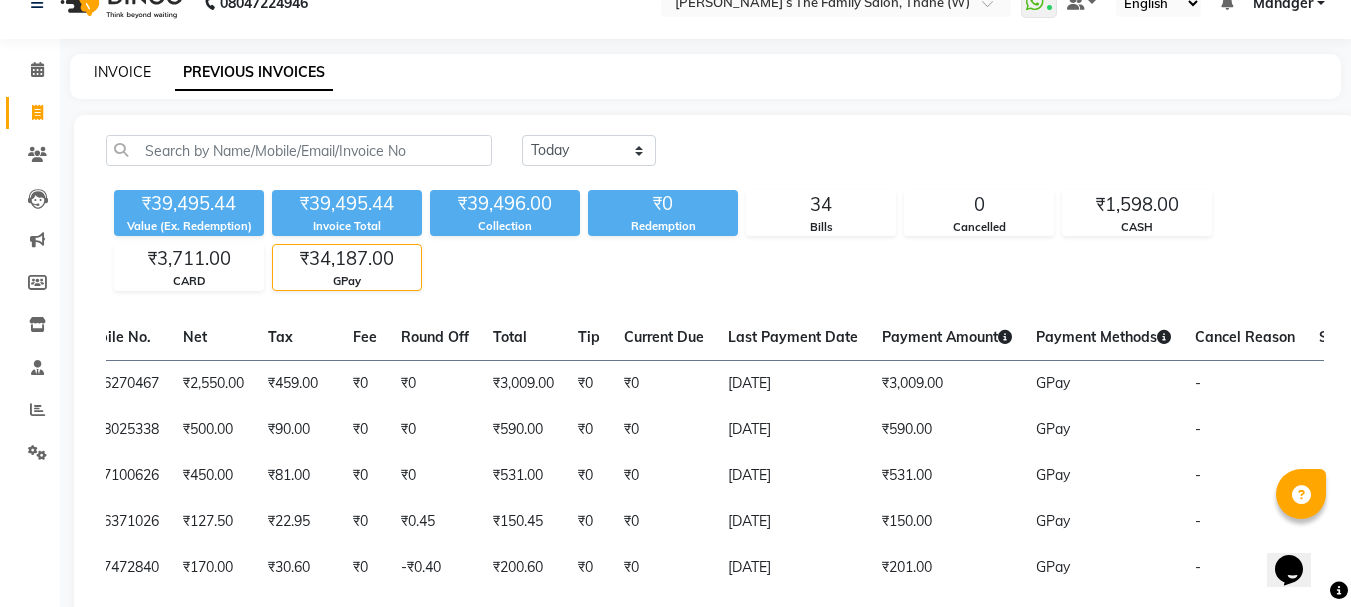 click on "INVOICE" 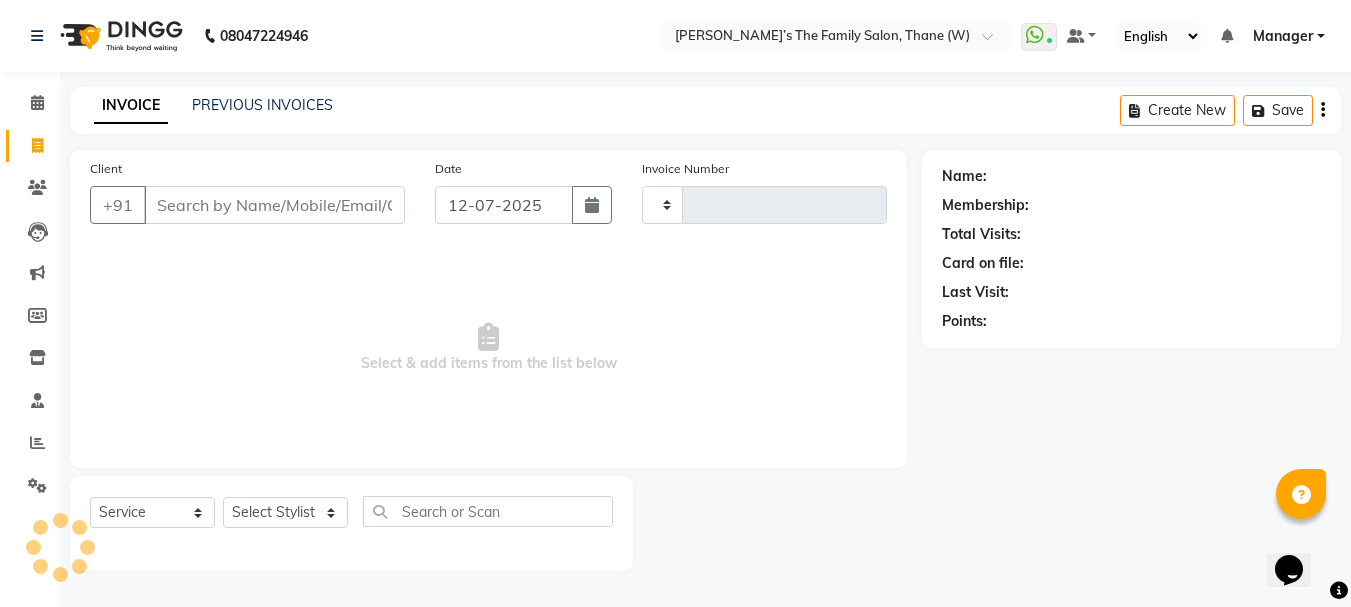 scroll, scrollTop: 0, scrollLeft: 0, axis: both 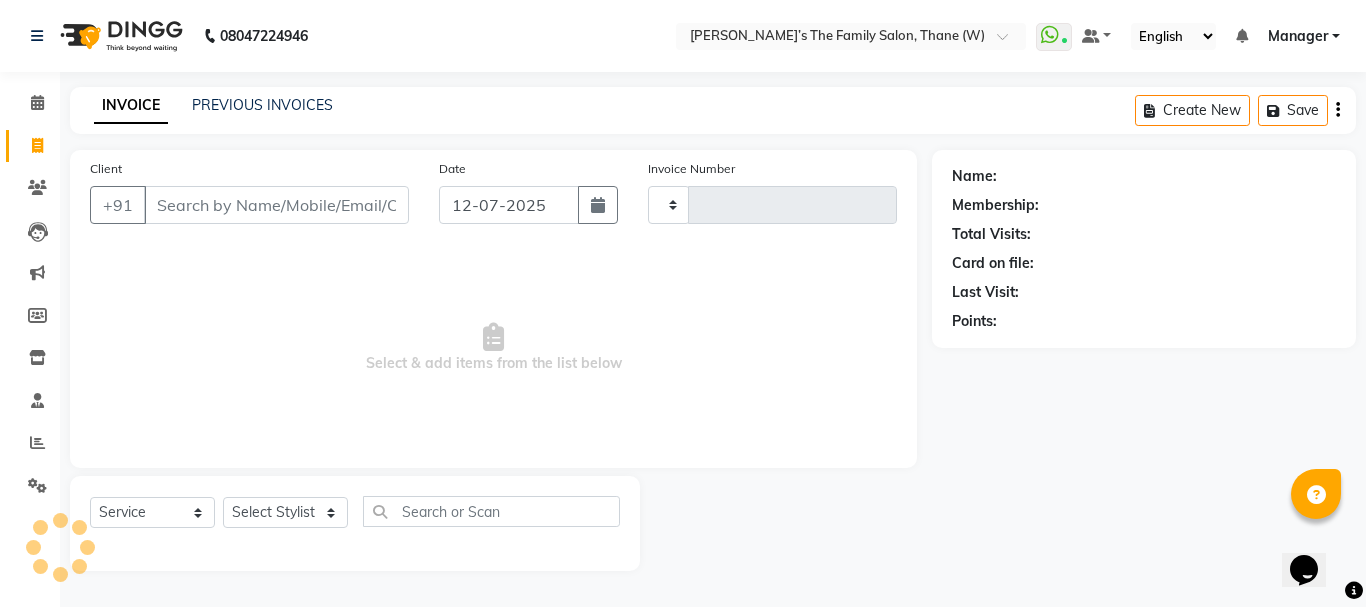 type on "2147" 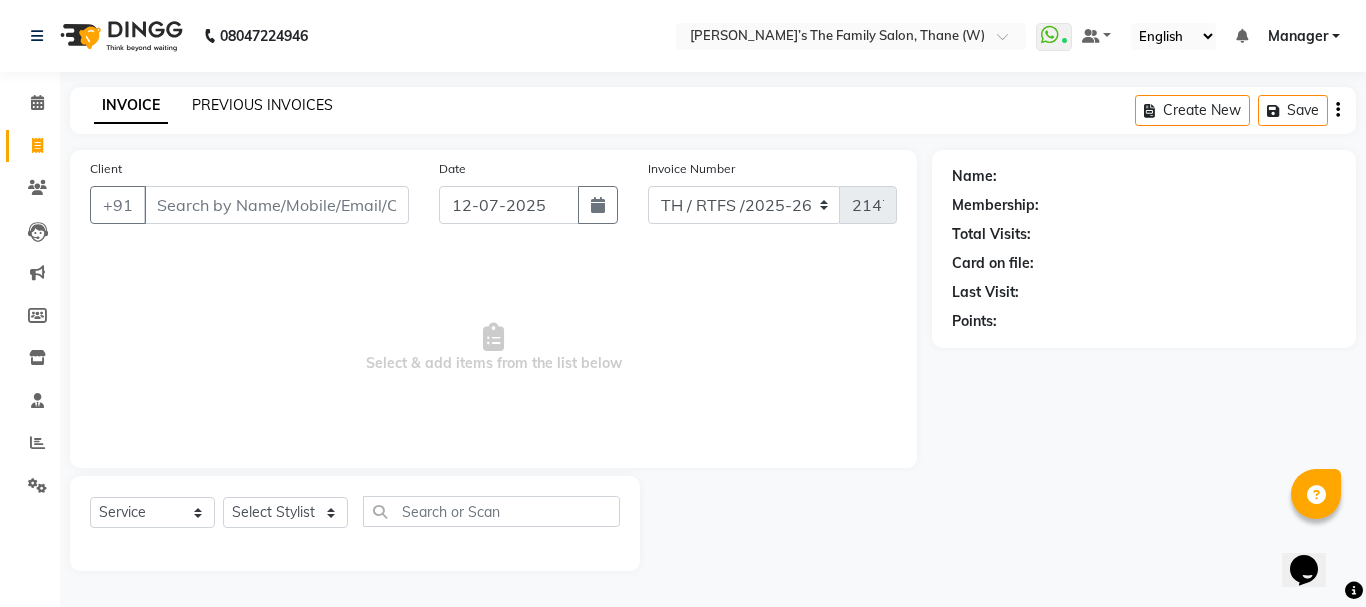 click on "PREVIOUS INVOICES" 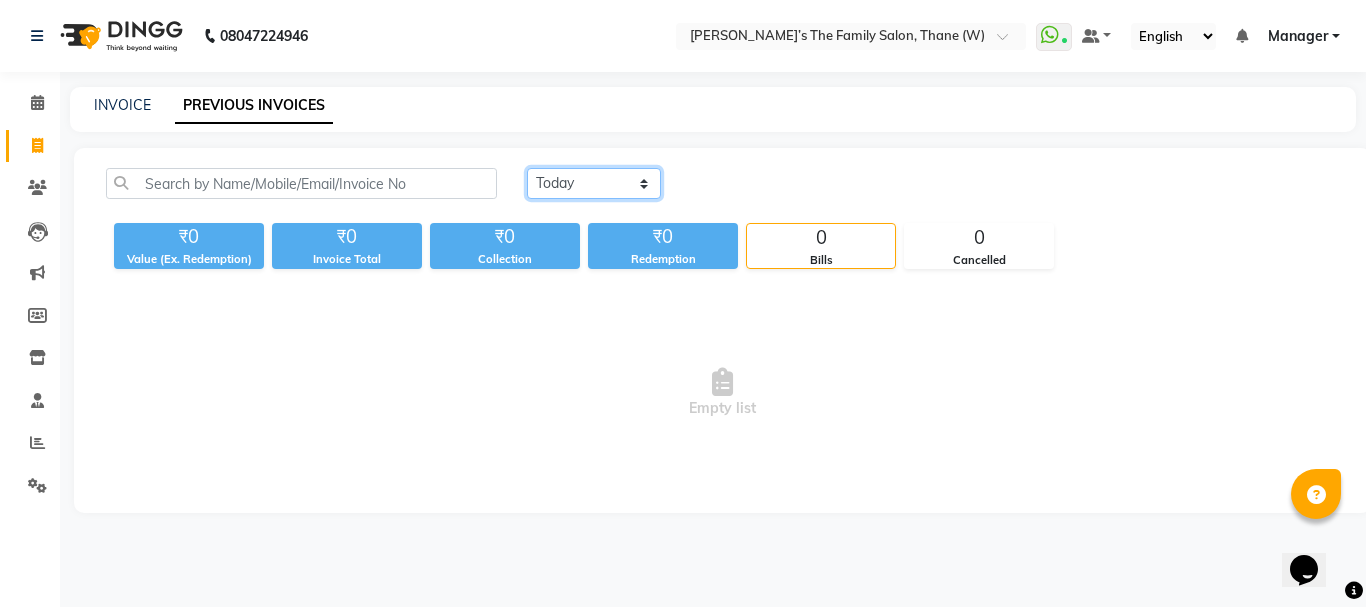 click on "Today Yesterday Custom Range" 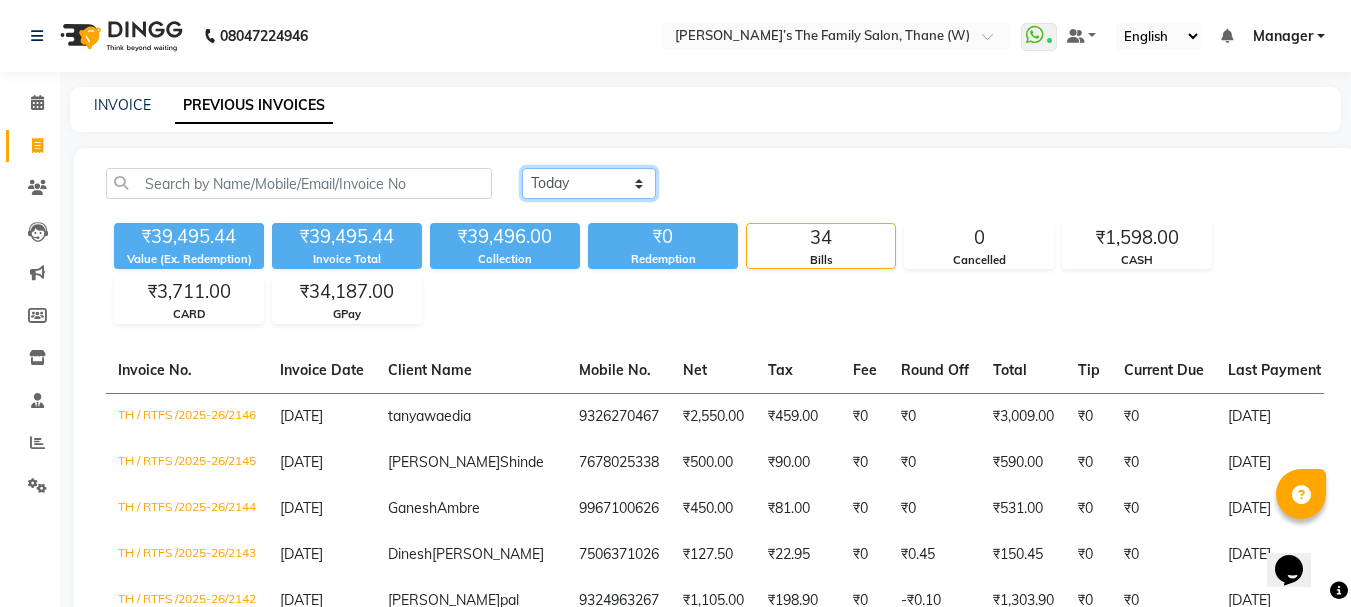 scroll, scrollTop: 531, scrollLeft: 0, axis: vertical 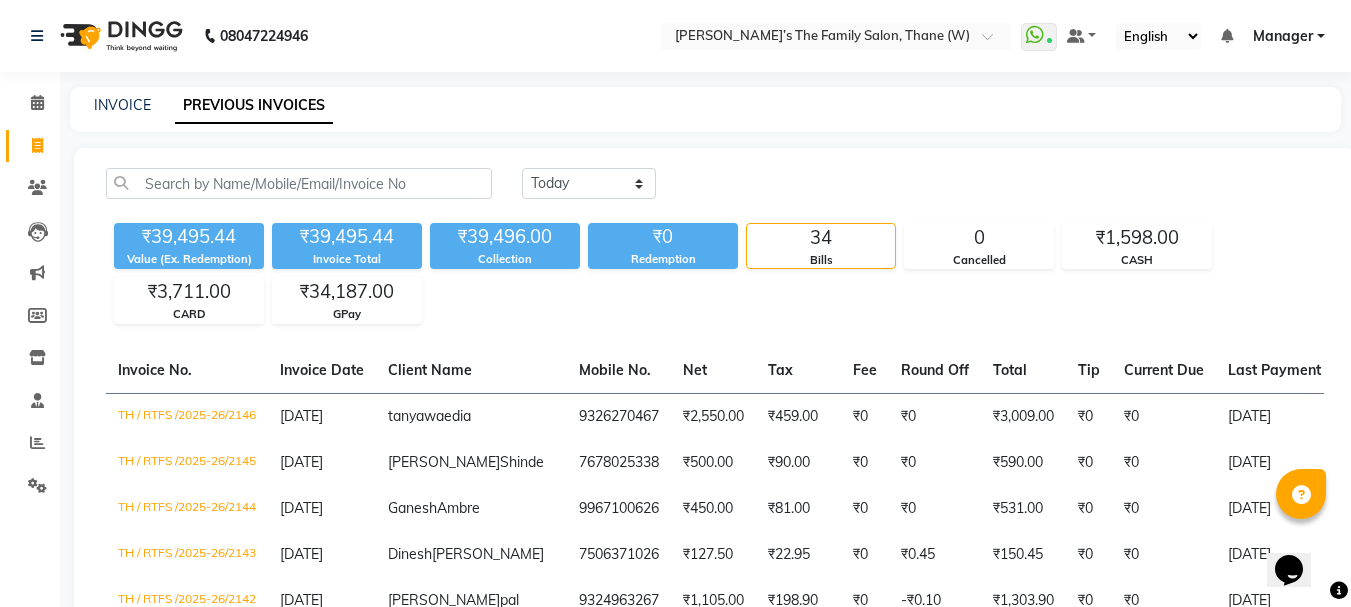 click on "₹39,495.44 Value (Ex. Redemption) ₹39,495.44 Invoice Total  ₹39,496.00 Collection ₹0 Redemption 34 Bills 0 Cancelled ₹1,598.00 CASH ₹3,711.00 CARD ₹34,187.00 GPay" 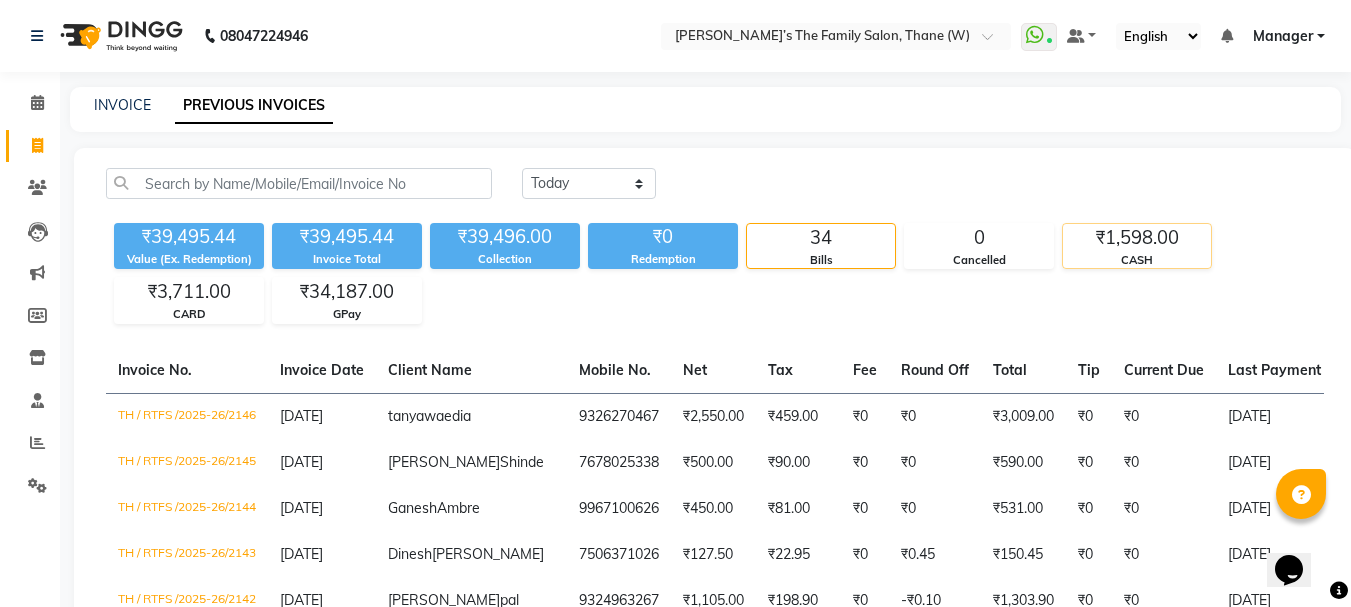 click on "₹1,598.00" 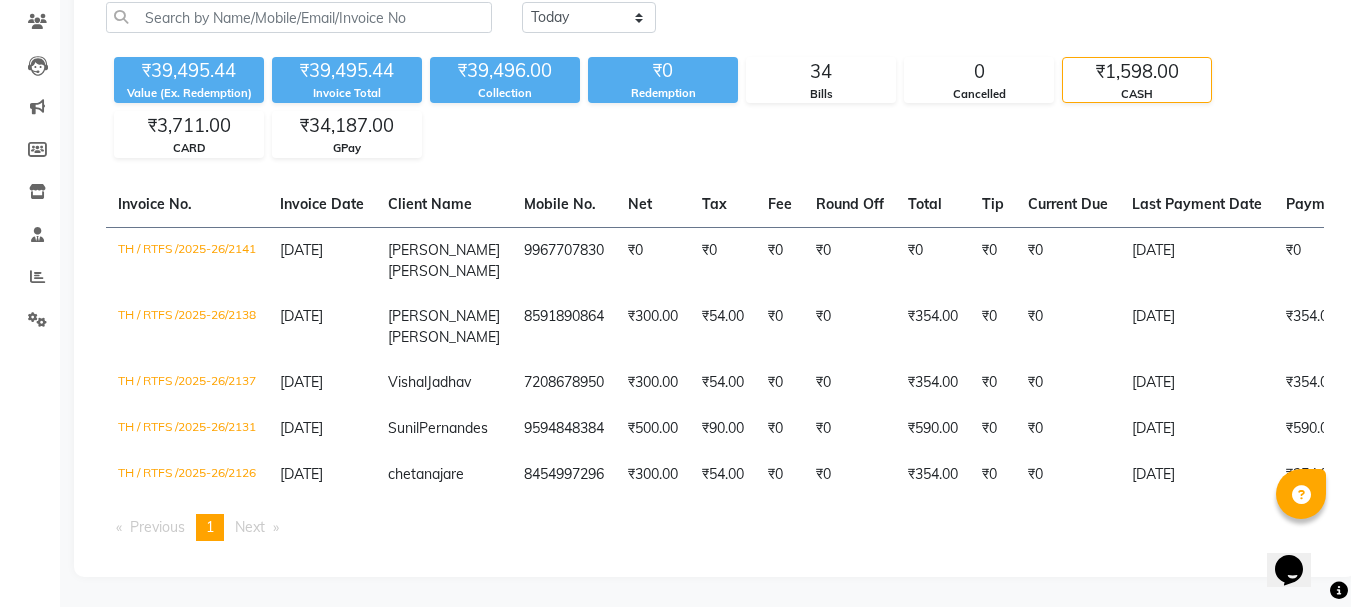scroll, scrollTop: 221, scrollLeft: 0, axis: vertical 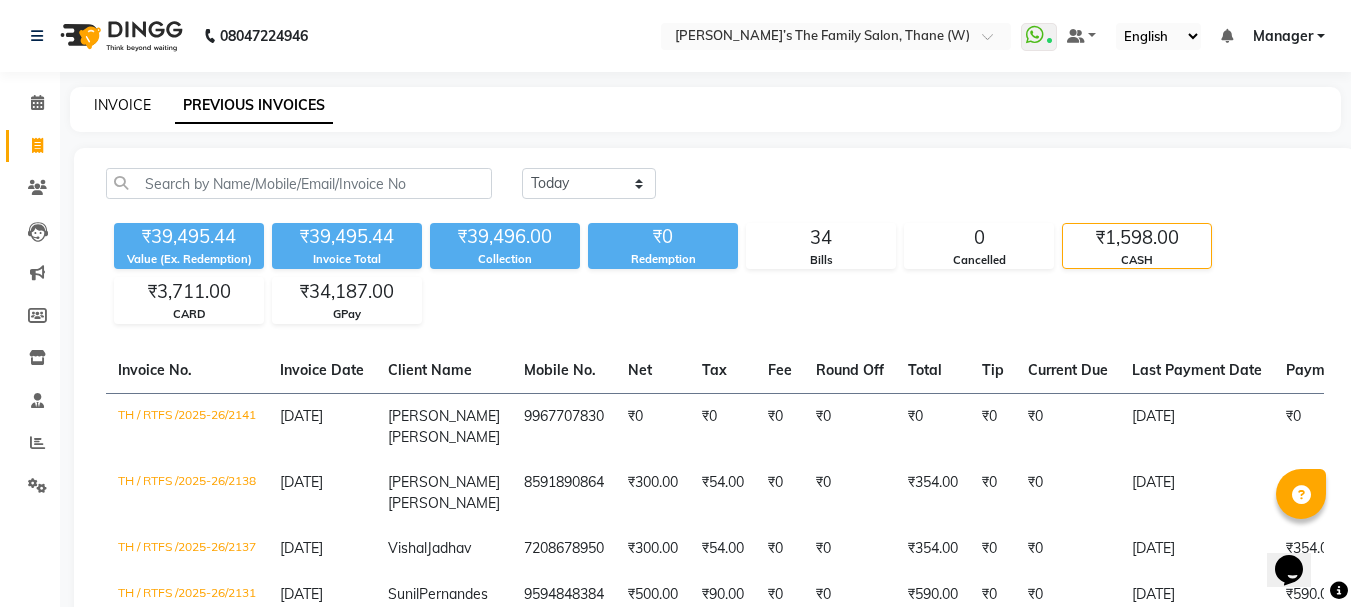 click on "INVOICE" 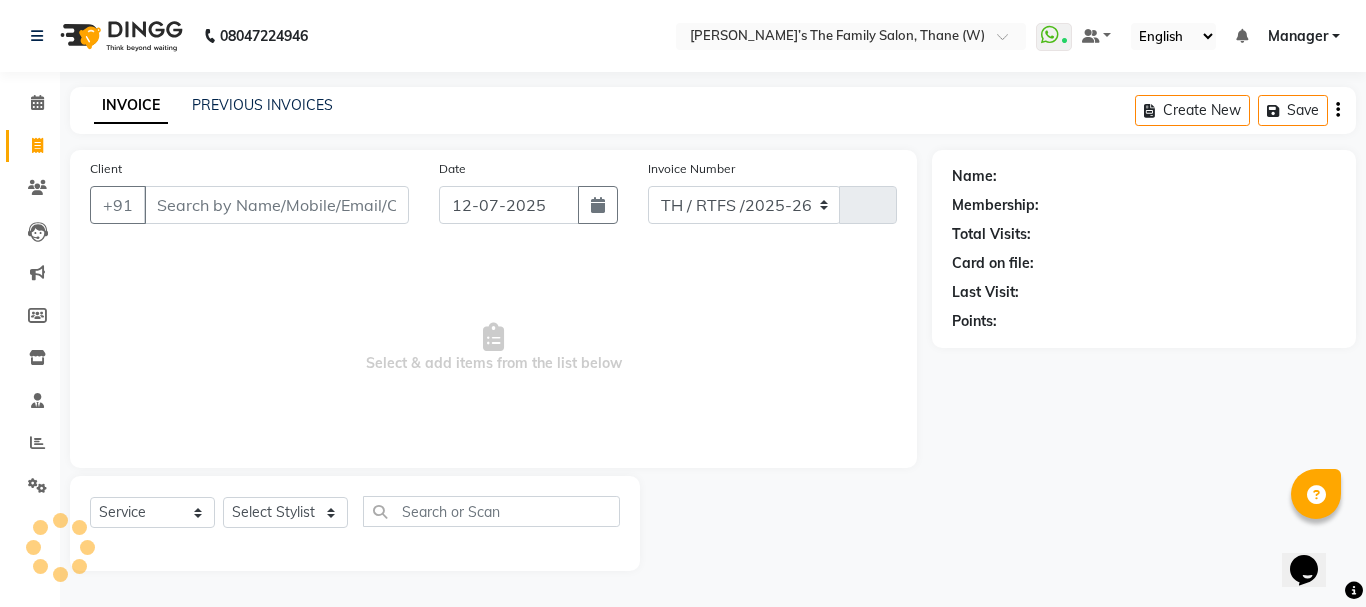 select on "8004" 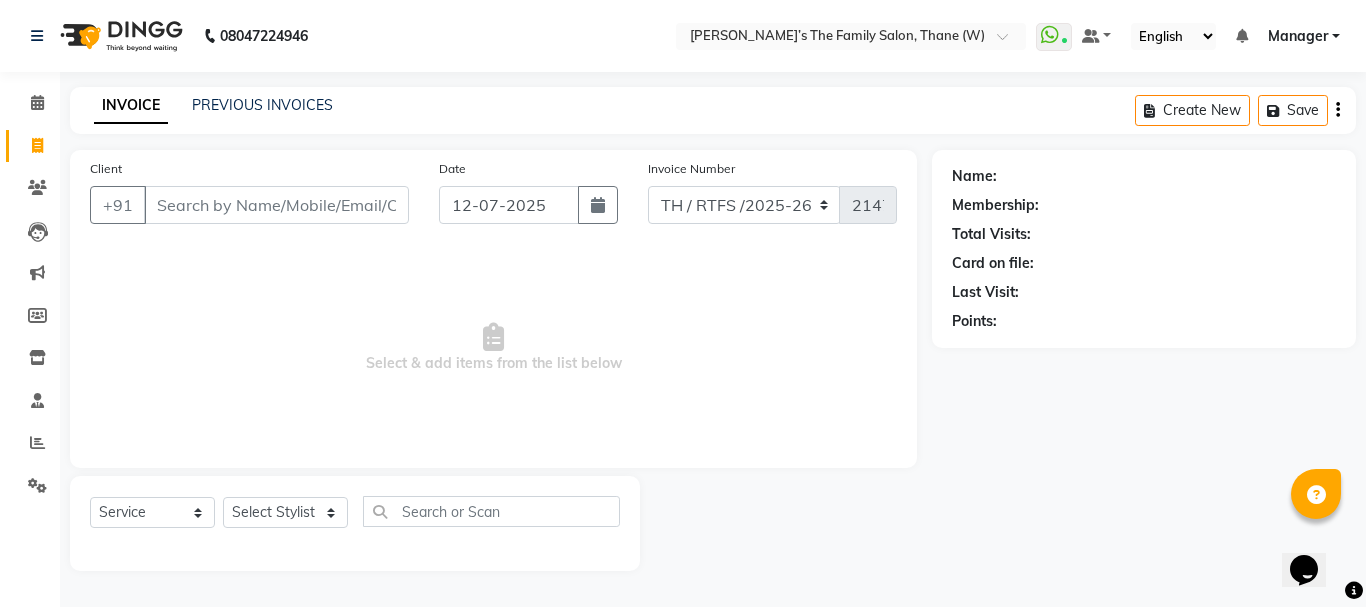 click on "Client" at bounding box center (276, 205) 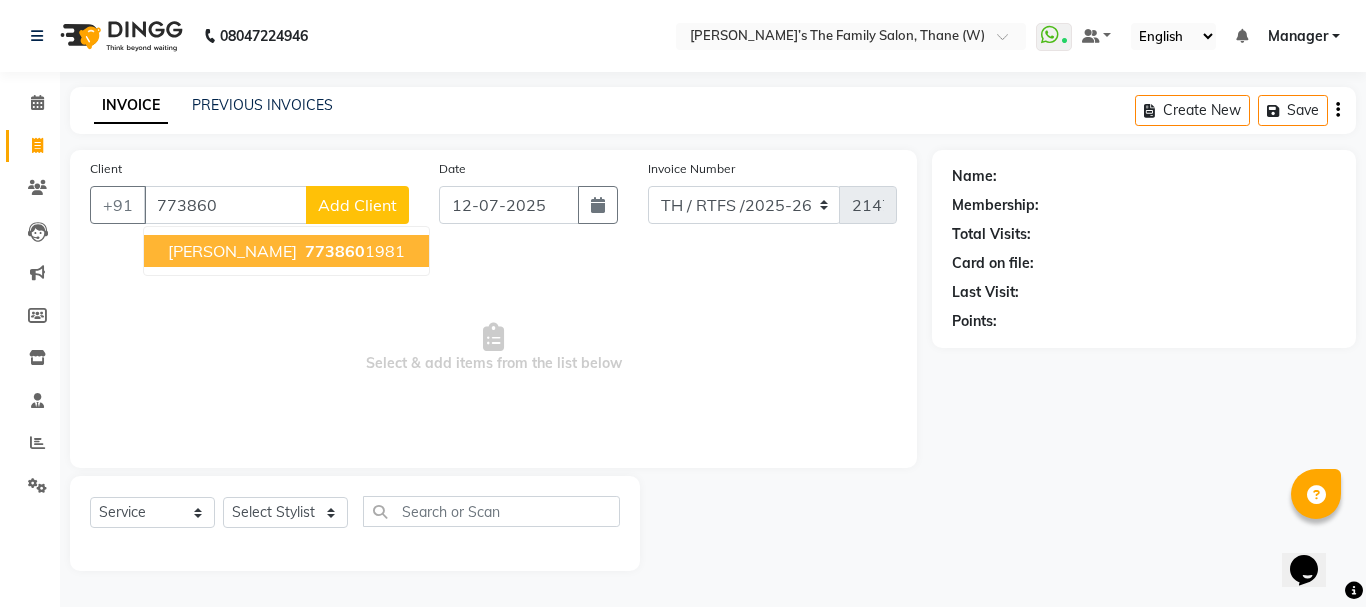 click on "773860" at bounding box center [335, 251] 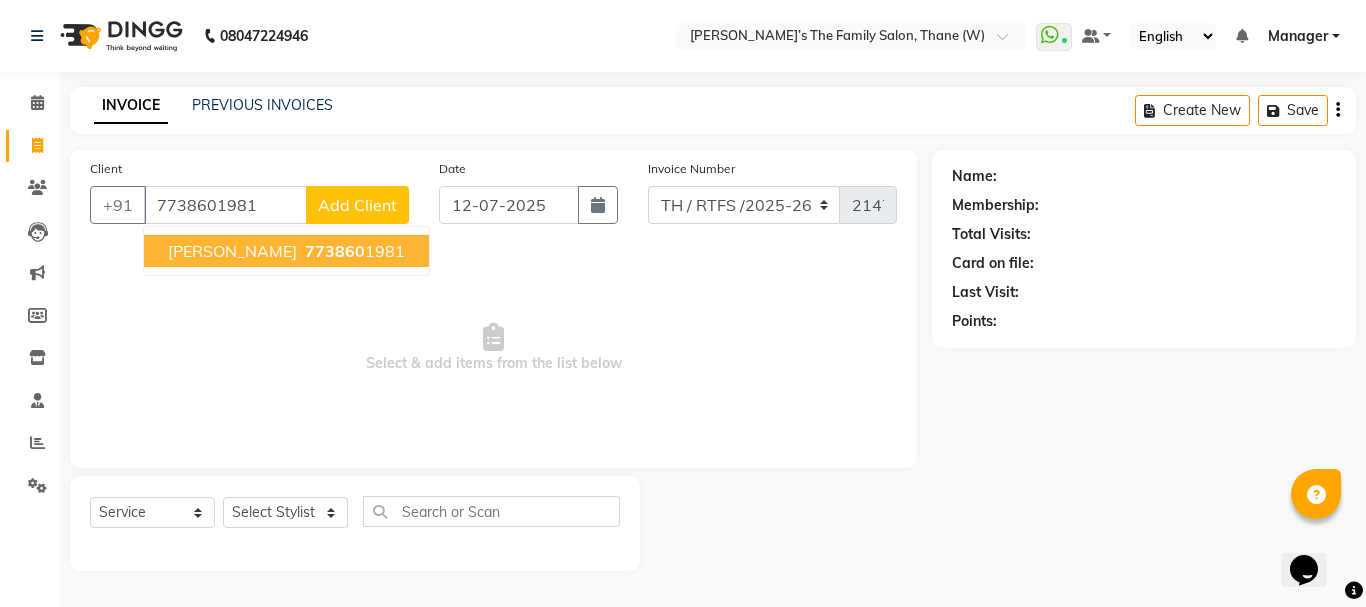 type on "7738601981" 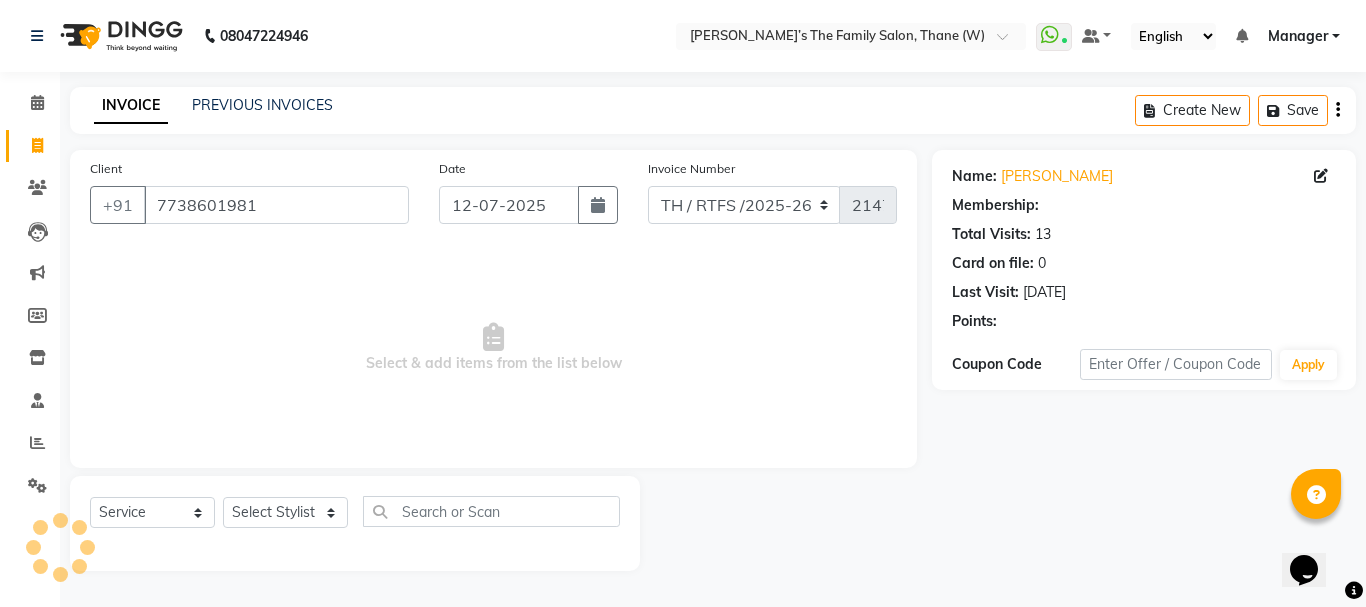 select on "1: Object" 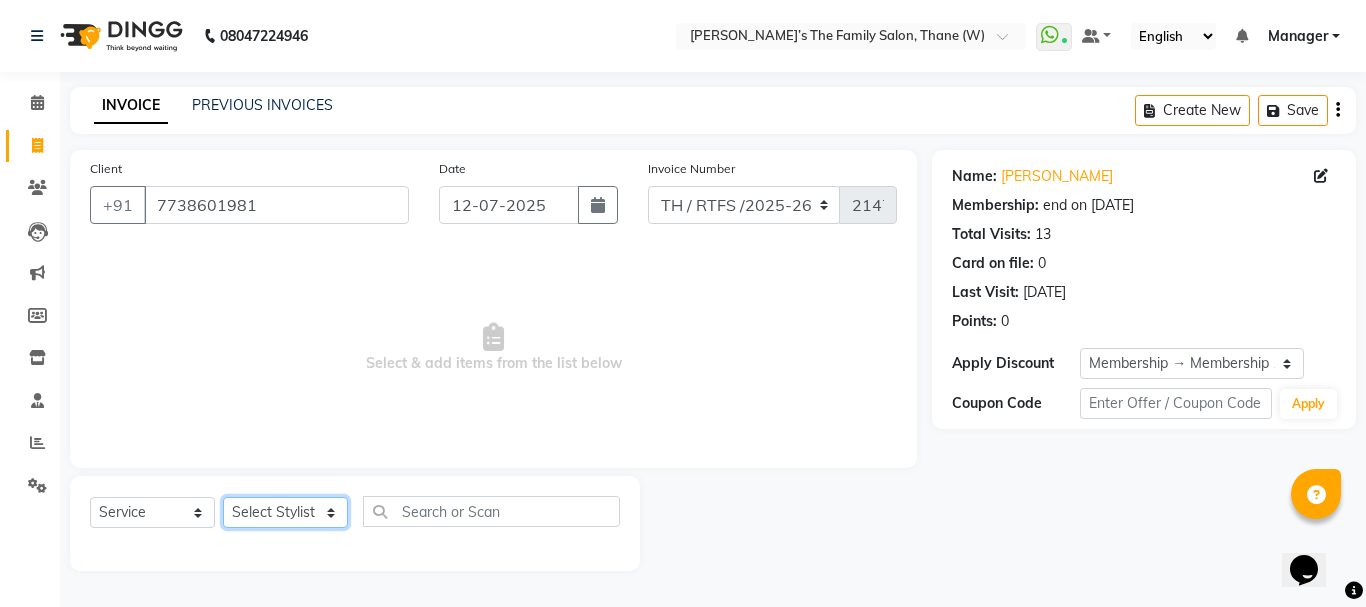 click on "Select Stylist Aarohi P   Aksahy auty Ali  Aniket A  Anuradha arvind Divya gautam .kasrade House sale Komal Waghmare  Laxmi   Manager Moin salmani Prashant   Ravindra Samrat Kumar Sangita Dighe Sanjana Kharat  Shreepad M  shrishti  jaiwala  vaibhavi  gudekar  Vikas H" 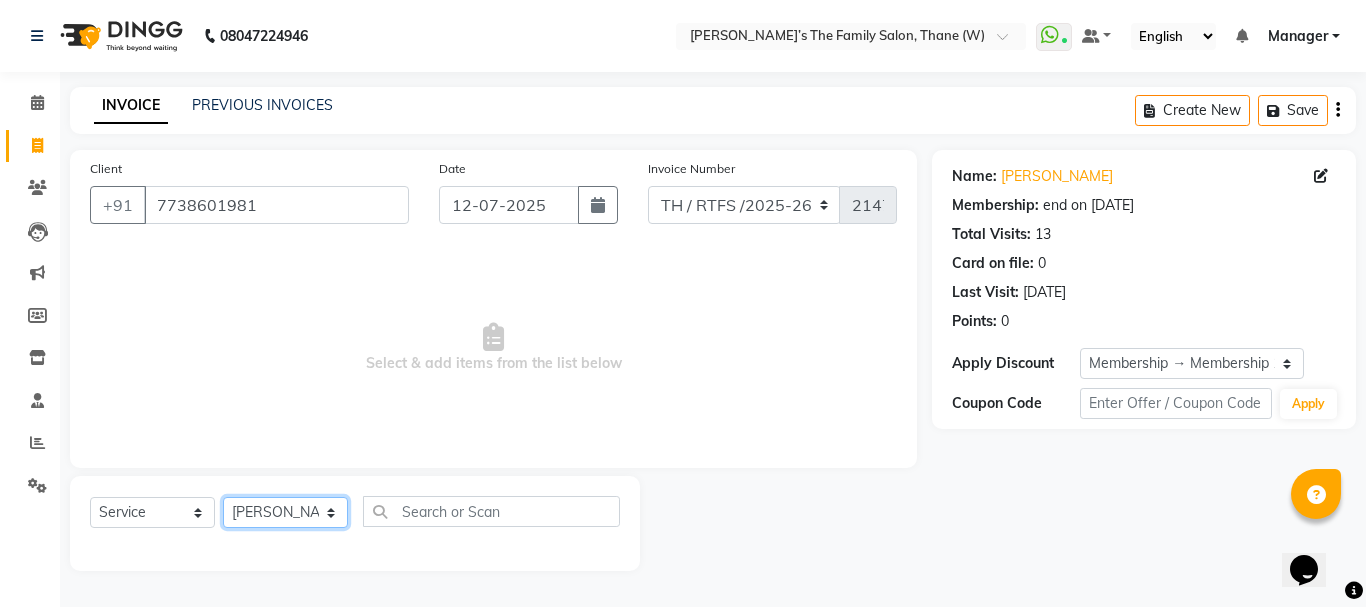 click on "Select Stylist Aarohi P   Aksahy auty Ali  Aniket A  Anuradha arvind Divya gautam .kasrade House sale Komal Waghmare  Laxmi   Manager Moin salmani Prashant   Ravindra Samrat Kumar Sangita Dighe Sanjana Kharat  Shreepad M  shrishti  jaiwala  vaibhavi  gudekar  Vikas H" 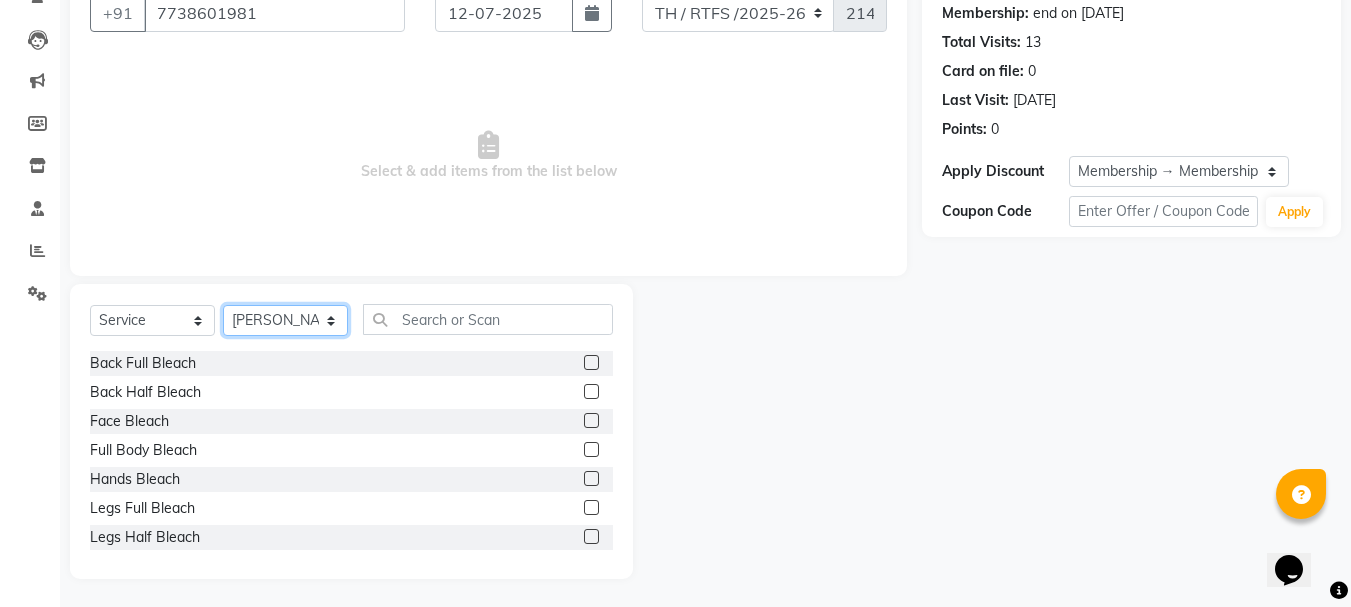 scroll, scrollTop: 194, scrollLeft: 0, axis: vertical 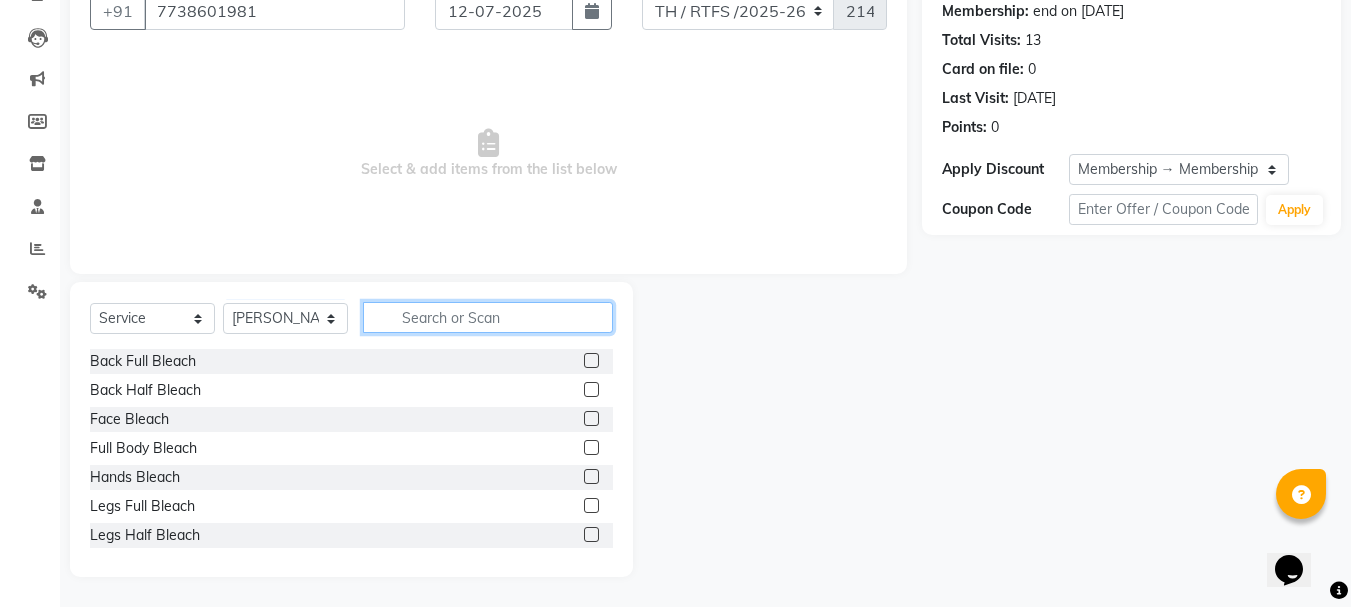 click 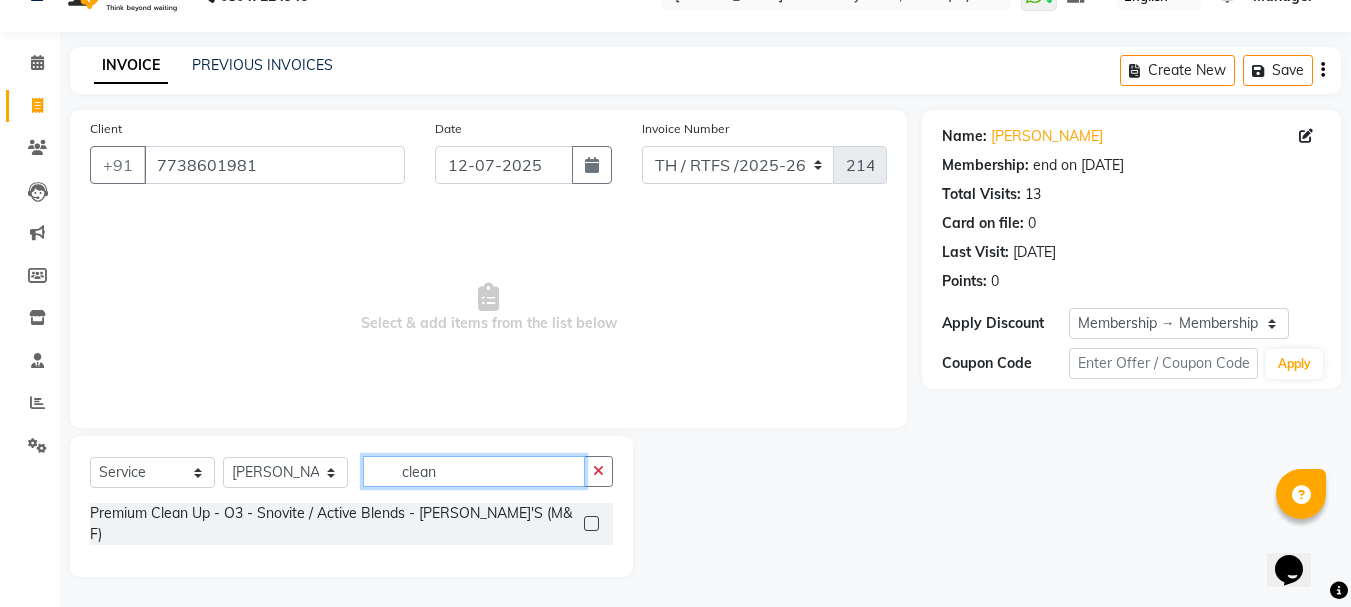 scroll, scrollTop: 23, scrollLeft: 0, axis: vertical 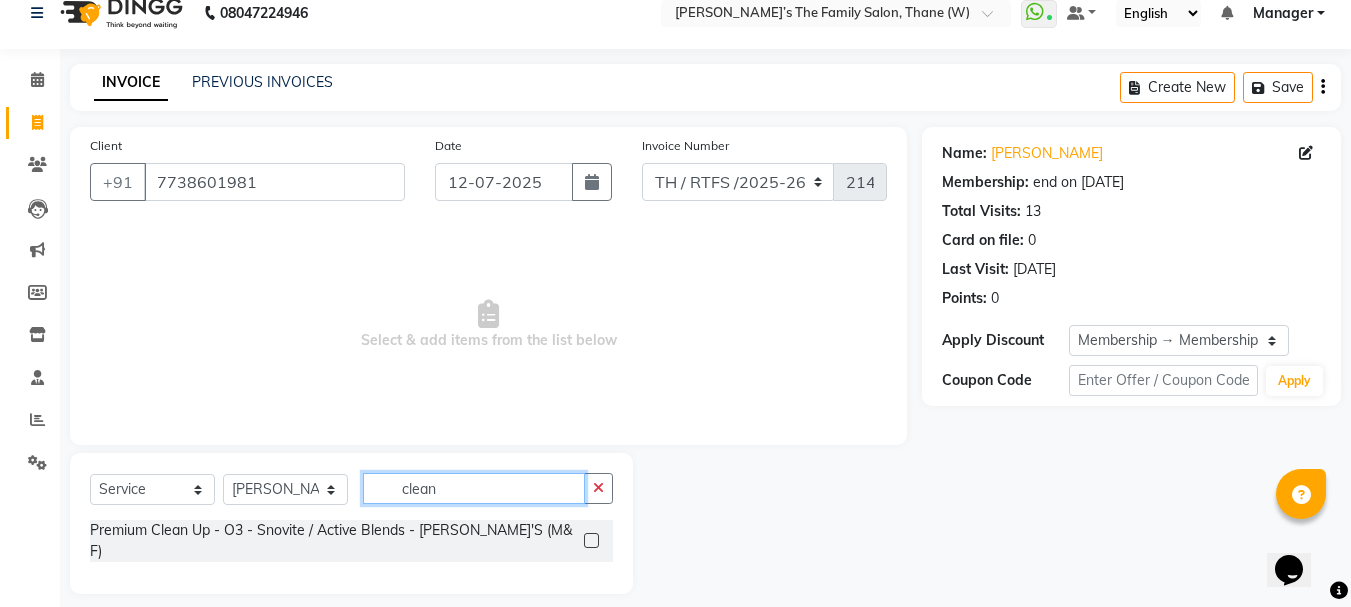 type on "clean" 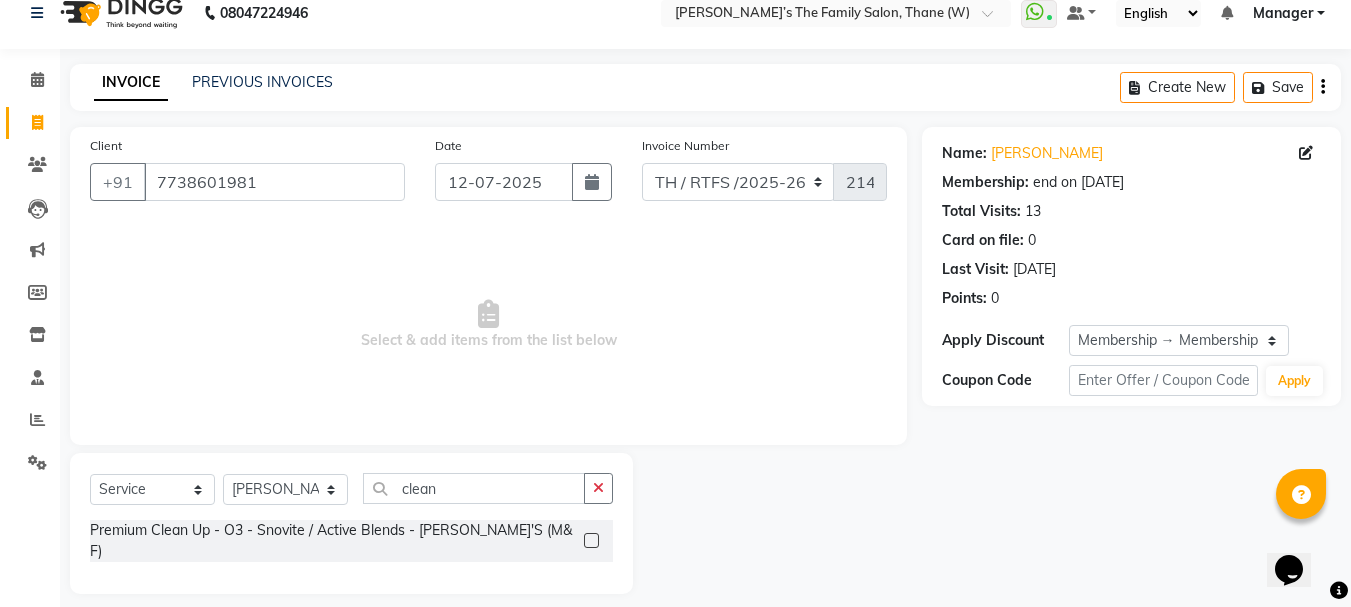 click 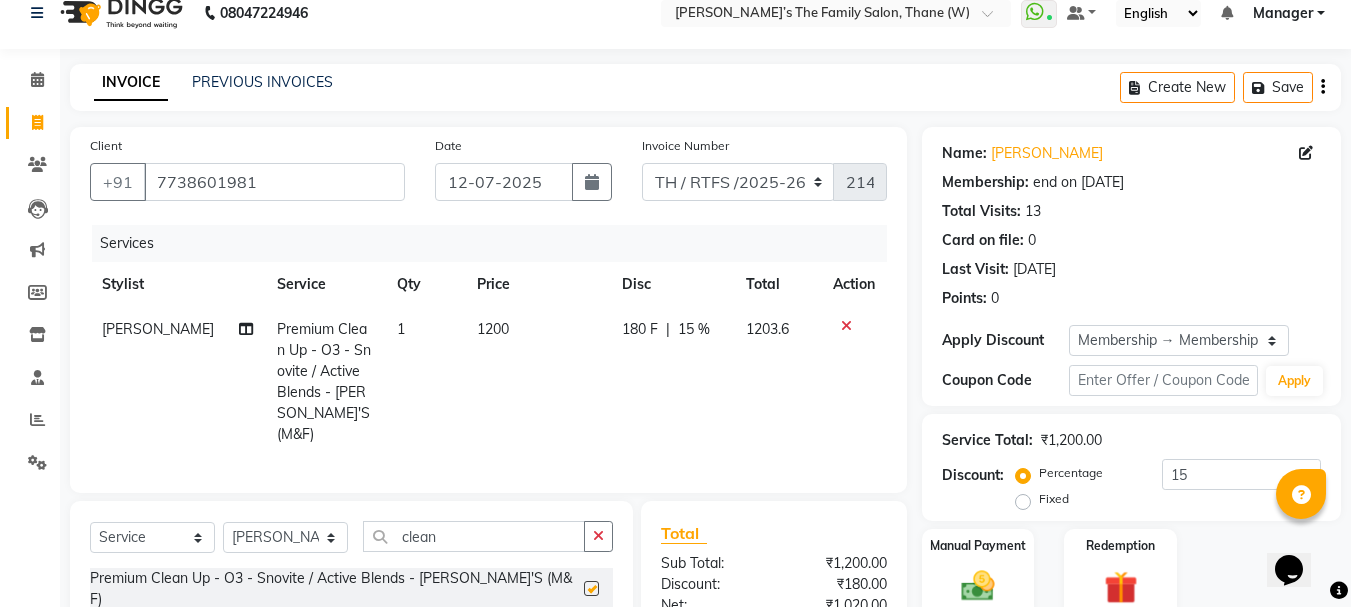 checkbox on "false" 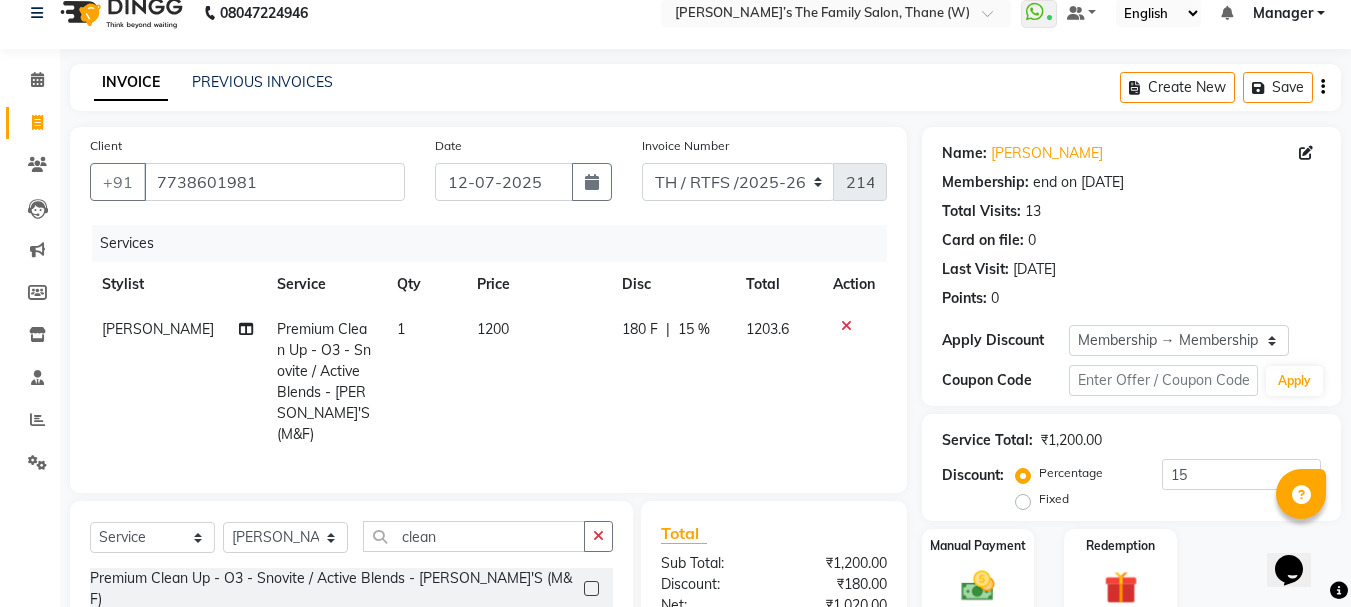 click on "1200" 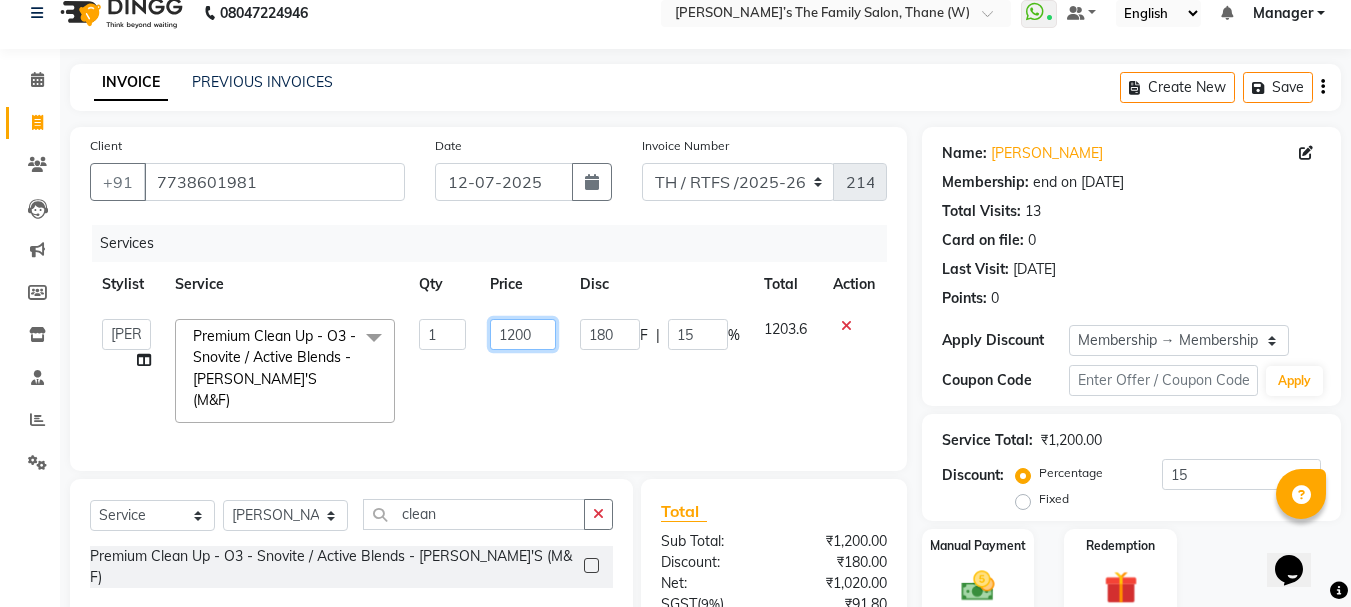click on "1200" 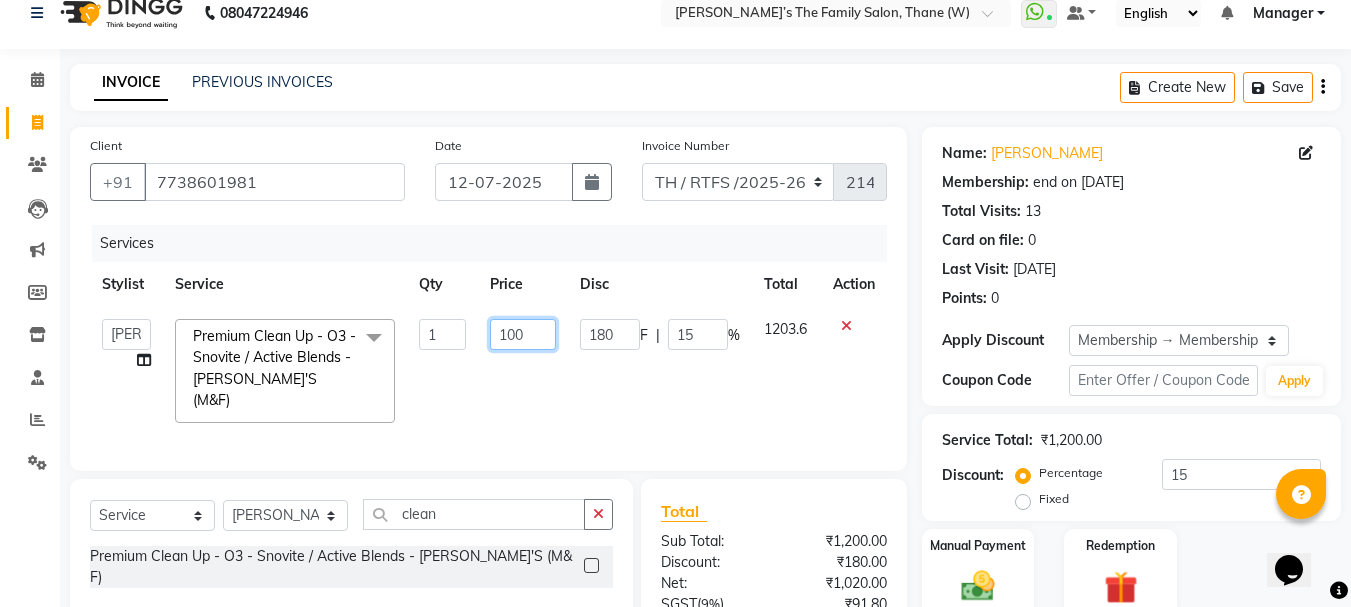 type on "1000" 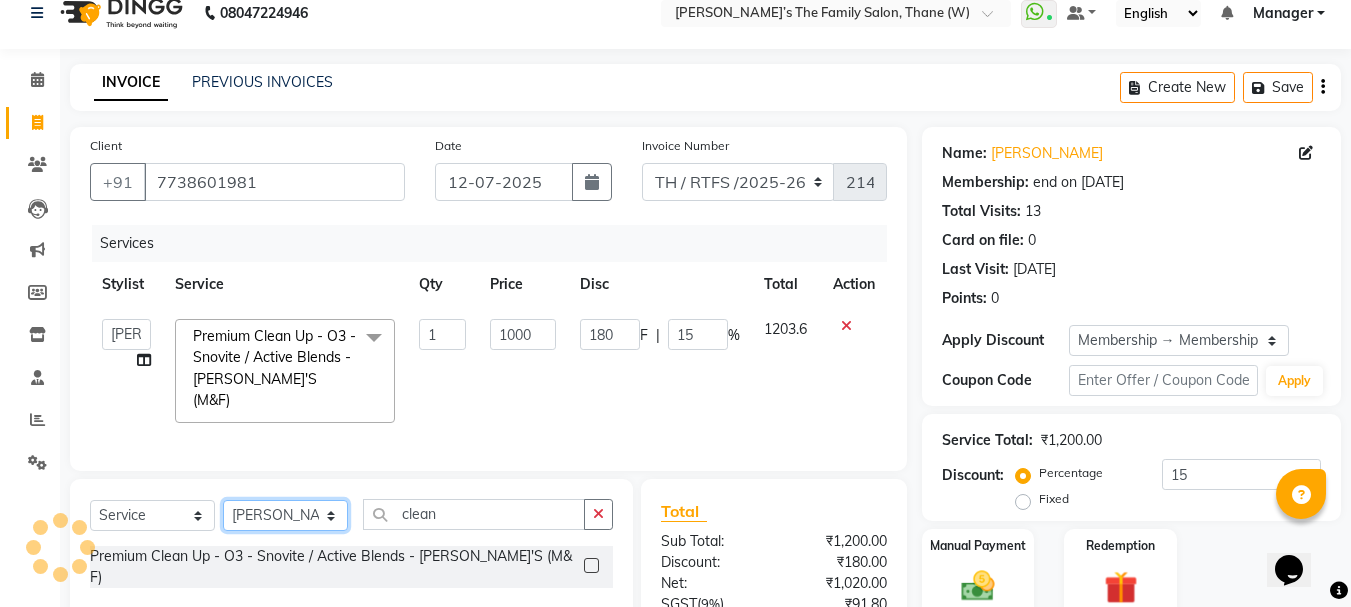 click on "Select Stylist Aarohi P   Aksahy auty Ali  Aniket A  Anuradha arvind Divya gautam .kasrade House sale Komal Waghmare  Laxmi   Manager Moin salmani Prashant   Ravindra Samrat Kumar Sangita Dighe Sanjana Kharat  Shreepad M  shrishti  jaiwala  vaibhavi  gudekar  Vikas H" 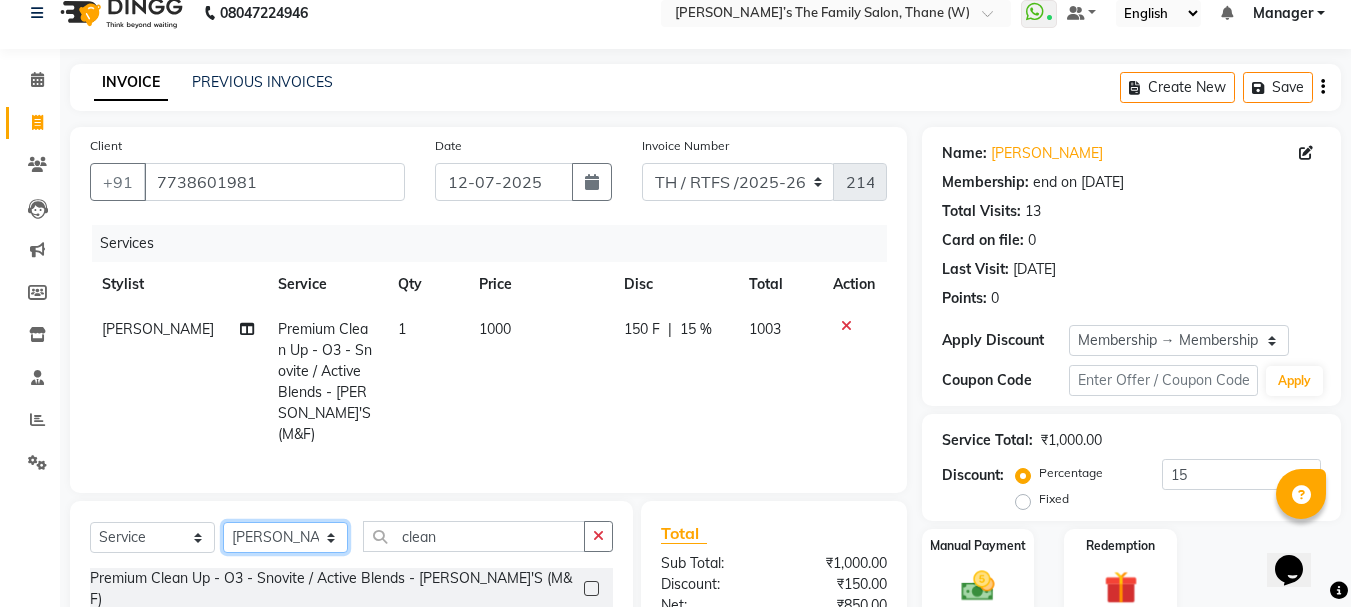 select on "35589" 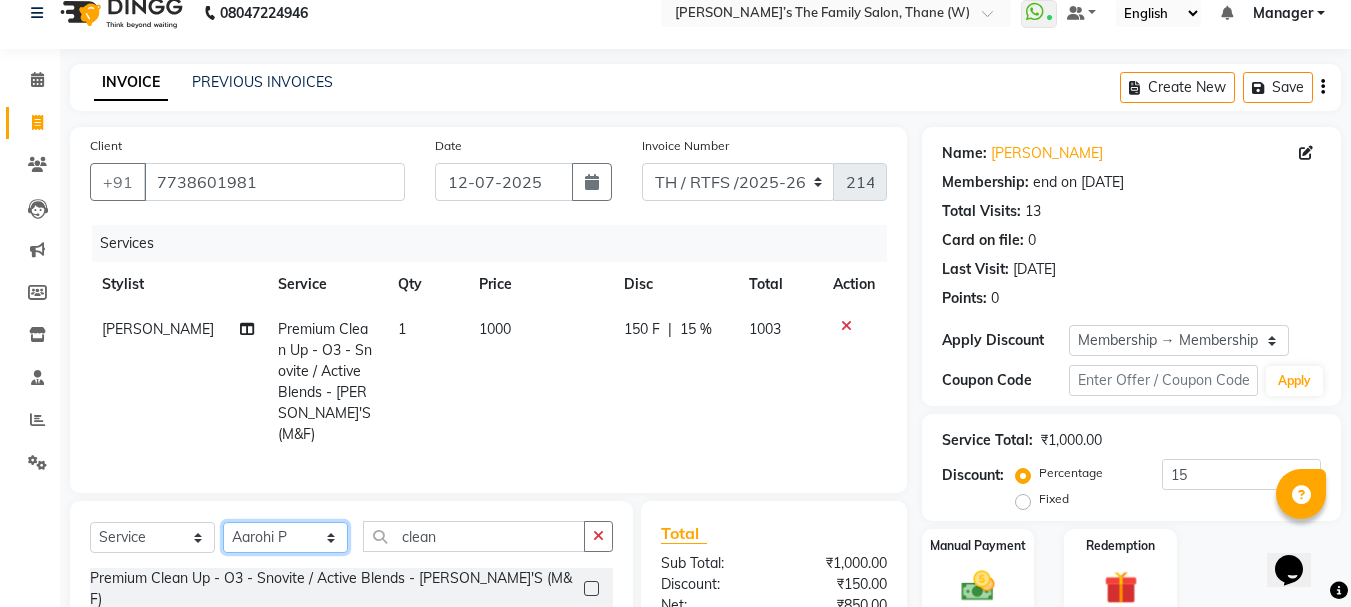 click on "Select Stylist Aarohi P   Aksahy auty Ali  Aniket A  Anuradha arvind Divya gautam .kasrade House sale Komal Waghmare  Laxmi   Manager Moin salmani Prashant   Ravindra Samrat Kumar Sangita Dighe Sanjana Kharat  Shreepad M  shrishti  jaiwala  vaibhavi  gudekar  Vikas H" 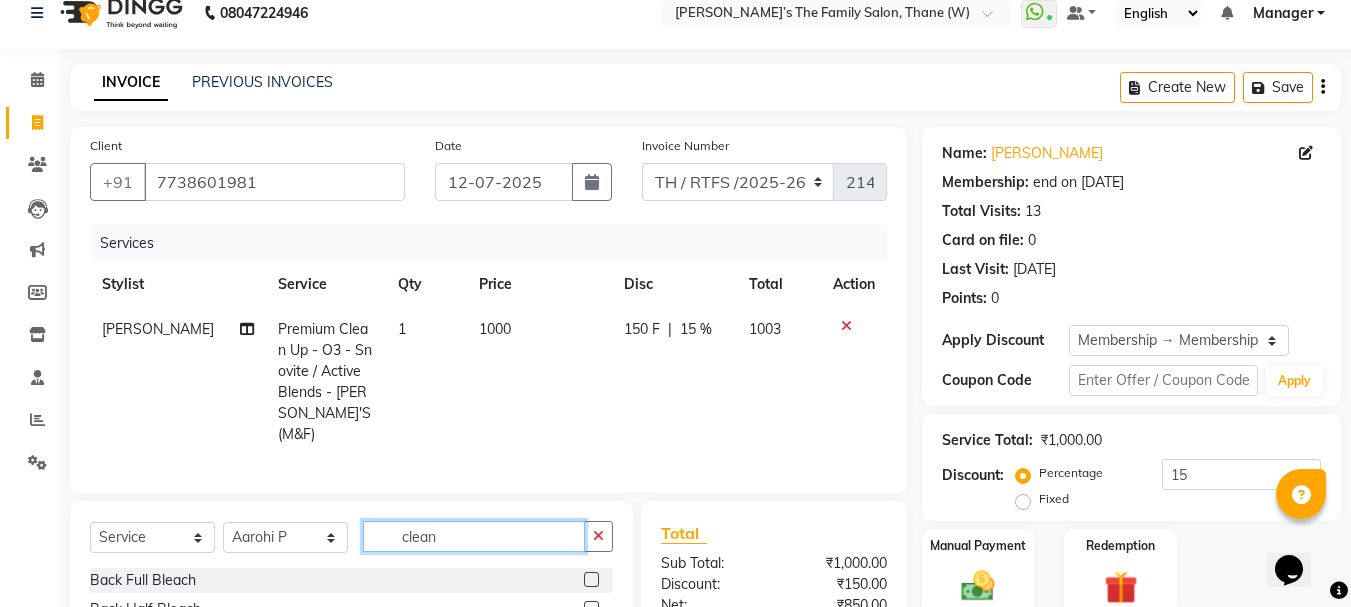 click on "clean" 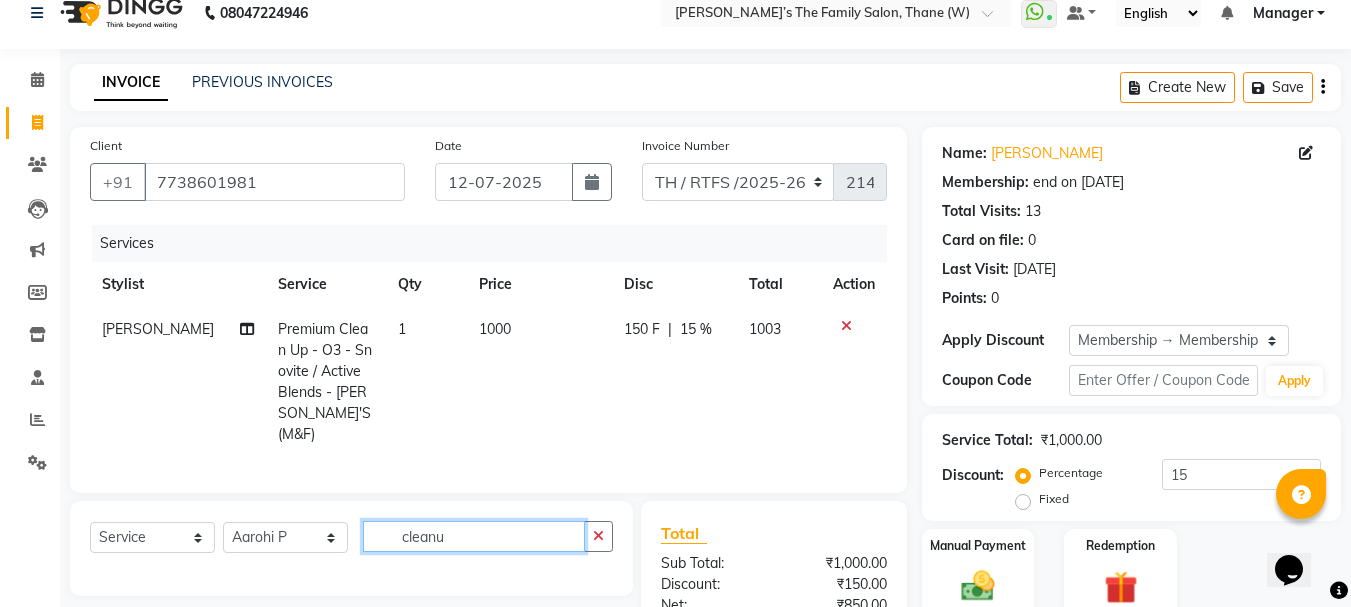 type on "clean" 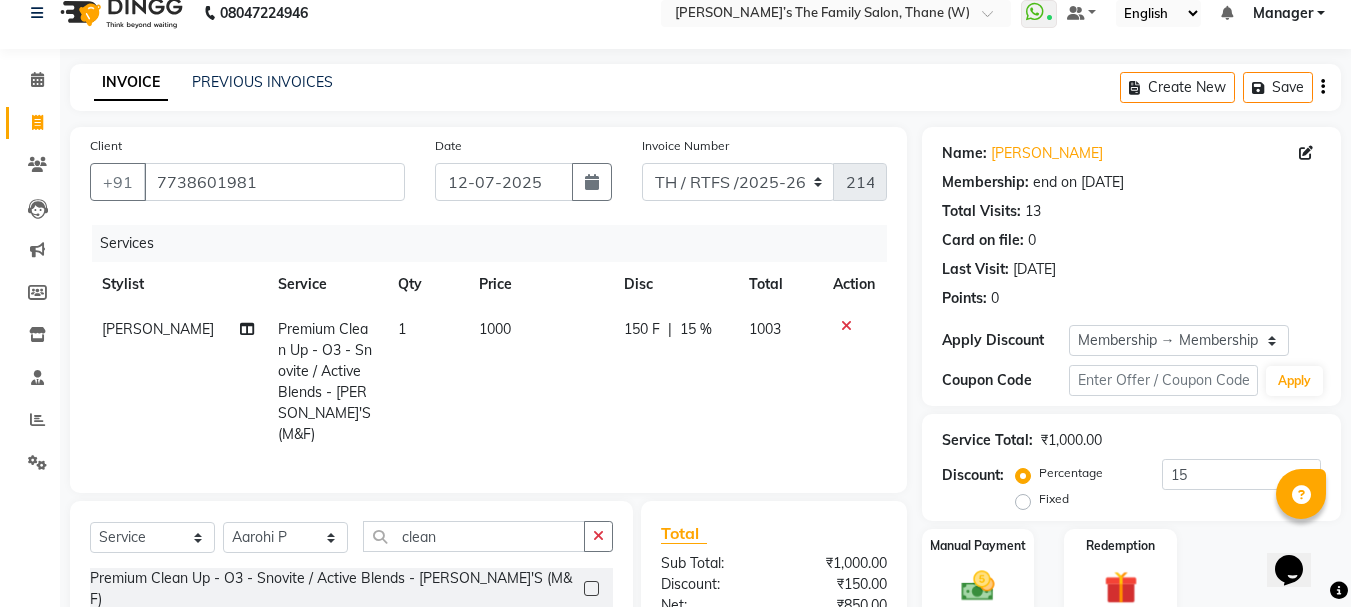 click 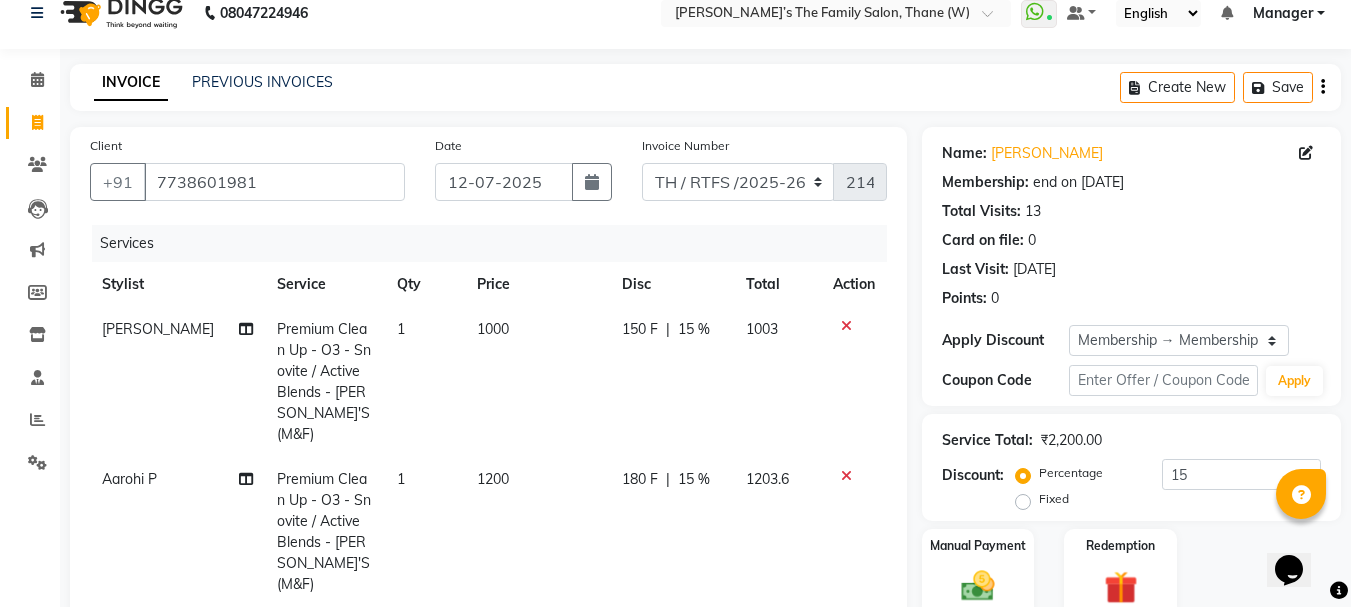 checkbox on "false" 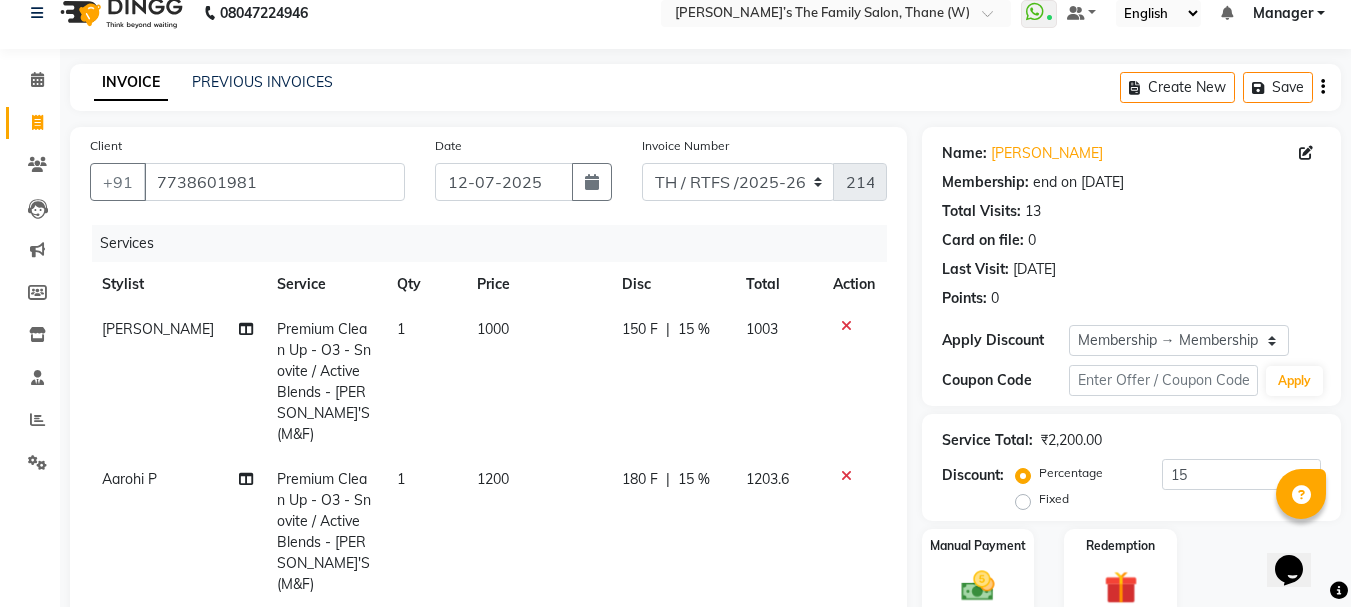 click on "1200" 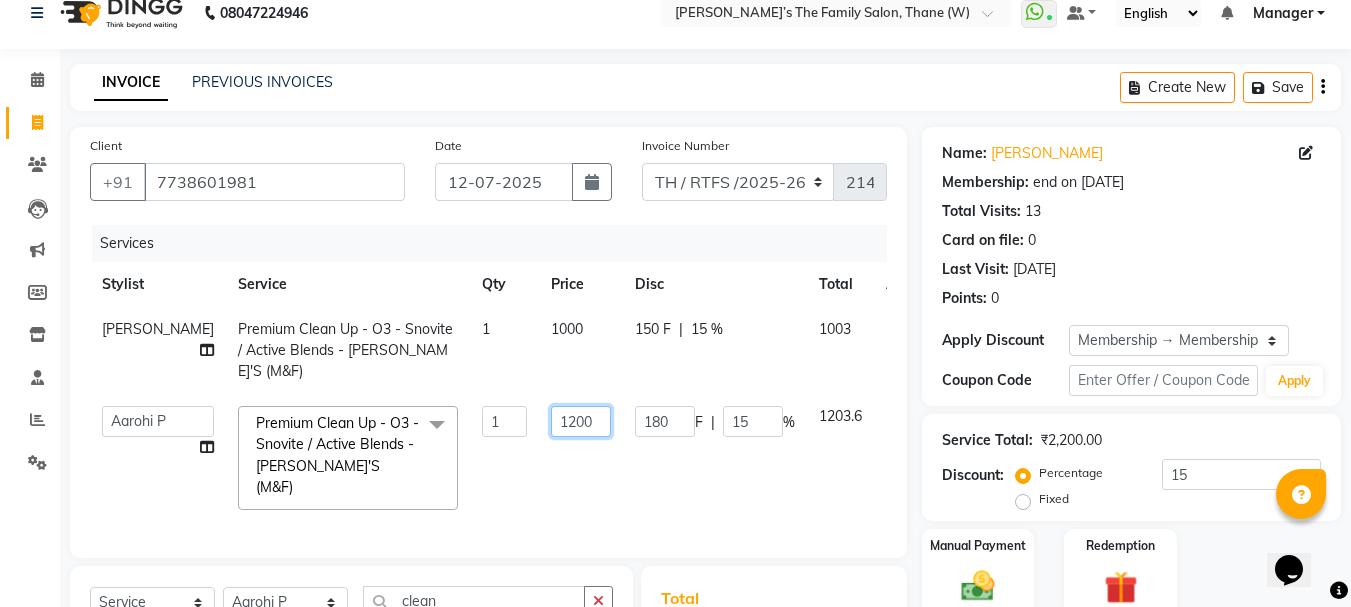 click on "1200" 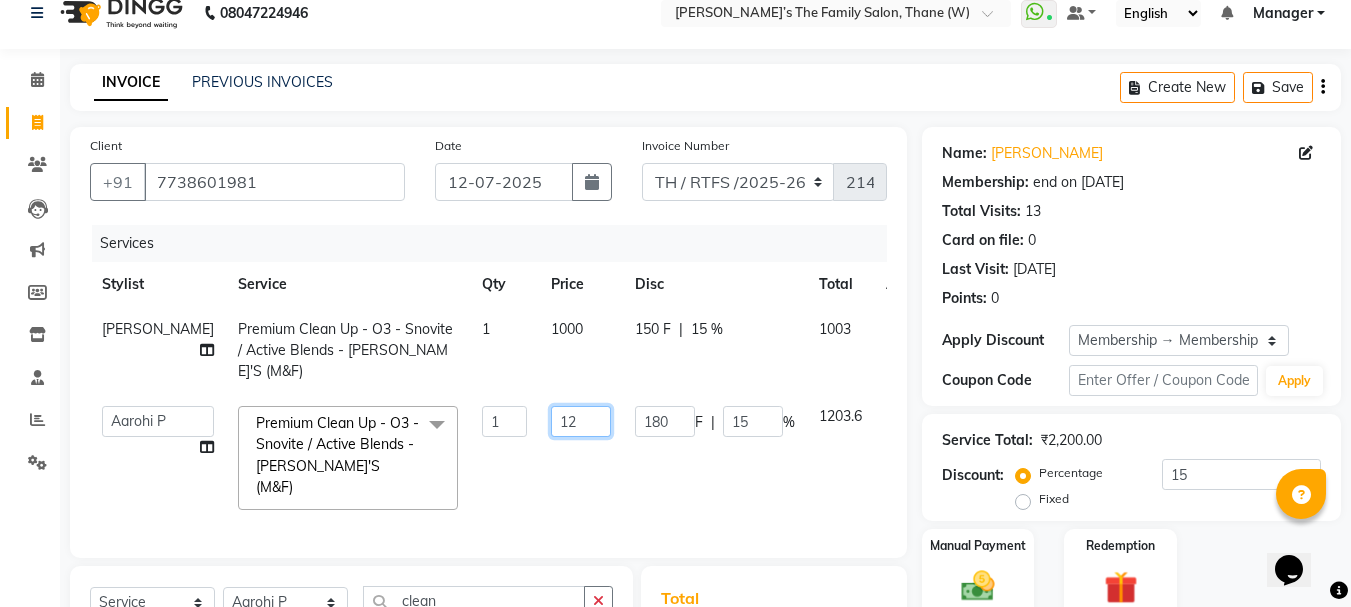 type on "1" 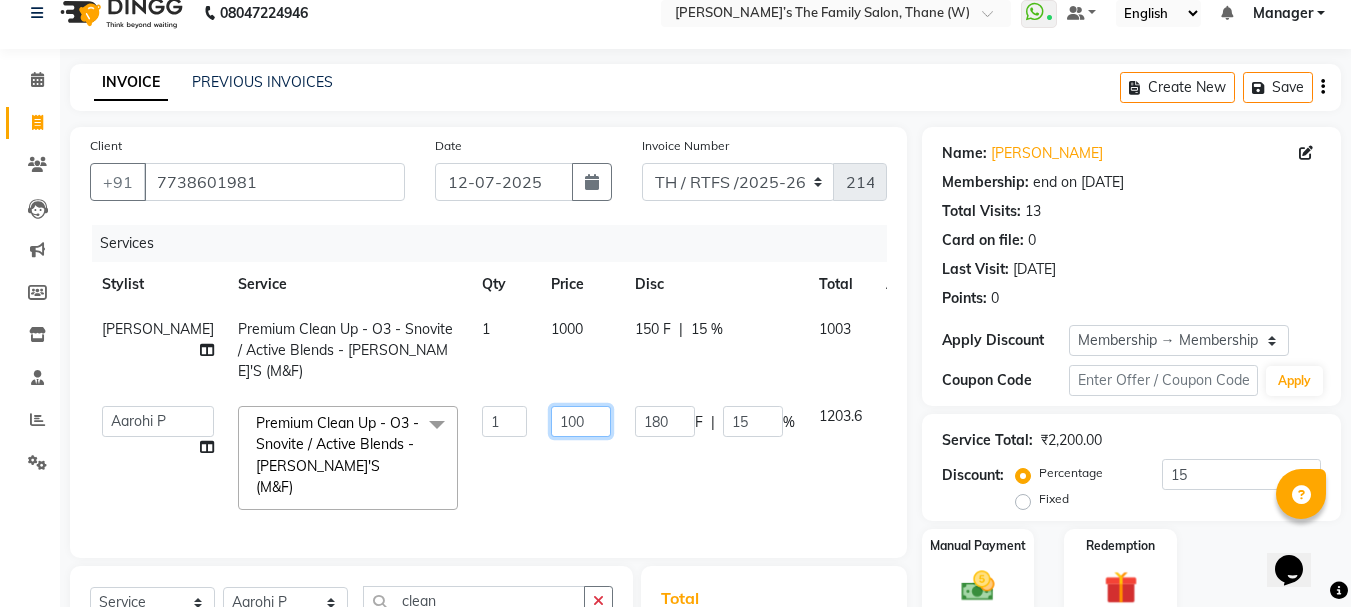 type on "1000" 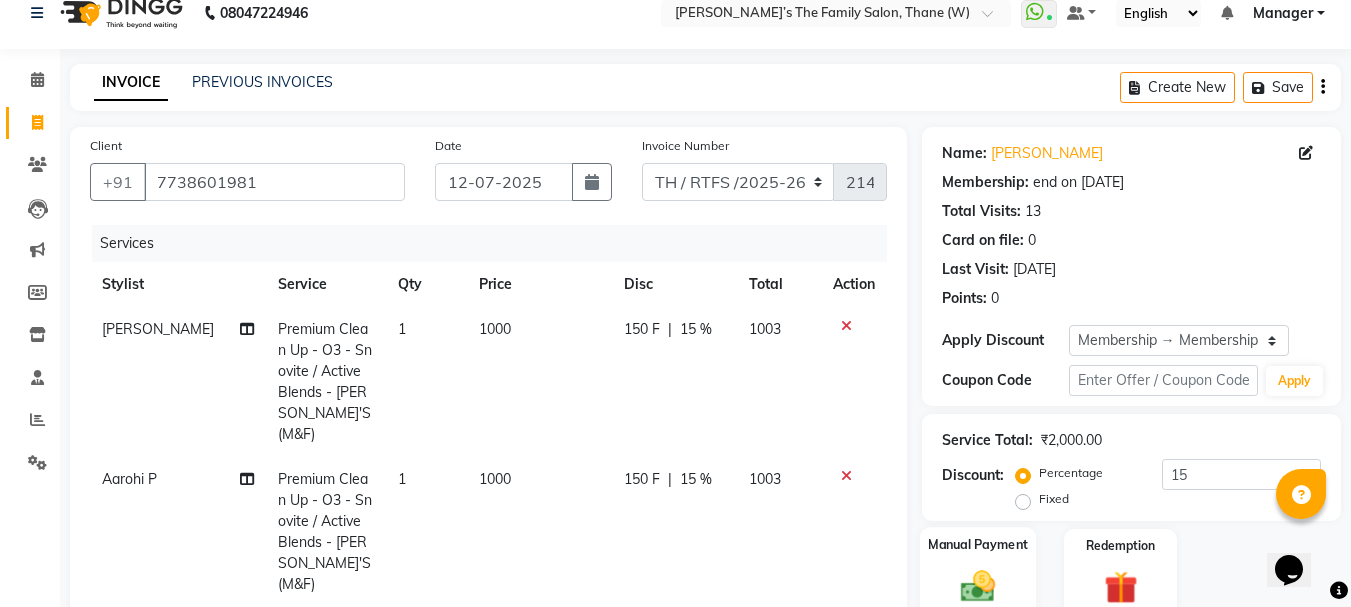 click 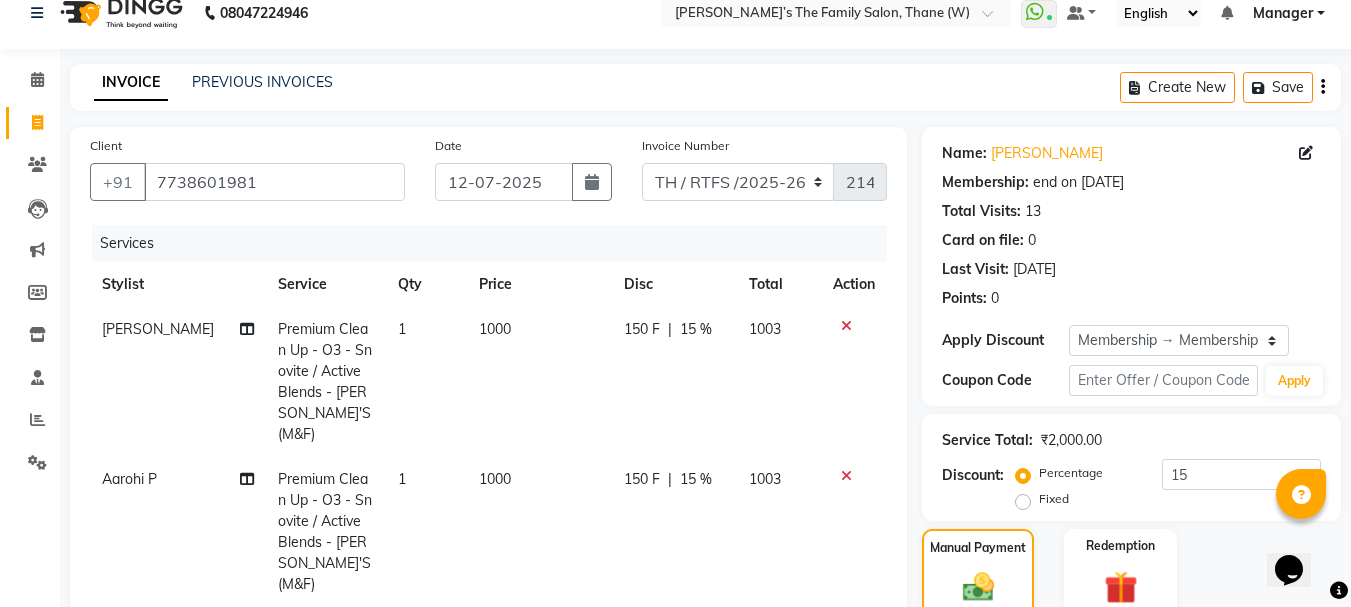 scroll, scrollTop: 364, scrollLeft: 0, axis: vertical 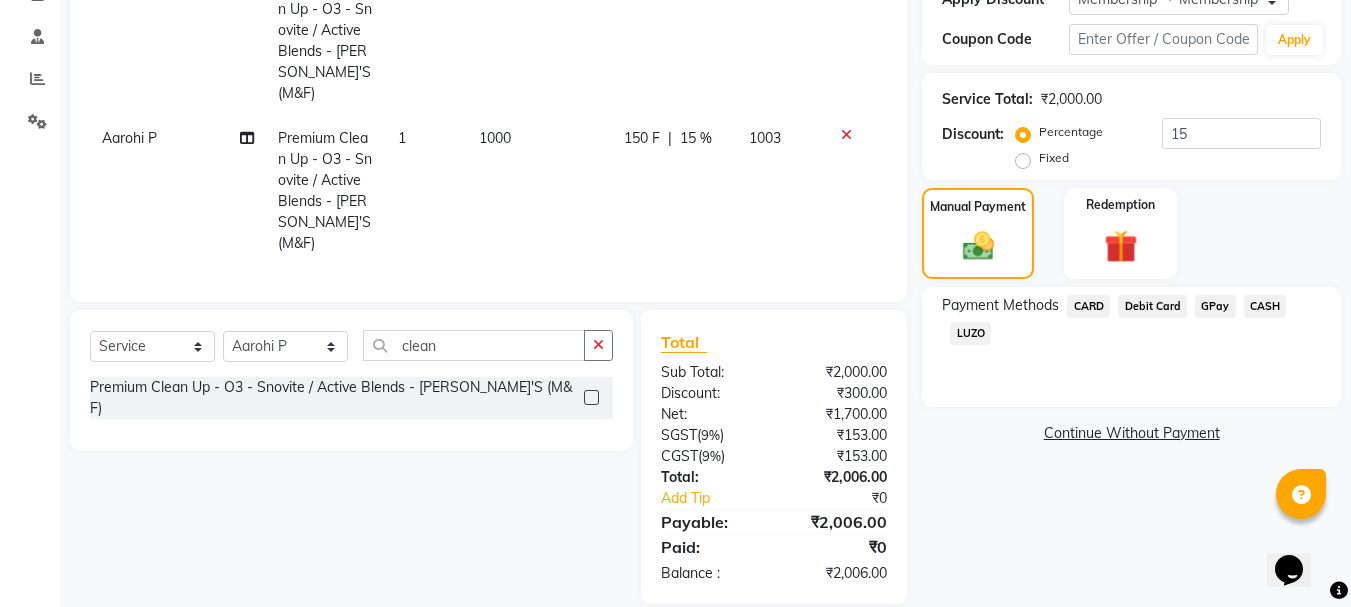 click on "GPay" 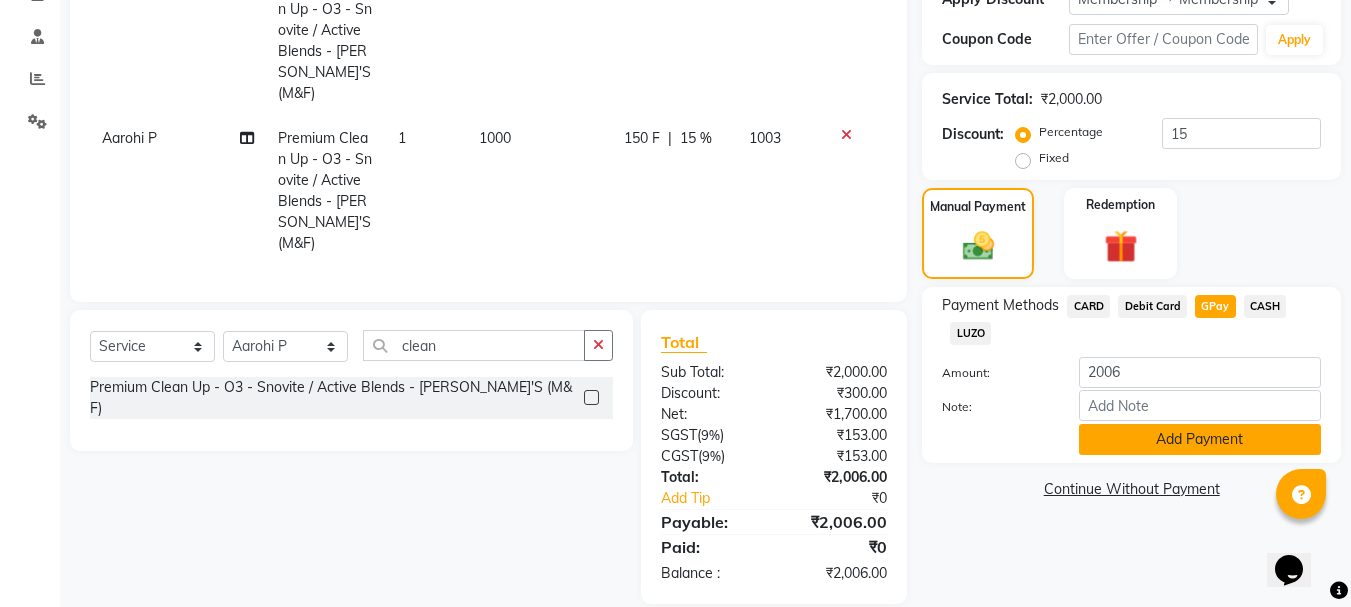 click on "Add Payment" 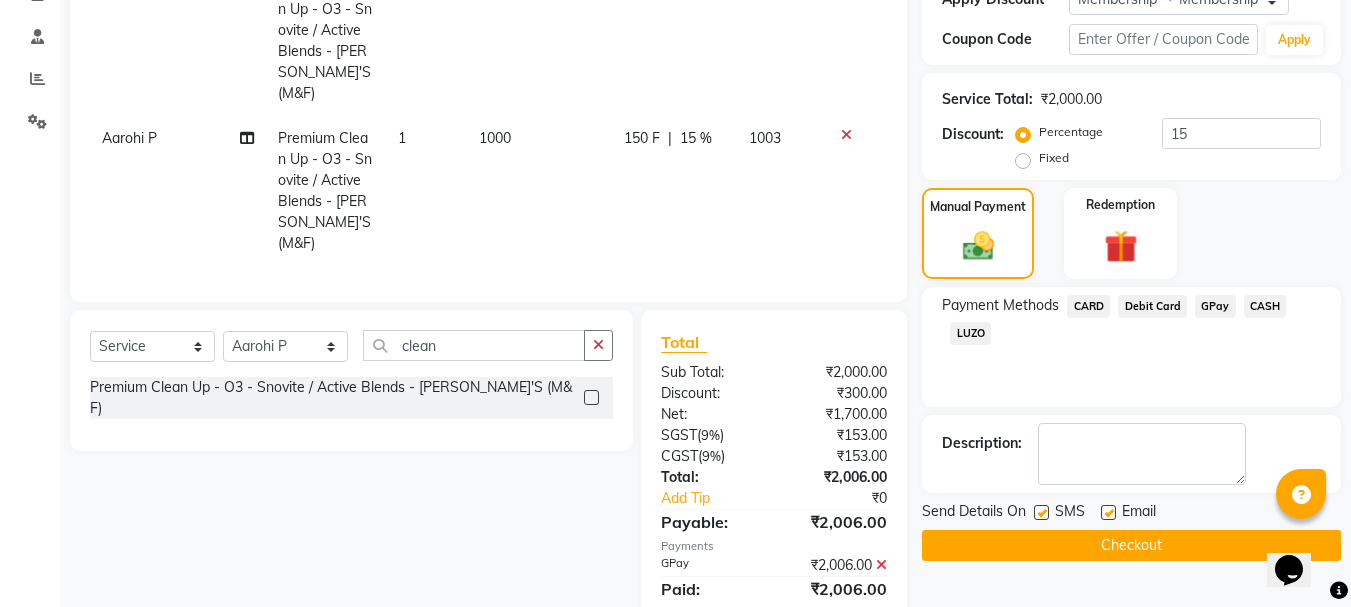 click on "Checkout" 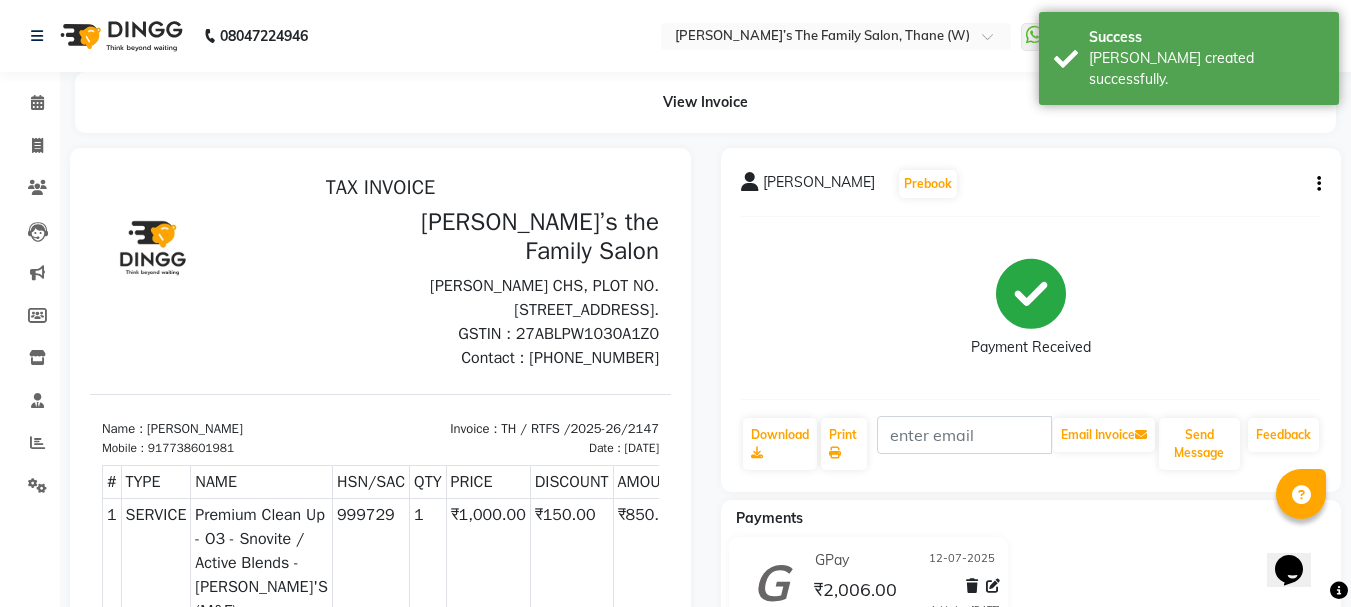 scroll, scrollTop: 0, scrollLeft: 0, axis: both 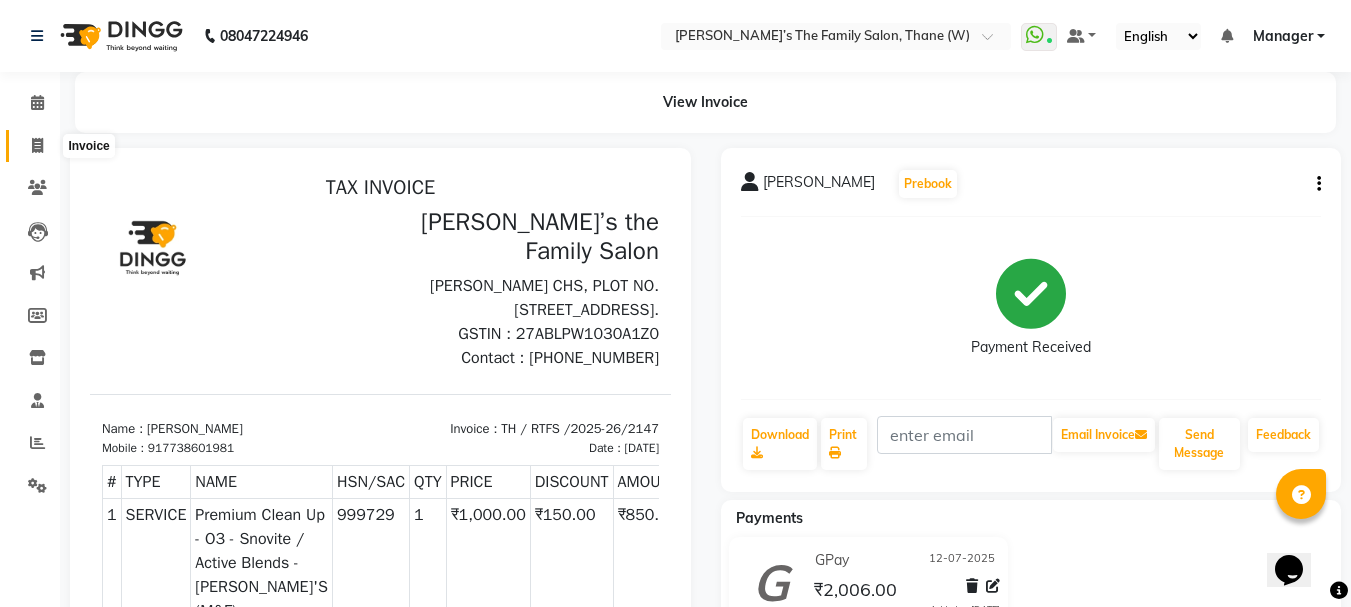 click 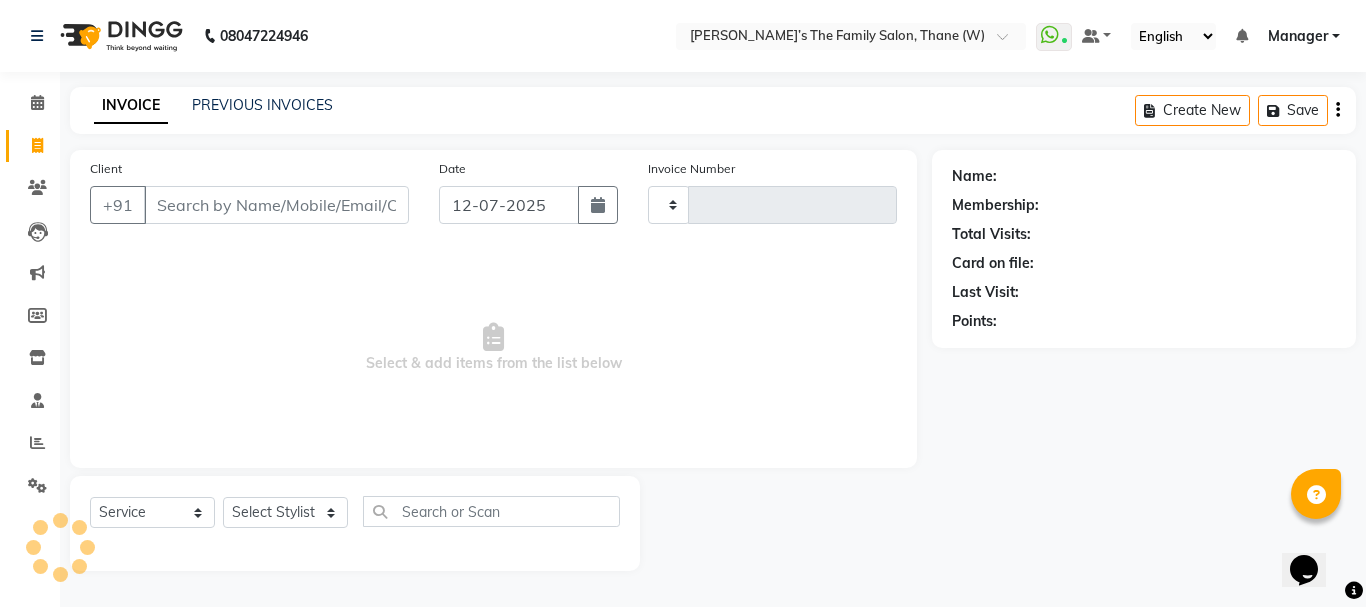 type on "2148" 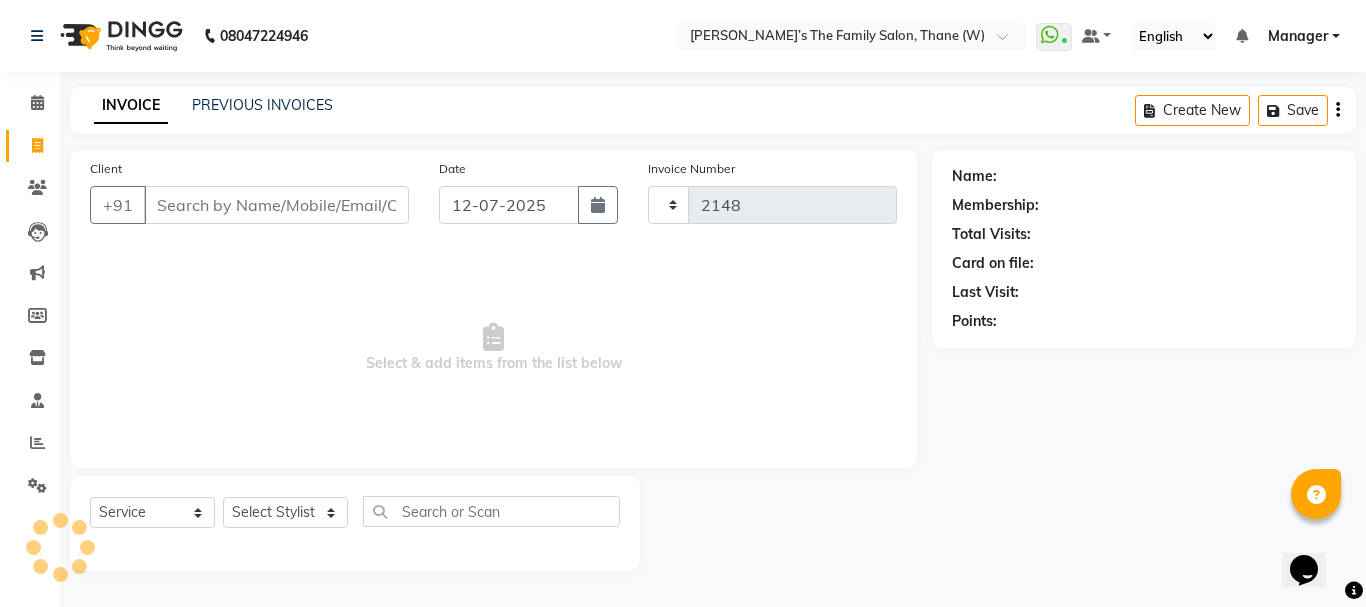 select on "8004" 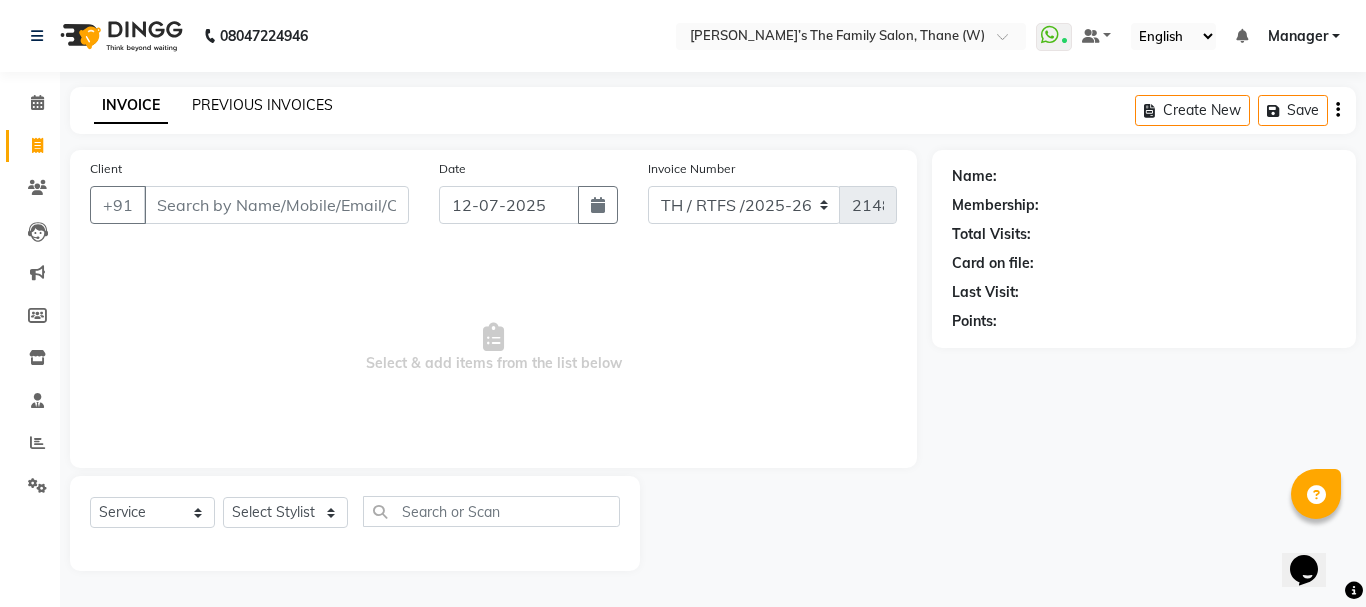 click on "PREVIOUS INVOICES" 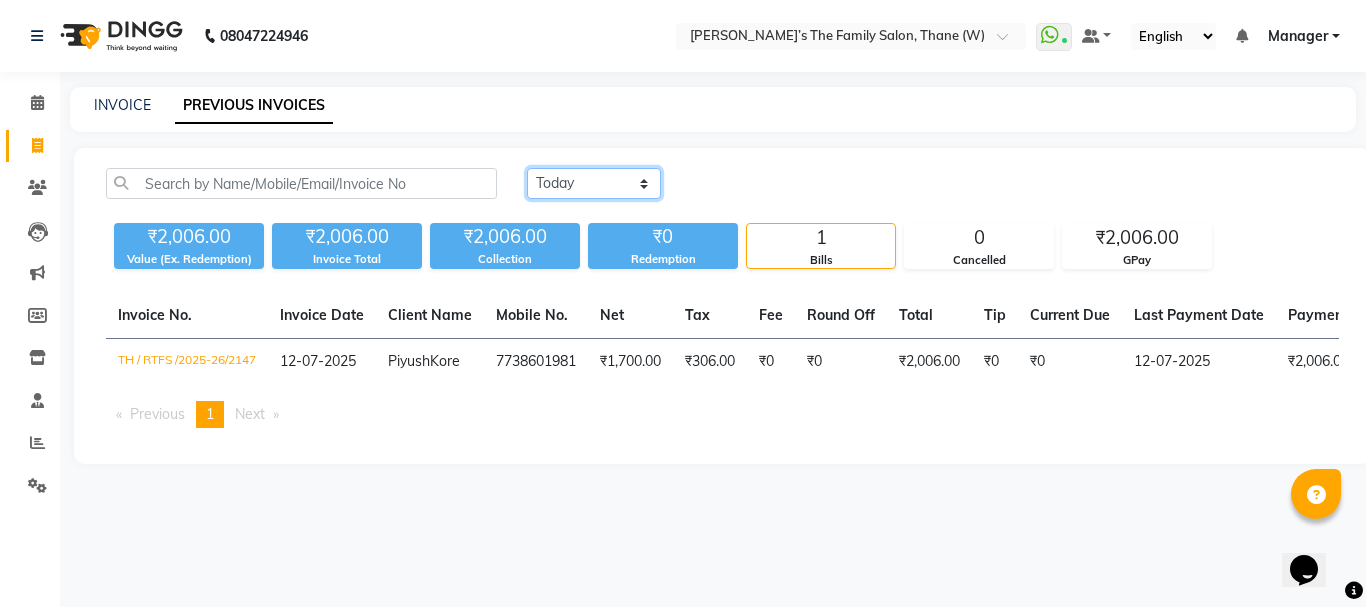 click on "Today Yesterday Custom Range" 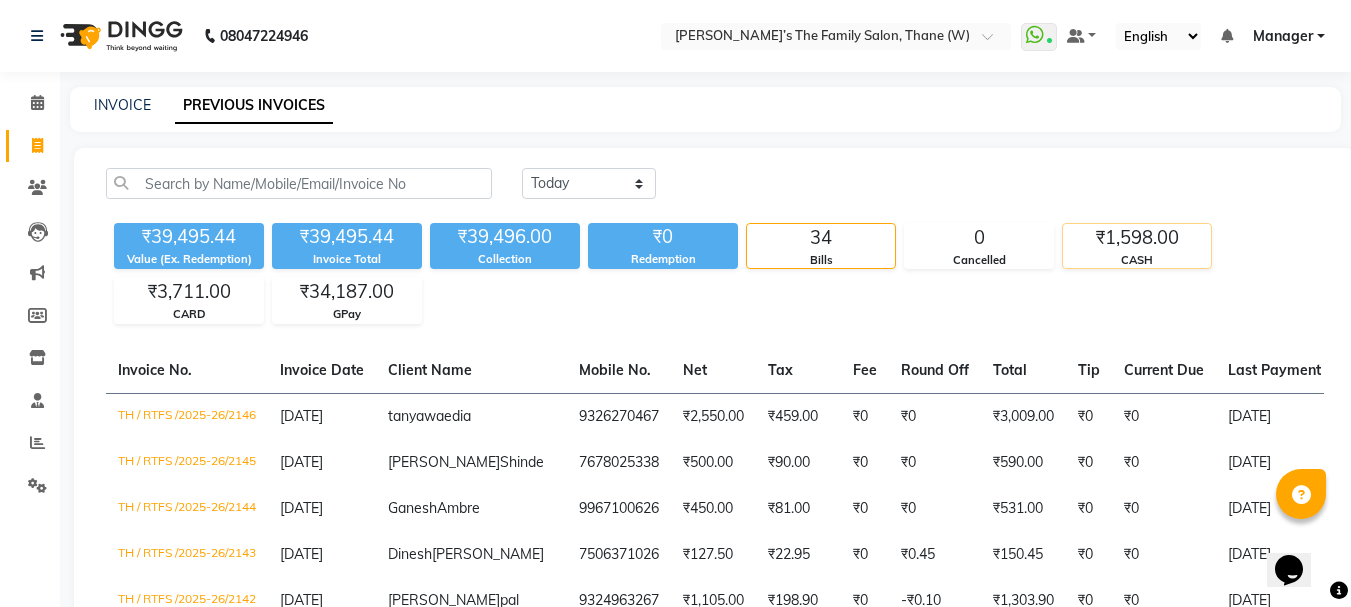 click on "₹1,598.00" 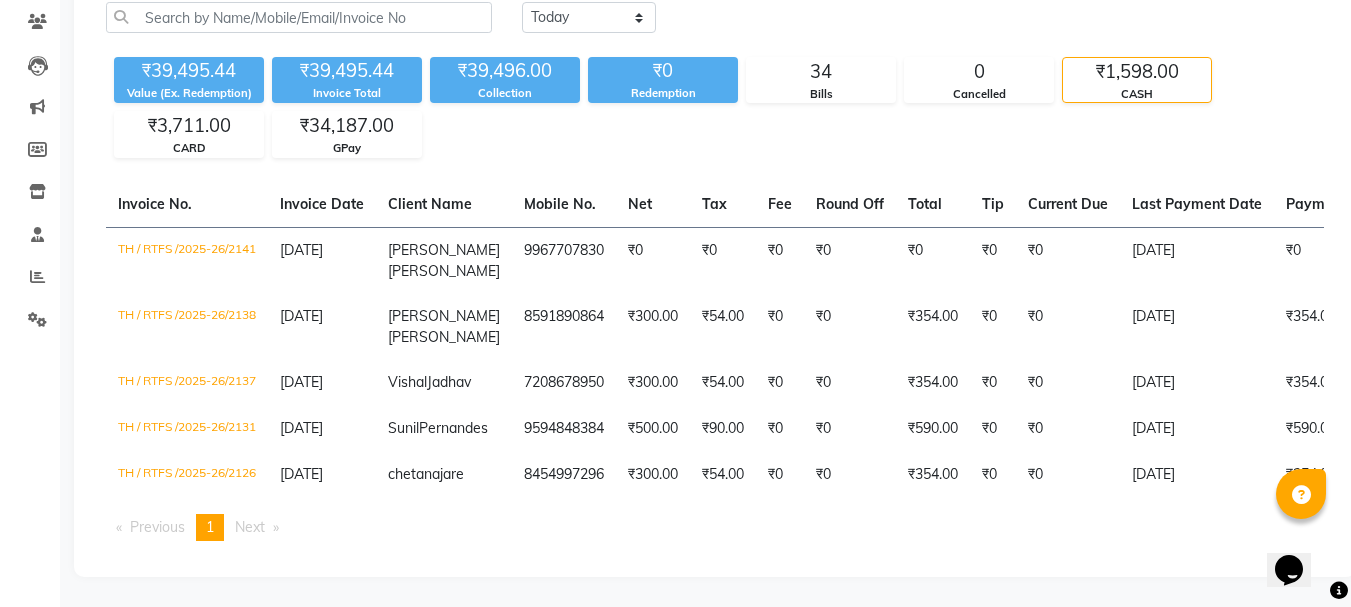 scroll, scrollTop: 221, scrollLeft: 0, axis: vertical 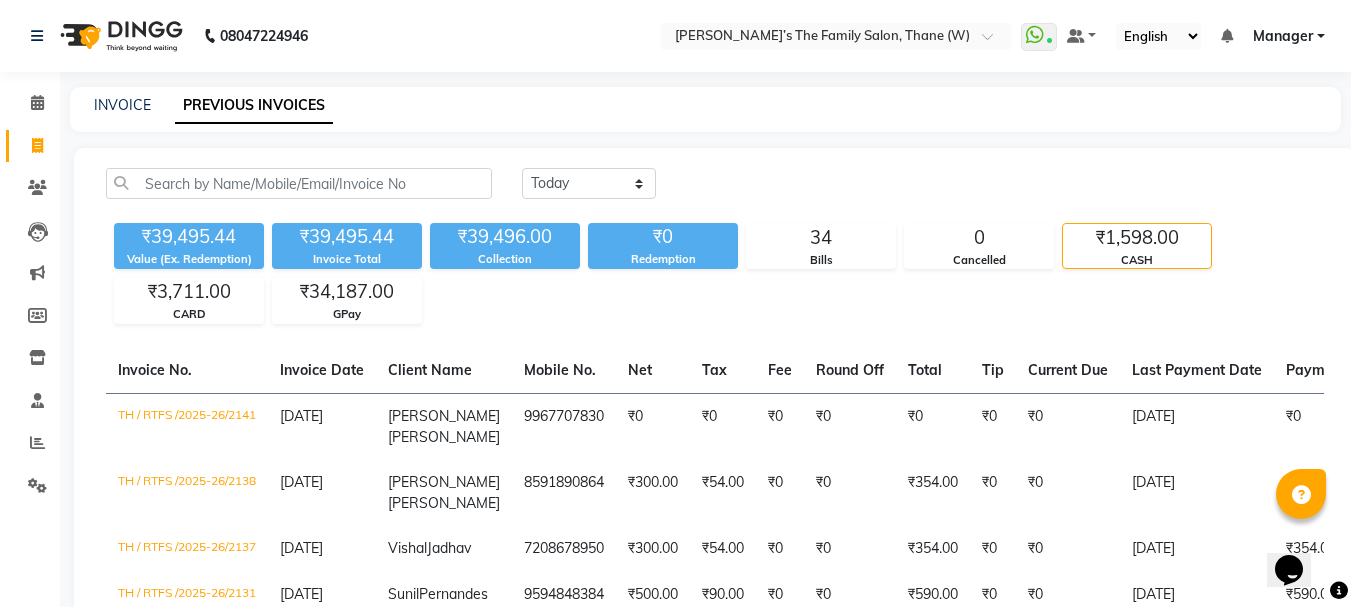 click on "08047224946 Select Location × Ravi’s The Family Salon, Thane (W)   WhatsApp Status  ✕ Status:  Connected Most Recent Message: 12-07-2025     11:14 AM Recent Service Activity: 12-07-2025     12:26 PM Default Panel My Panel English ENGLISH Español العربية मराठी हिंदी ગુજરાતી தமிழ் 中文 Notifications nothing to show Manager Manage Profile Change Password Sign out  Version:3.15.4" 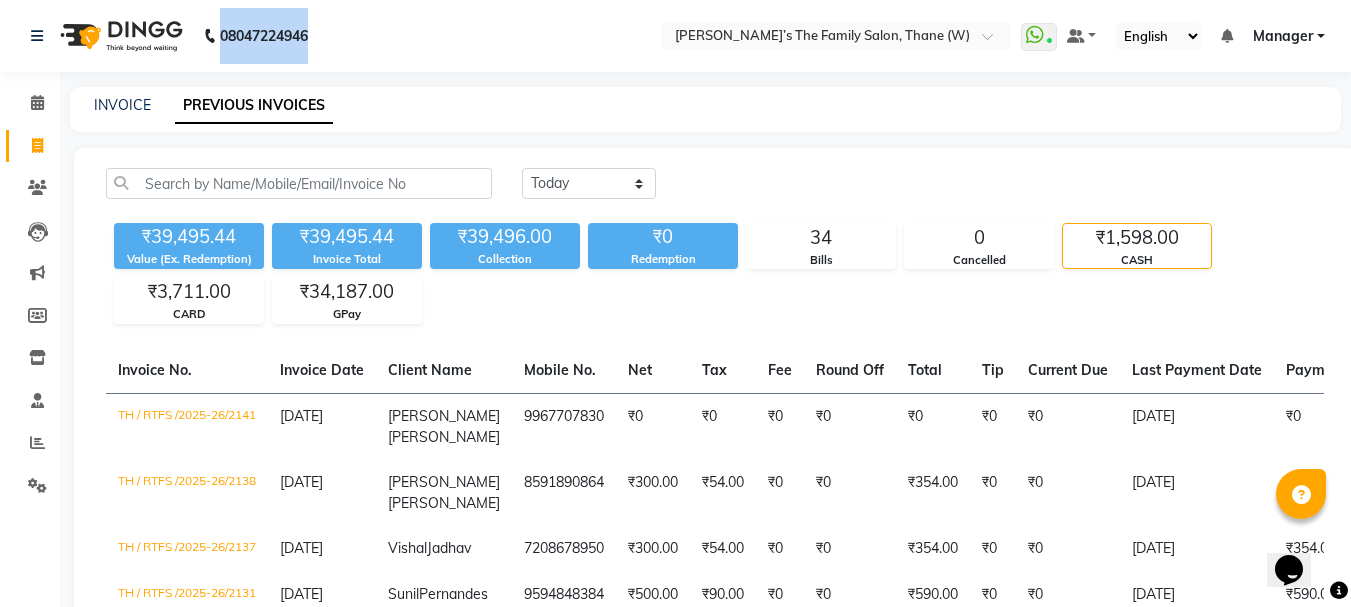 click on "08047224946 Select Location × Ravi’s The Family Salon, Thane (W)   WhatsApp Status  ✕ Status:  Connected Most Recent Message: 12-07-2025     11:14 AM Recent Service Activity: 12-07-2025     12:26 PM Default Panel My Panel English ENGLISH Español العربية मराठी हिंदी ગુજરાતી தமிழ் 中文 Notifications nothing to show Manager Manage Profile Change Password Sign out  Version:3.15.4" 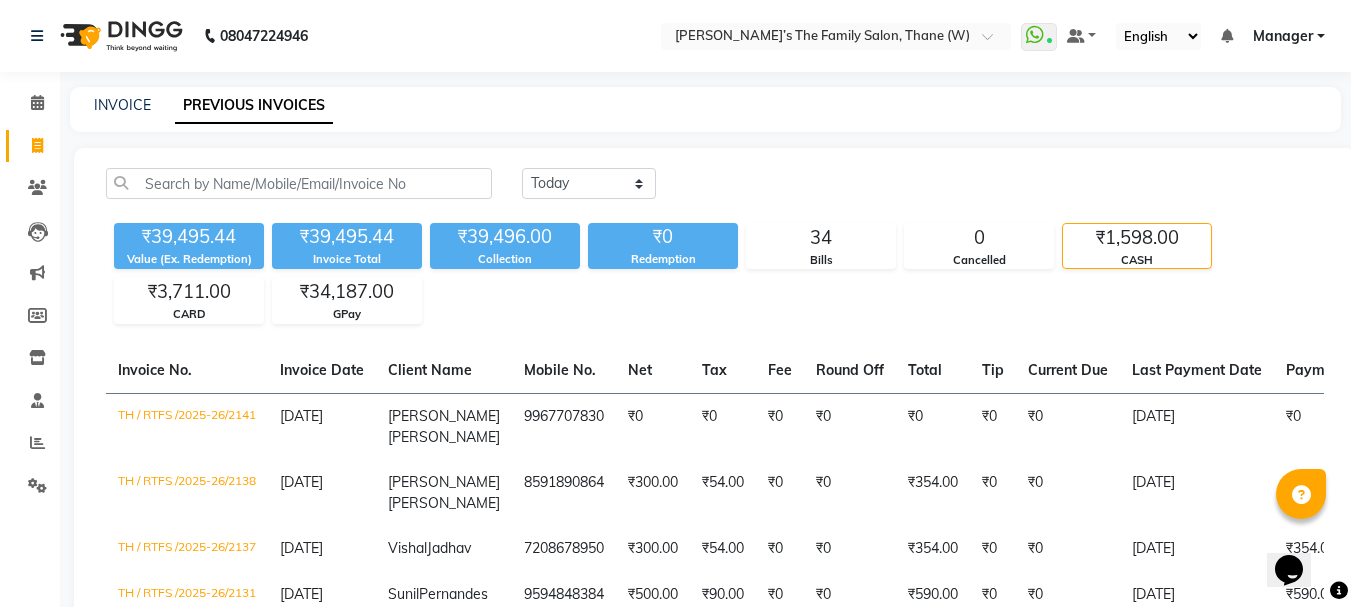 click on "08047224946 Select Location × Ravi’s The Family Salon, Thane (W)   WhatsApp Status  ✕ Status:  Connected Most Recent Message: 12-07-2025     11:14 AM Recent Service Activity: 12-07-2025     12:26 PM Default Panel My Panel English ENGLISH Español العربية मराठी हिंदी ગુજરાતી தமிழ் 中文 Notifications nothing to show Manager Manage Profile Change Password Sign out  Version:3.15.4" 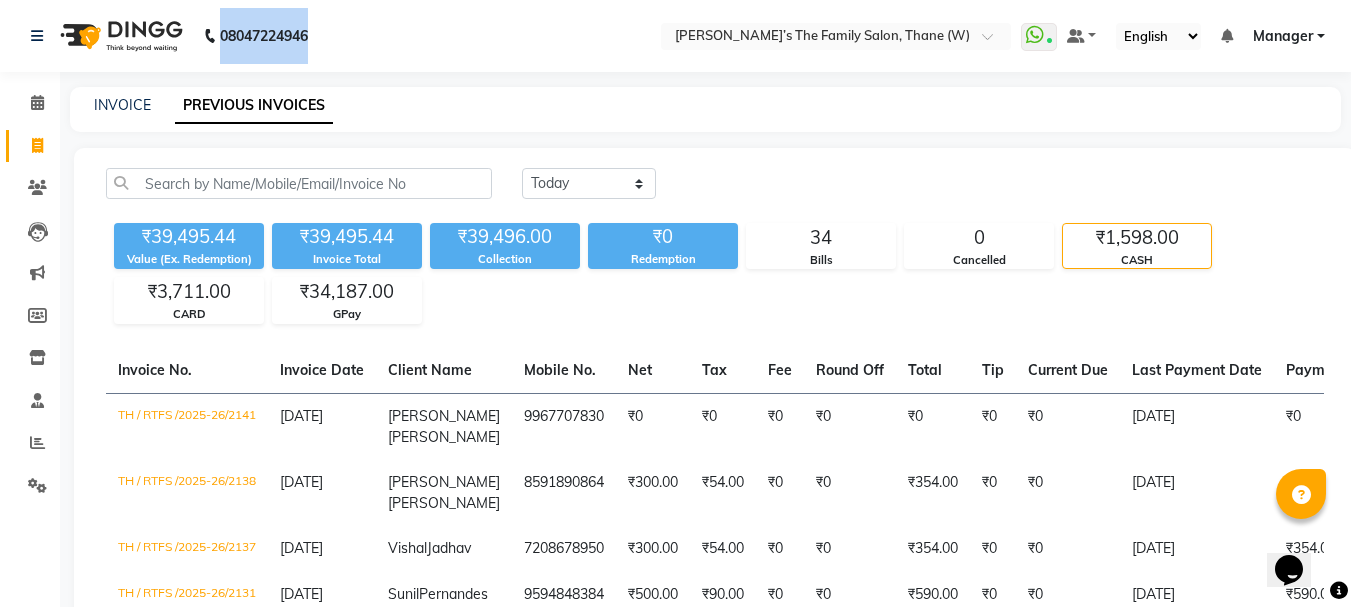 click on "08047224946 Select Location × Ravi’s The Family Salon, Thane (W)   WhatsApp Status  ✕ Status:  Connected Most Recent Message: 12-07-2025     11:14 AM Recent Service Activity: 12-07-2025     12:26 PM Default Panel My Panel English ENGLISH Español العربية मराठी हिंदी ગુજરાતી தமிழ் 中文 Notifications nothing to show Manager Manage Profile Change Password Sign out  Version:3.15.4" 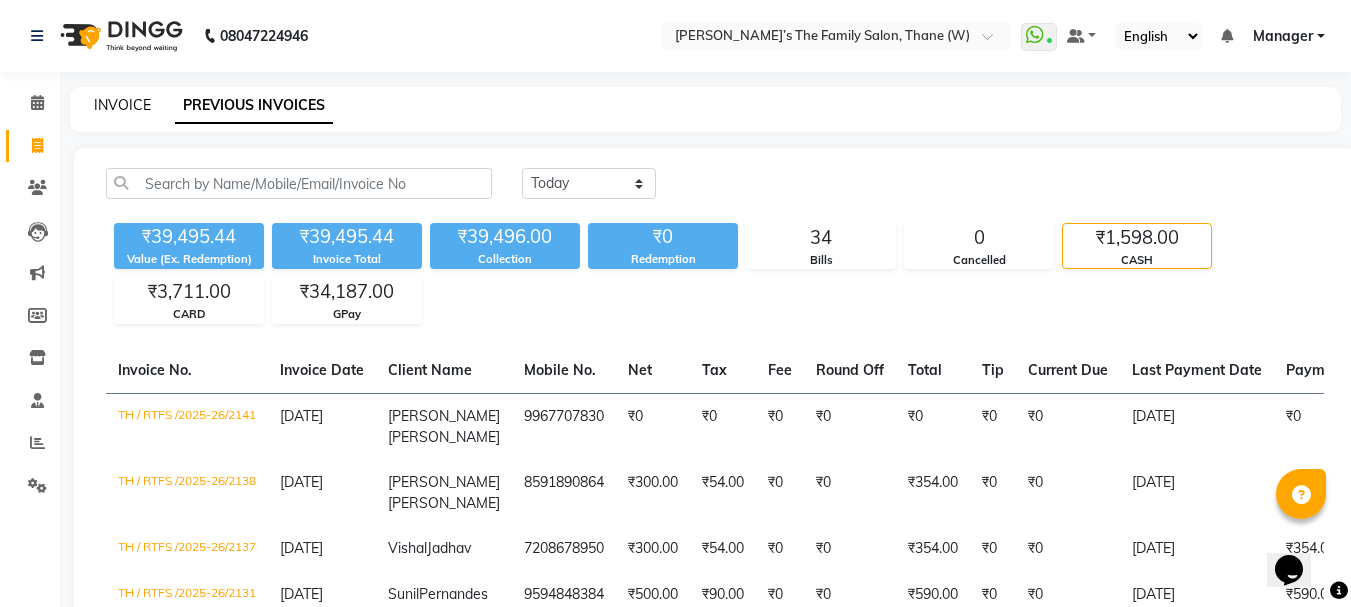 click on "INVOICE" 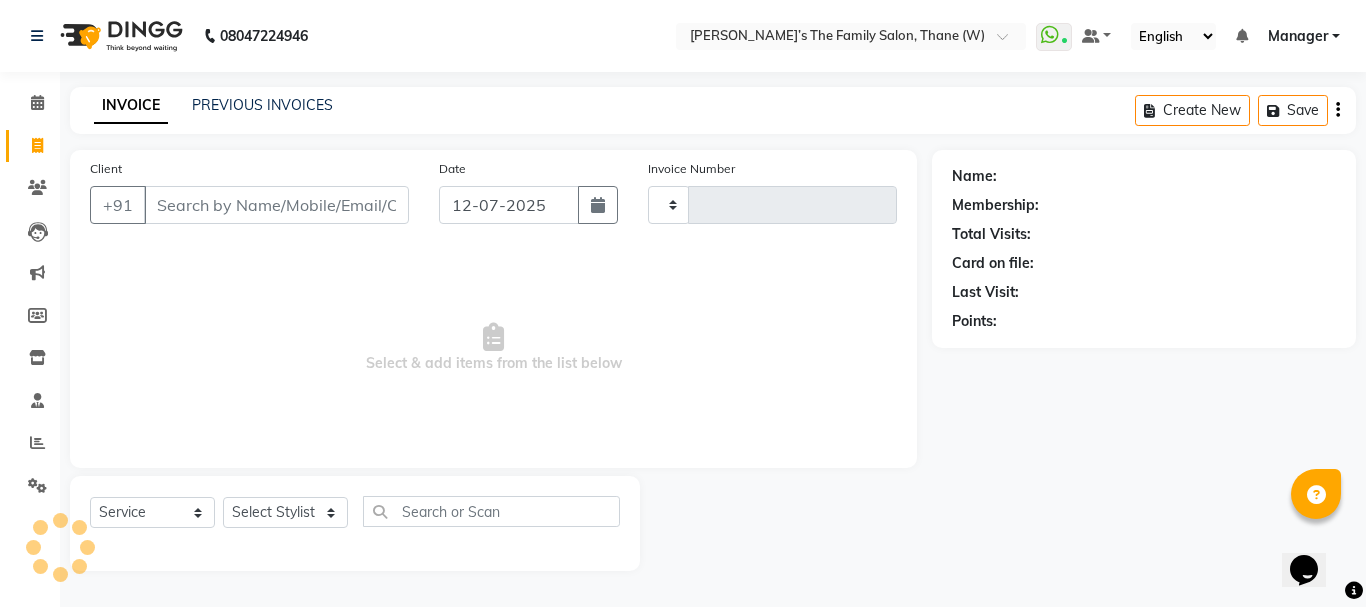 type on "2148" 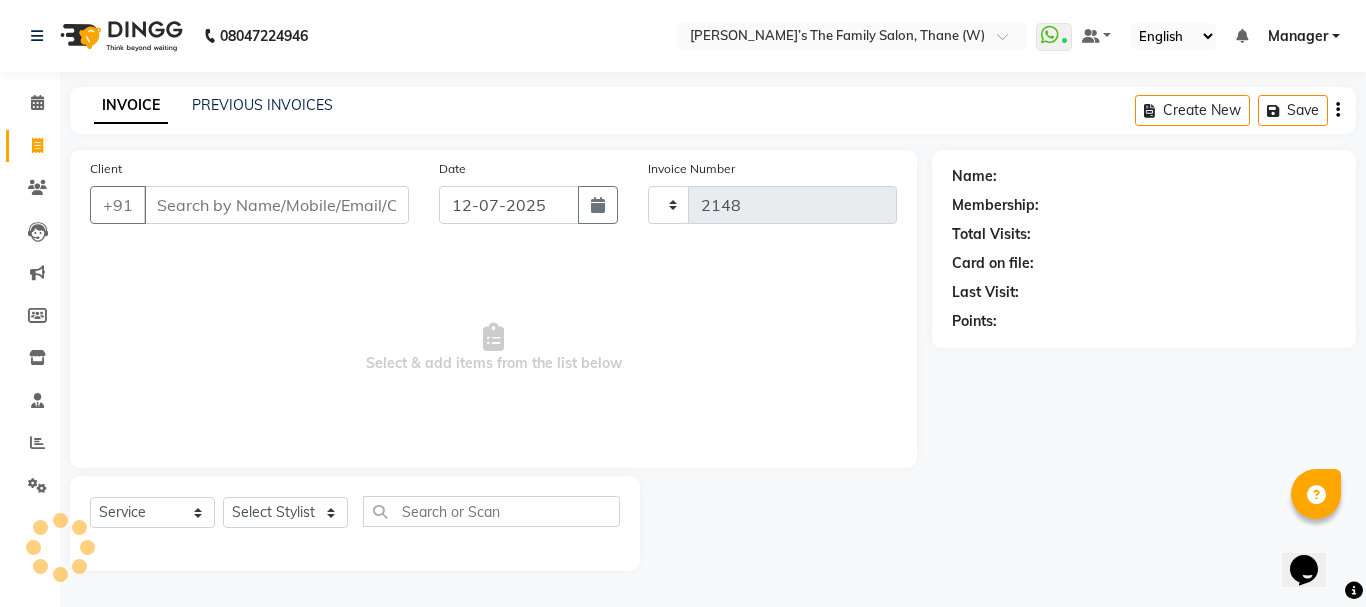 select on "8004" 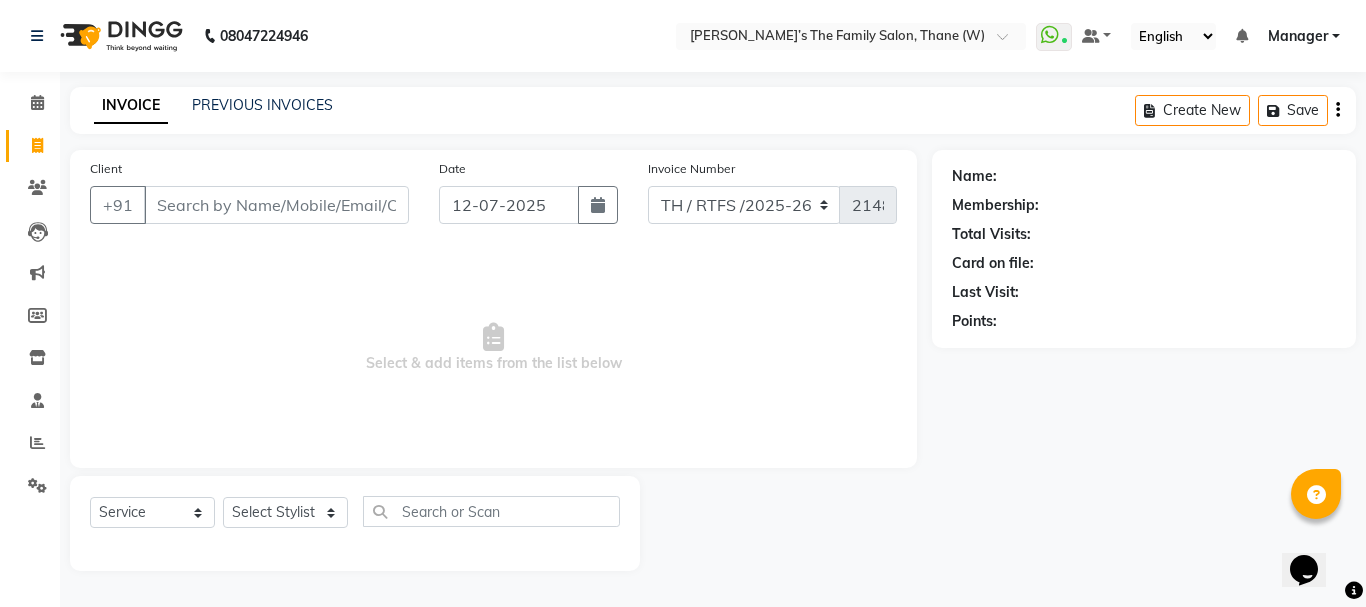 click on "Client" at bounding box center [276, 205] 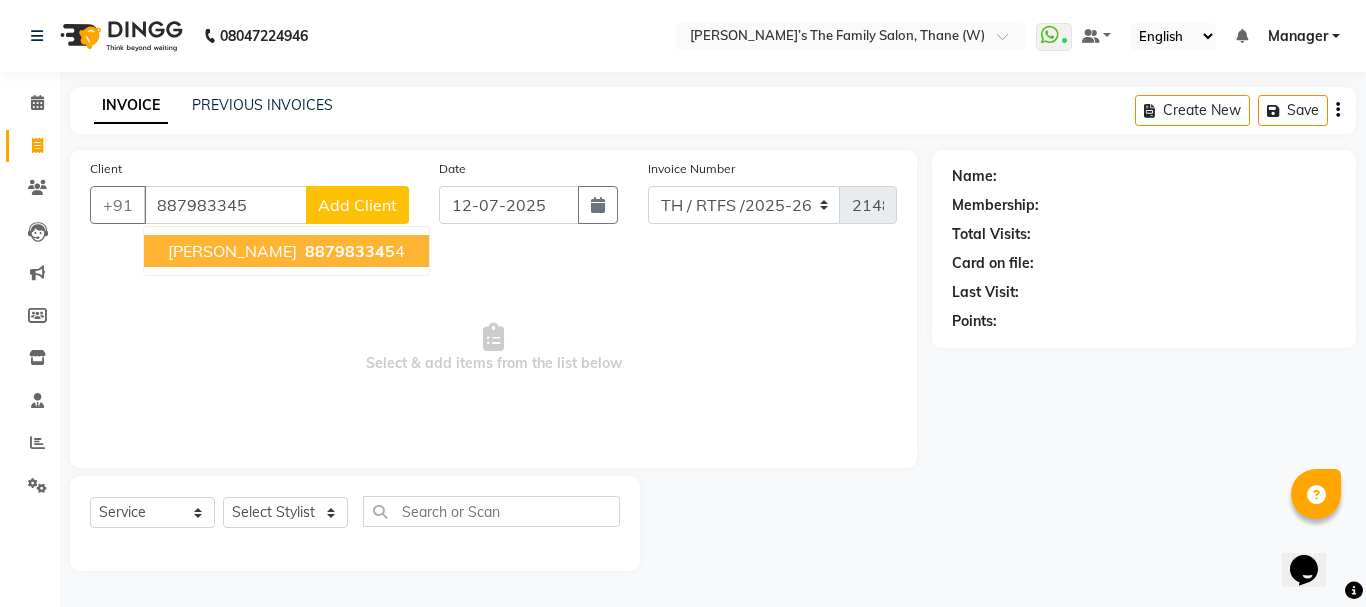 click on "Sandesh waikar" at bounding box center (232, 251) 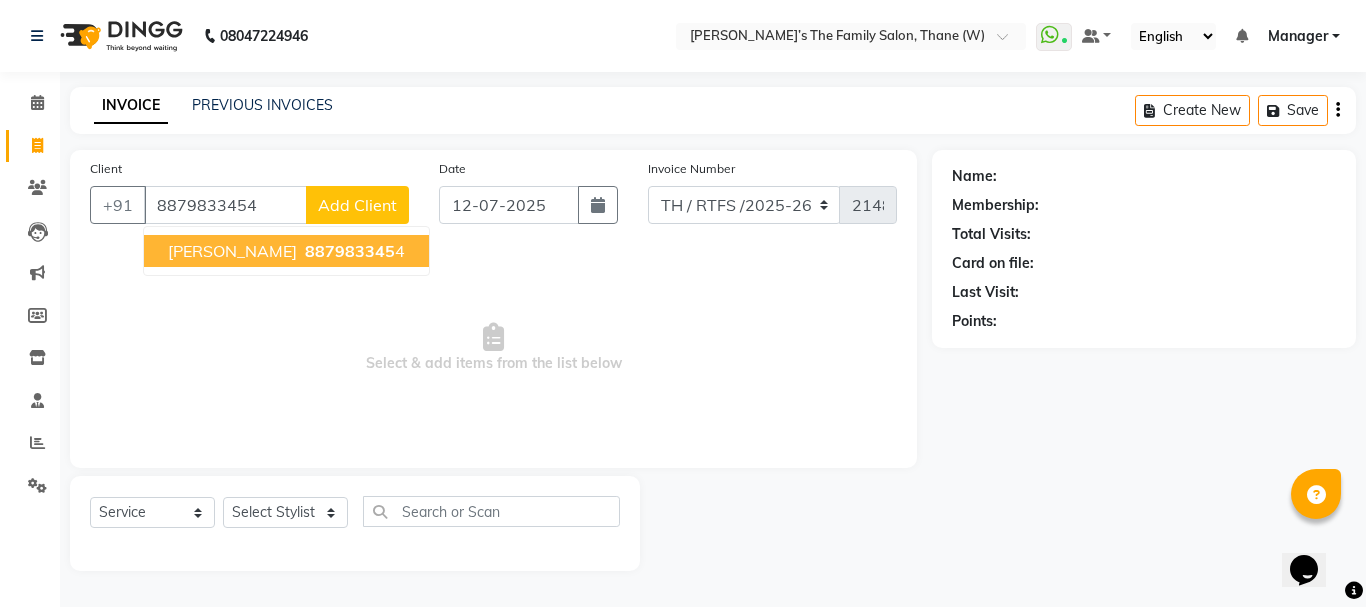type on "8879833454" 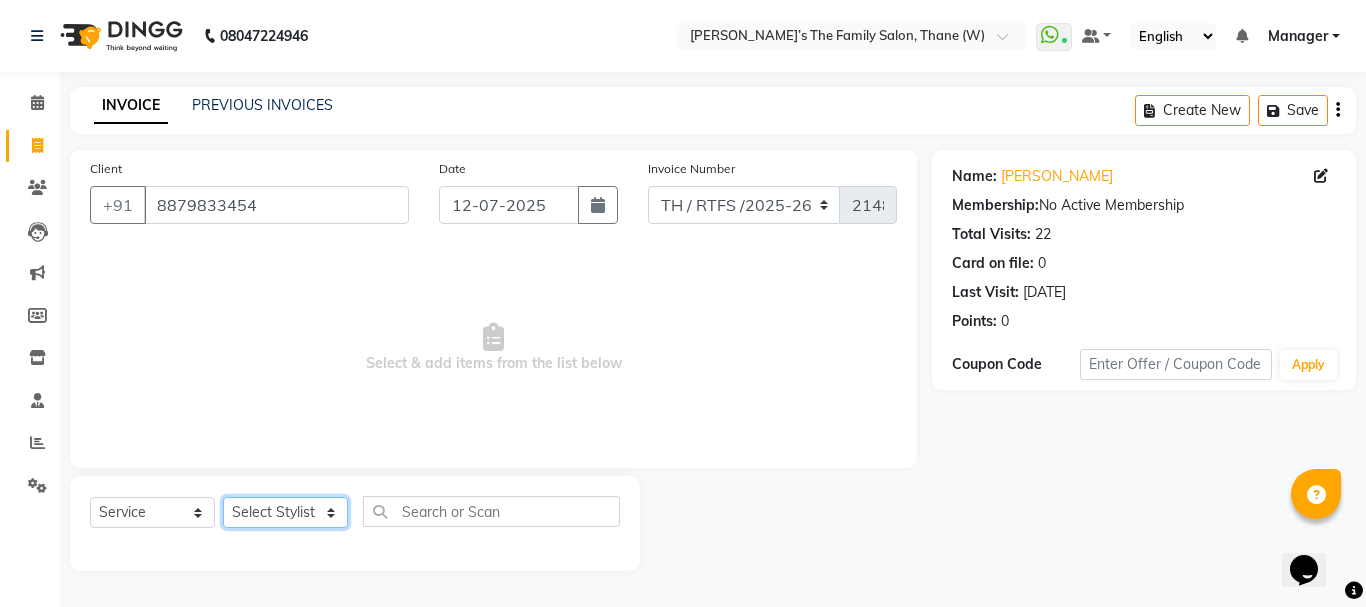 click on "Select Stylist Aarohi P   Aksahy auty Ali  Aniket A  Anuradha arvind Divya gautam .kasrade House sale Komal Waghmare  Laxmi   Manager Moin salmani Prashant   Ravindra Samrat Kumar Sangita Dighe Sanjana Kharat  Shreepad M  shrishti  jaiwala  vaibhavi  gudekar  Vikas H" 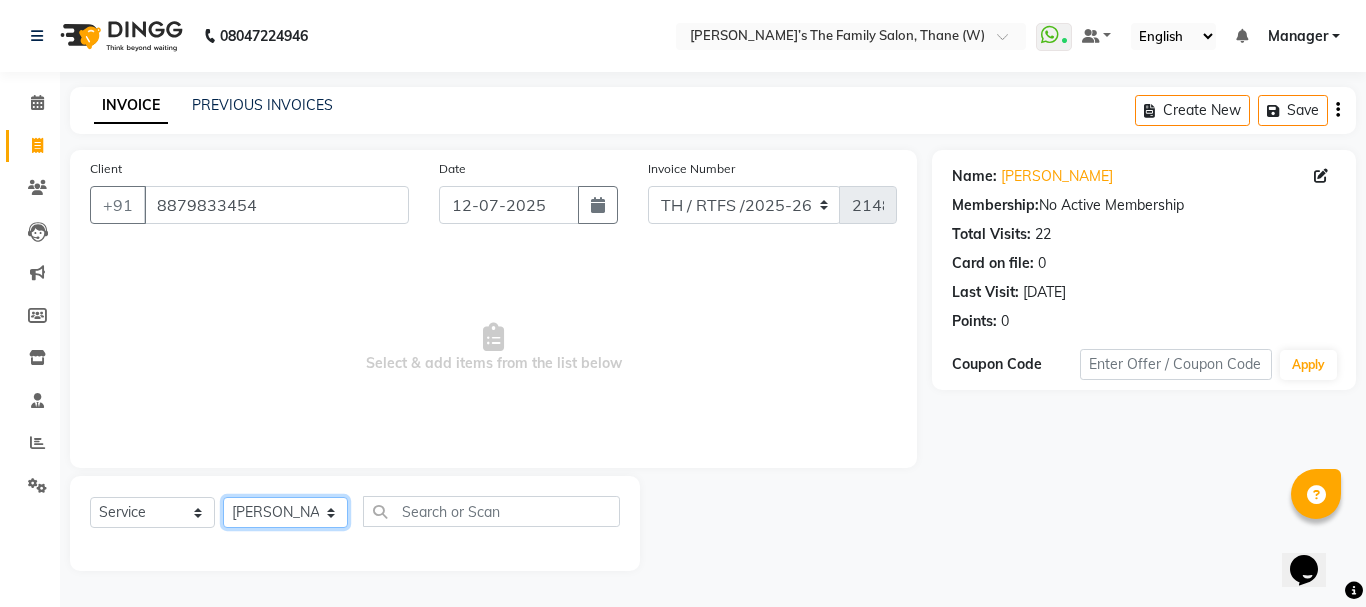 click on "Select Stylist Aarohi P   Aksahy auty Ali  Aniket A  Anuradha arvind Divya gautam .kasrade House sale Komal Waghmare  Laxmi   Manager Moin salmani Prashant   Ravindra Samrat Kumar Sangita Dighe Sanjana Kharat  Shreepad M  shrishti  jaiwala  vaibhavi  gudekar  Vikas H" 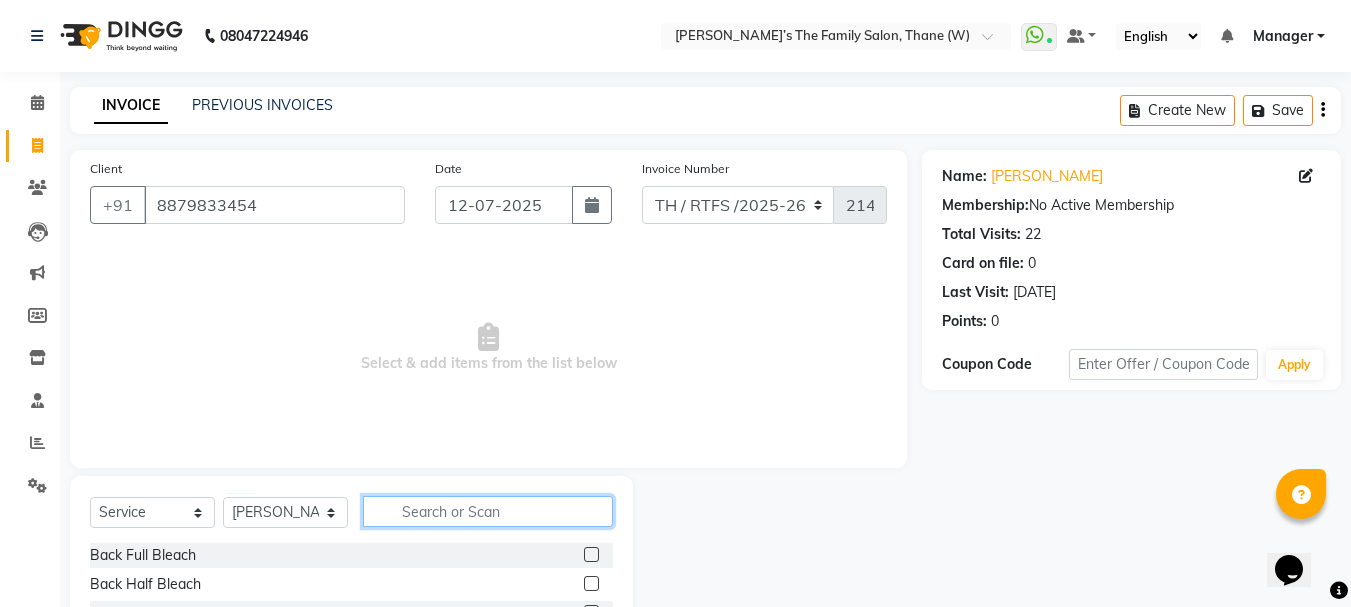 click 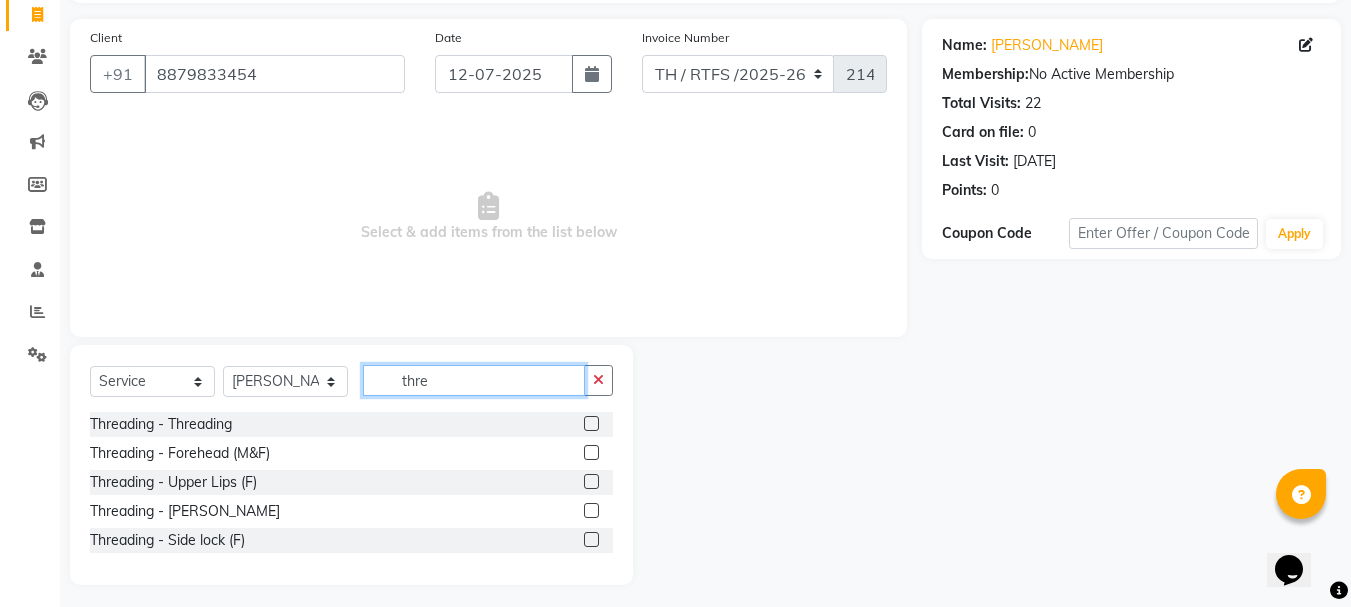 scroll, scrollTop: 139, scrollLeft: 0, axis: vertical 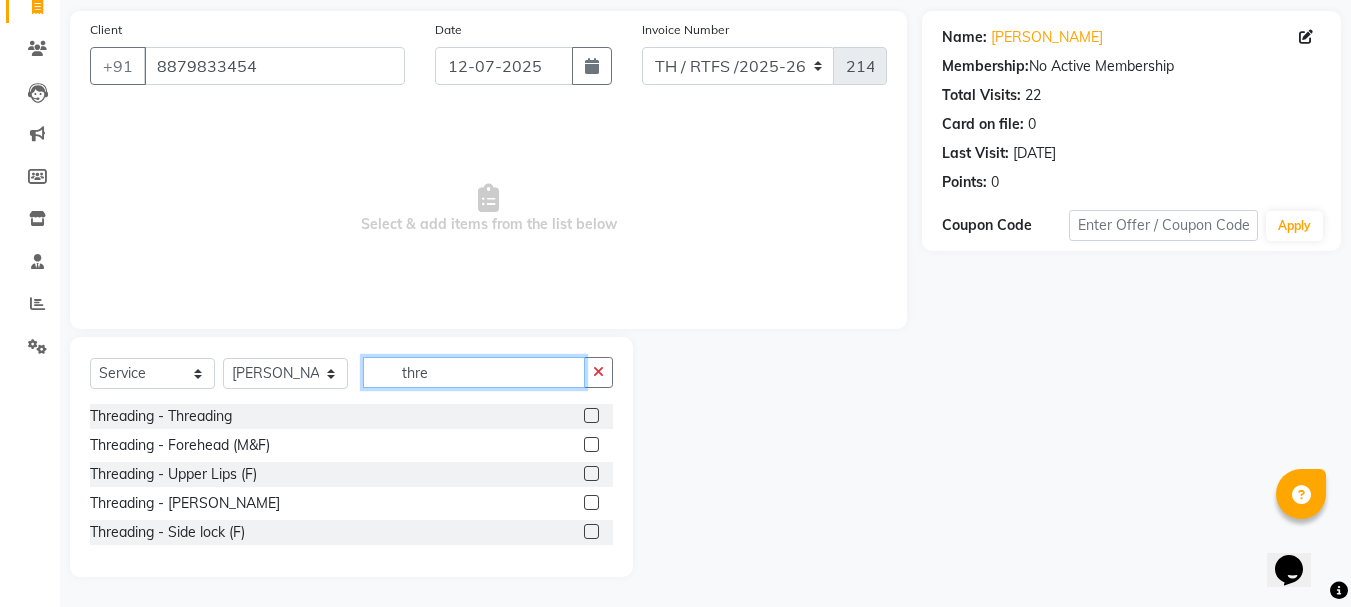 type on "thre" 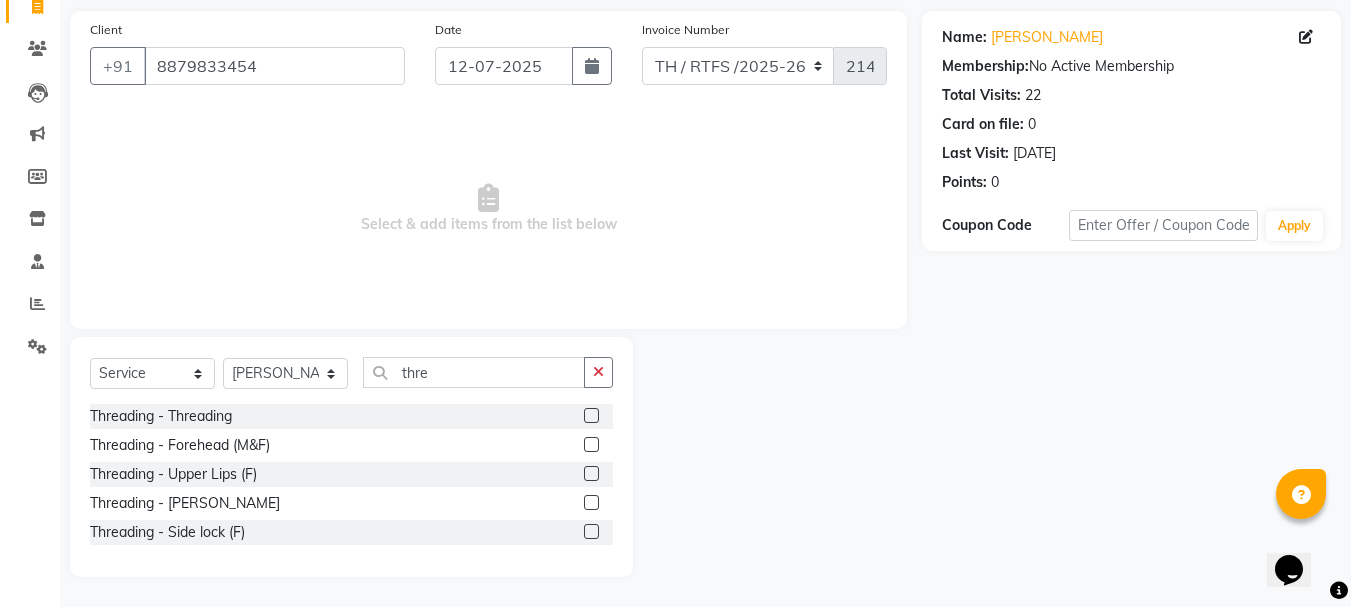 click 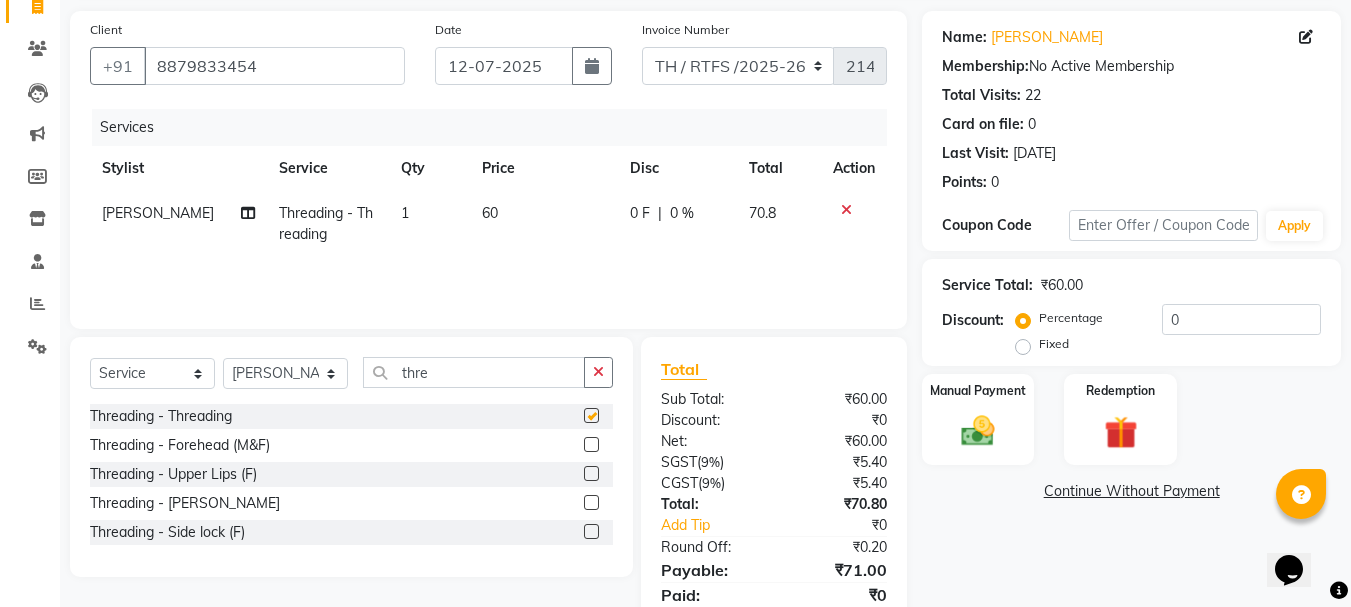 checkbox on "false" 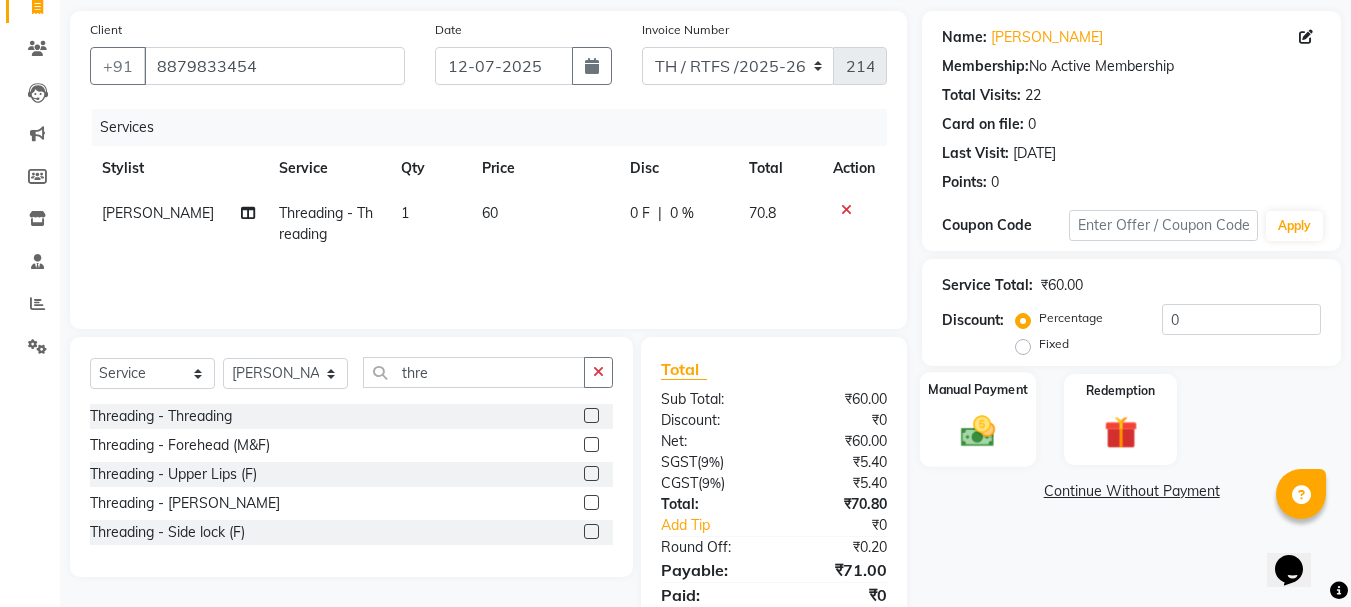 click 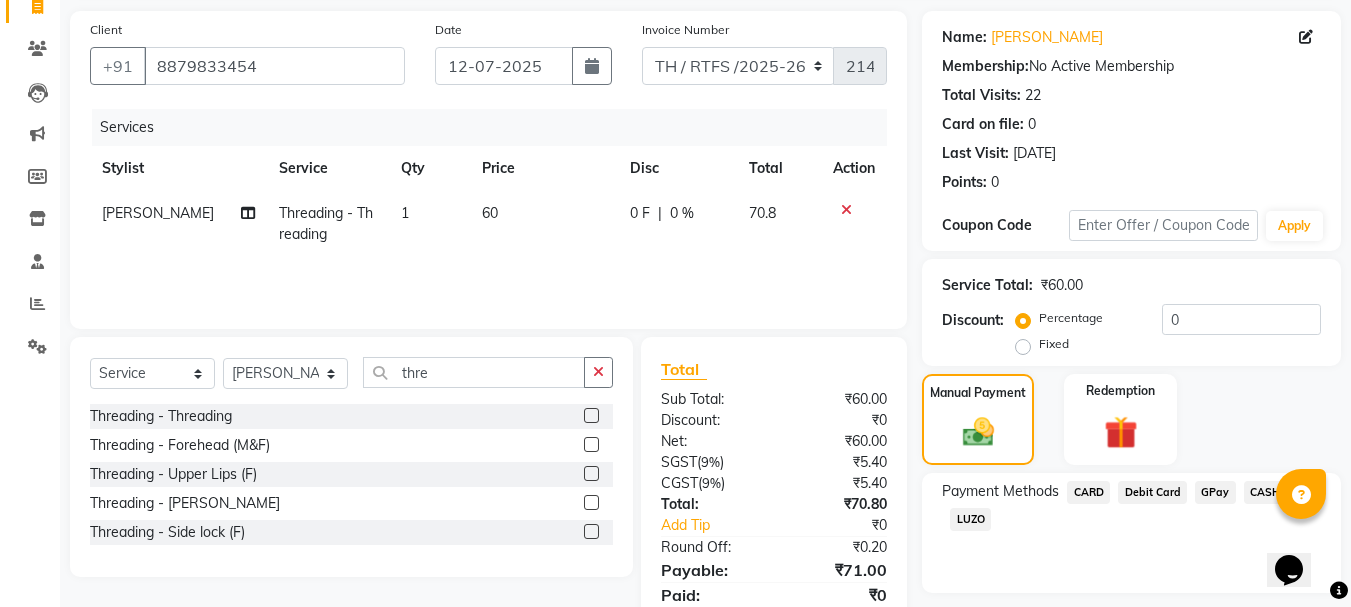 click on "GPay" 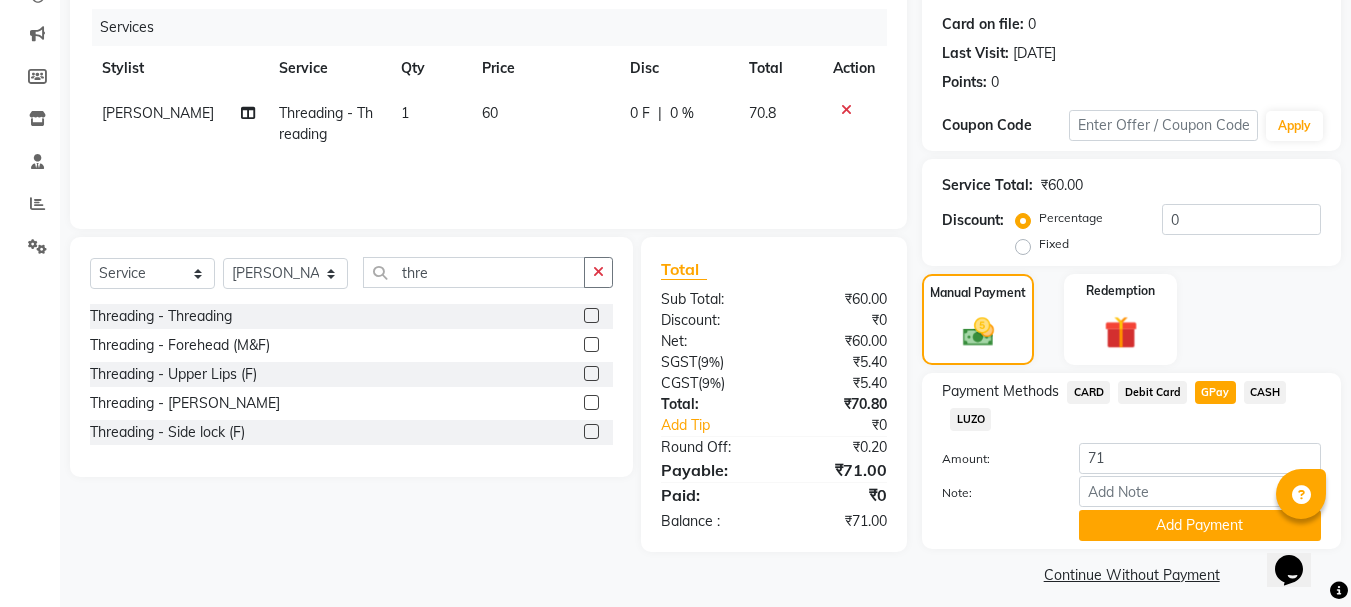 scroll, scrollTop: 252, scrollLeft: 0, axis: vertical 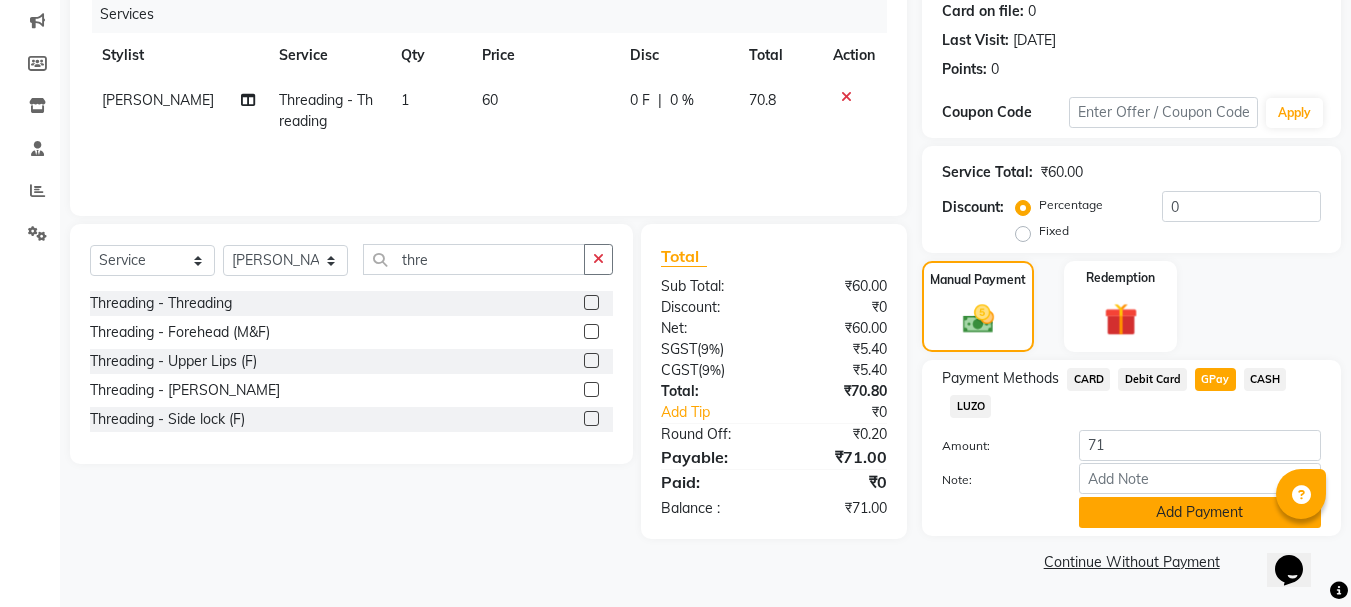 click on "Add Payment" 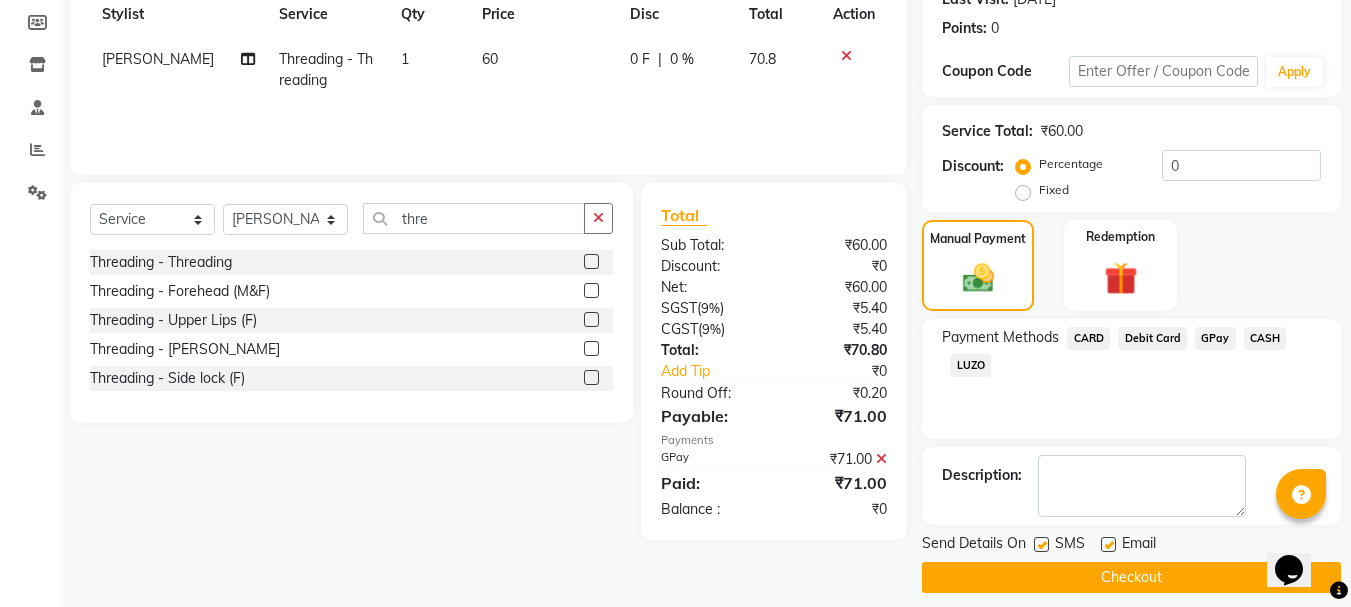 scroll, scrollTop: 309, scrollLeft: 0, axis: vertical 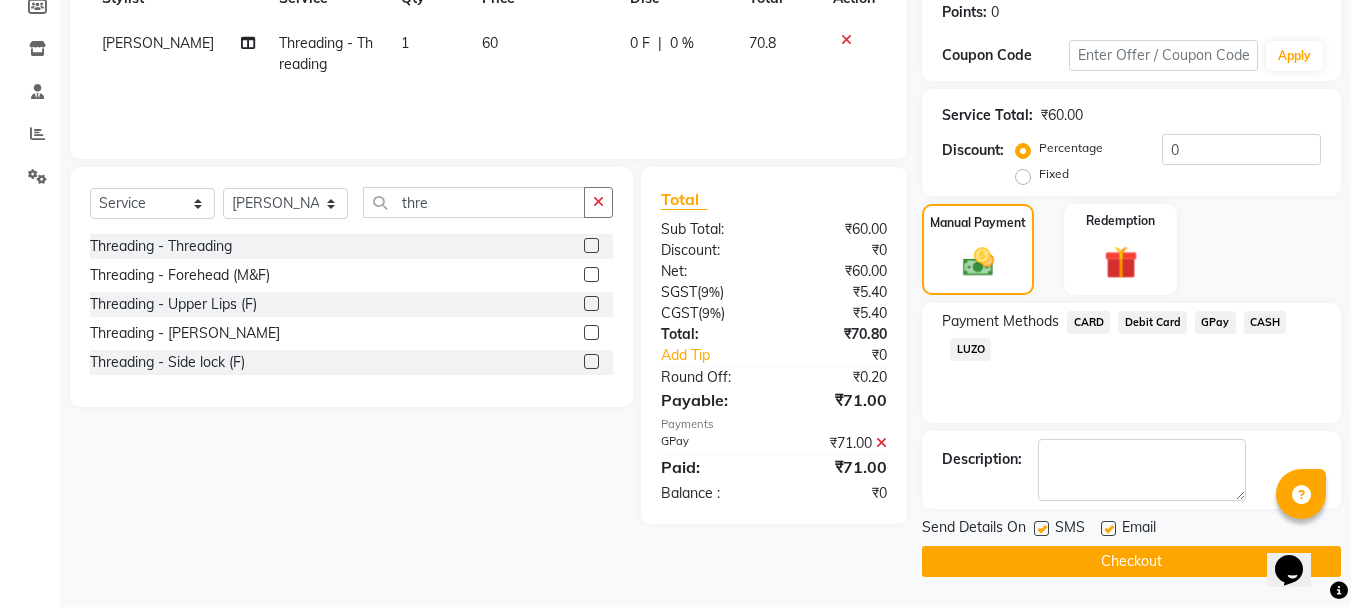 click on "Checkout" 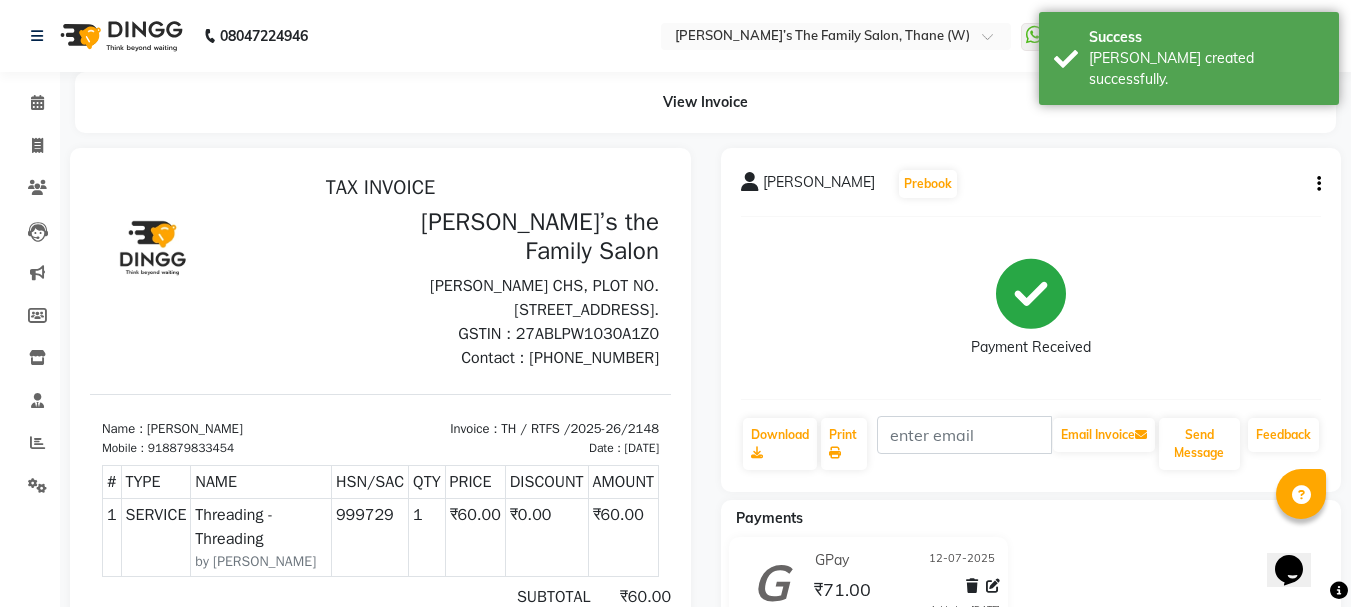 scroll, scrollTop: 0, scrollLeft: 0, axis: both 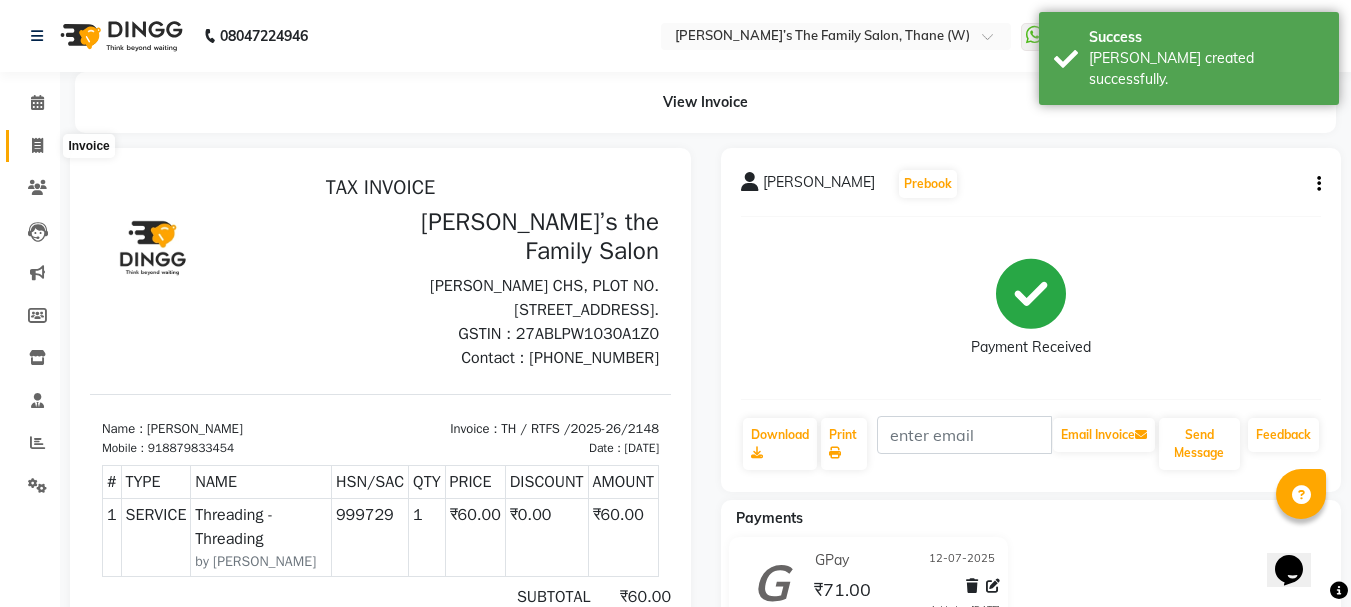 click 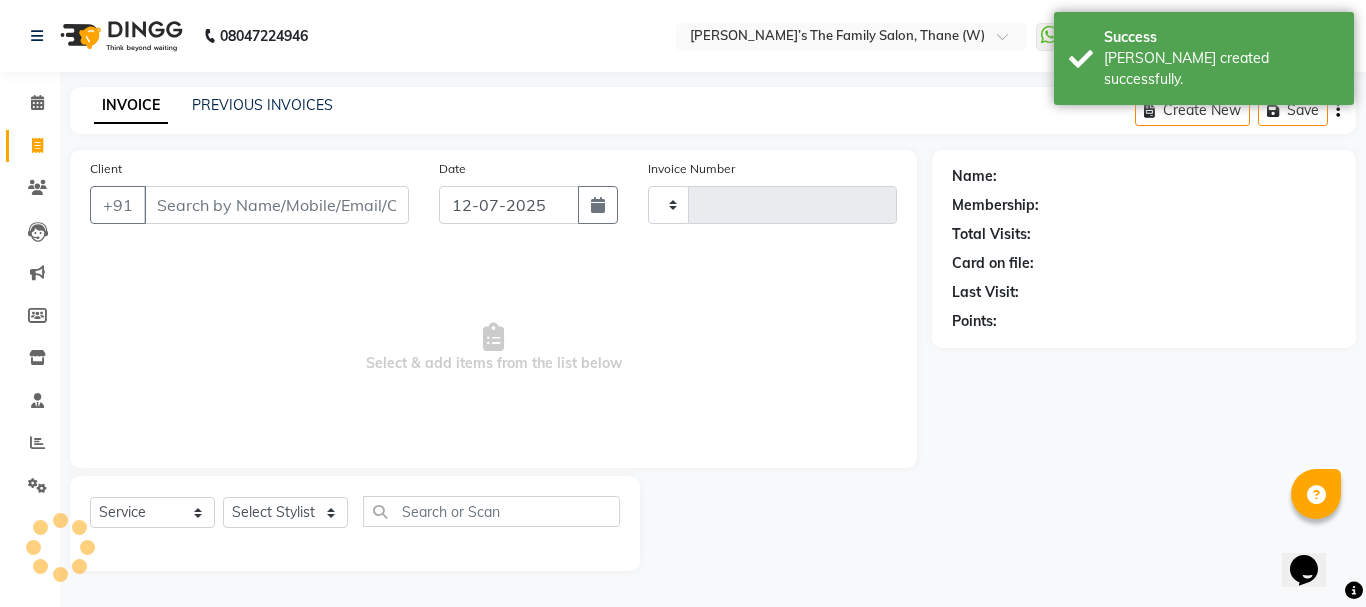type on "2149" 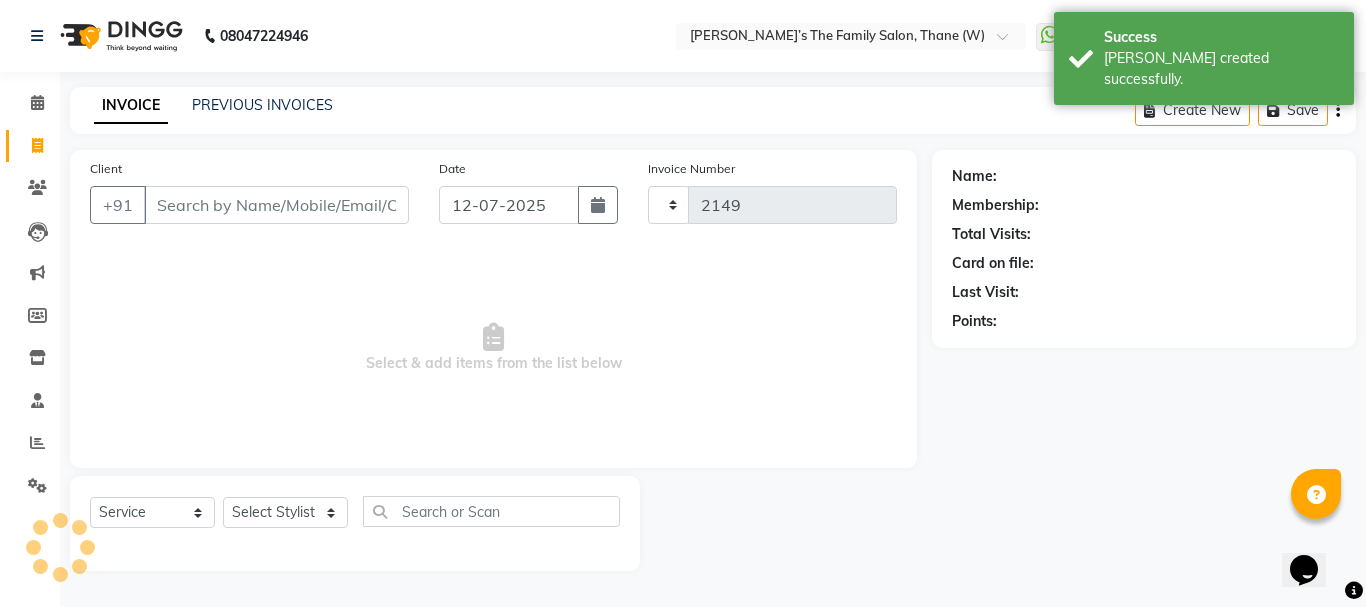 select on "8004" 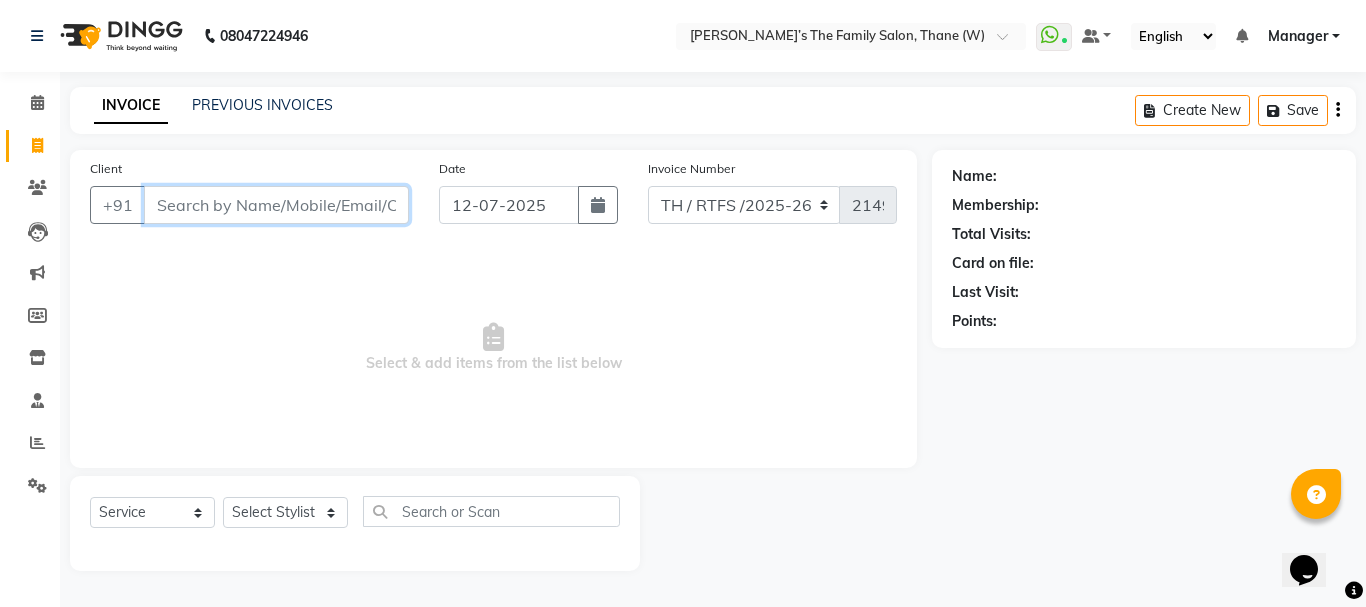 click on "Client" at bounding box center [276, 205] 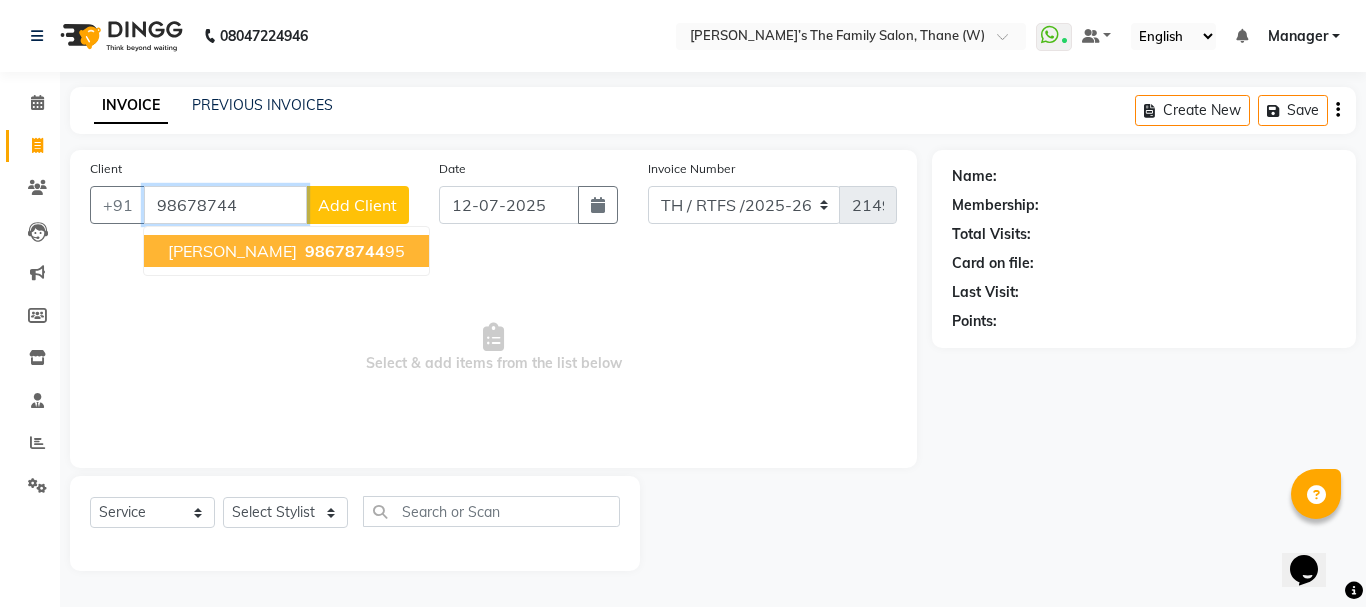 click on "Ravi Tripathi" at bounding box center (232, 251) 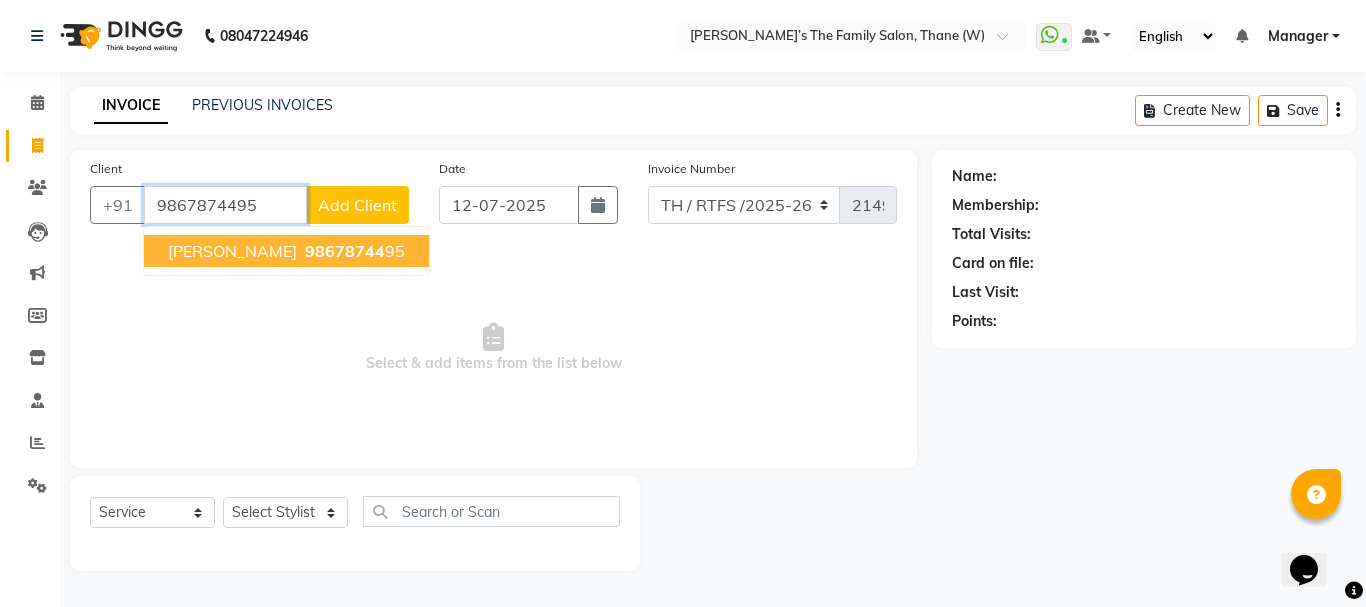 type on "9867874495" 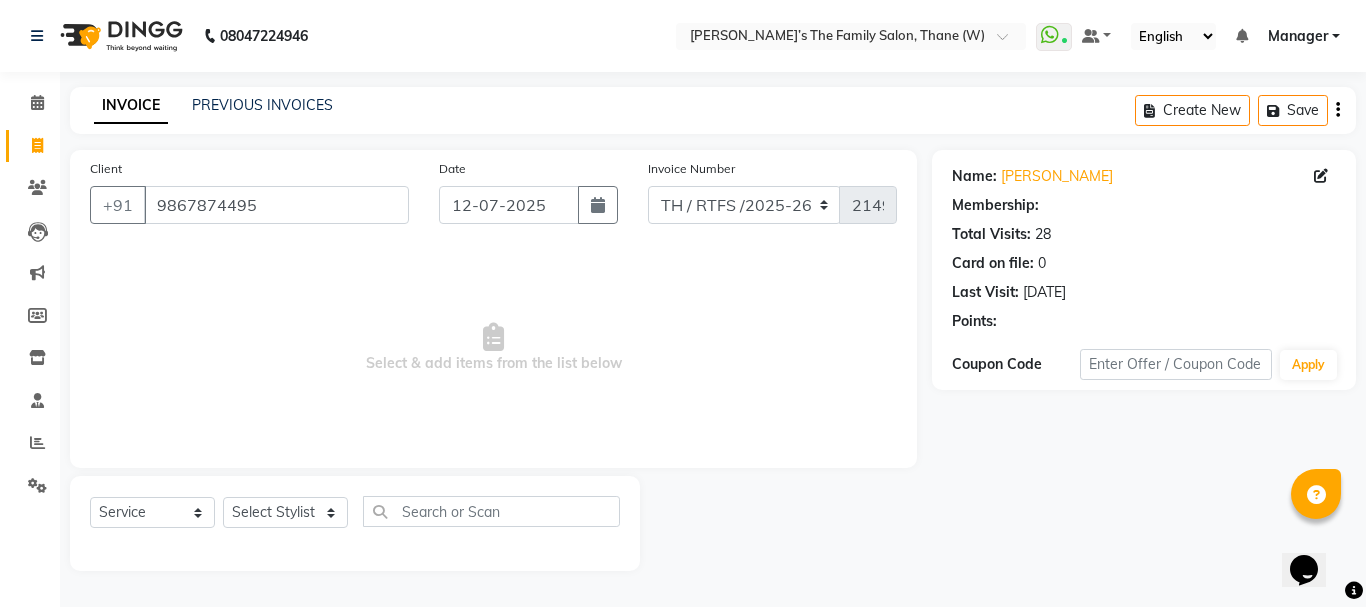 select on "1: Object" 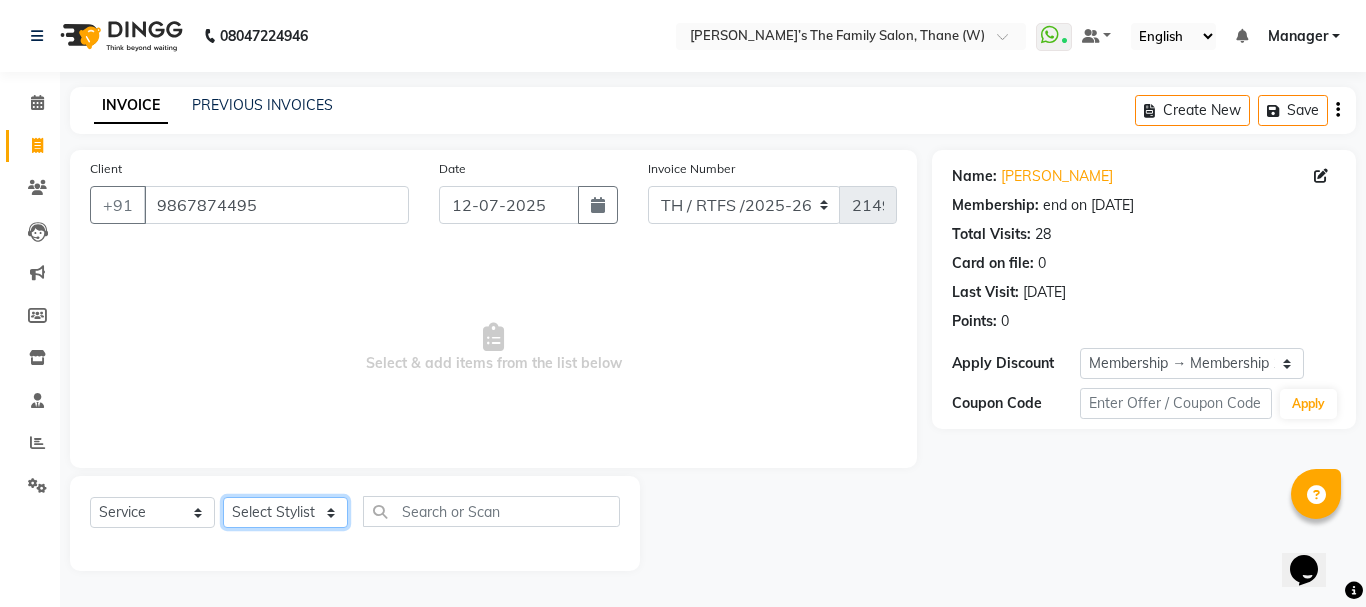 click on "Select Stylist Aarohi P   Aksahy auty Ali  Aniket A  Anuradha arvind Divya gautam .kasrade House sale Komal Waghmare  Laxmi   Manager Moin salmani Prashant   Ravindra Samrat Kumar Sangita Dighe Sanjana Kharat  Shreepad M  shrishti  jaiwala  vaibhavi  gudekar  Vikas H" 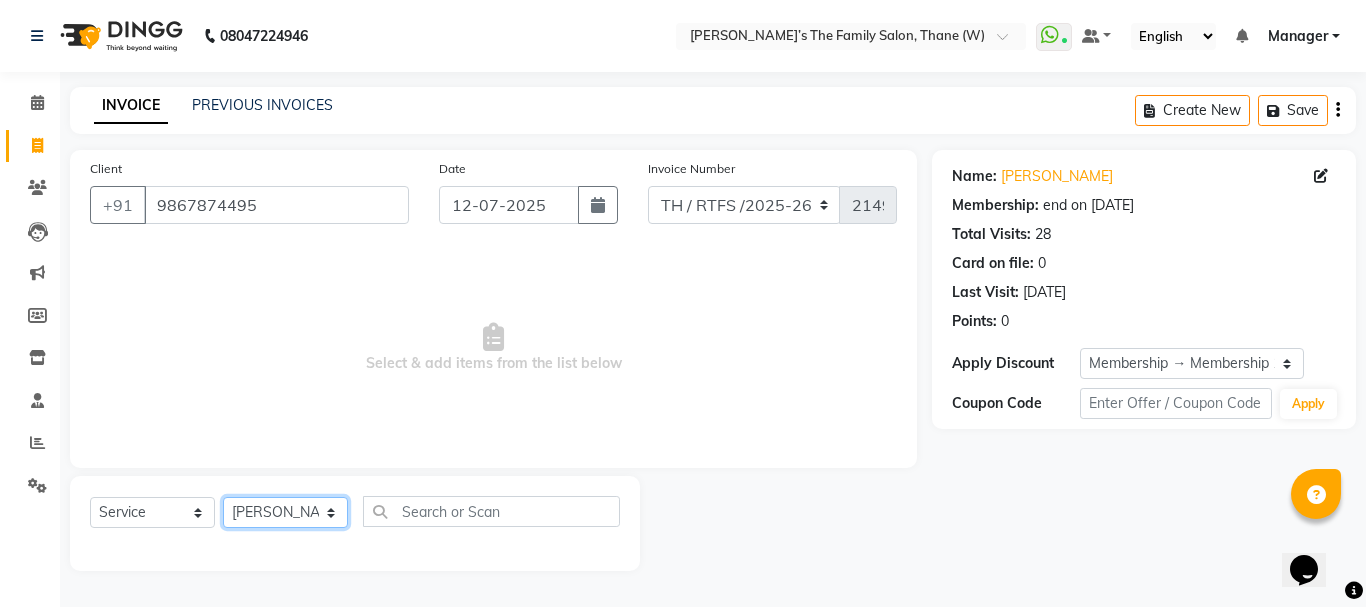 click on "Select Stylist Aarohi P   Aksahy auty Ali  Aniket A  Anuradha arvind Divya gautam .kasrade House sale Komal Waghmare  Laxmi   Manager Moin salmani Prashant   Ravindra Samrat Kumar Sangita Dighe Sanjana Kharat  Shreepad M  shrishti  jaiwala  vaibhavi  gudekar  Vikas H" 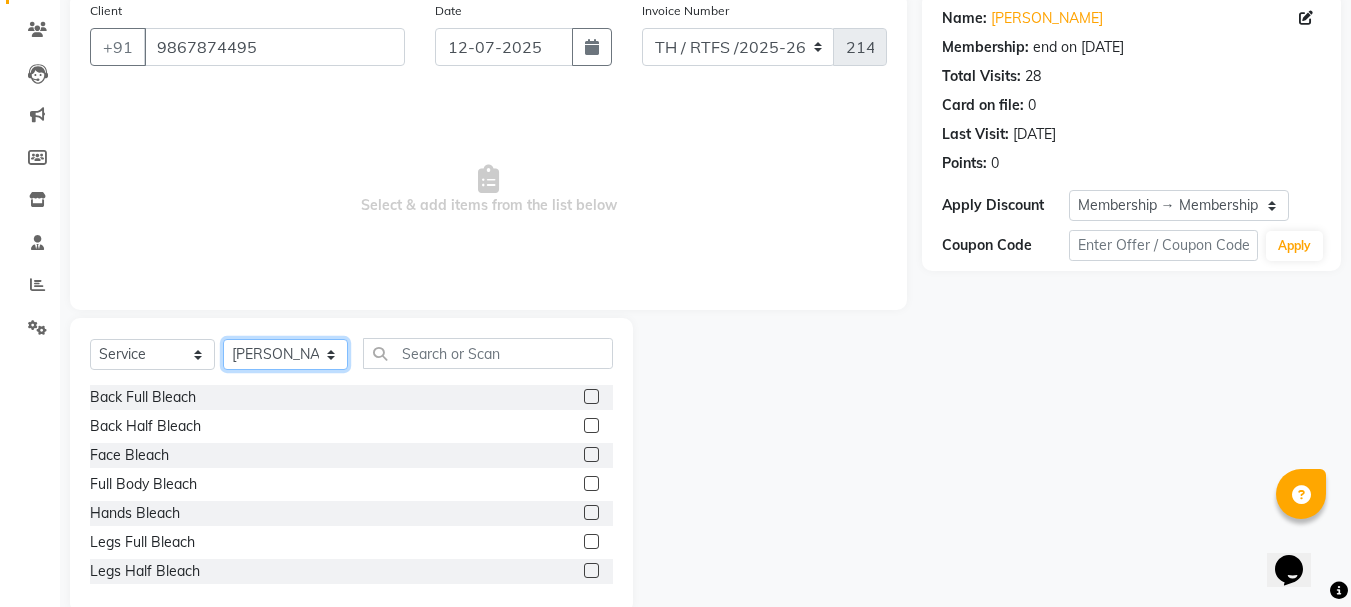 scroll, scrollTop: 160, scrollLeft: 0, axis: vertical 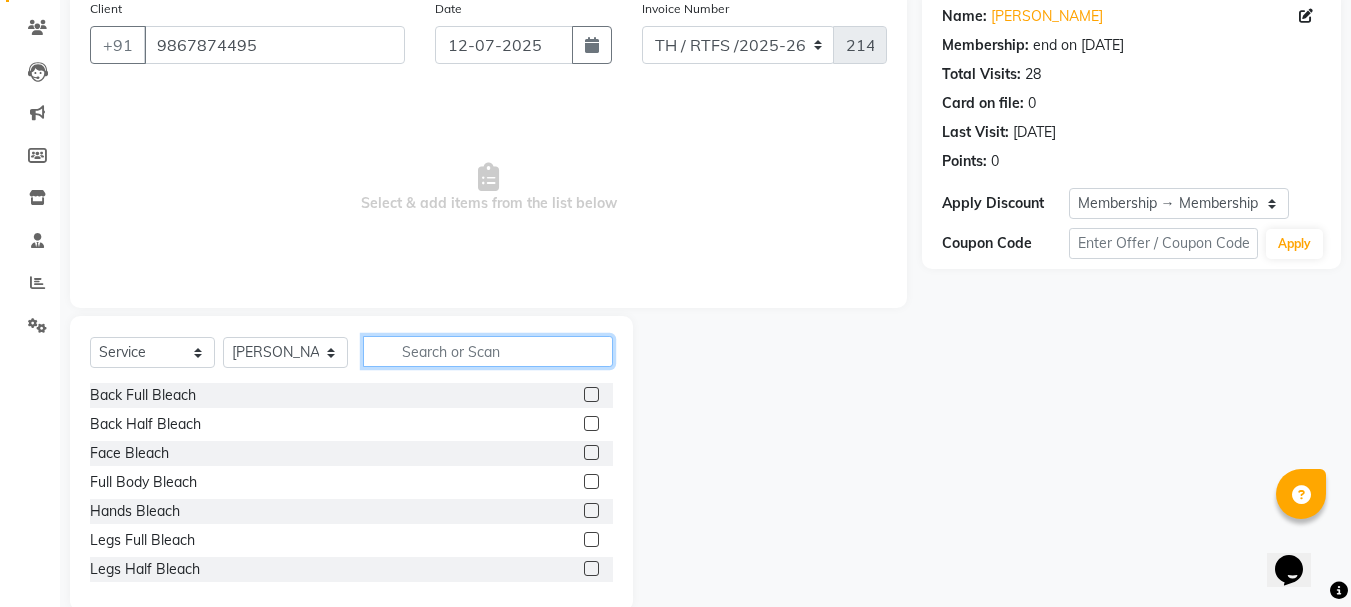 click 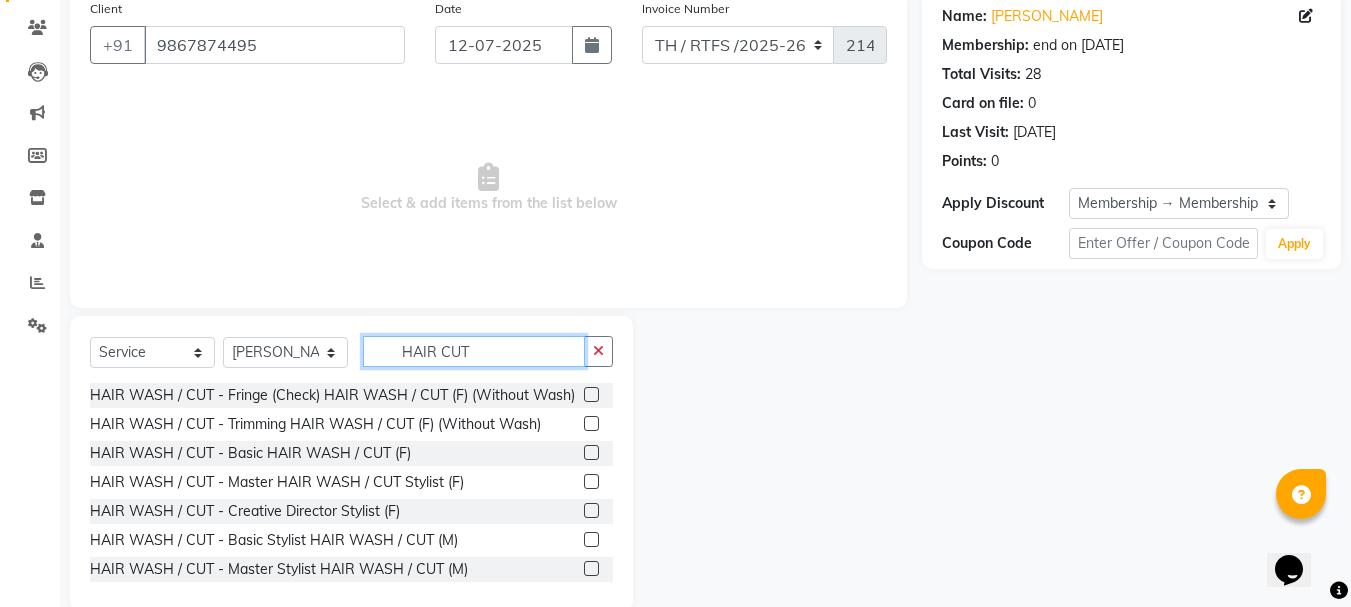 type on "HAIR CUT" 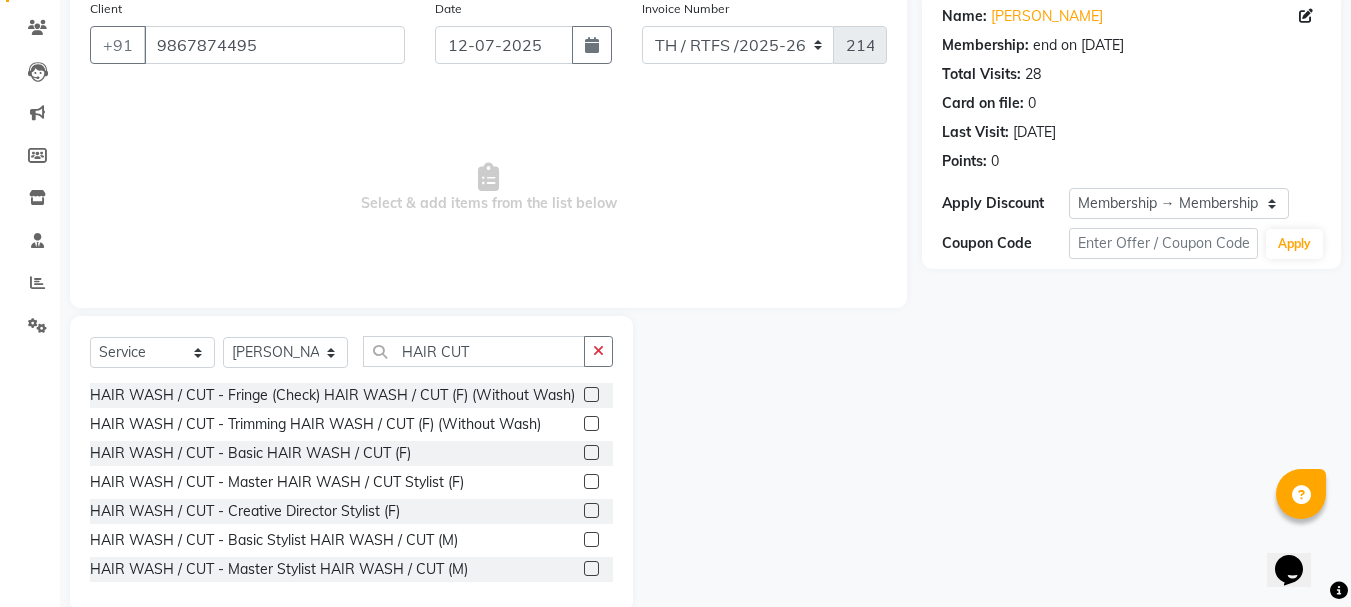 click 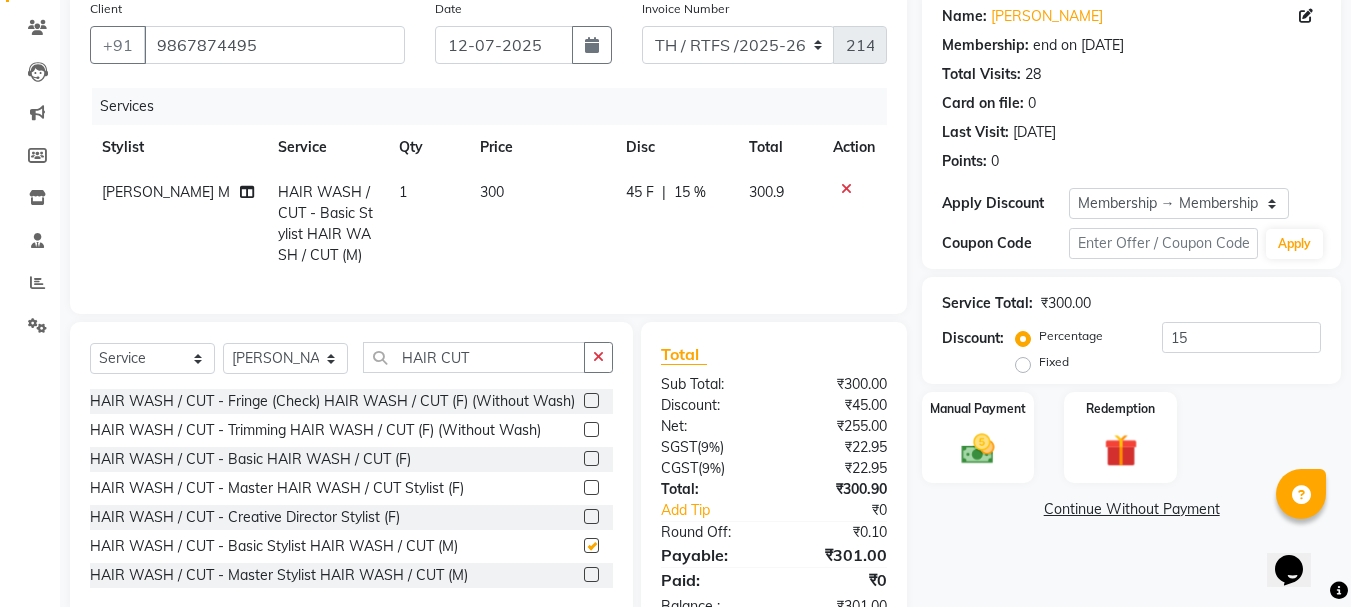 checkbox on "false" 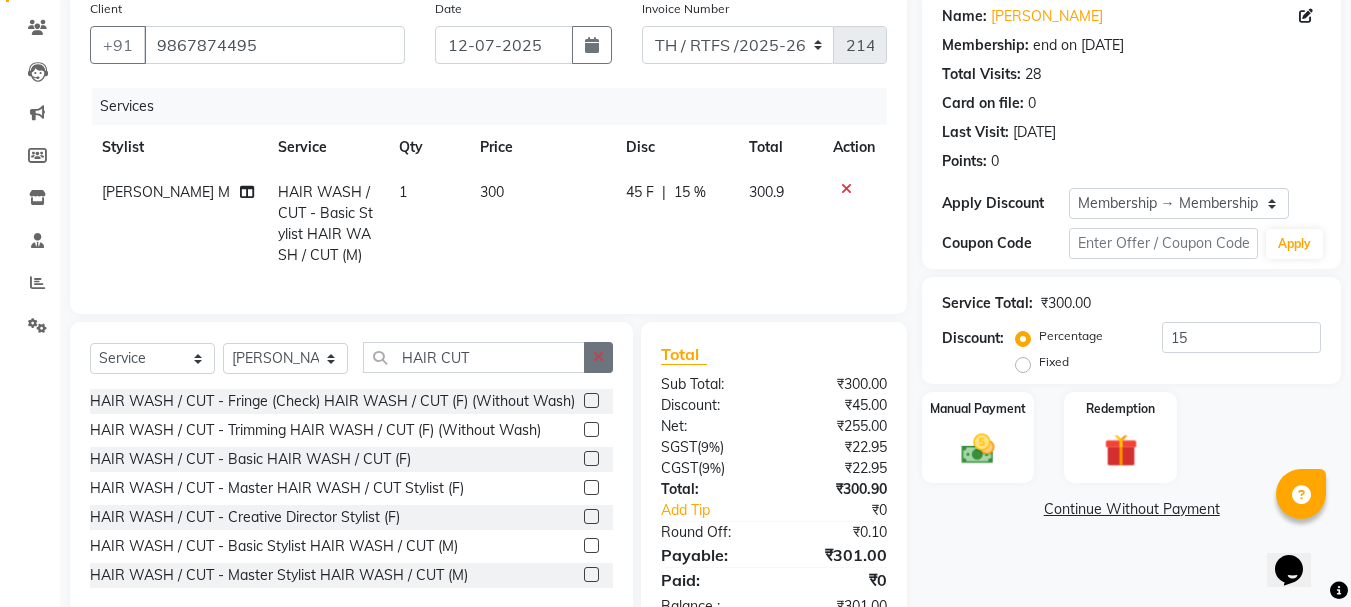 click 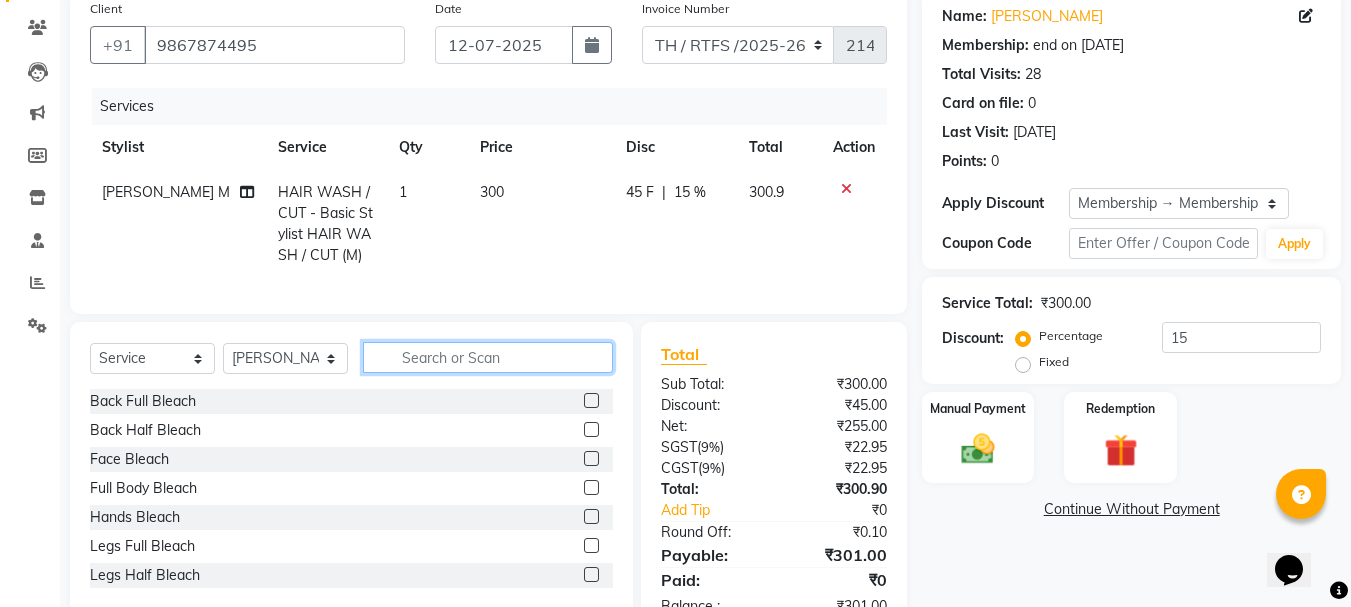 click 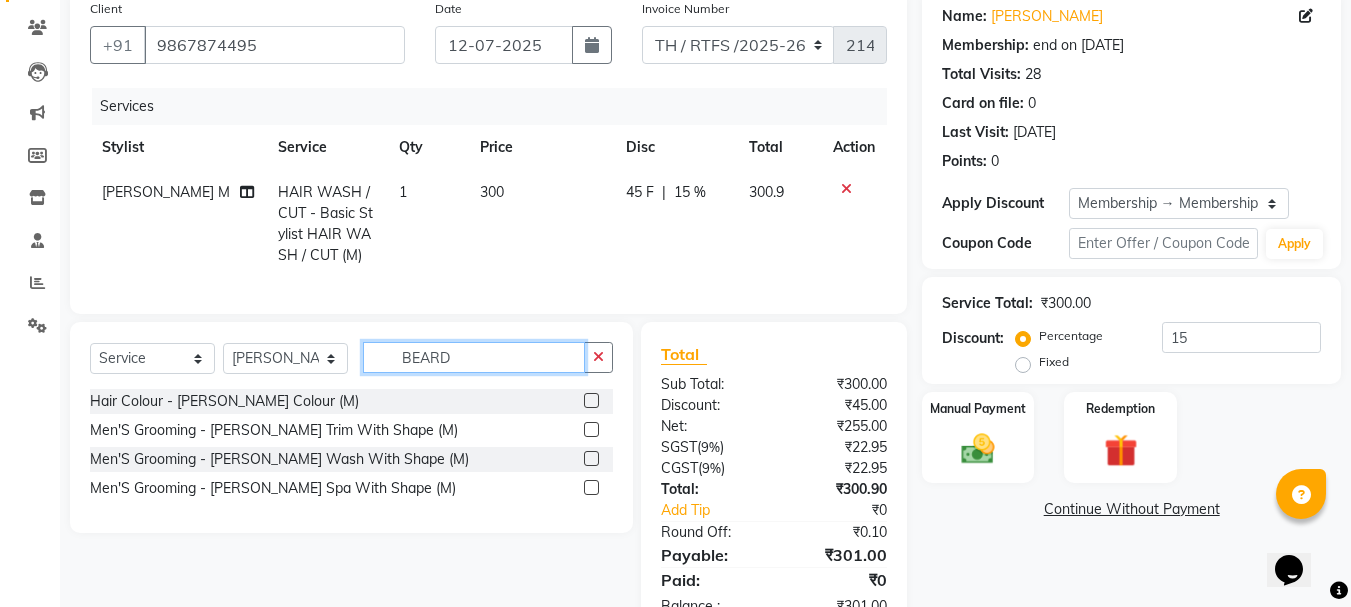type on "BEARD" 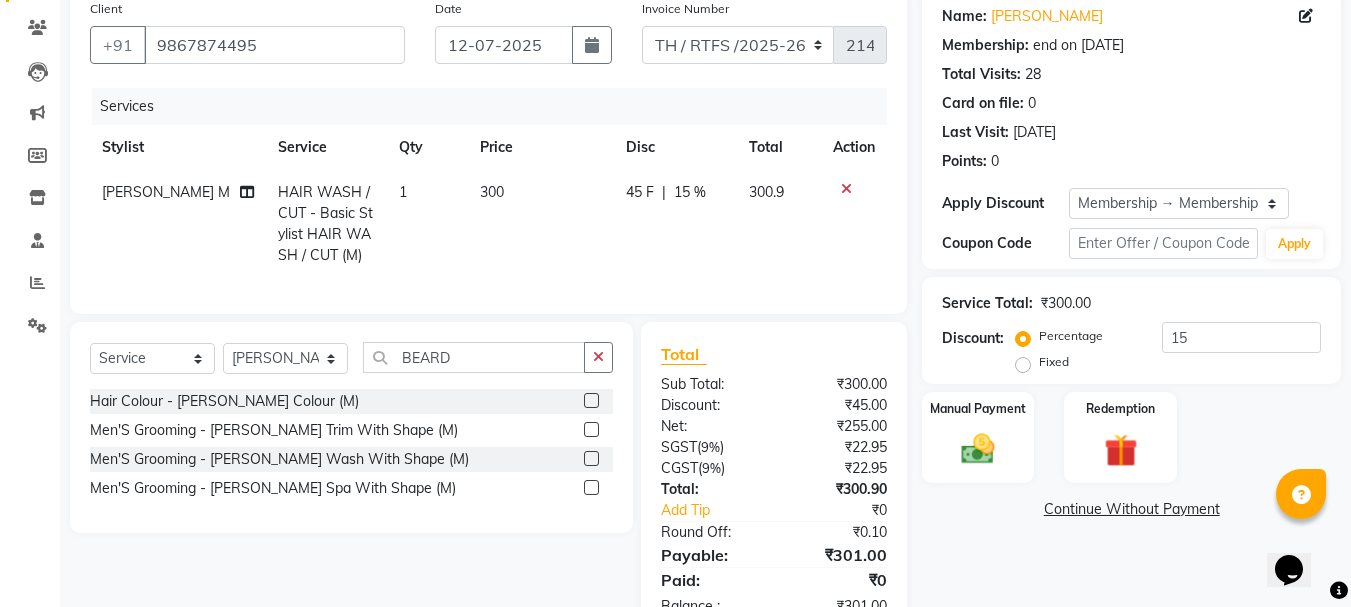 click 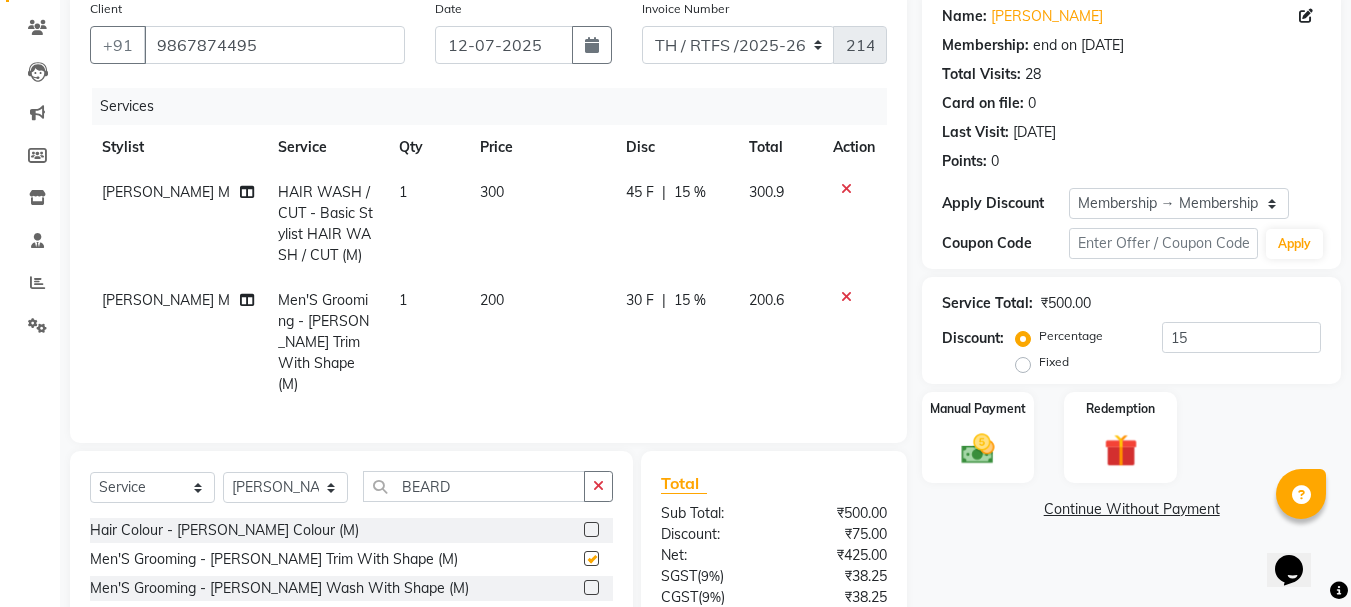 checkbox on "false" 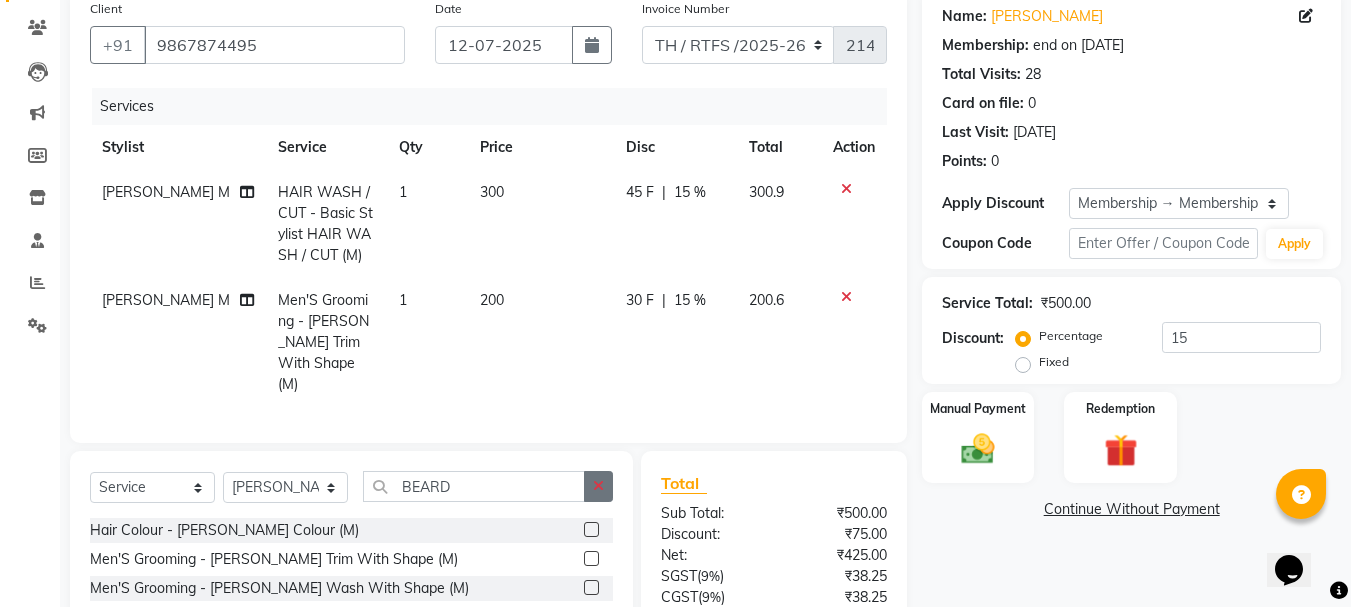 click 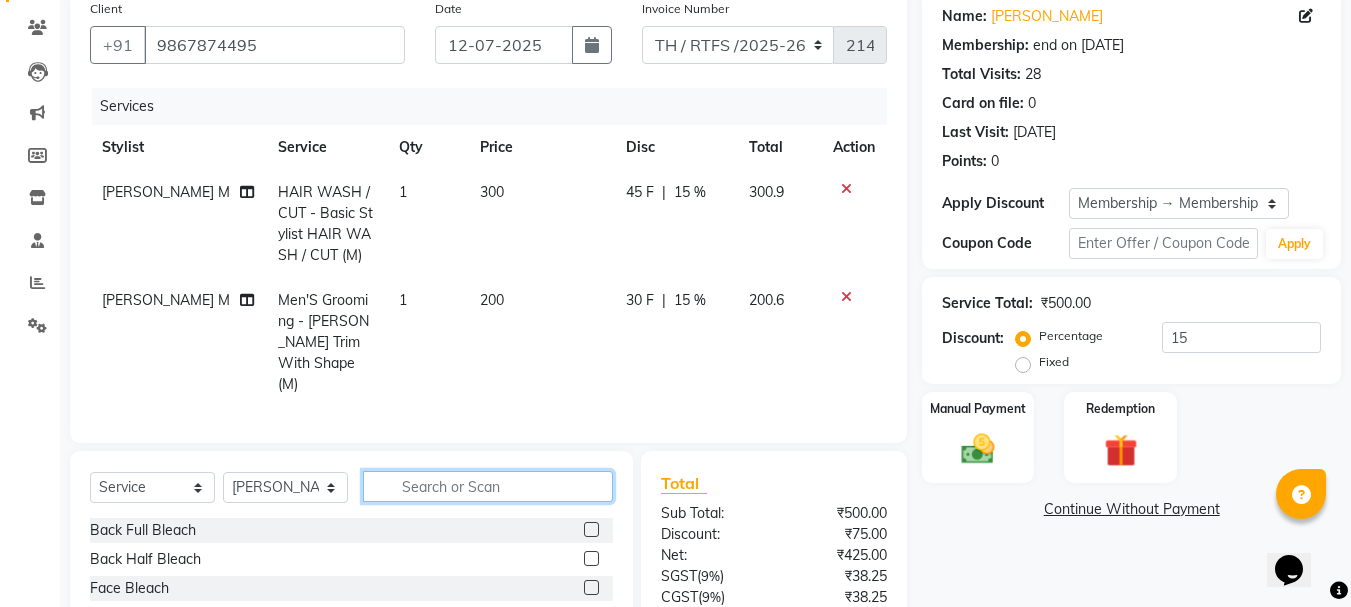 click 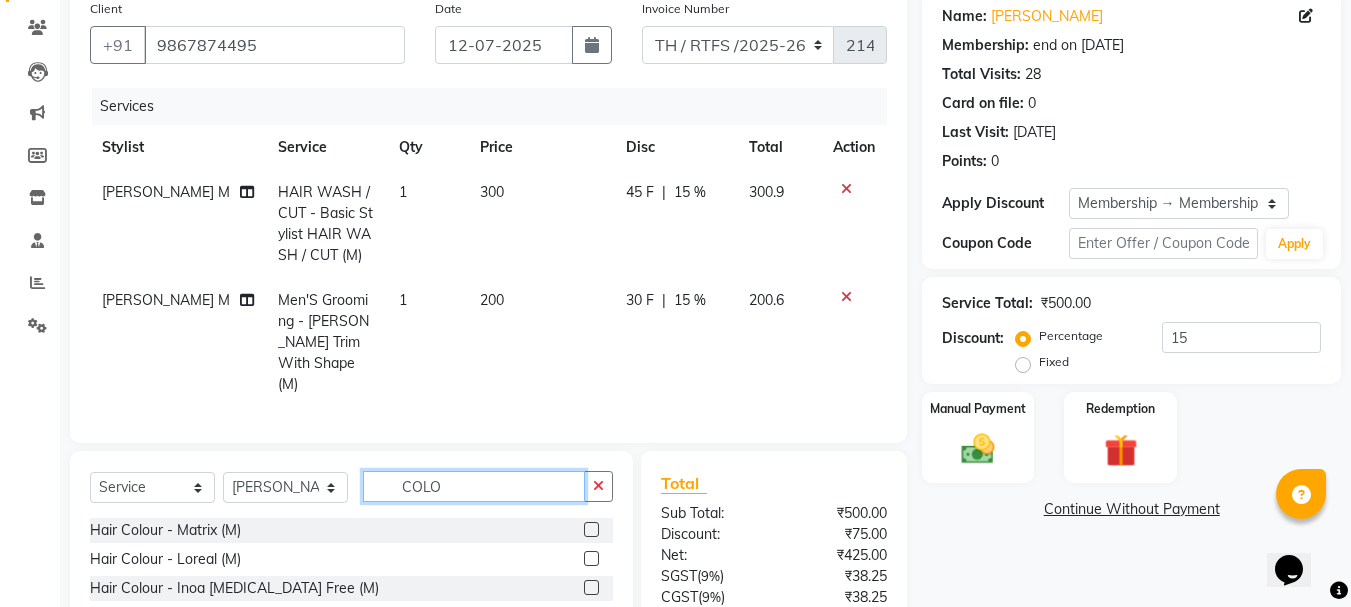 type on "COLO" 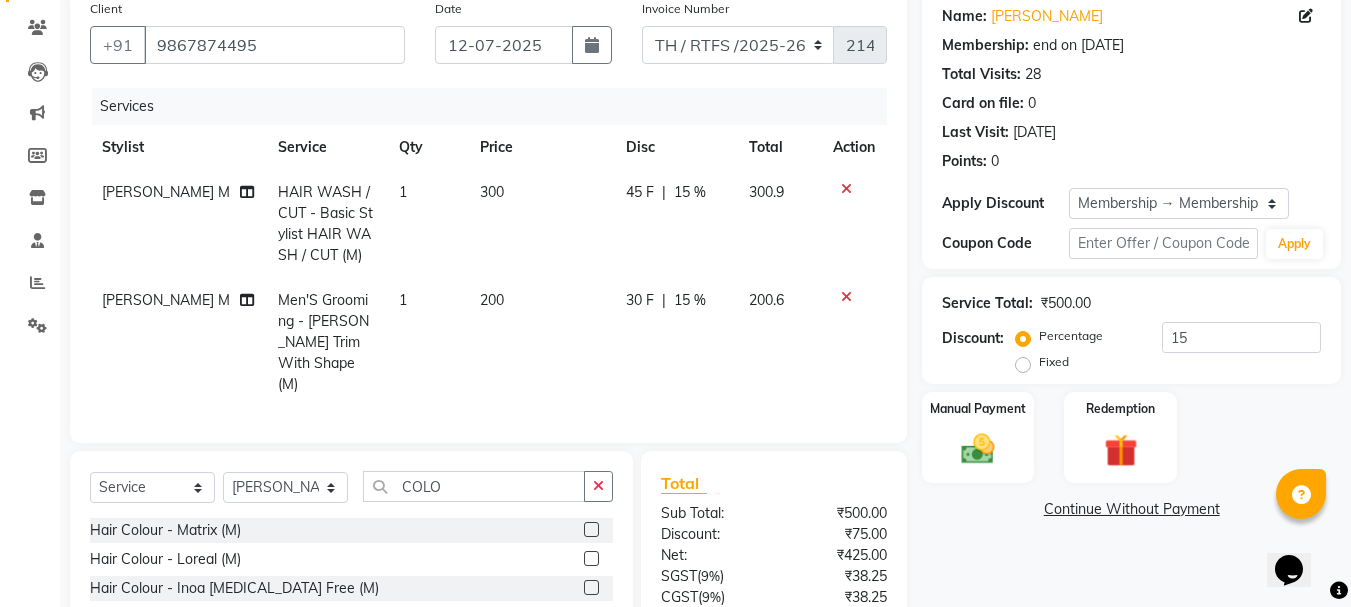 click 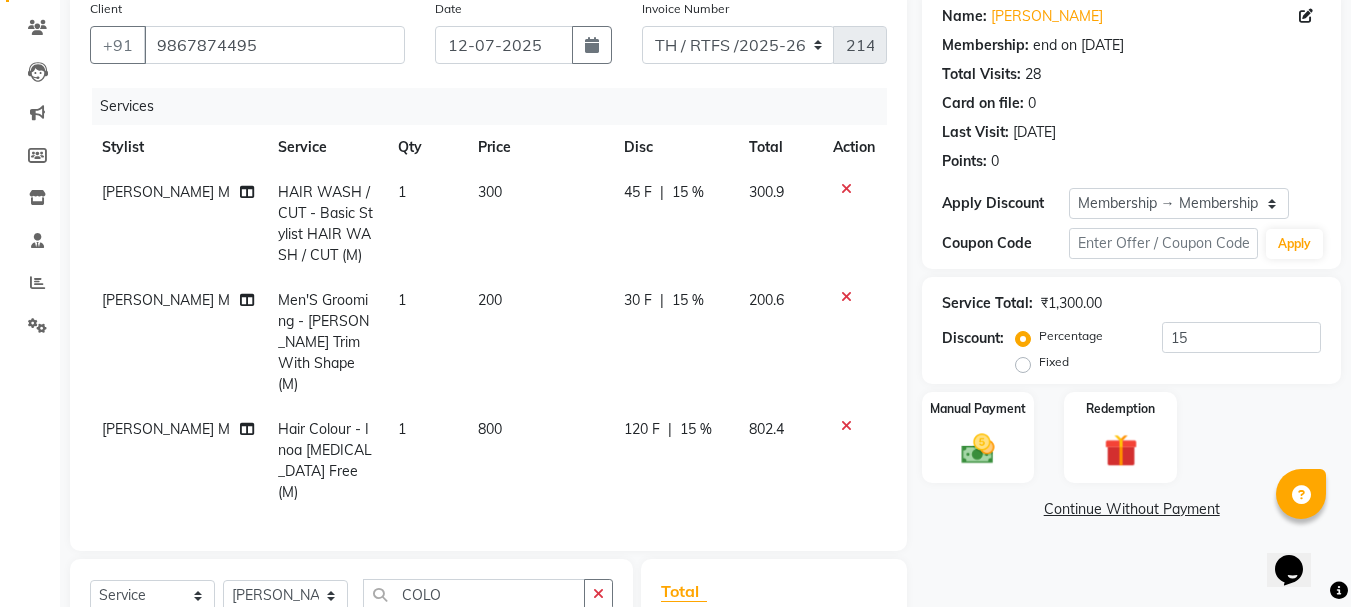 checkbox on "false" 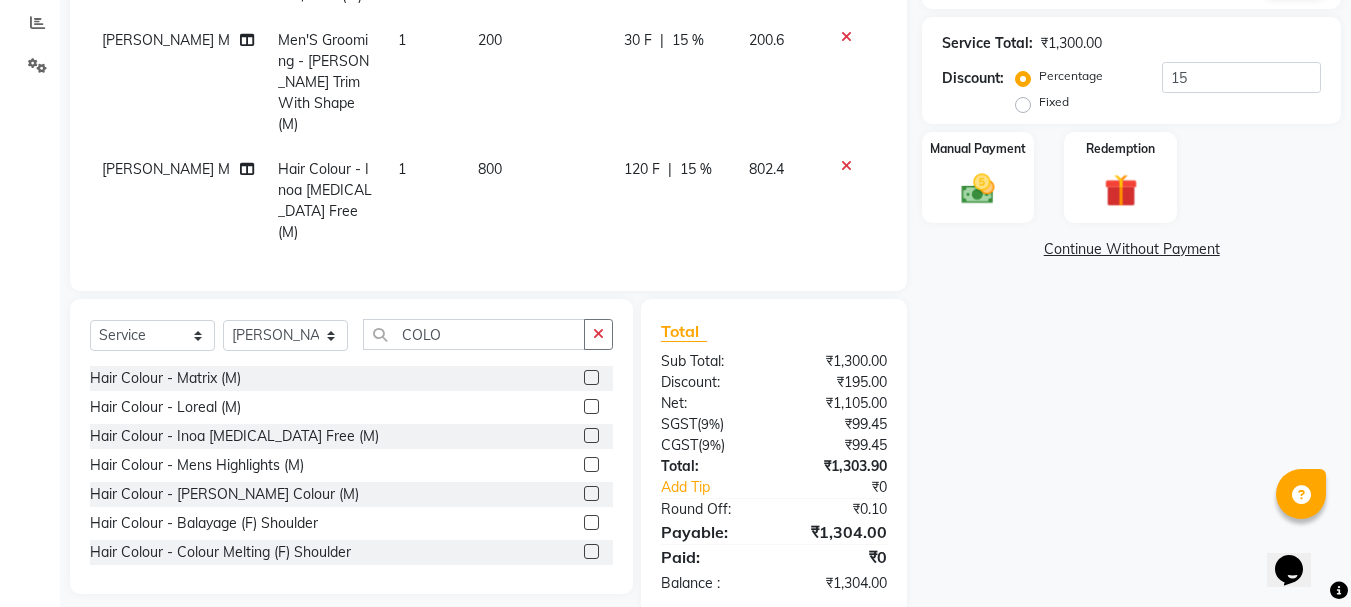 scroll, scrollTop: 430, scrollLeft: 0, axis: vertical 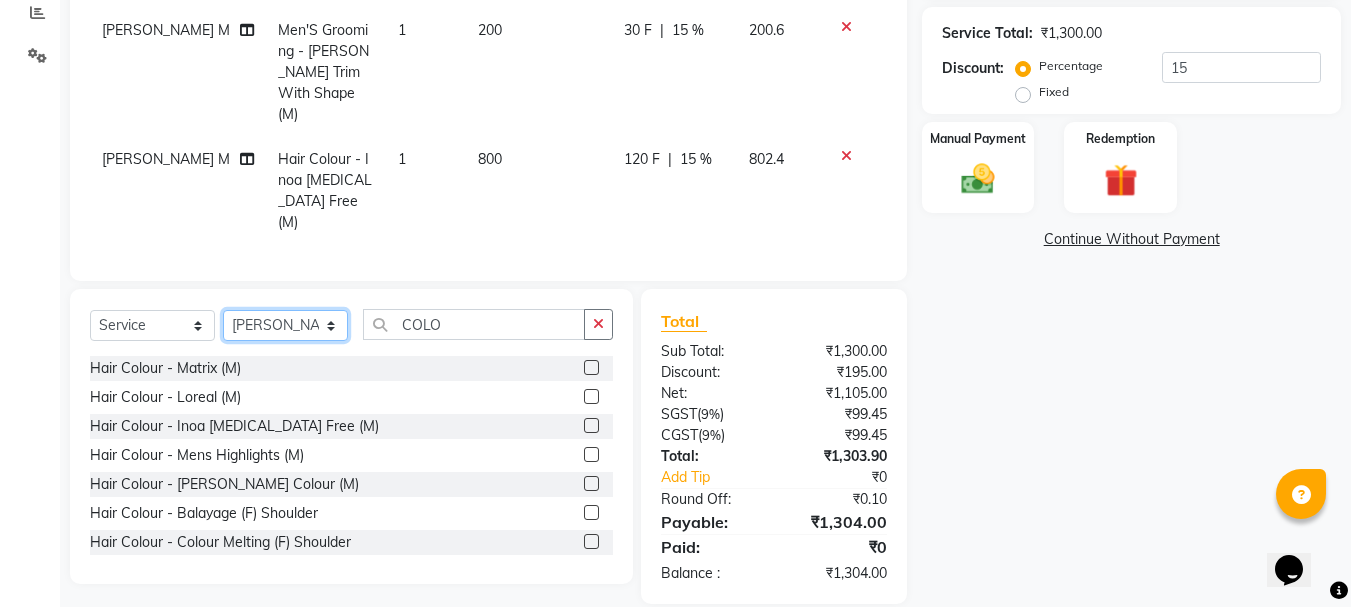 click on "Select Stylist Aarohi P   Aksahy auty Ali  Aniket A  Anuradha arvind Divya gautam .kasrade House sale Komal Waghmare  Laxmi   Manager Moin salmani Prashant   Ravindra Samrat Kumar Sangita Dighe Sanjana Kharat  Shreepad M  shrishti  jaiwala  vaibhavi  gudekar  Vikas H" 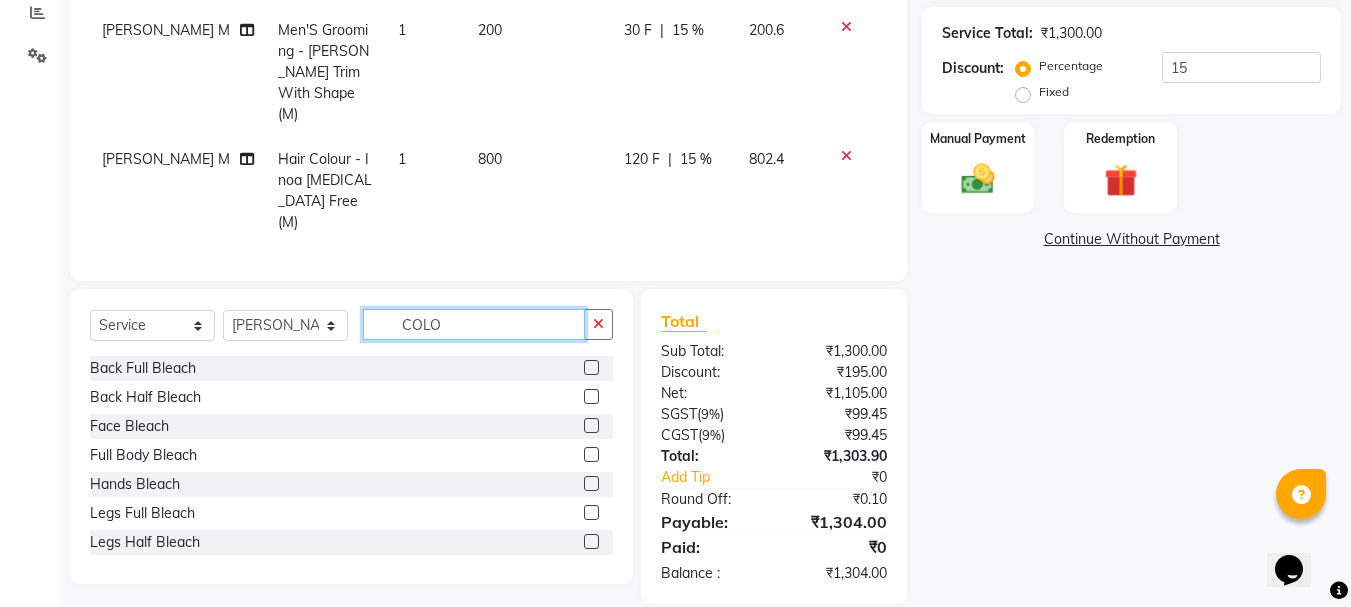 click on "COLO" 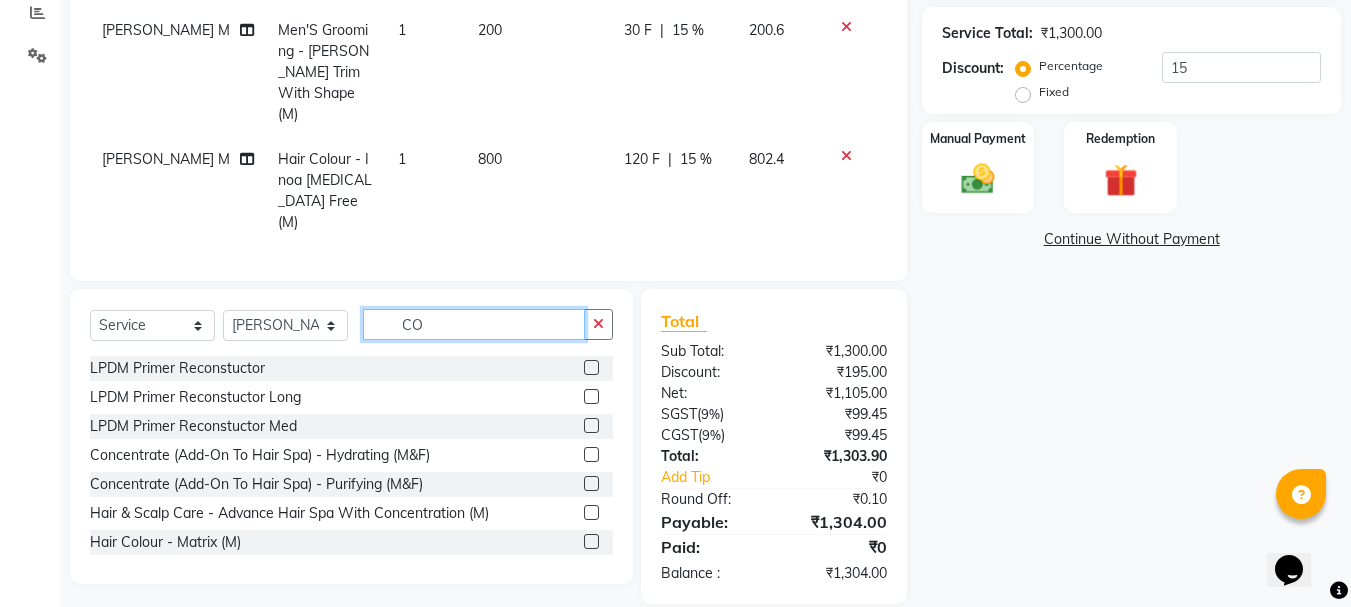 type on "C" 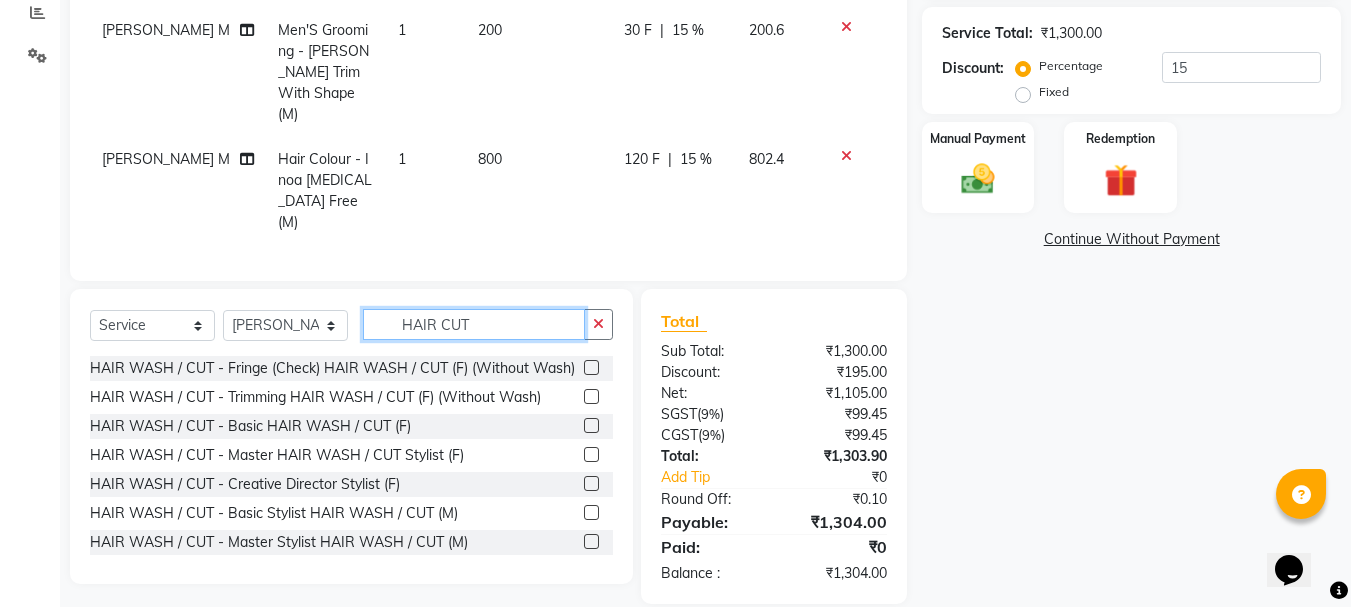 type on "HAIR CUT" 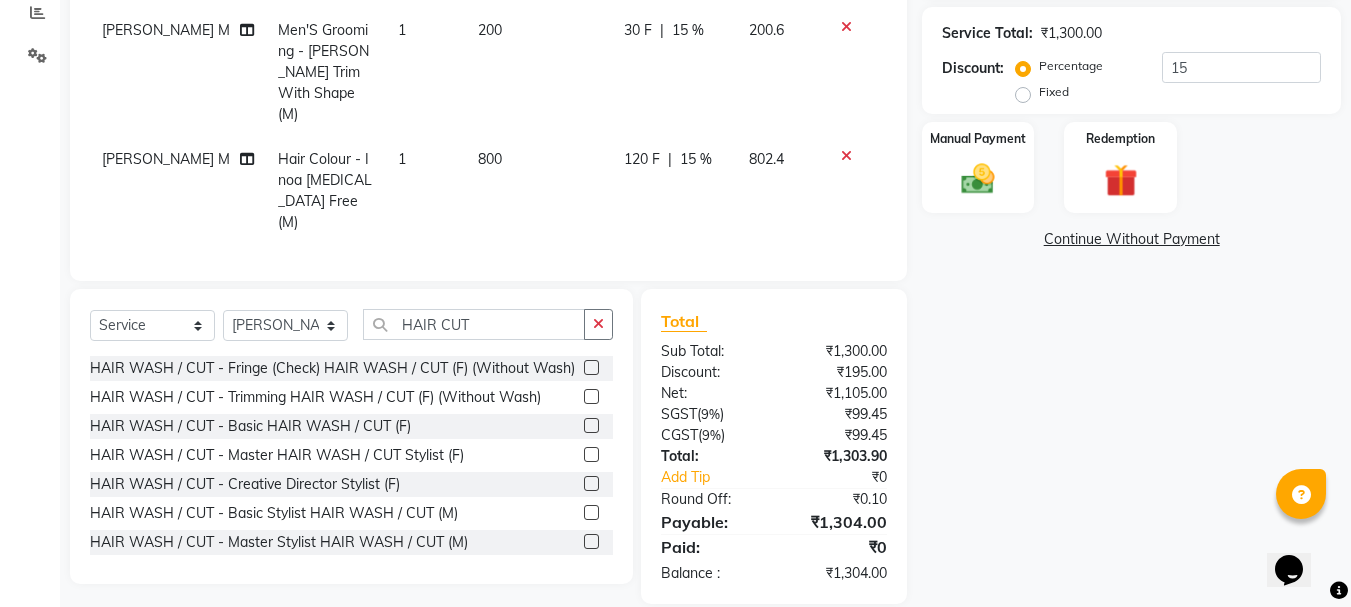 click 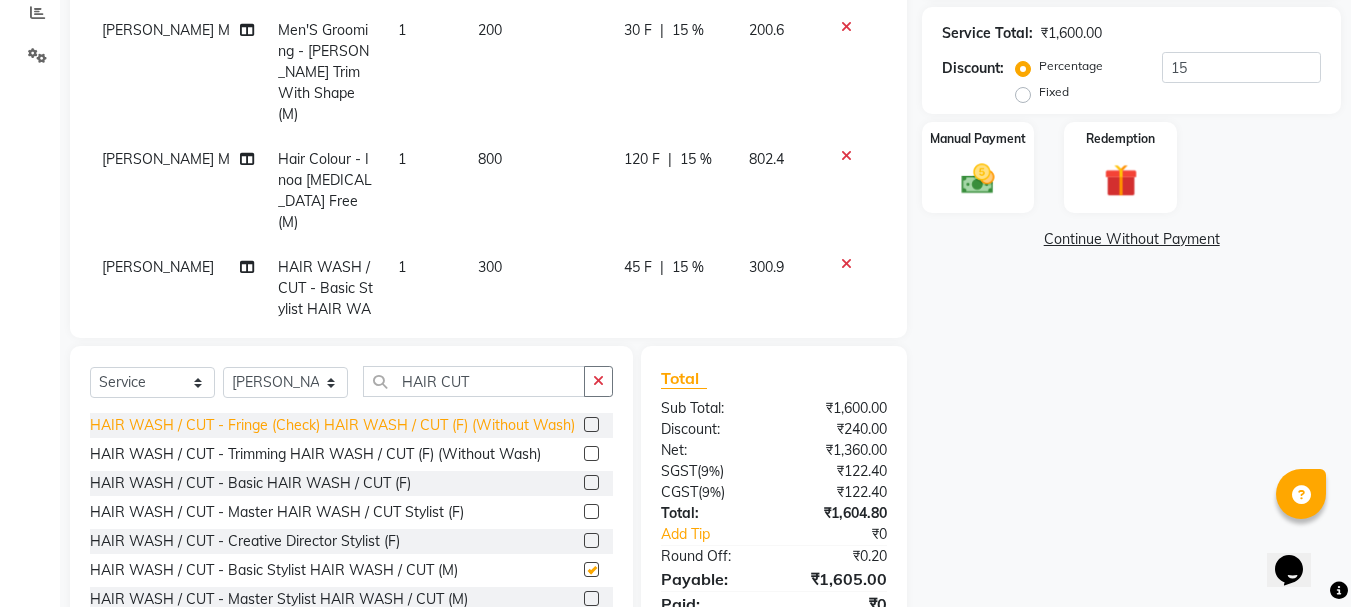 checkbox on "false" 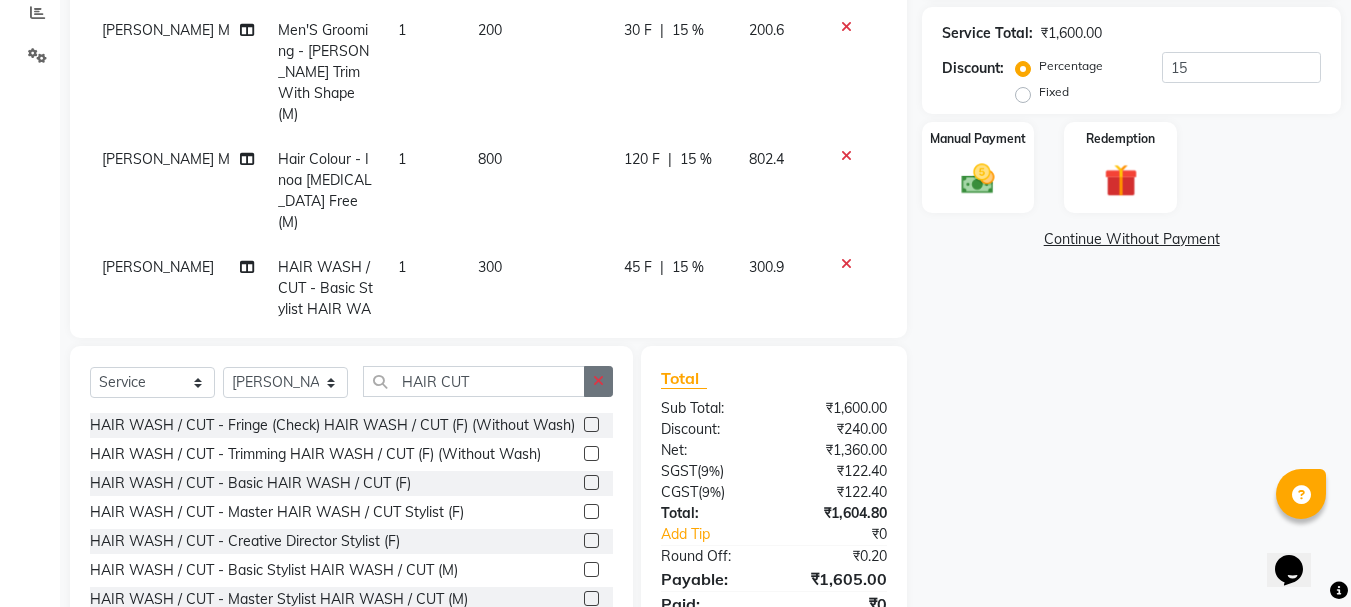 click 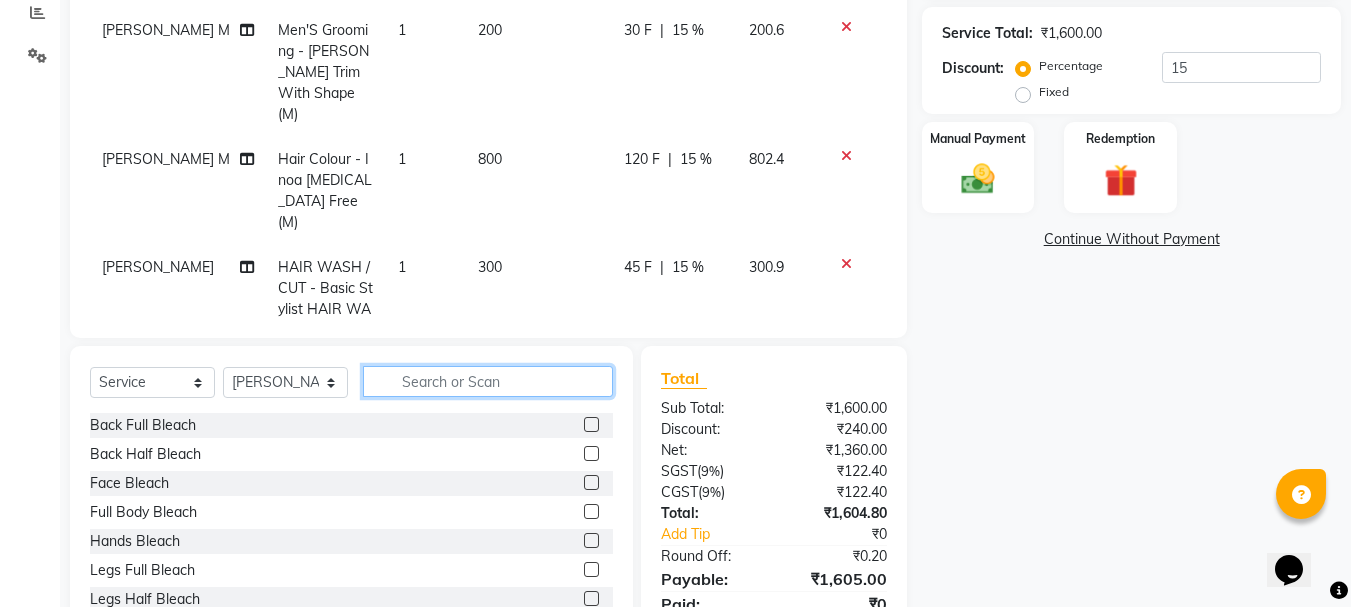 click 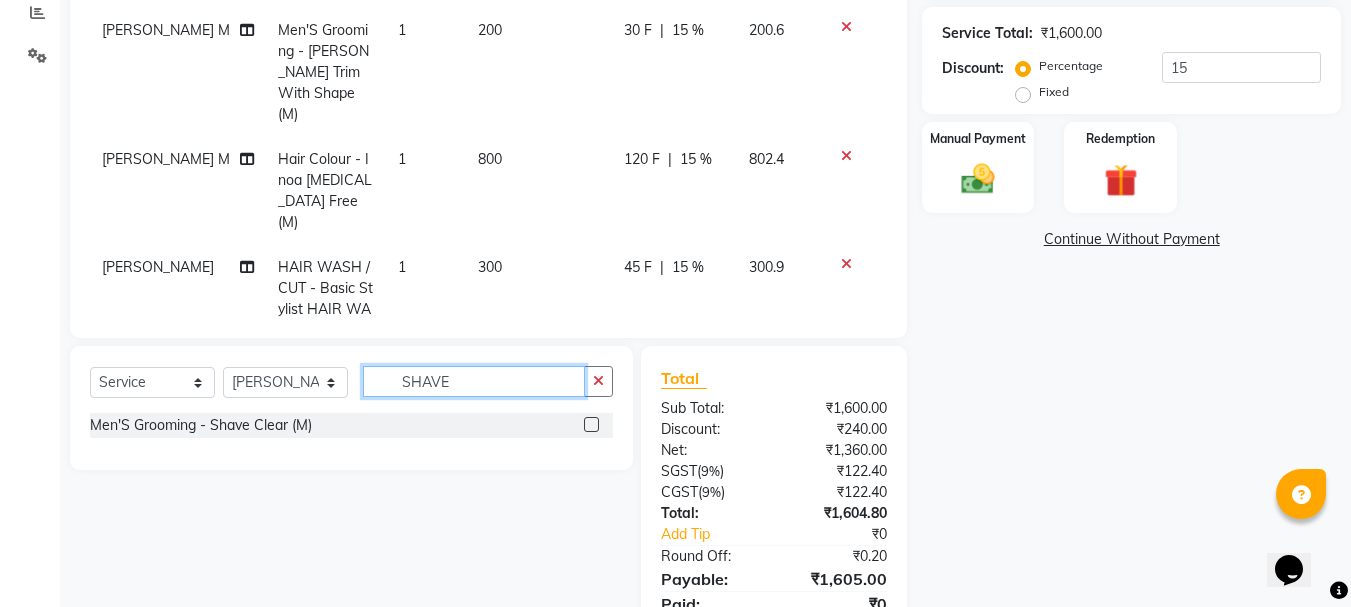 type on "SHAVE" 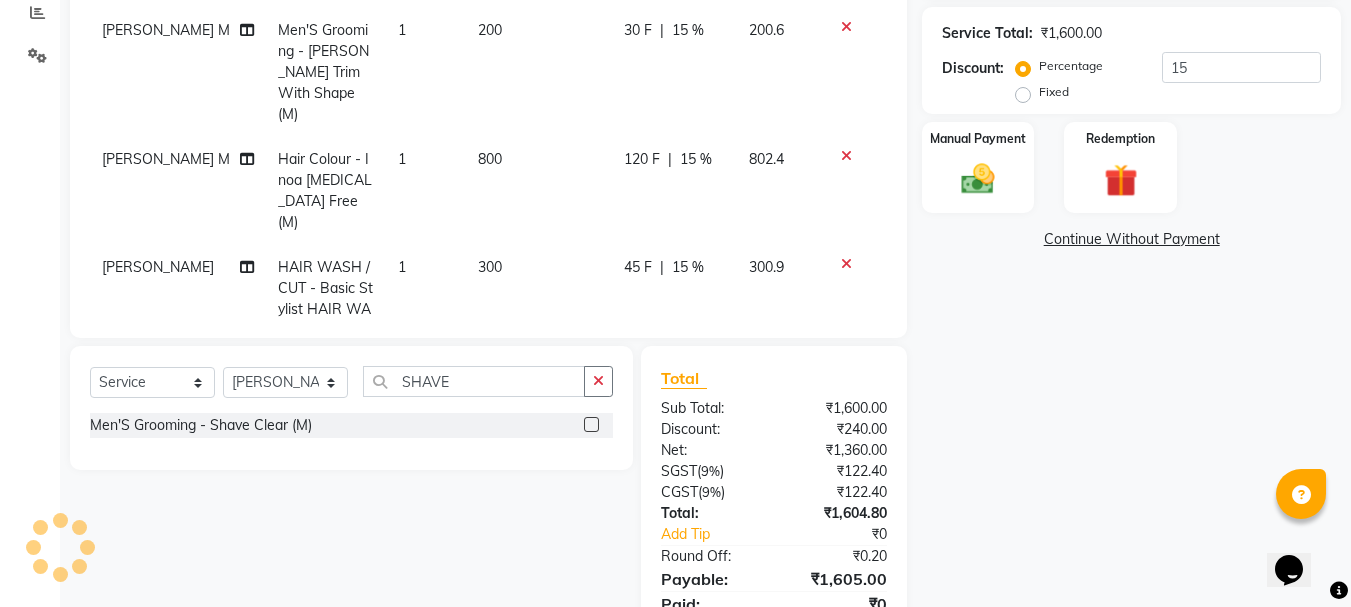 click 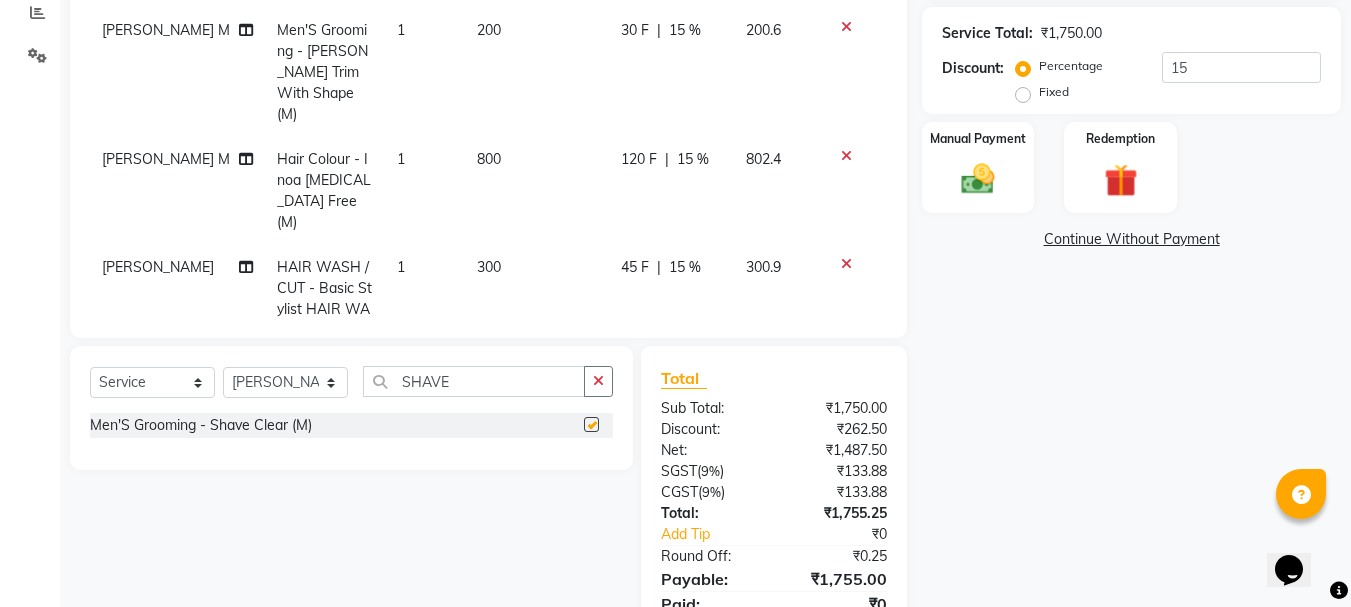 checkbox on "false" 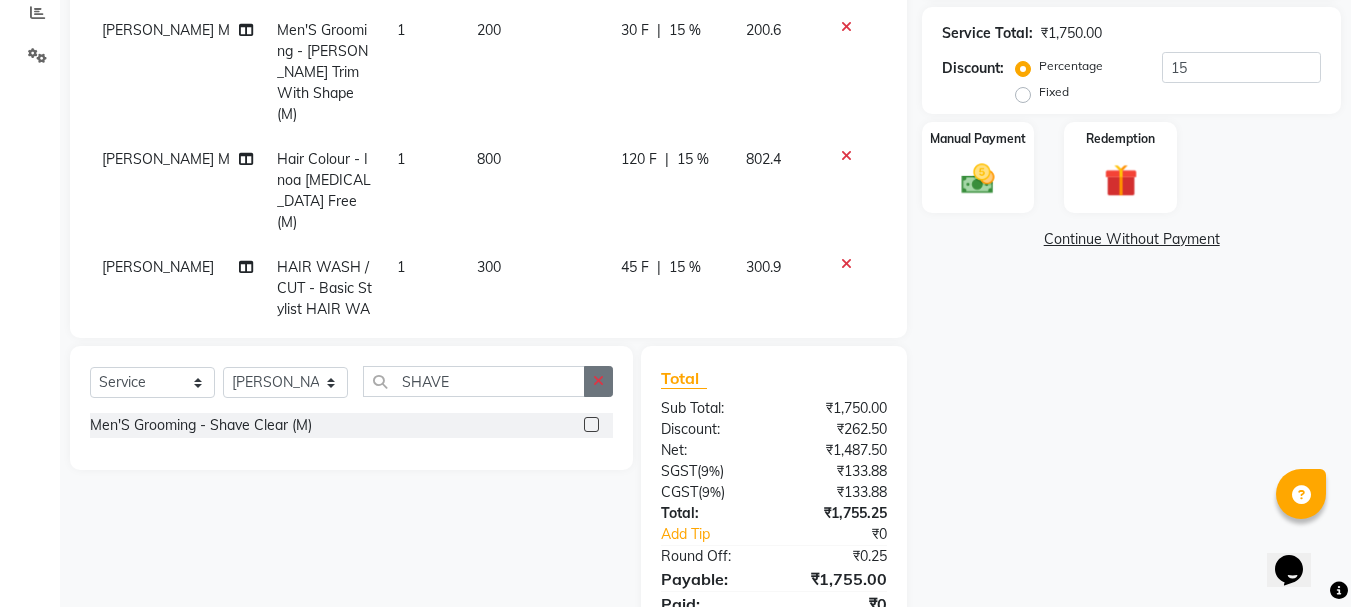 click 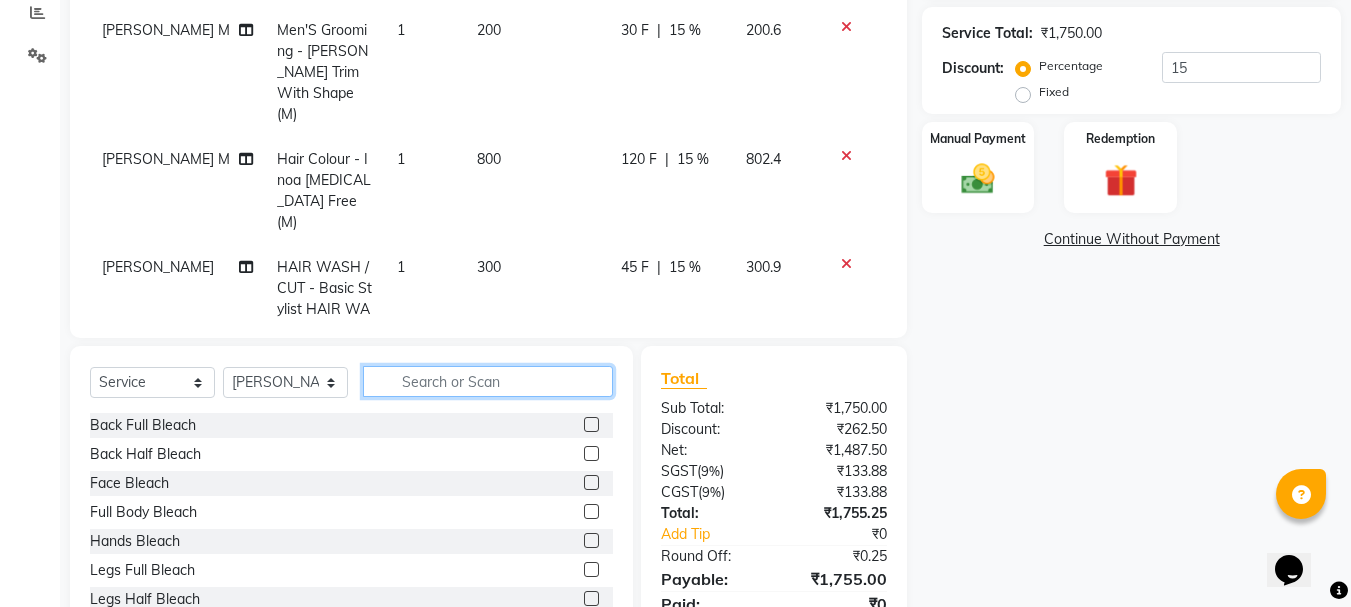 click 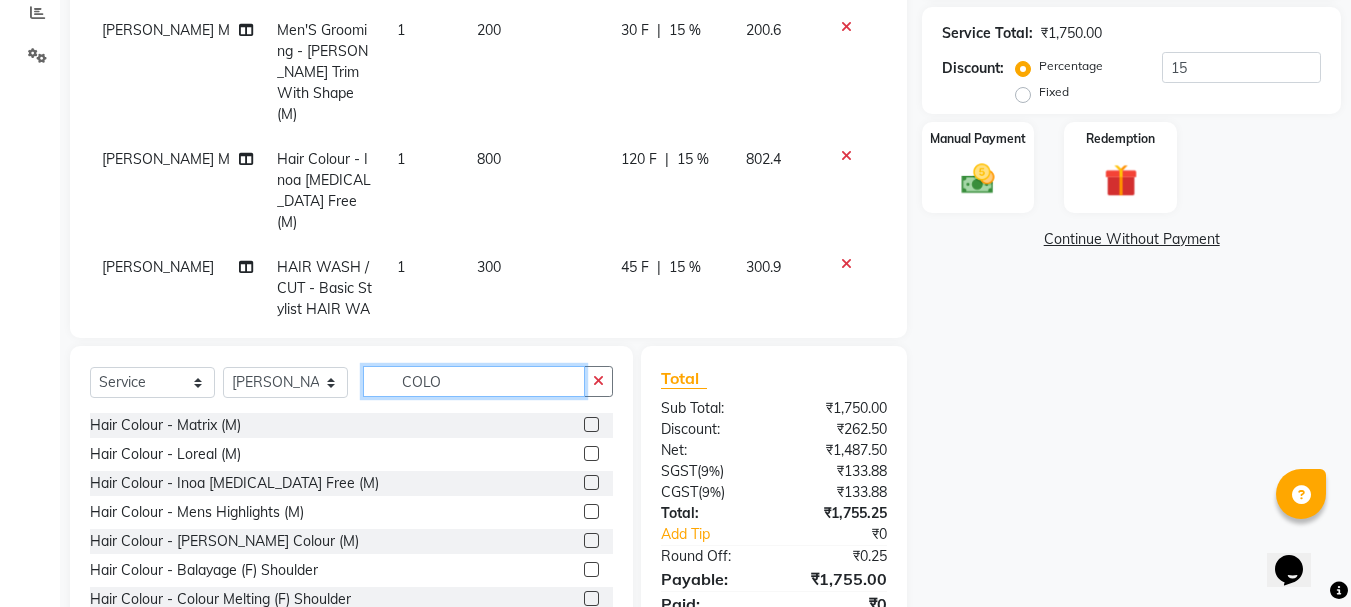 type on "COLO" 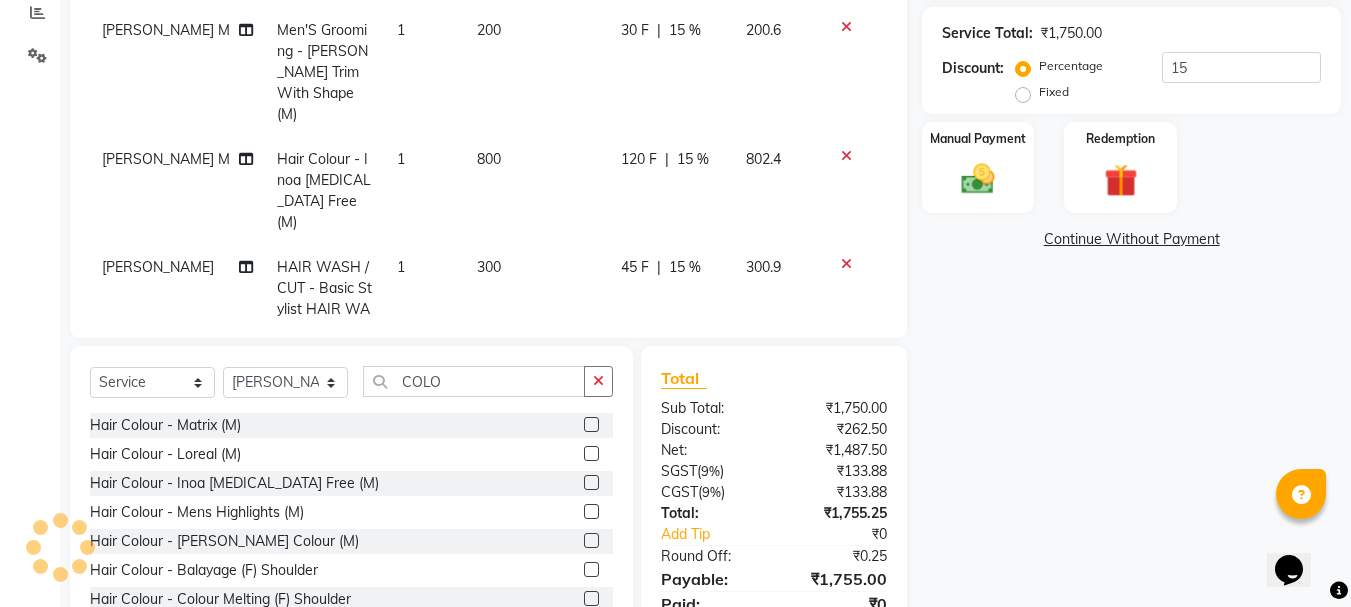 click 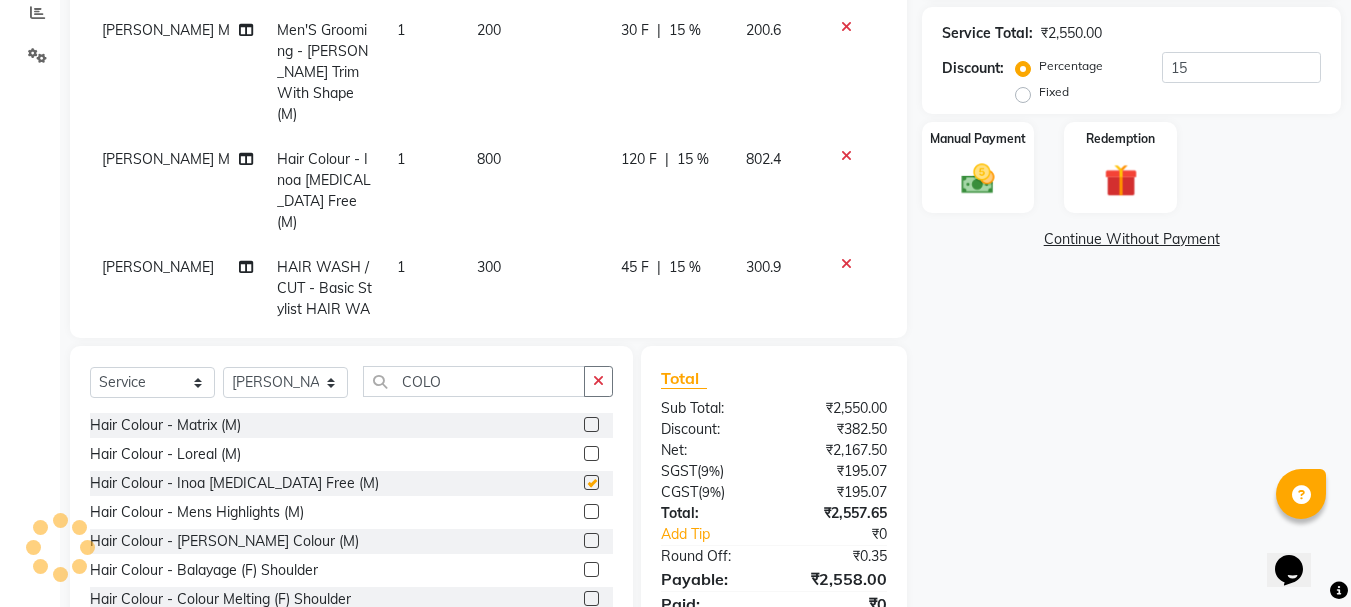 checkbox on "false" 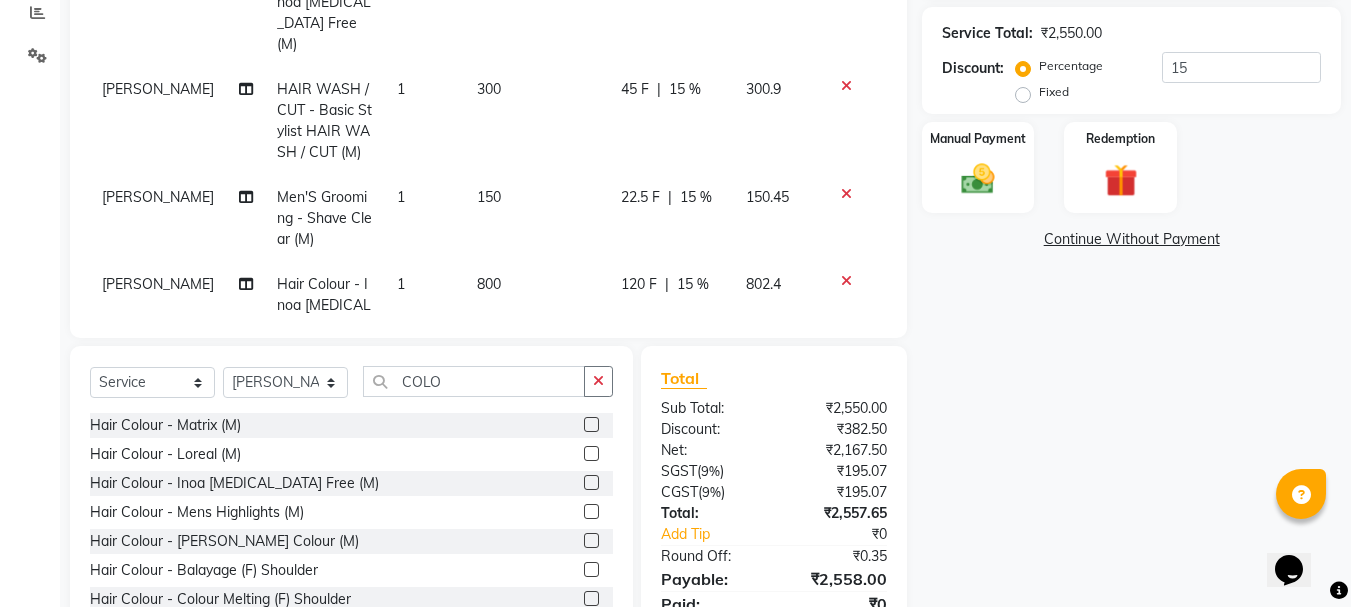 scroll, scrollTop: 198, scrollLeft: 0, axis: vertical 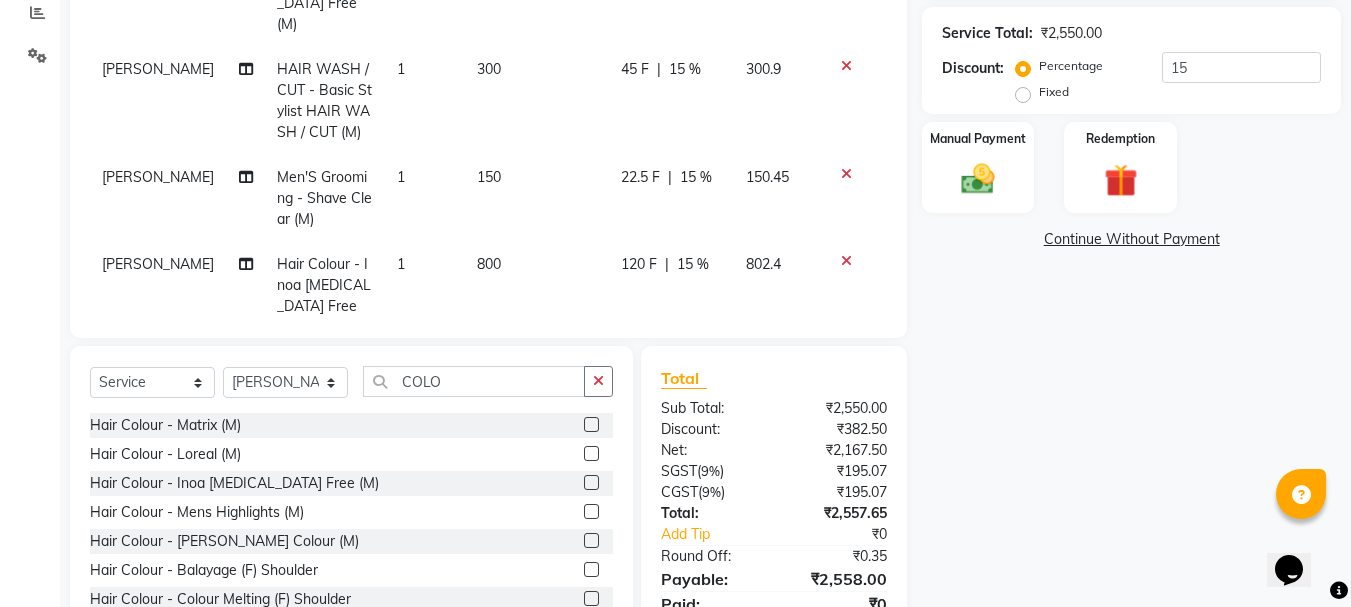 click on "Name: Ravi Tripathi Membership: end on 31-05-2026 Total Visits:  28 Card on file:  0 Last Visit:   31-05-2025 Points:   0  Apply Discount Select Membership → Membership 1000/- Coupon Code Apply Service Total:  ₹2,550.00  Discount:  Percentage   Fixed  15 Manual Payment Redemption  Continue Without Payment" 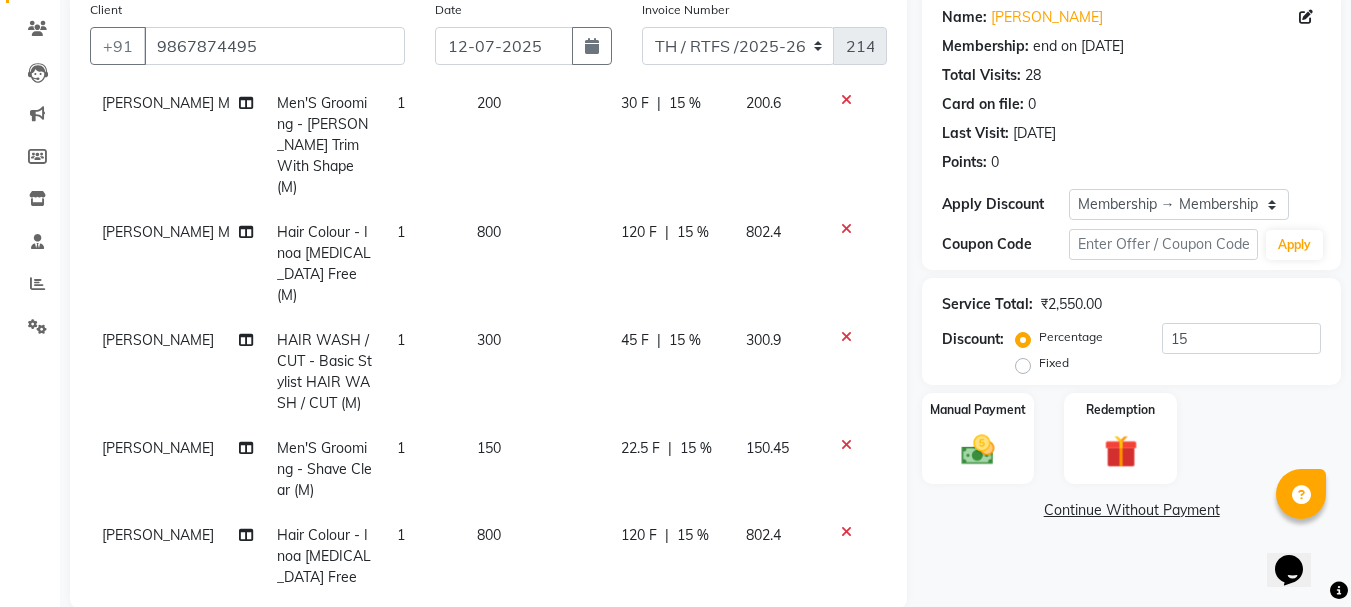 scroll, scrollTop: 154, scrollLeft: 0, axis: vertical 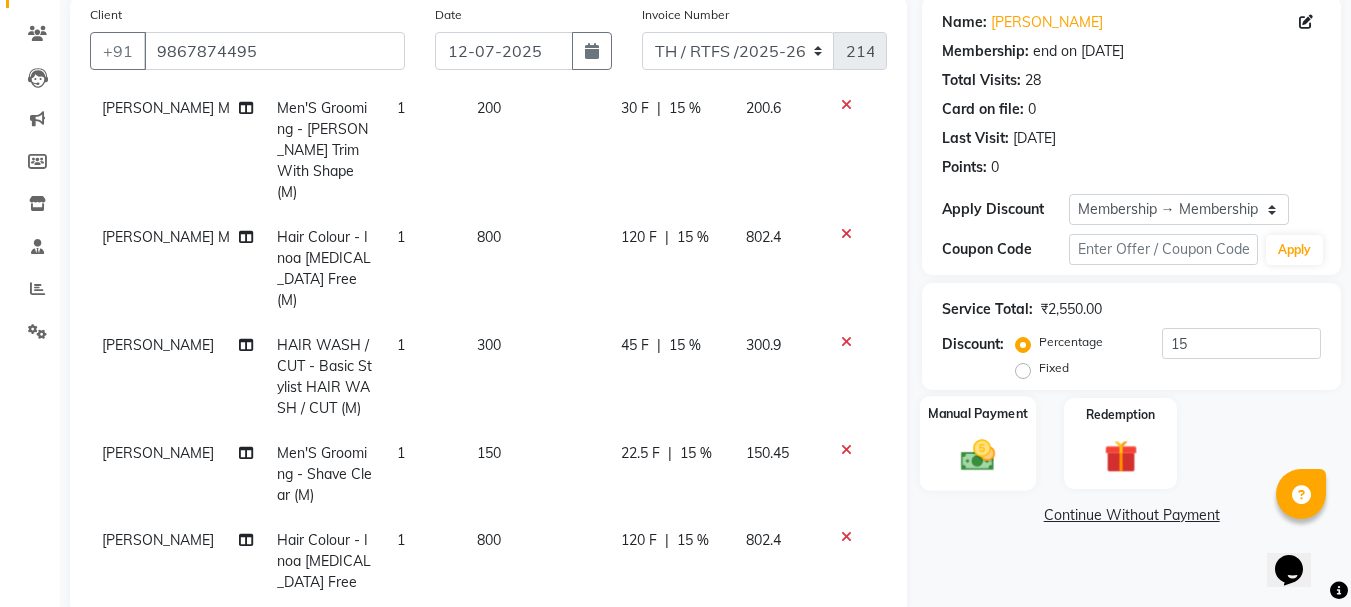 click on "Manual Payment" 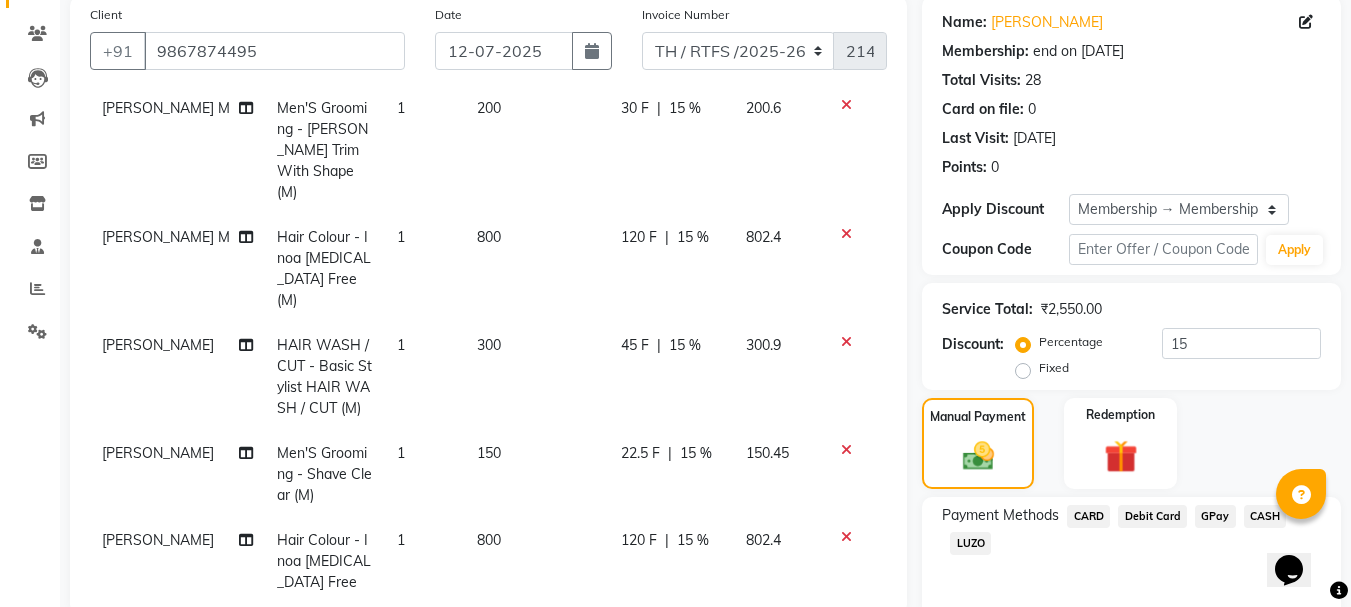 click on "CARD" 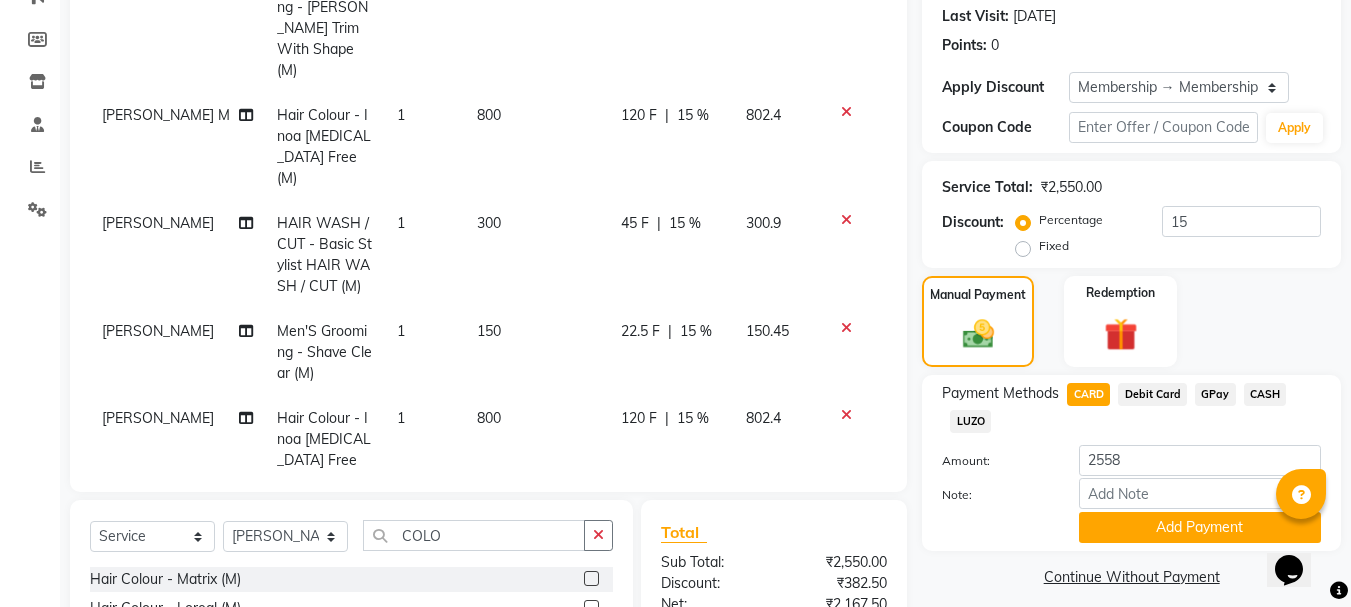 scroll, scrollTop: 314, scrollLeft: 0, axis: vertical 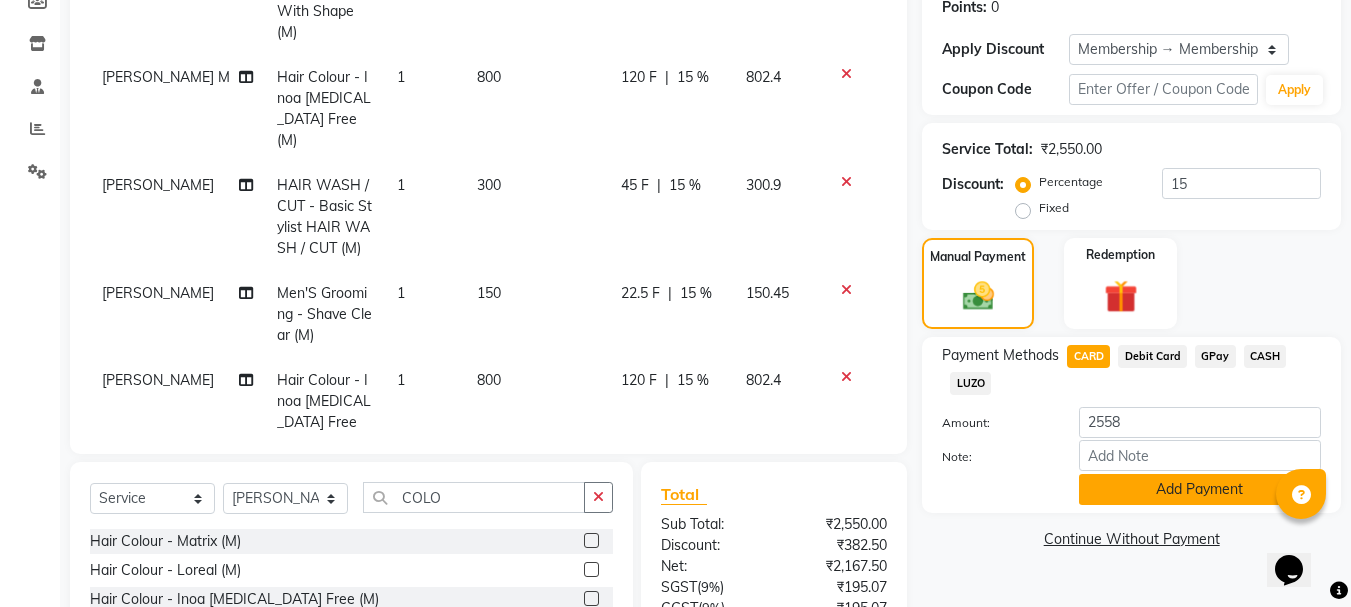 click on "Add Payment" 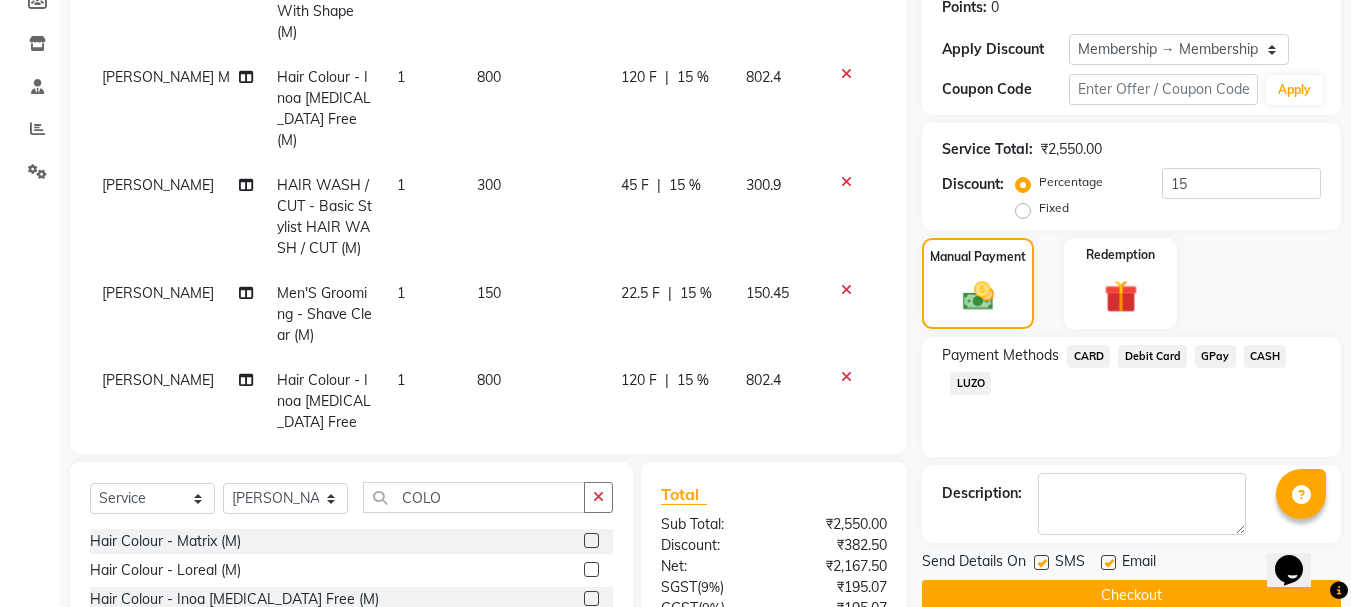 click on "Checkout" 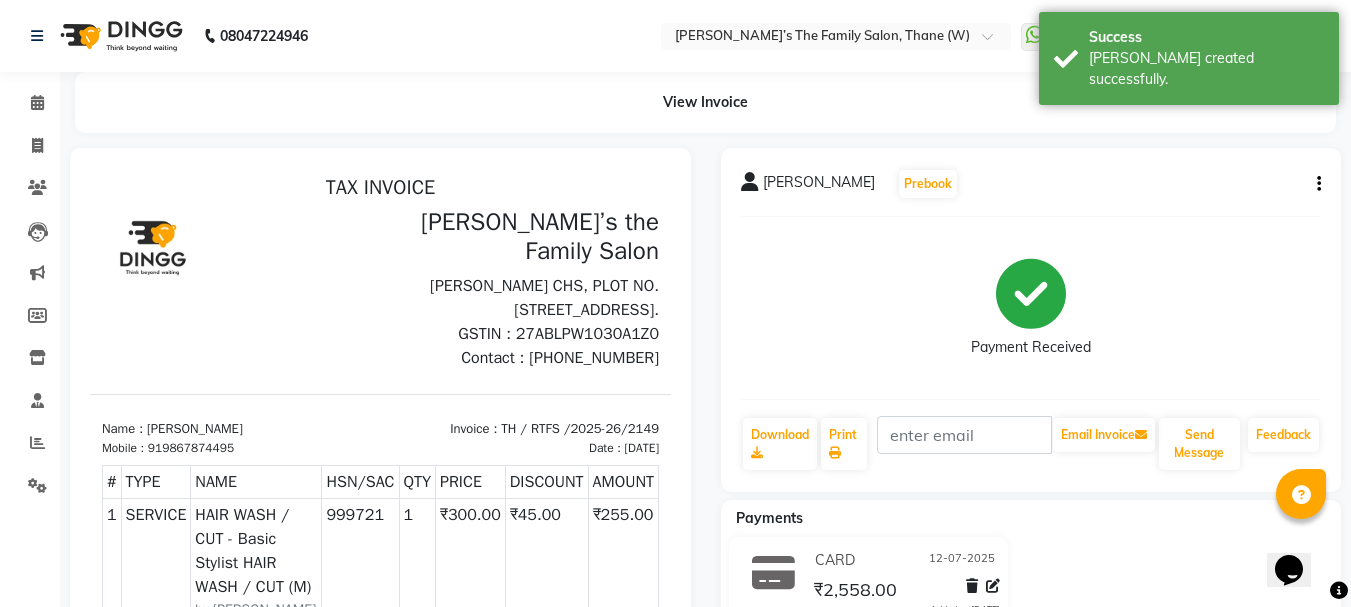 scroll, scrollTop: 0, scrollLeft: 0, axis: both 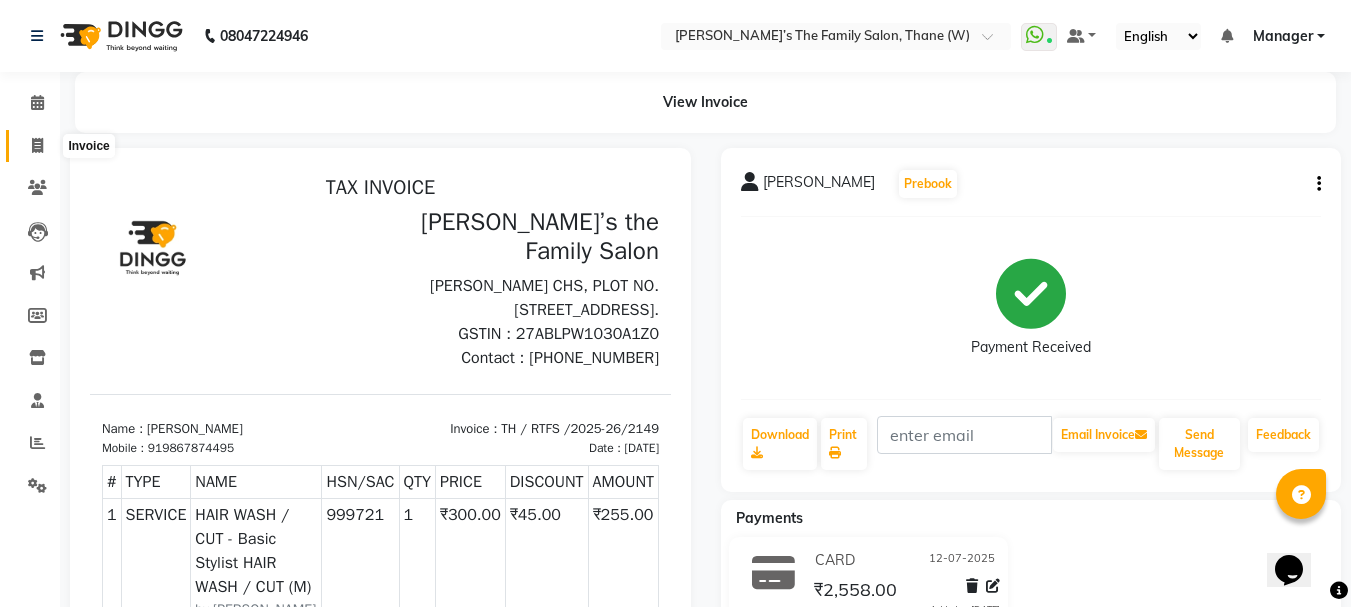 click 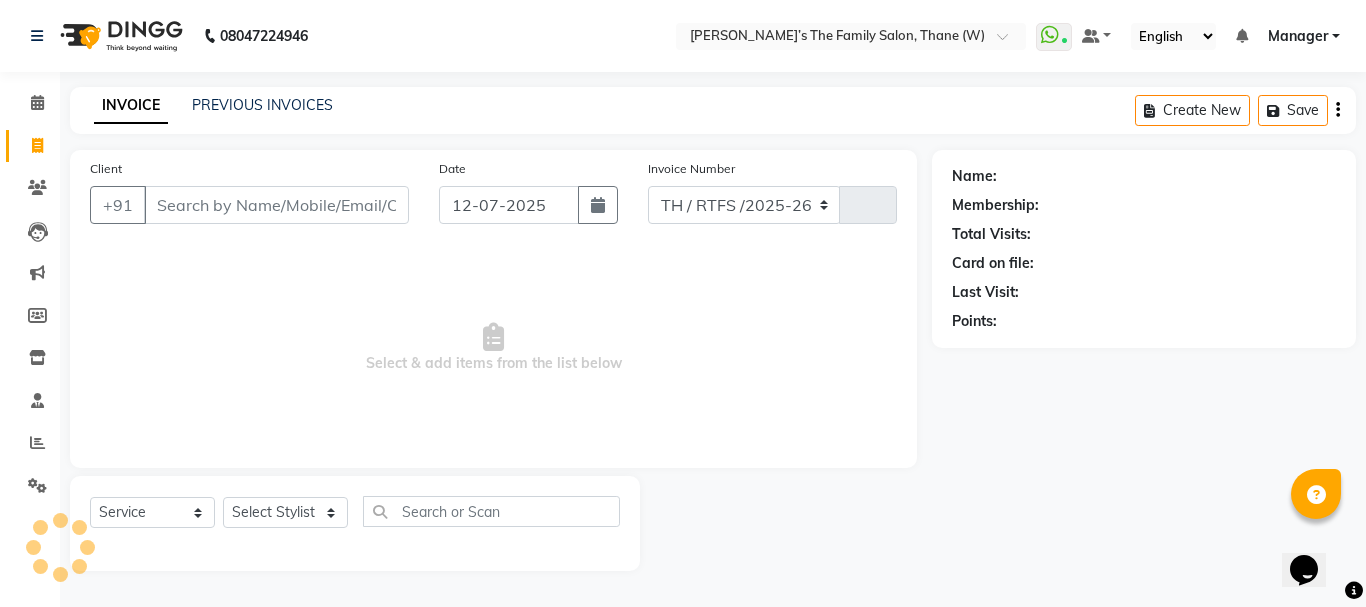 select on "8004" 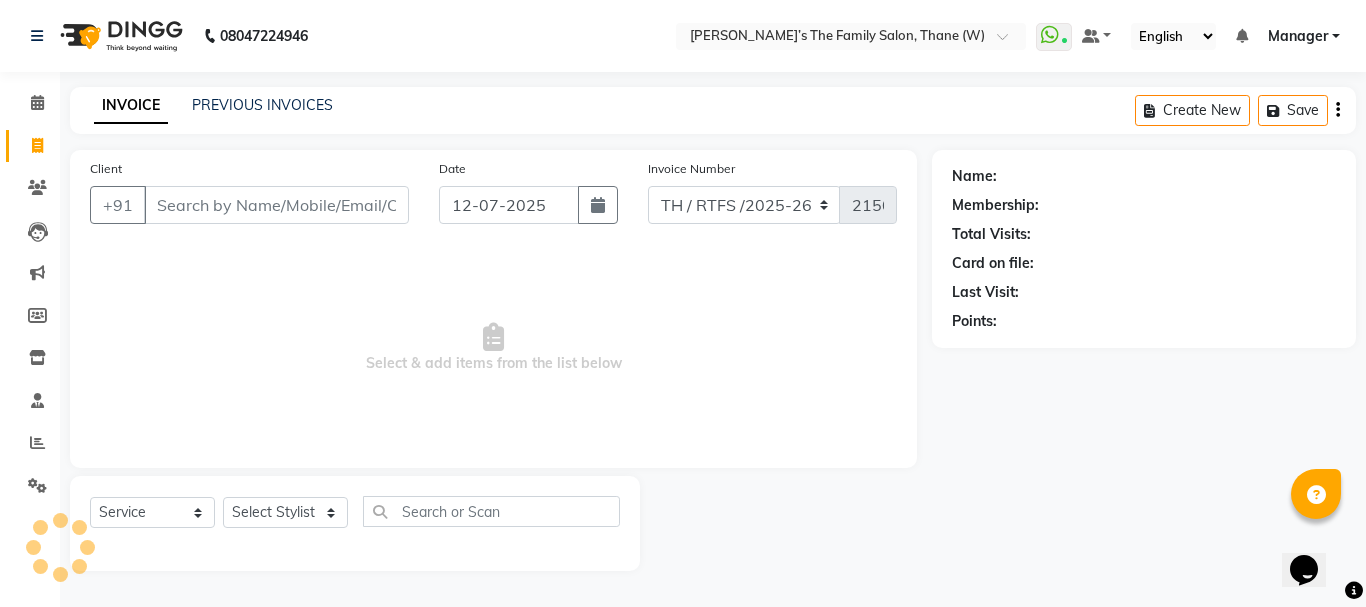 click on "Client" at bounding box center (276, 205) 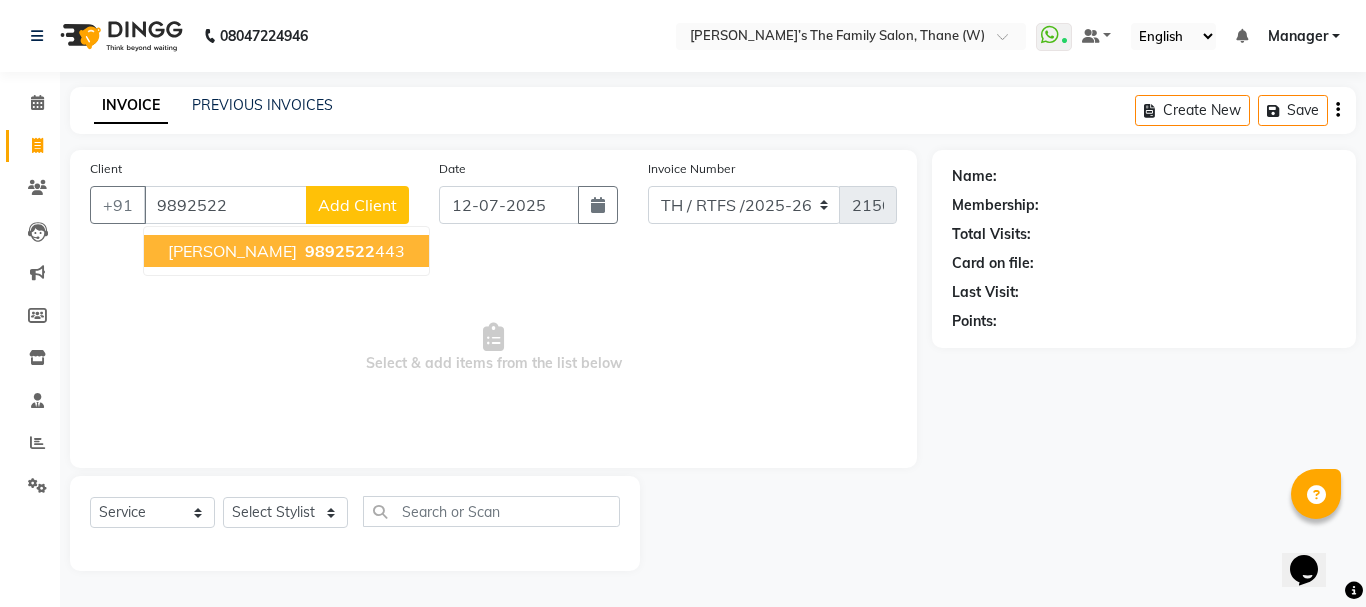 click on "patrh singh" at bounding box center [232, 251] 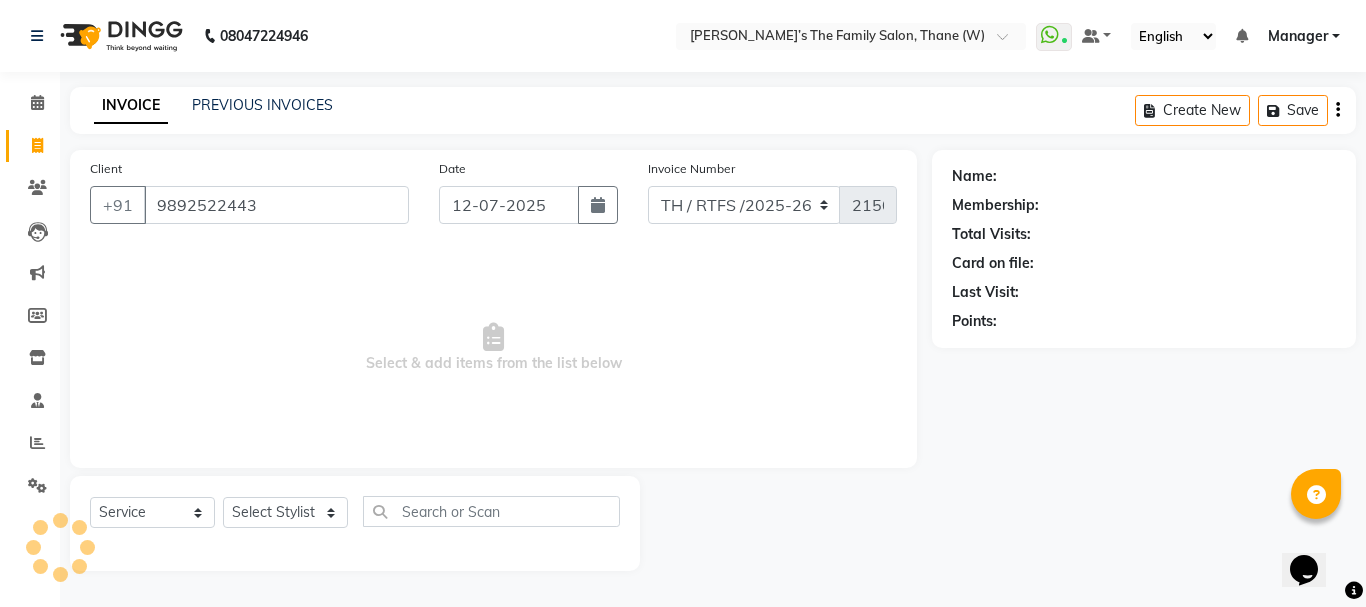 type on "9892522443" 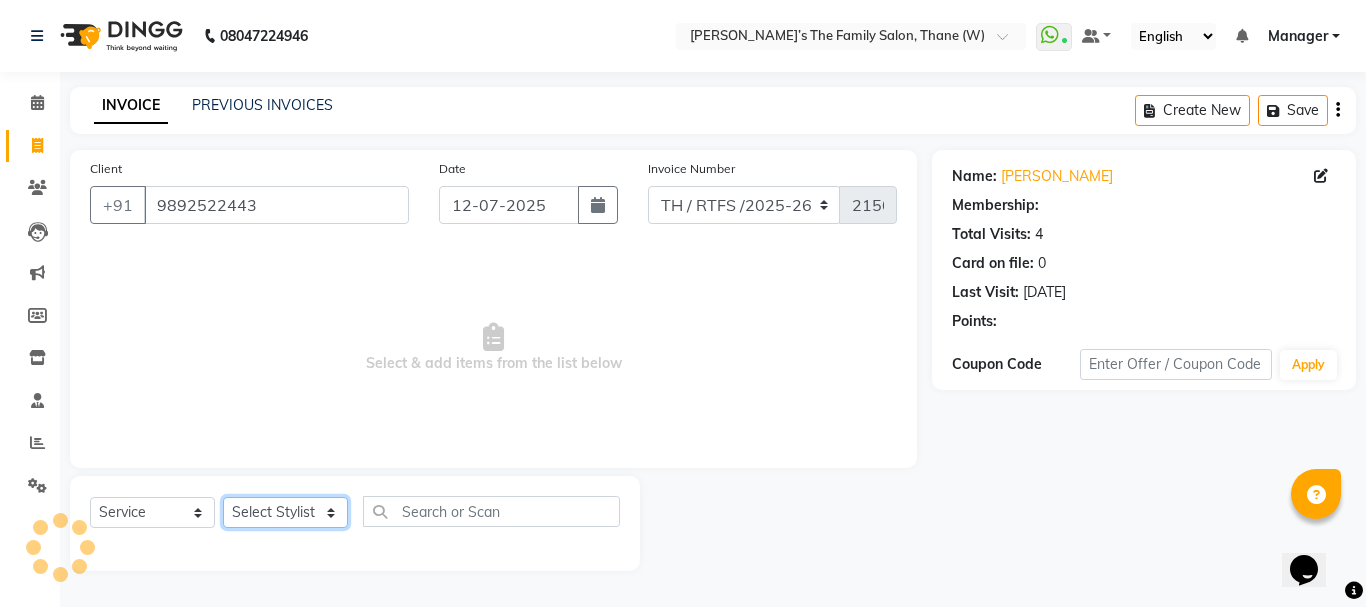 click on "Select Stylist Aarohi P   Aksahy auty Ali  Aniket A  Anuradha arvind Divya gautam .kasrade House sale Komal Waghmare  Laxmi   Manager Moin salmani Prashant   Ravindra Samrat Kumar Sangita Dighe Sanjana Kharat  Shreepad M  shrishti  jaiwala  vaibhavi  gudekar  Vikas H" 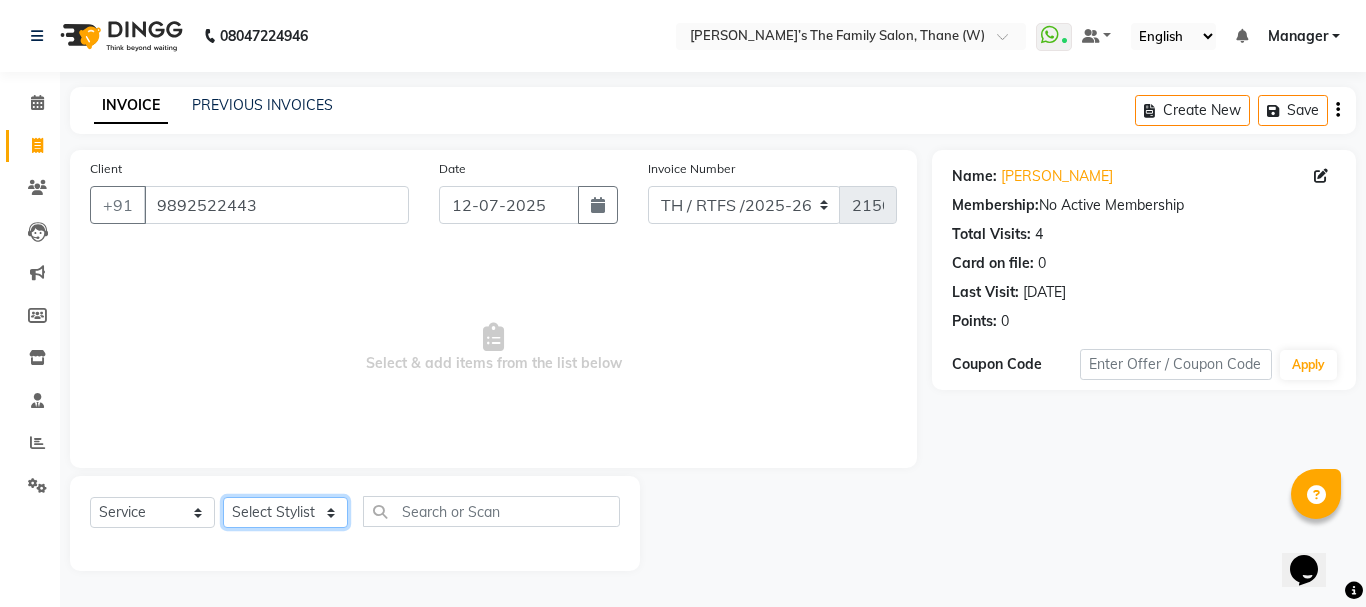 select on "84594" 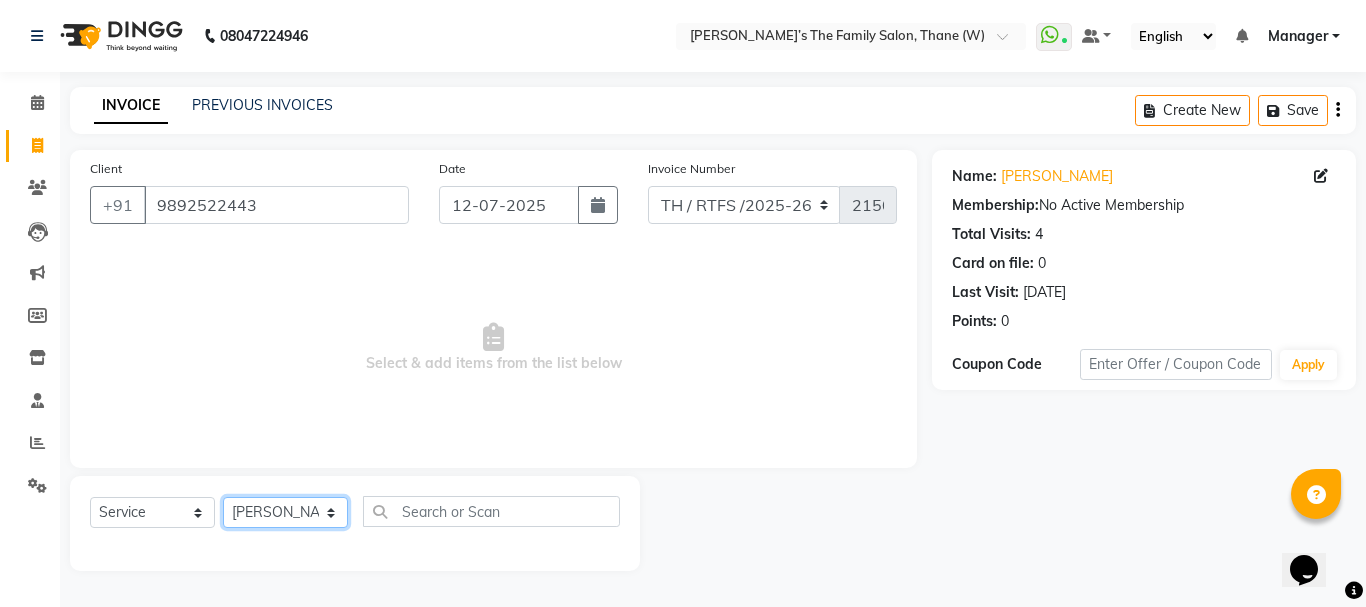 click on "Select Stylist Aarohi P   Aksahy auty Ali  Aniket A  Anuradha arvind Divya gautam .kasrade House sale Komal Waghmare  Laxmi   Manager Moin salmani Prashant   Ravindra Samrat Kumar Sangita Dighe Sanjana Kharat  Shreepad M  shrishti  jaiwala  vaibhavi  gudekar  Vikas H" 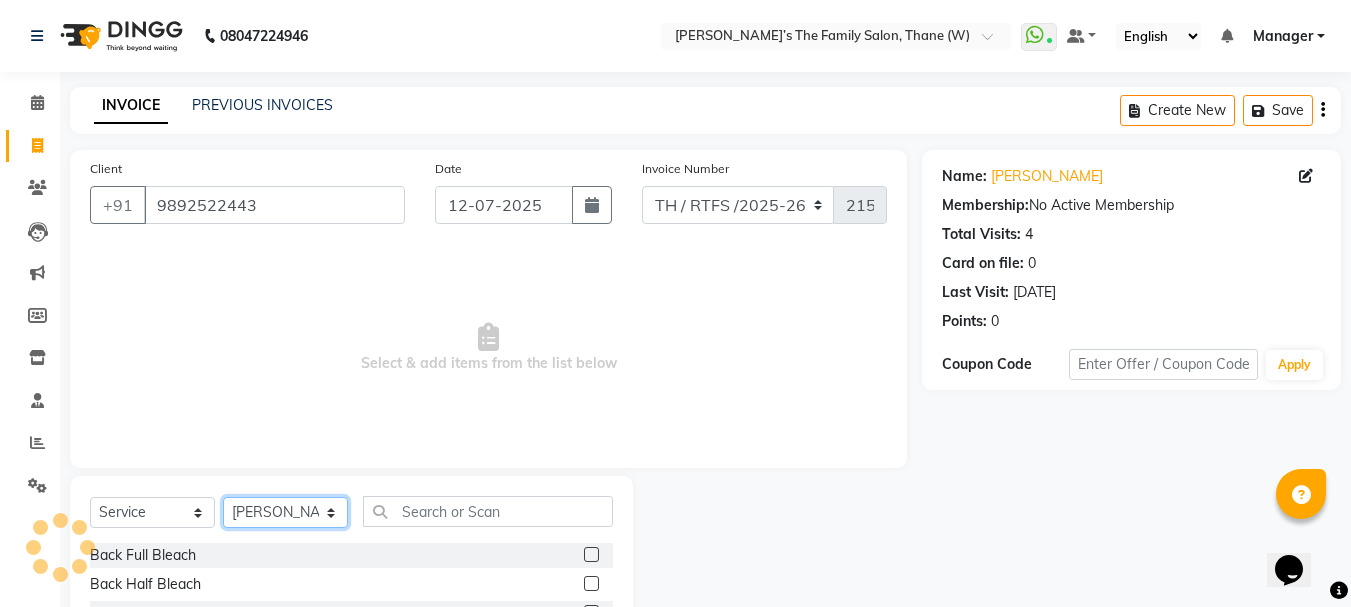scroll, scrollTop: 194, scrollLeft: 0, axis: vertical 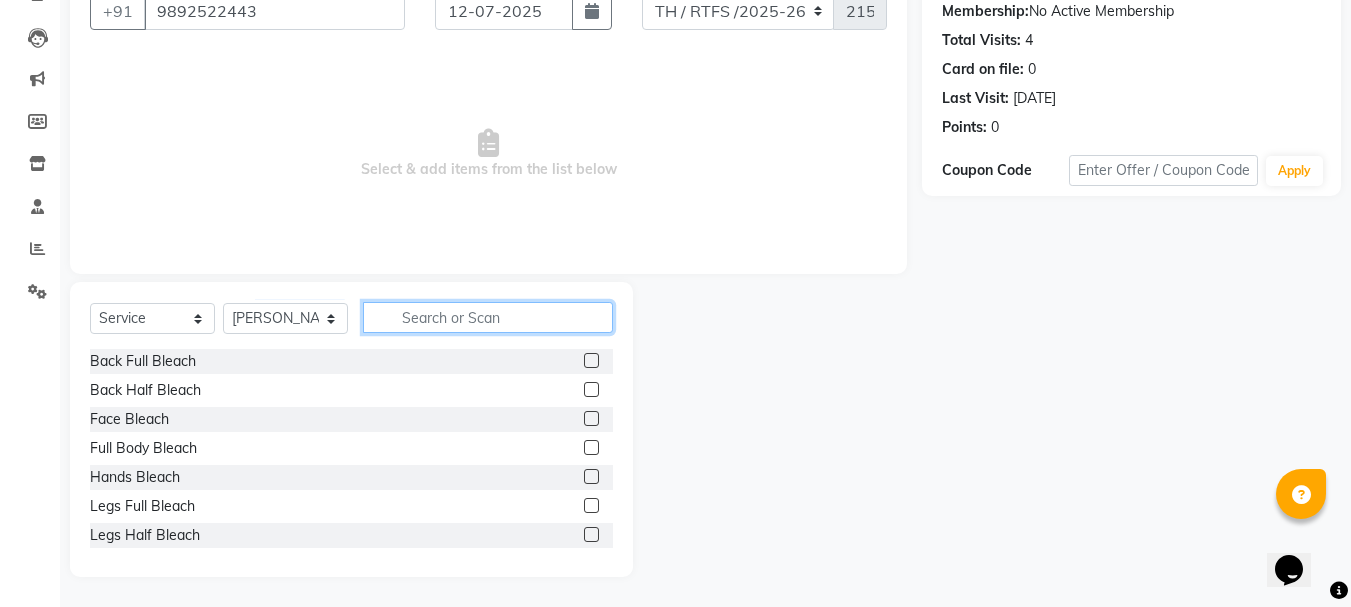 click 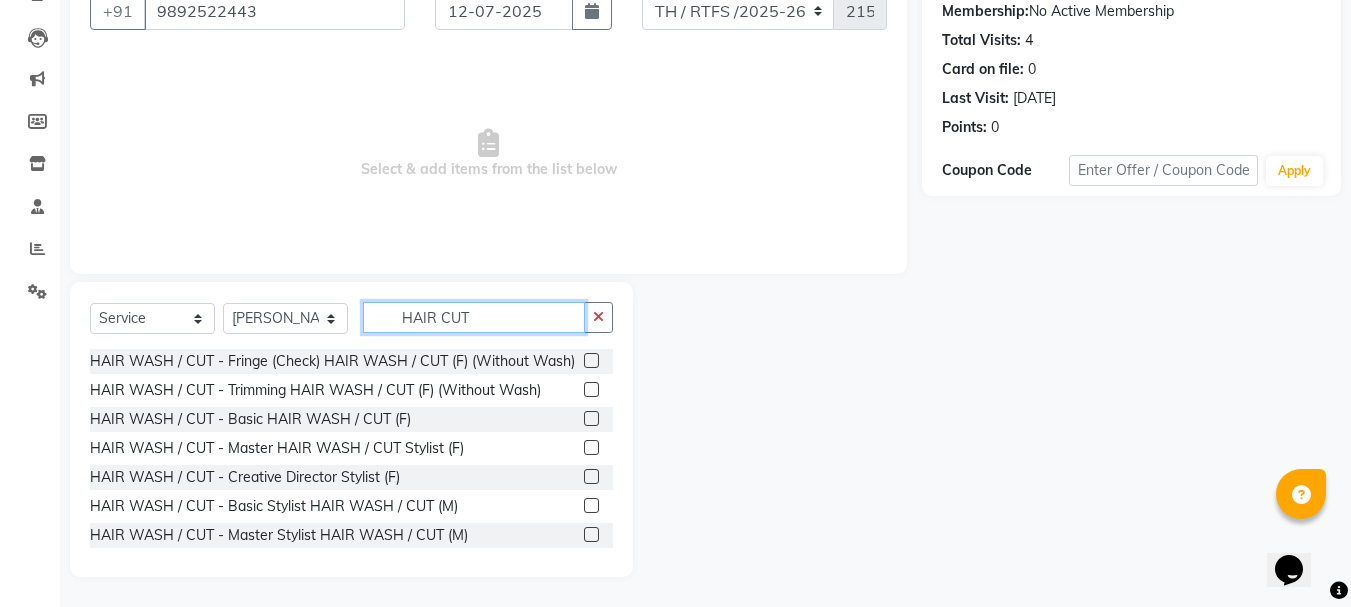 type on "HAIR CUT" 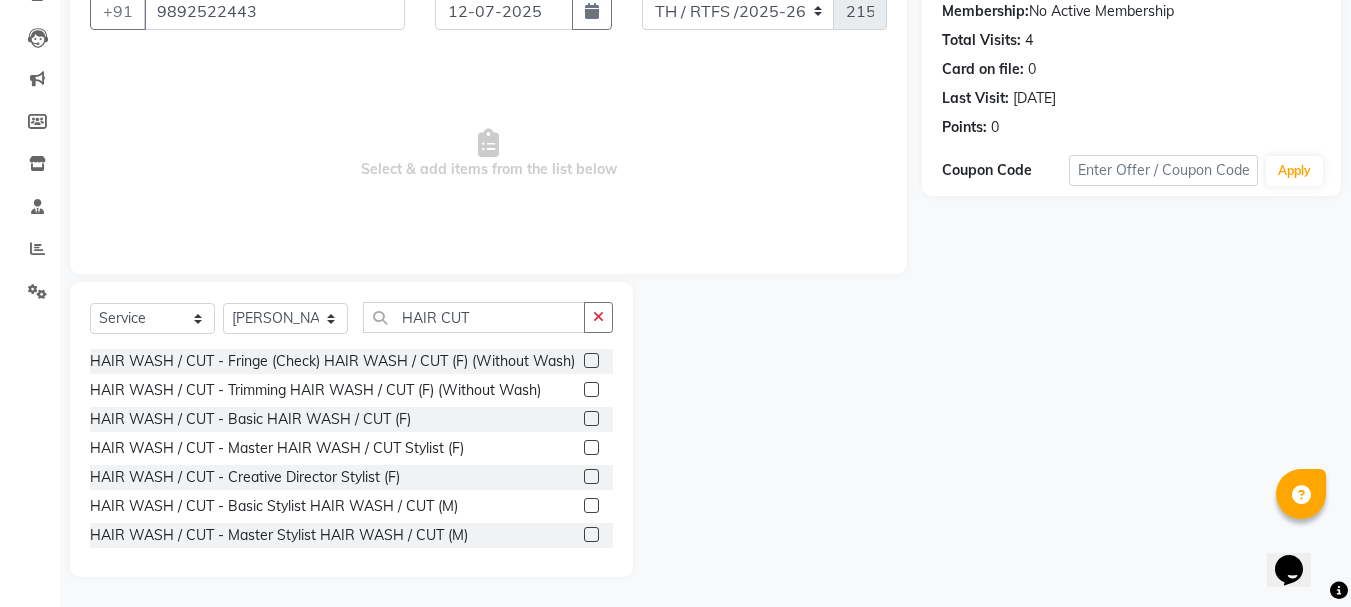 click 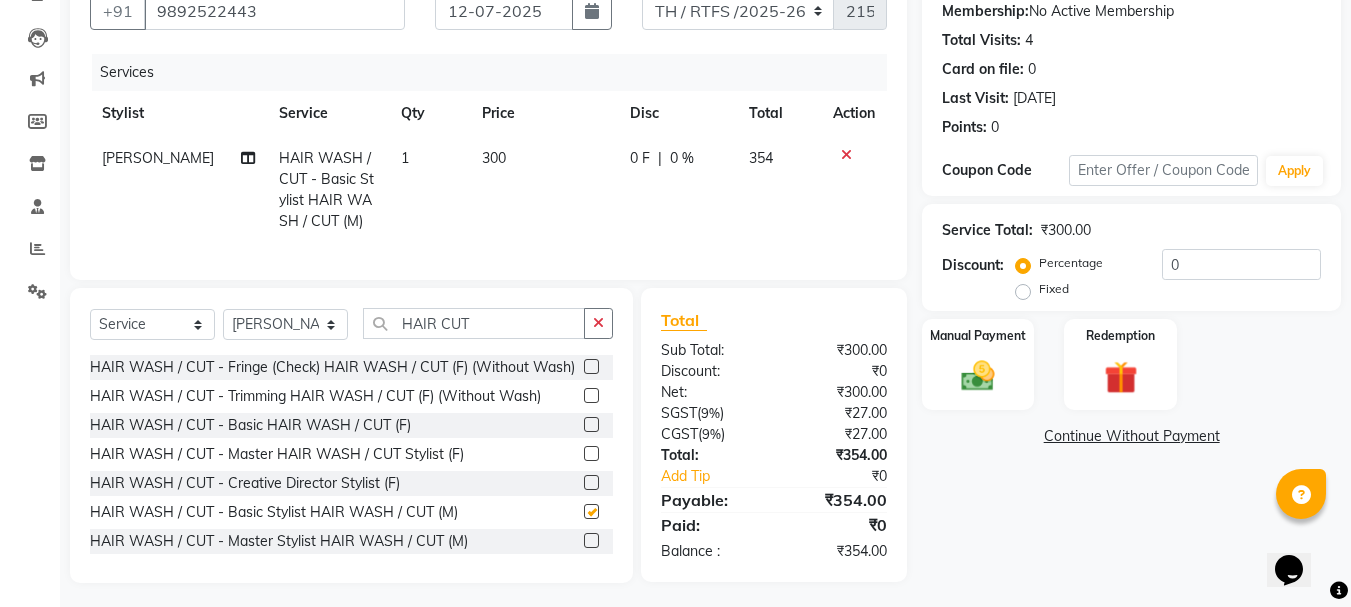 checkbox on "false" 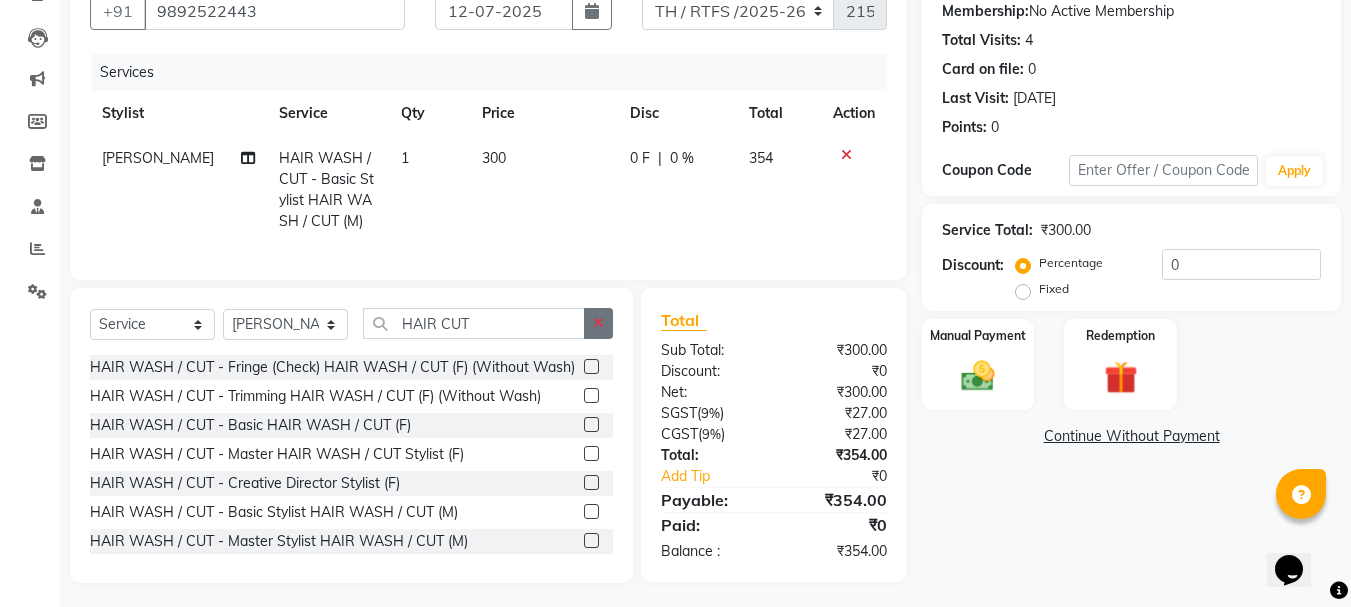 click 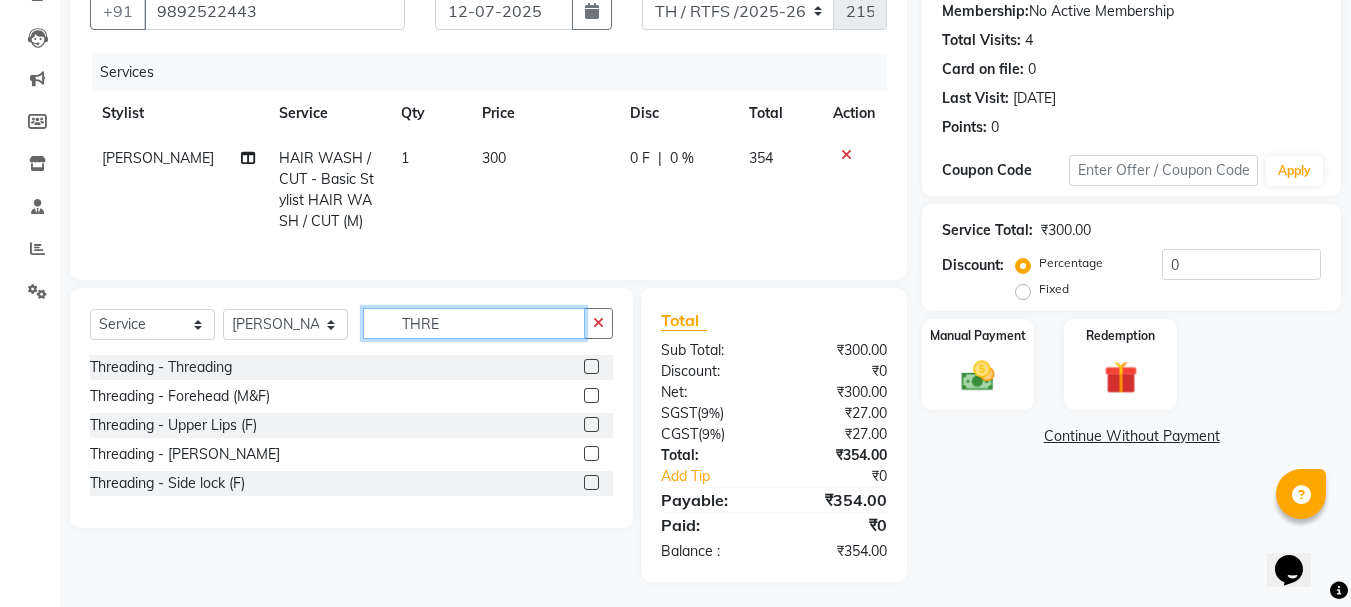 type on "THRE" 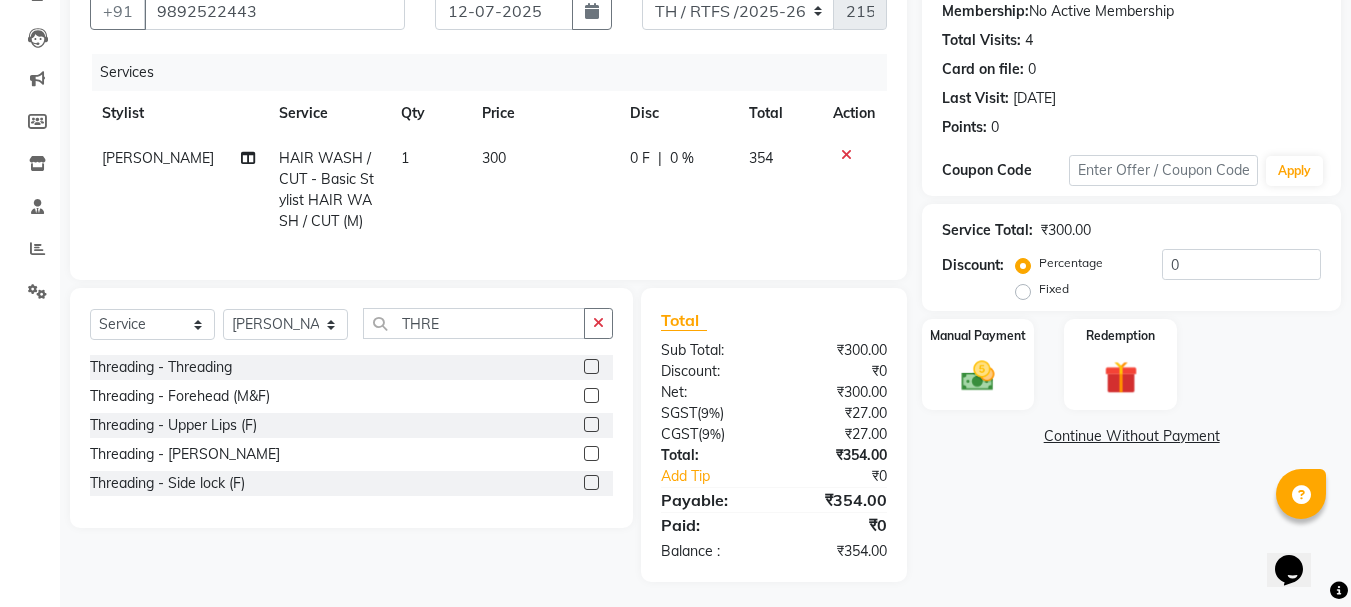 click 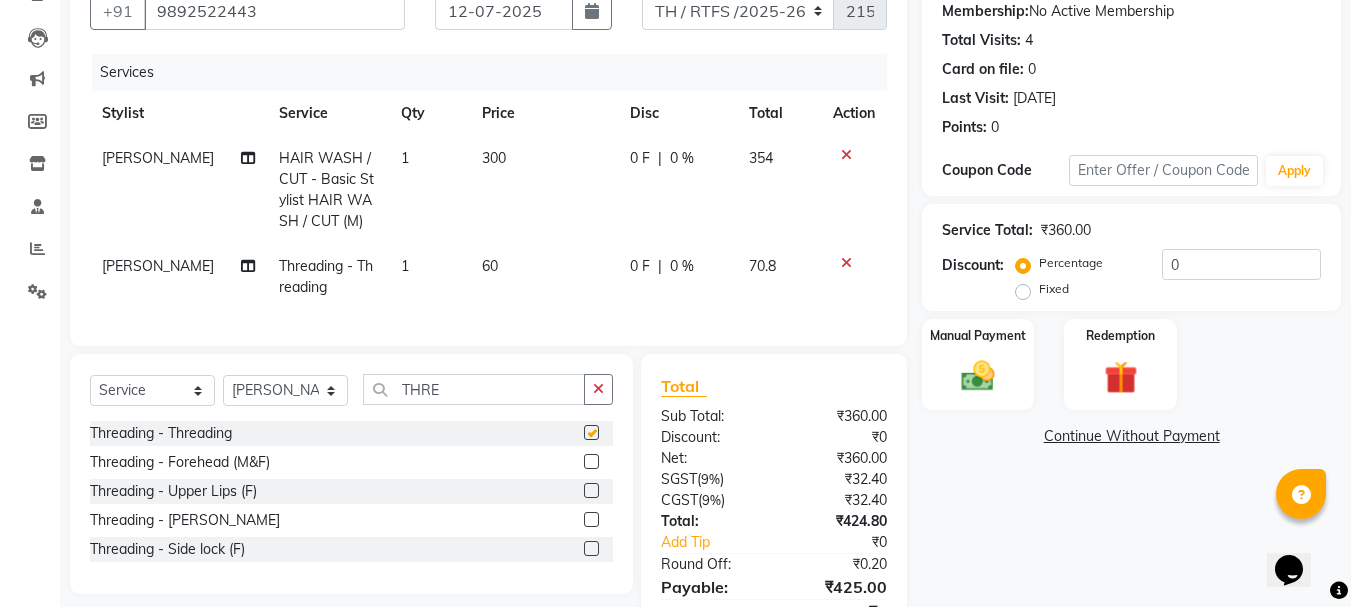 checkbox on "false" 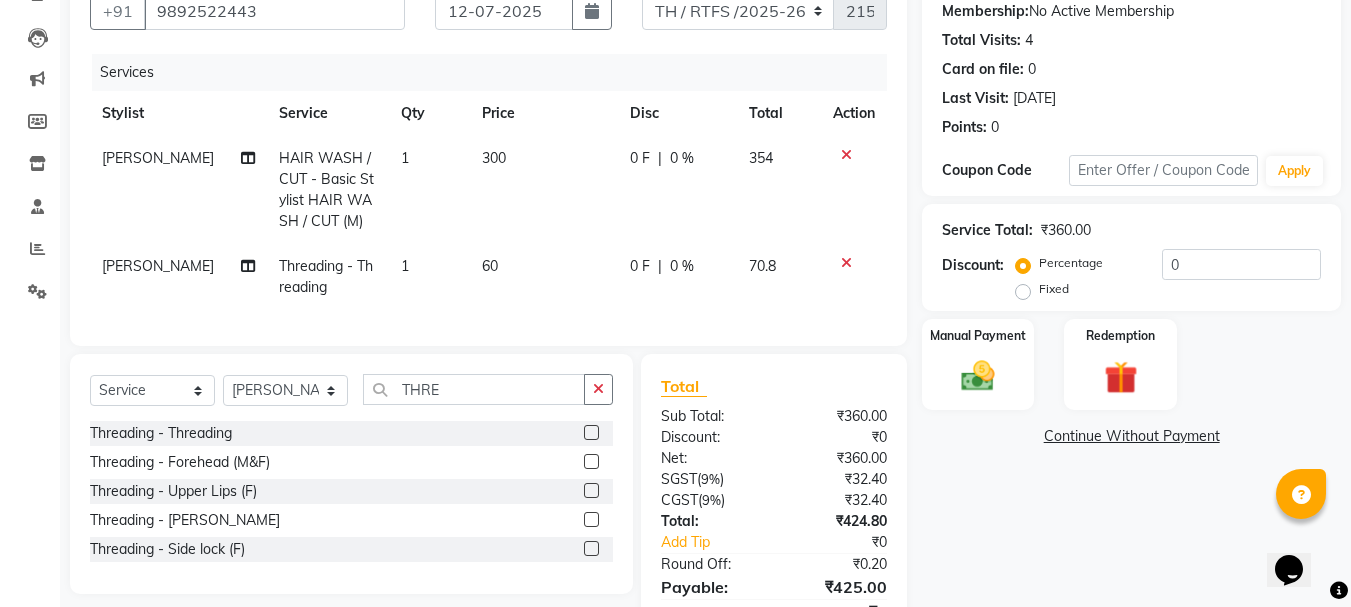 click on "[PERSON_NAME]" 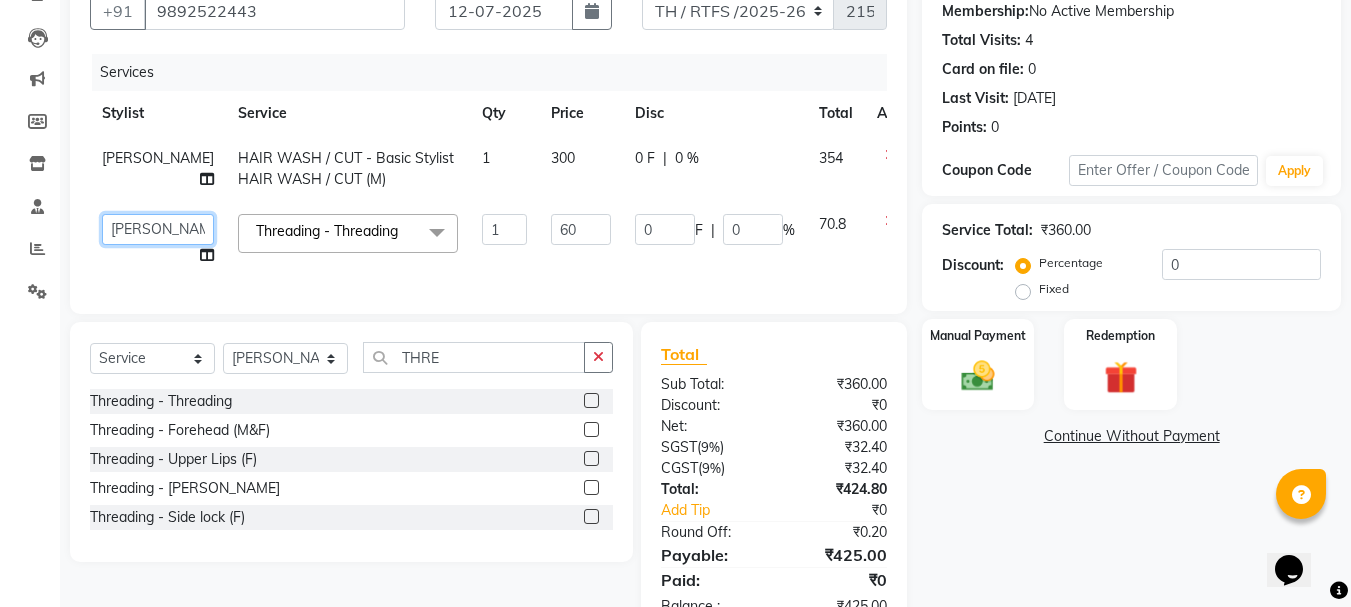 click on "Aarohi P     Aksahy auty   Ali    Aniket A    Anuradha   arvind   Divya   gautam .kasrade   House sale   Komal Waghmare    Laxmi     Manager   Moin salmani   Prashant     Ravindra   Samrat Kumar   Sangita Dighe   Sanjana Kharat    Shreepad M    shrishti  jaiwala    vaibhavi  gudekar    Vikas H" 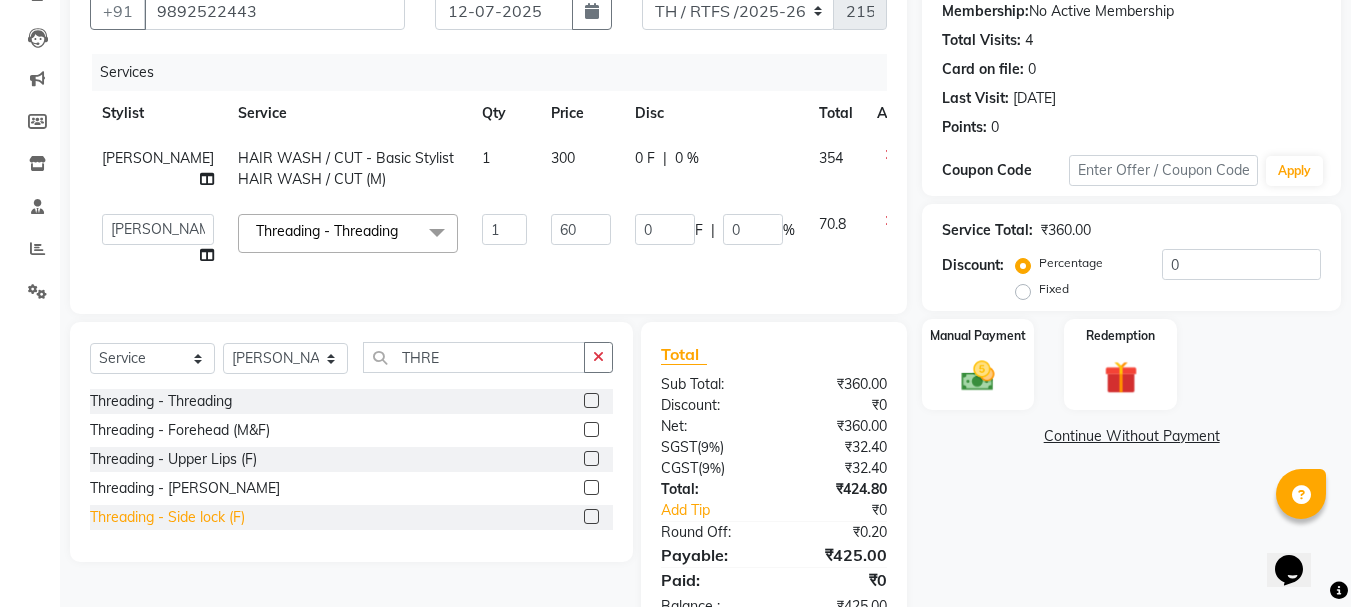 select on "41277" 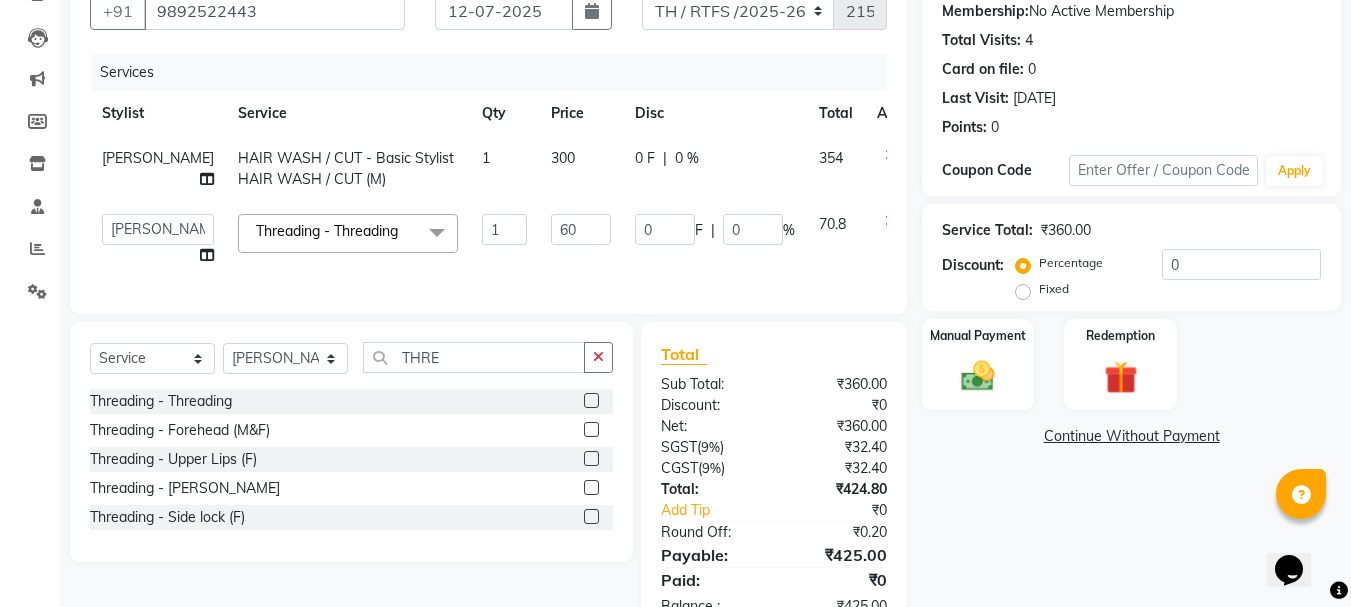 click on "Name: Patrh Singh Membership:  No Active Membership  Total Visits:  4 Card on file:  0 Last Visit:   03-05-2025 Points:   0  Coupon Code Apply Service Total:  ₹360.00  Discount:  Percentage   Fixed  0 Manual Payment Redemption  Continue Without Payment" 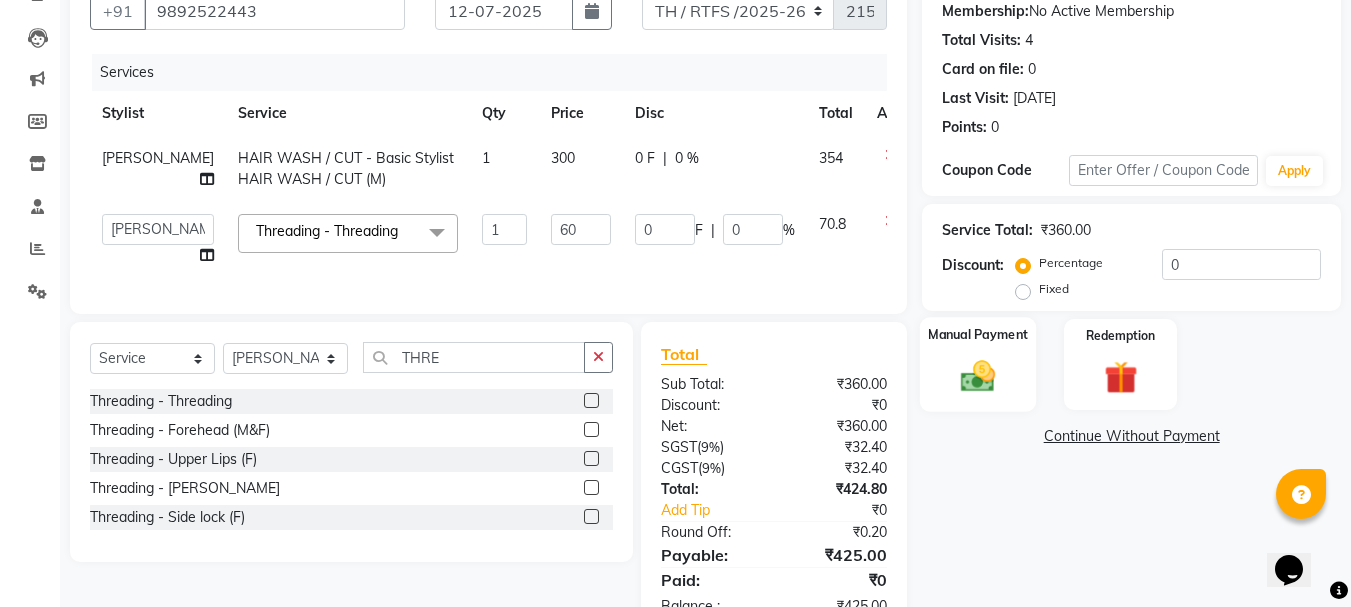 click on "Manual Payment" 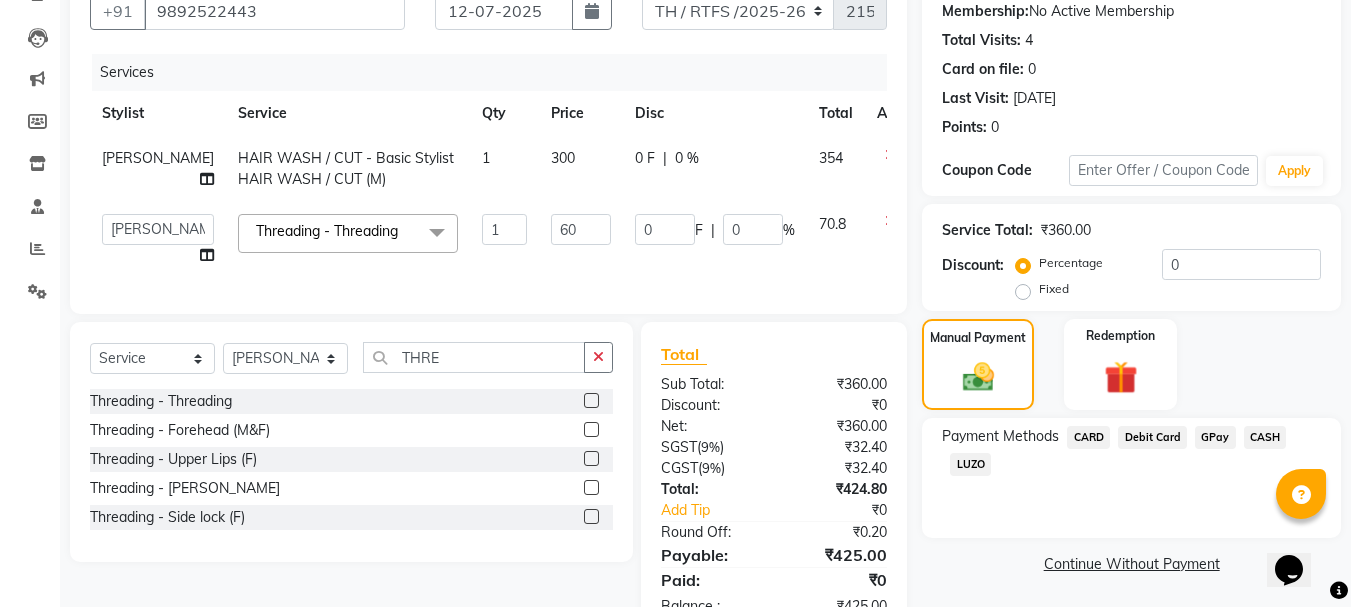 click on "GPay" 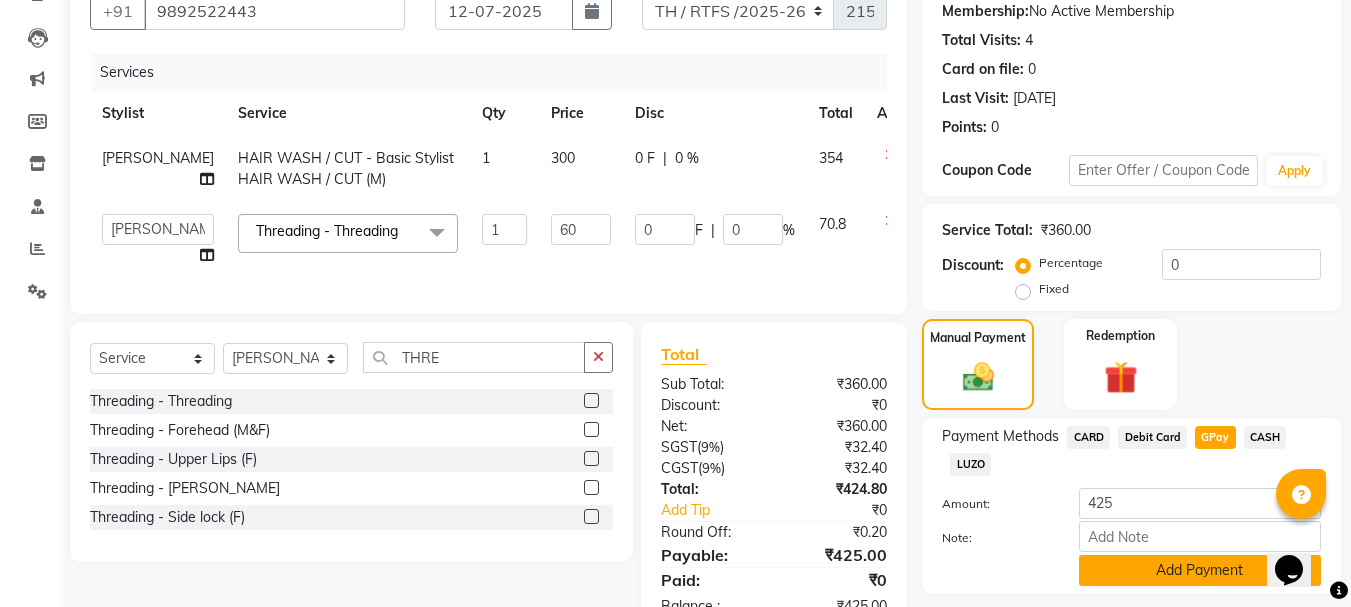 click on "Add Payment" 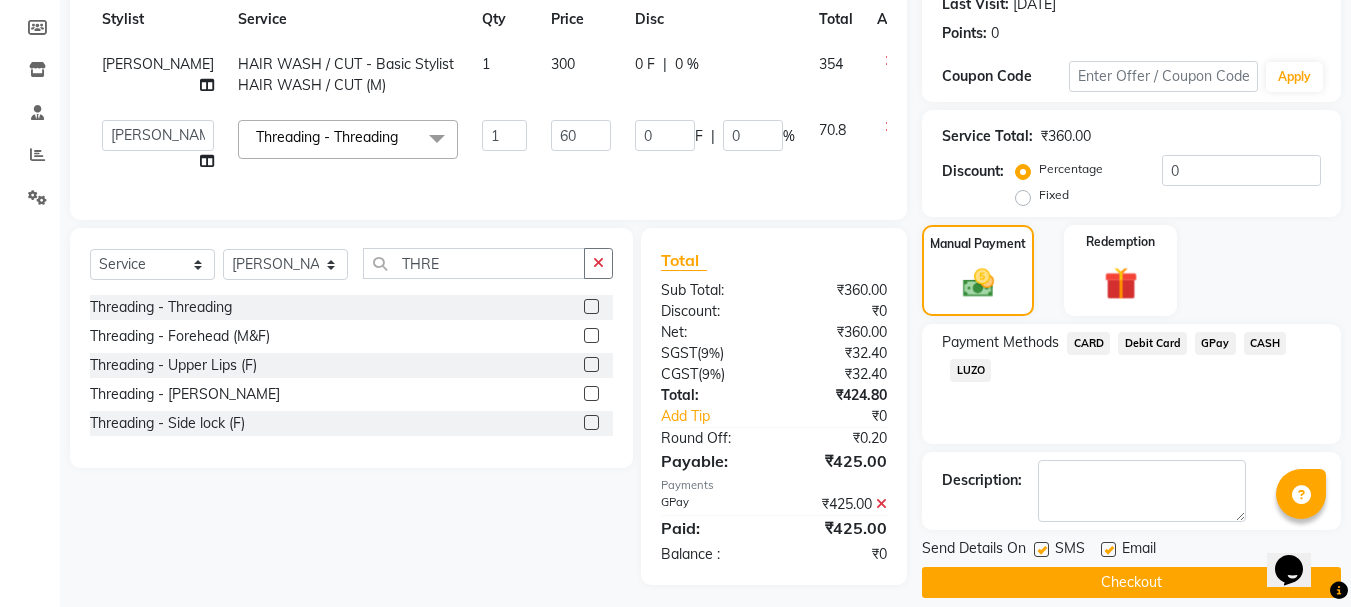 scroll, scrollTop: 311, scrollLeft: 0, axis: vertical 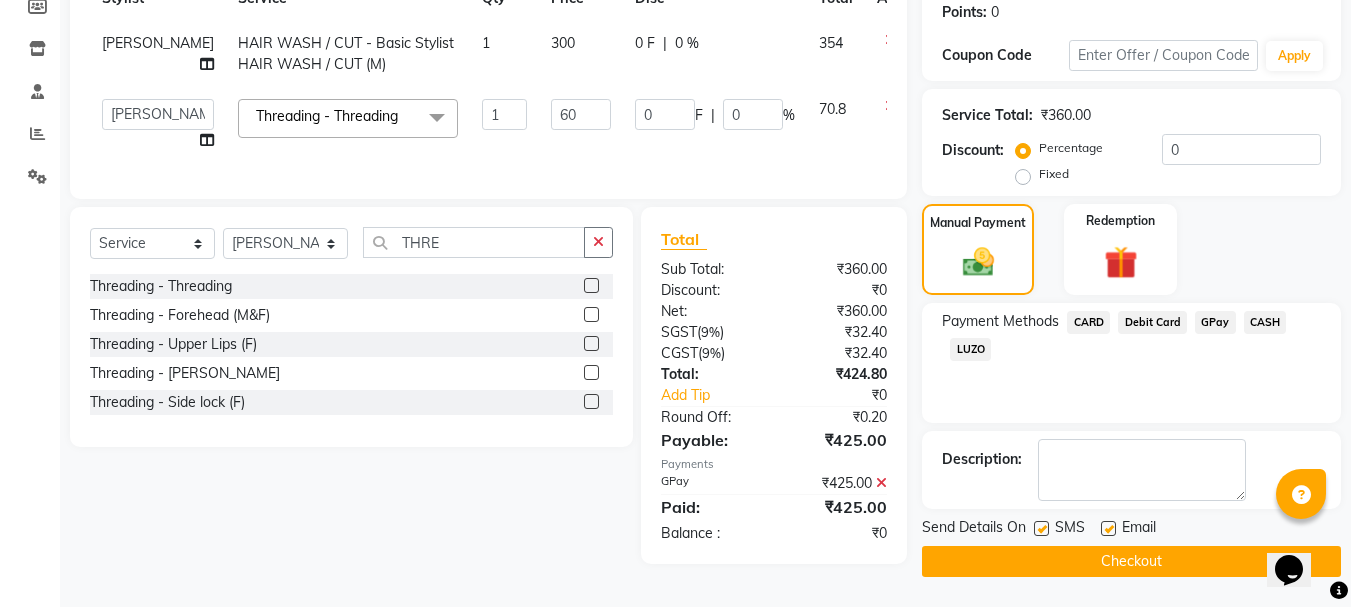 click on "Checkout" 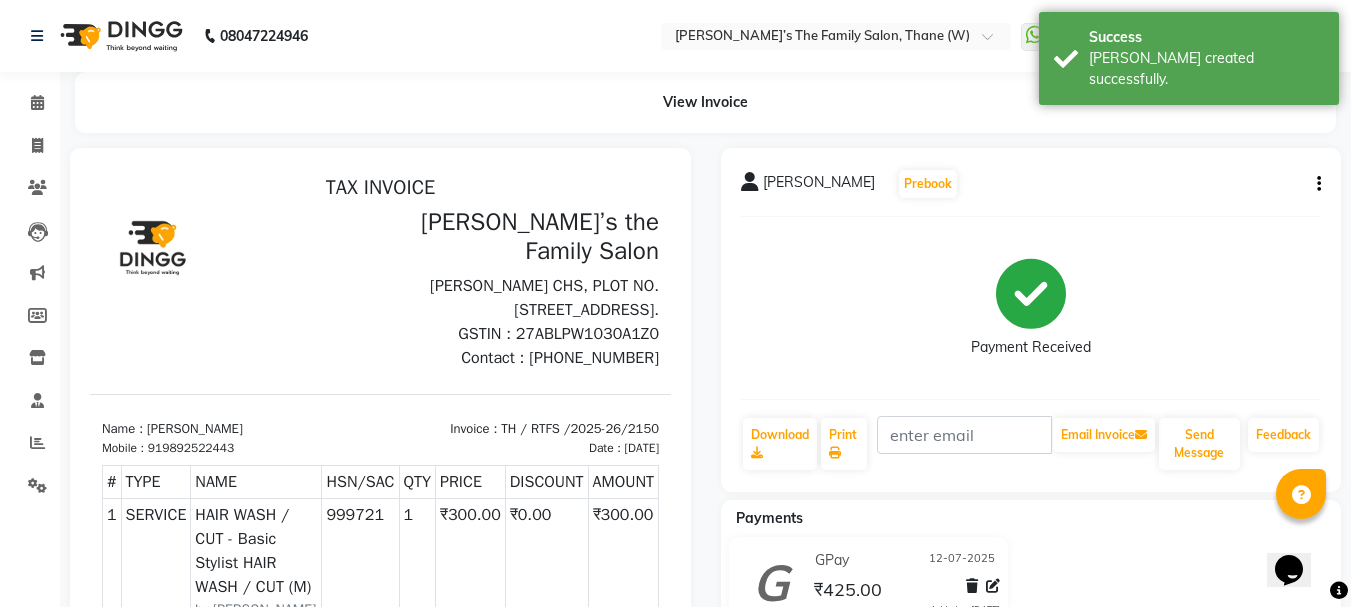 scroll, scrollTop: 0, scrollLeft: 0, axis: both 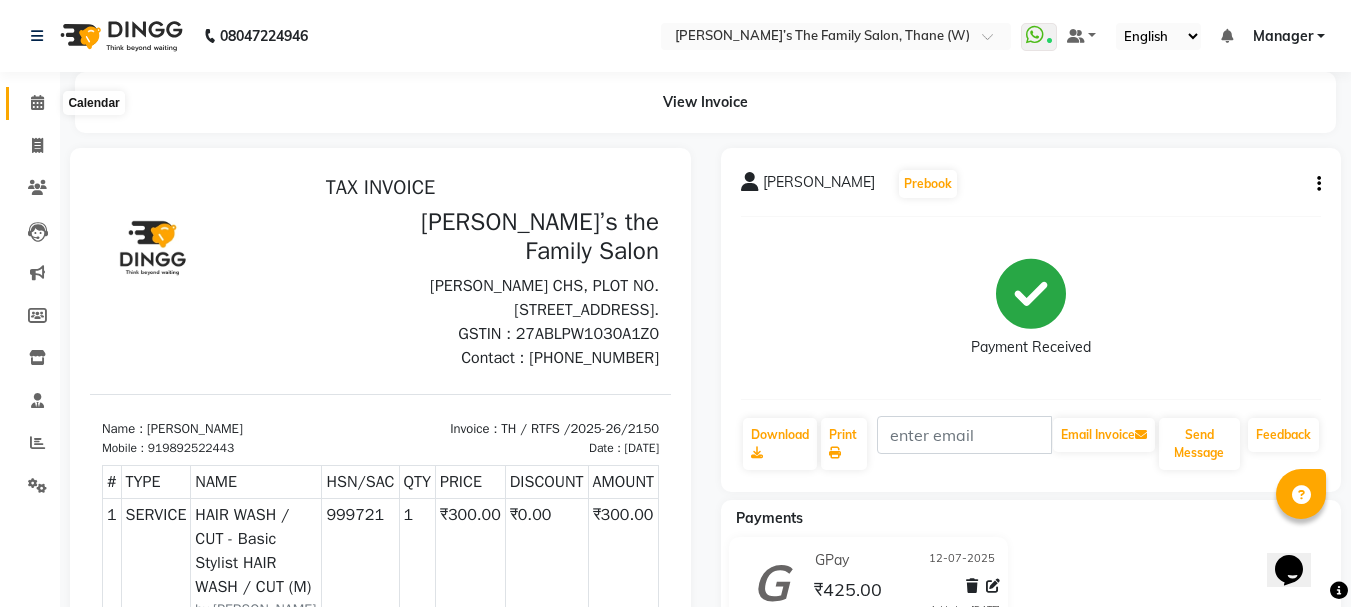 click 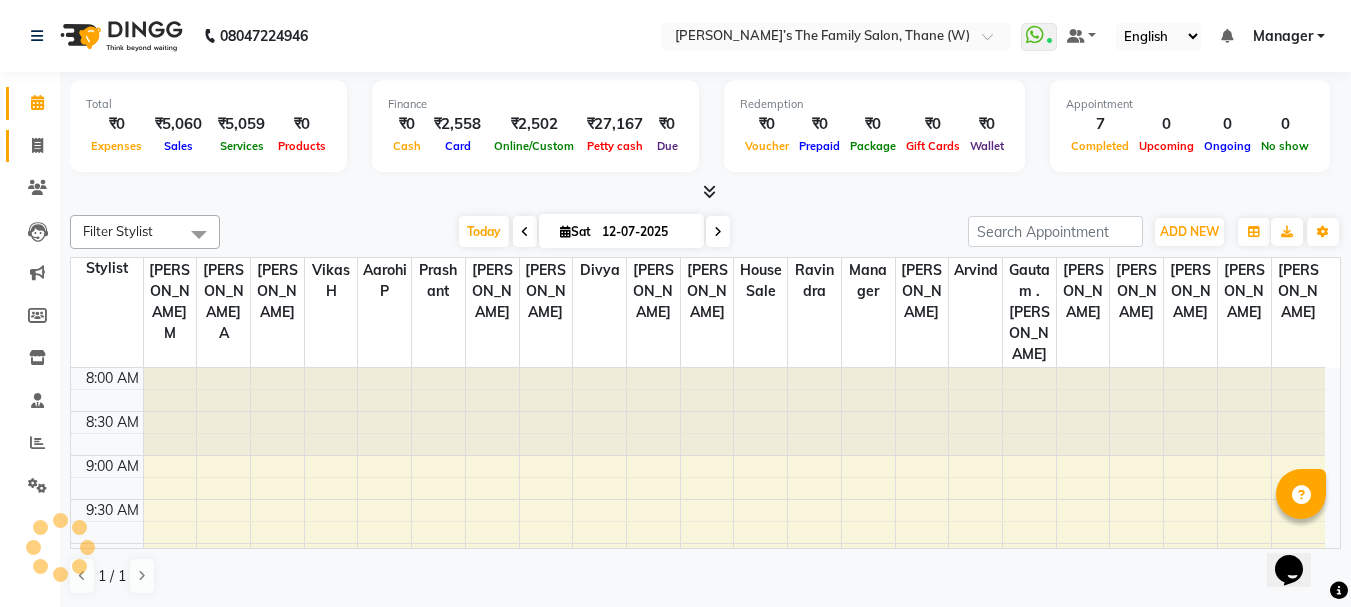click 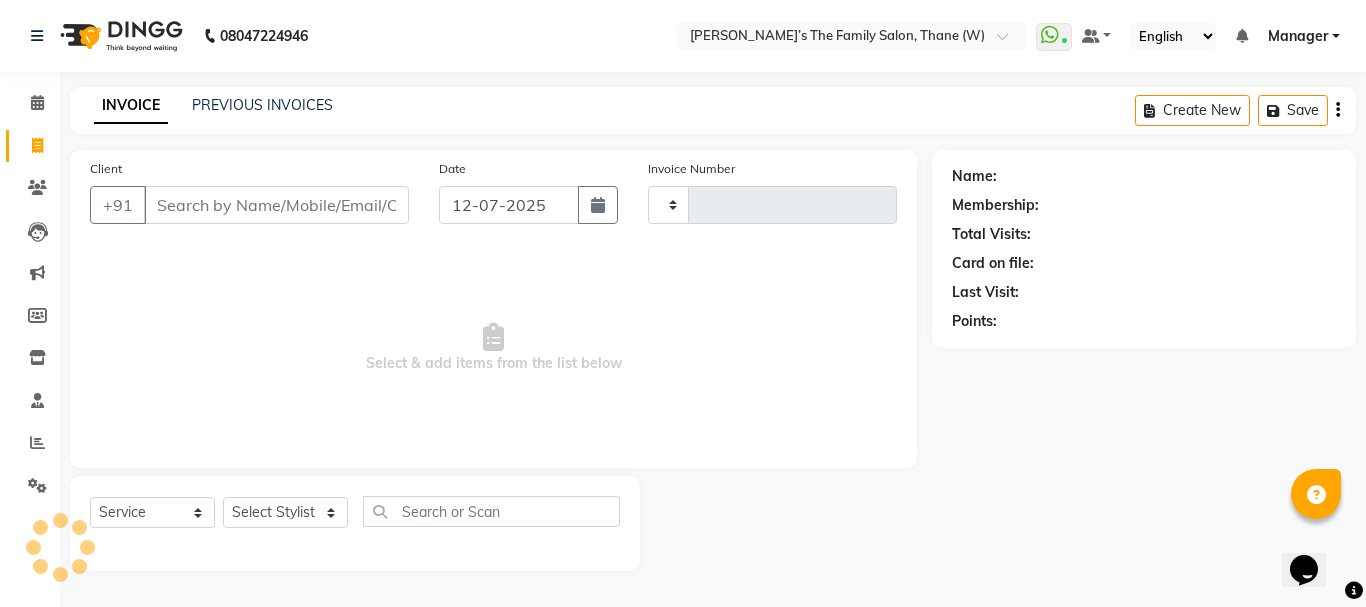 type on "2151" 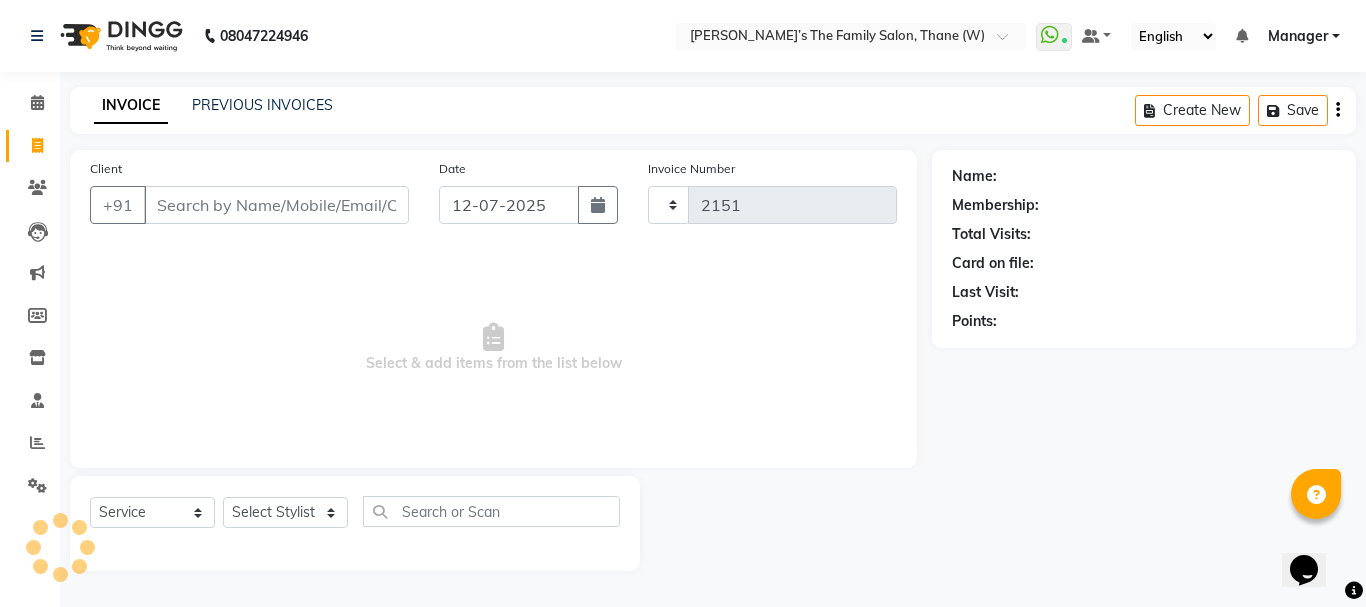 select on "8004" 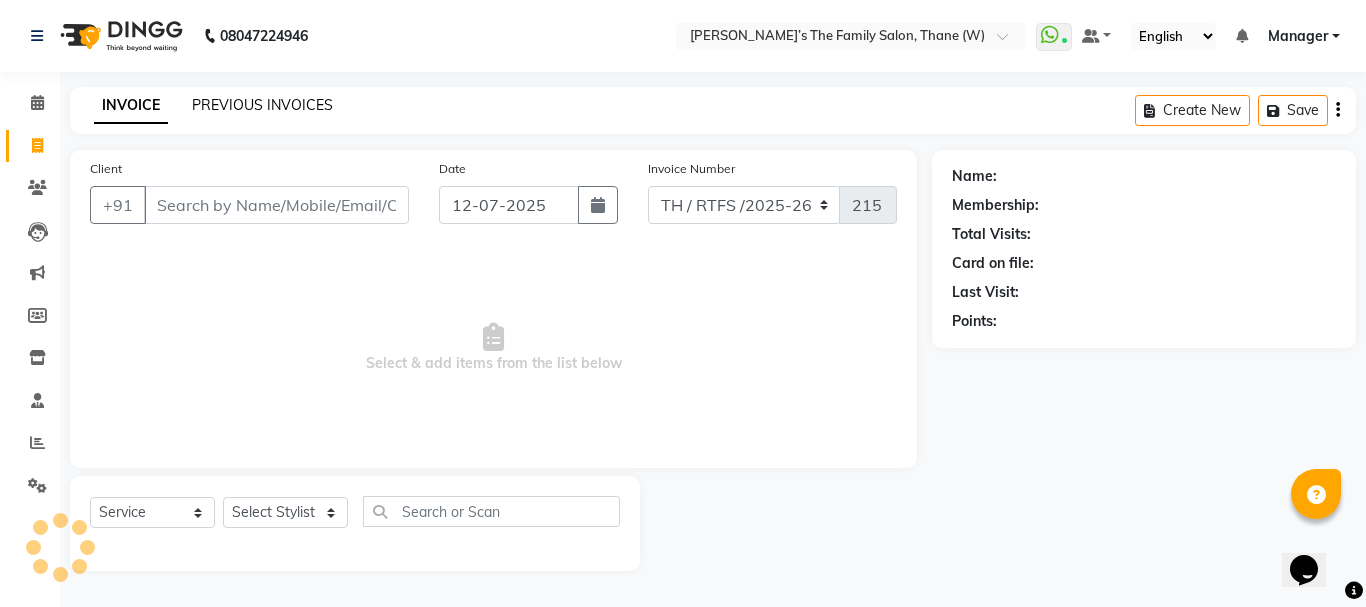 click on "PREVIOUS INVOICES" 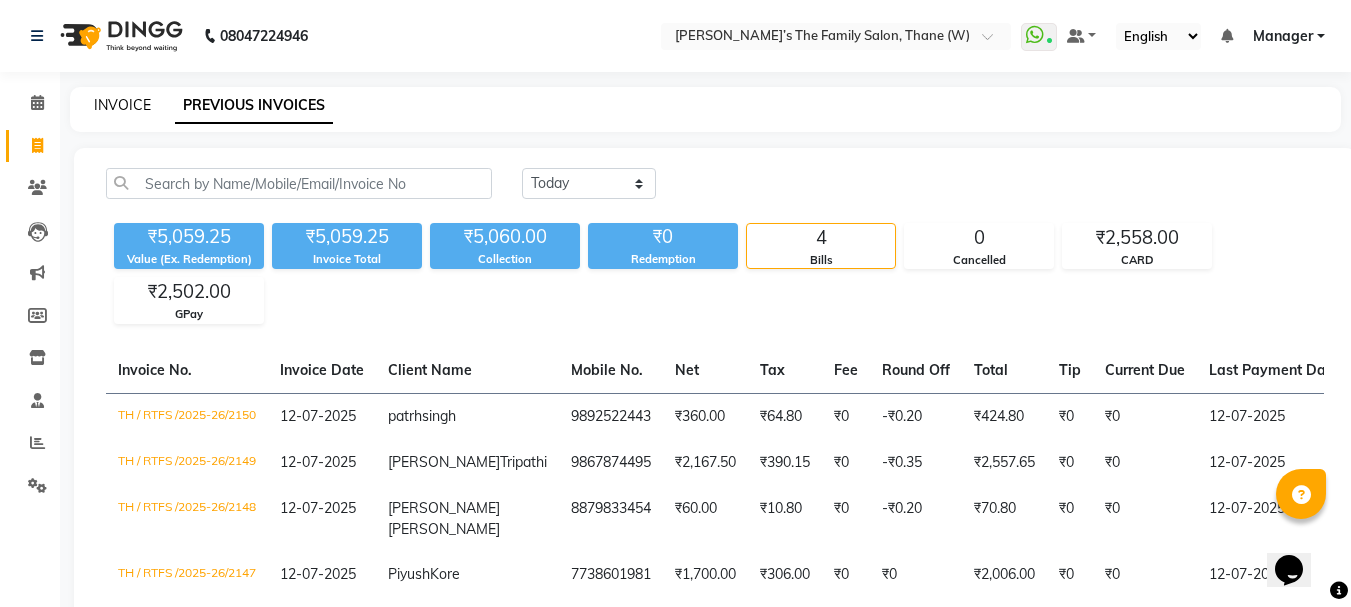 click on "INVOICE" 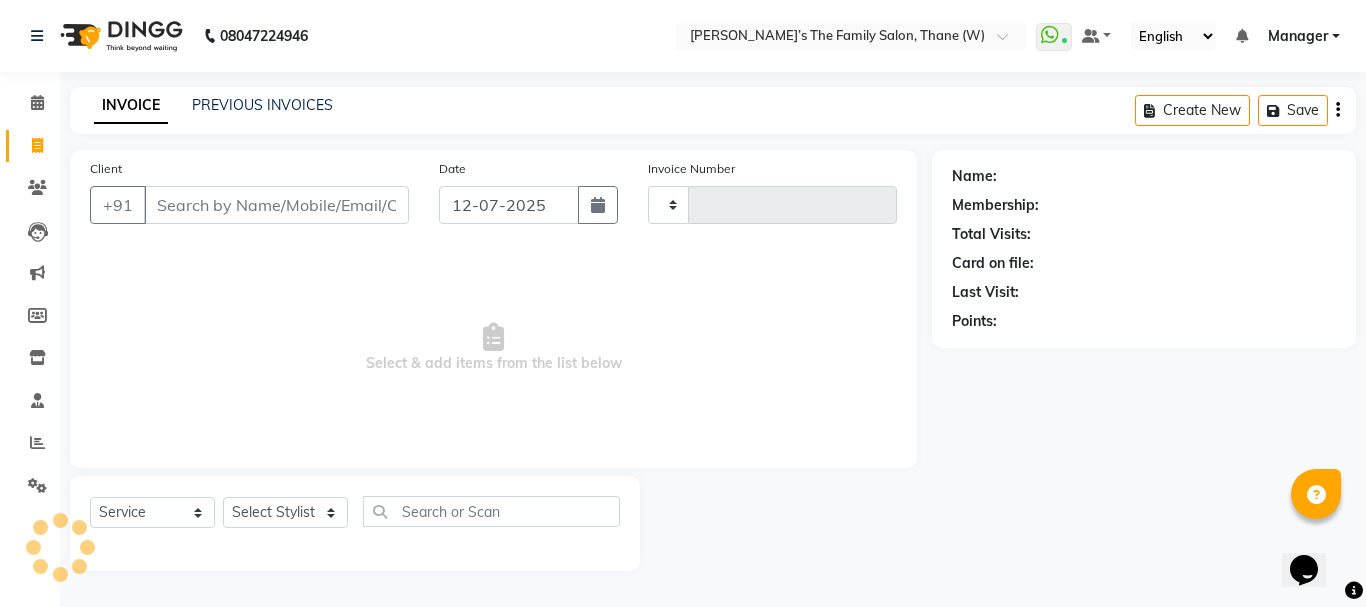 type on "2151" 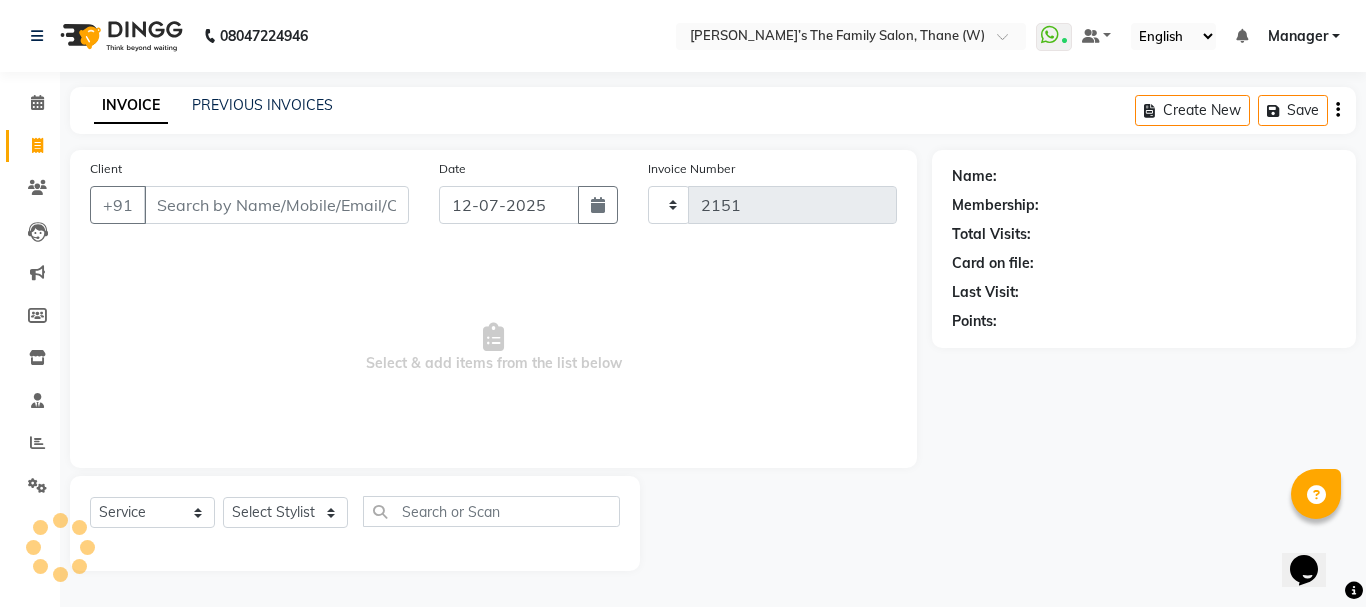 select on "8004" 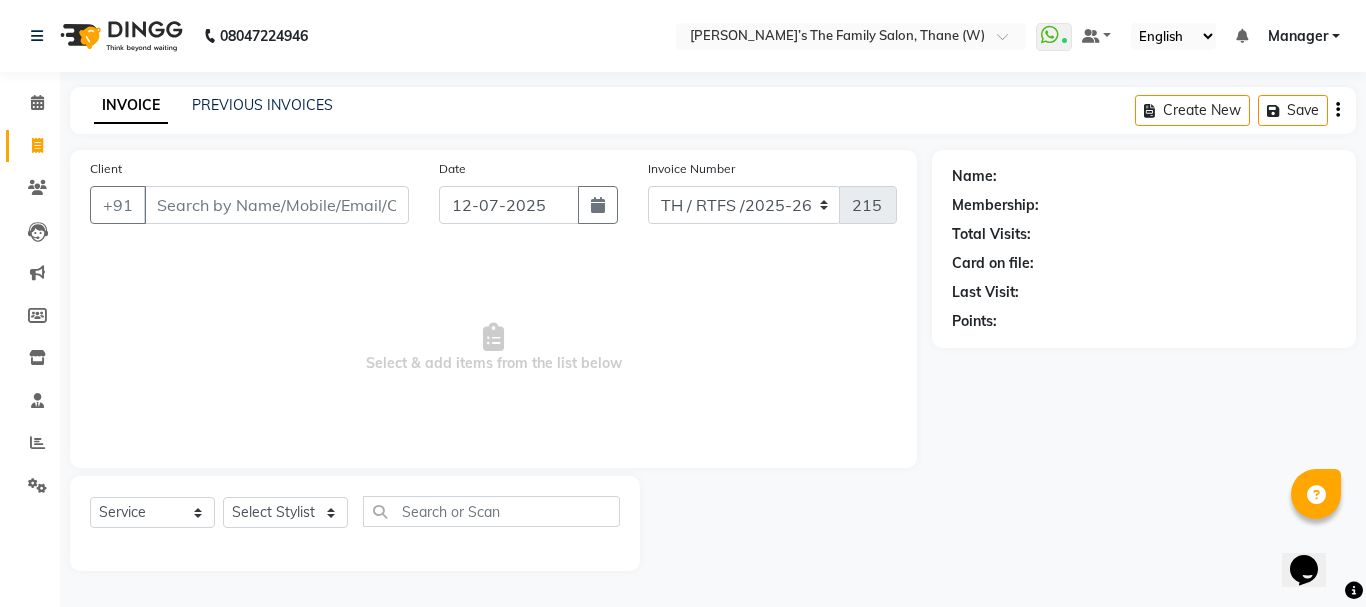 click on "Client" at bounding box center [276, 205] 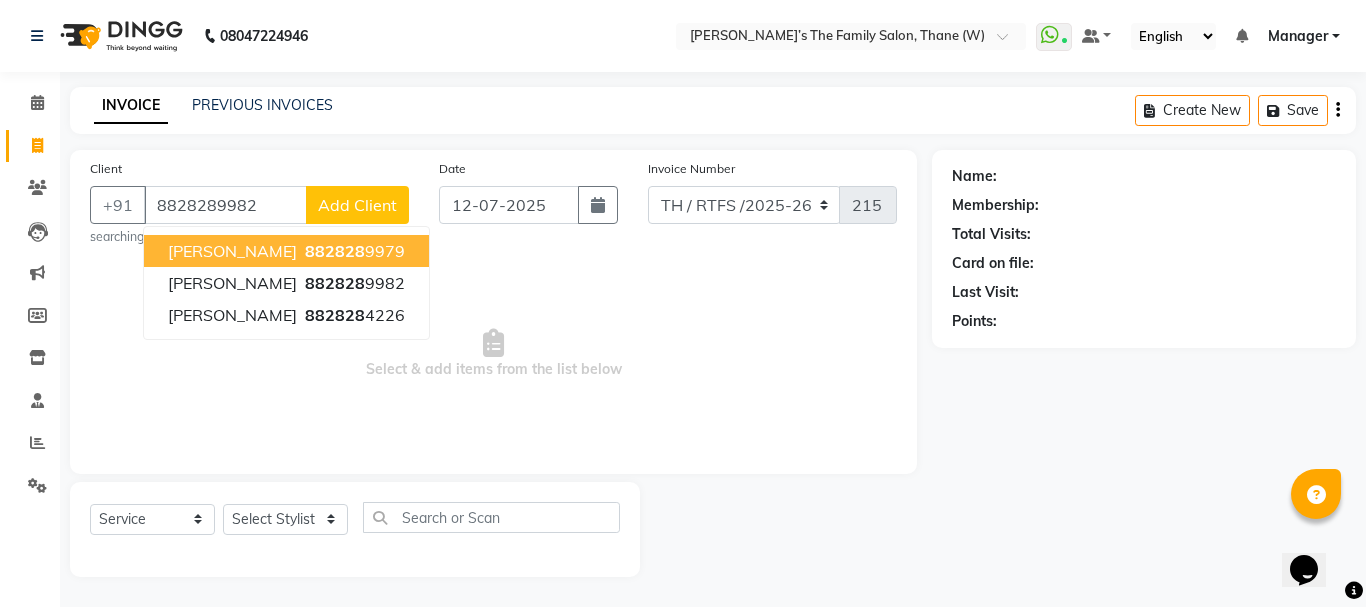 type on "8828289982" 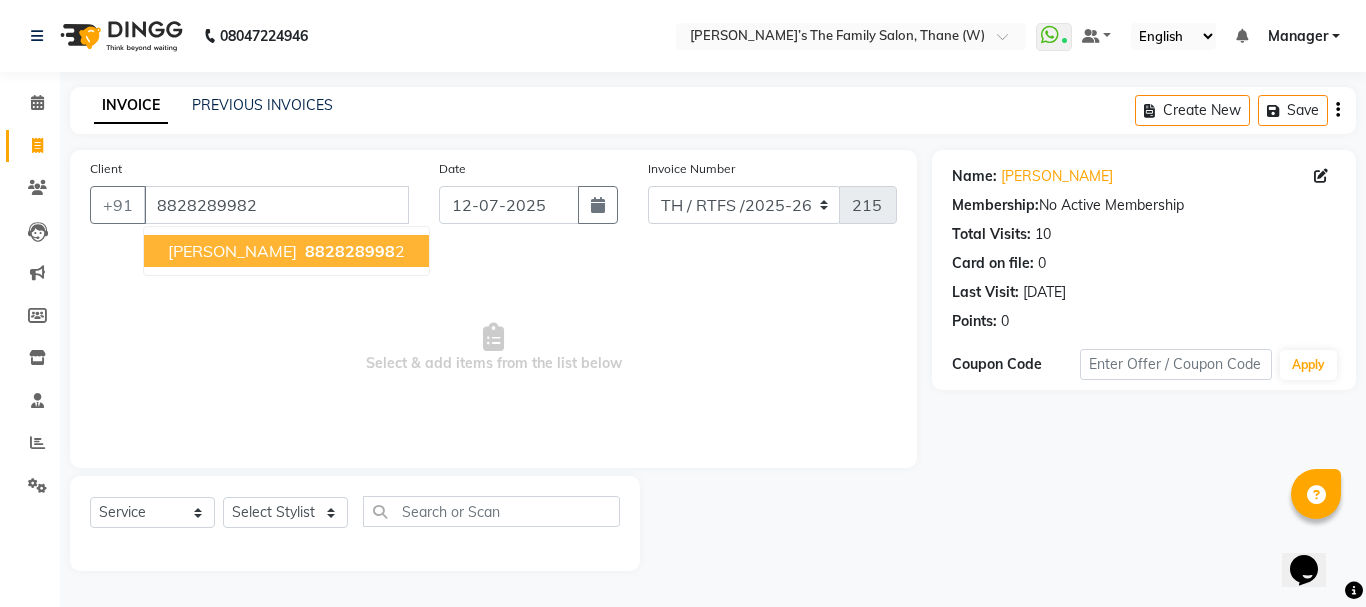 click on "Sahil Kamble" at bounding box center (232, 251) 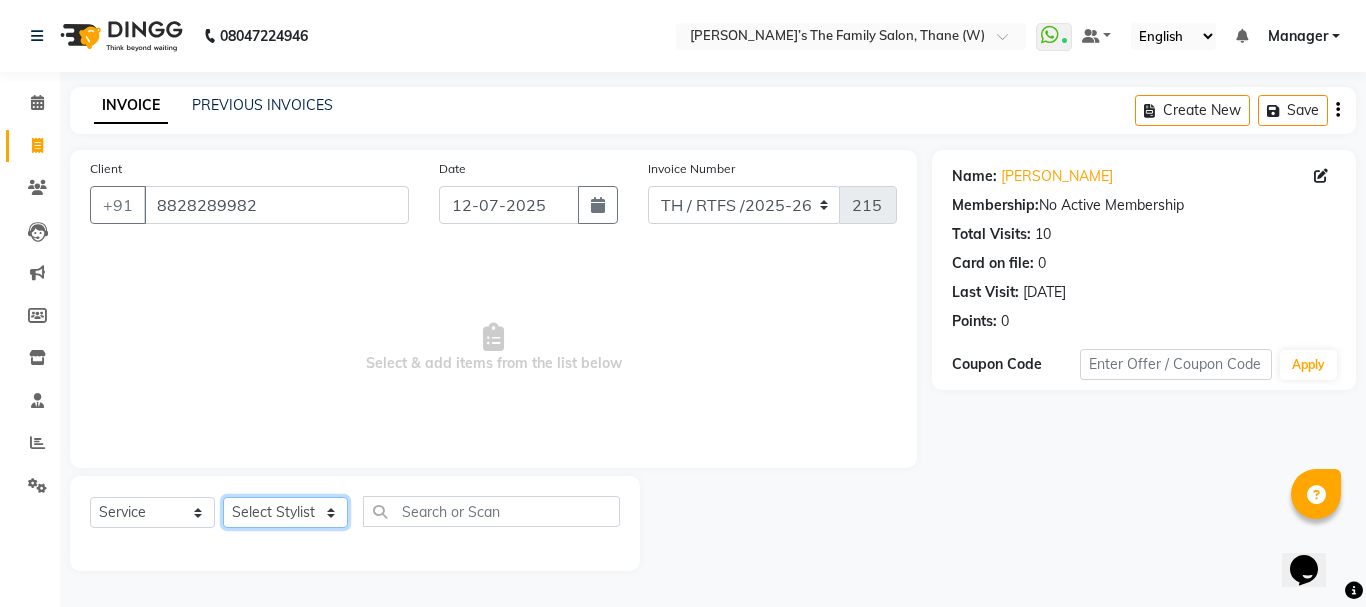 click on "Select Stylist Aarohi P   Aksahy auty Ali  Aniket A  Anuradha arvind Divya gautam .kasrade House sale Komal Waghmare  Laxmi   Manager Moin salmani Prashant   Ravindra Samrat Kumar Sangita Dighe Sanjana Kharat  Shreepad M  shrishti  jaiwala  vaibhavi  gudekar  Vikas H" 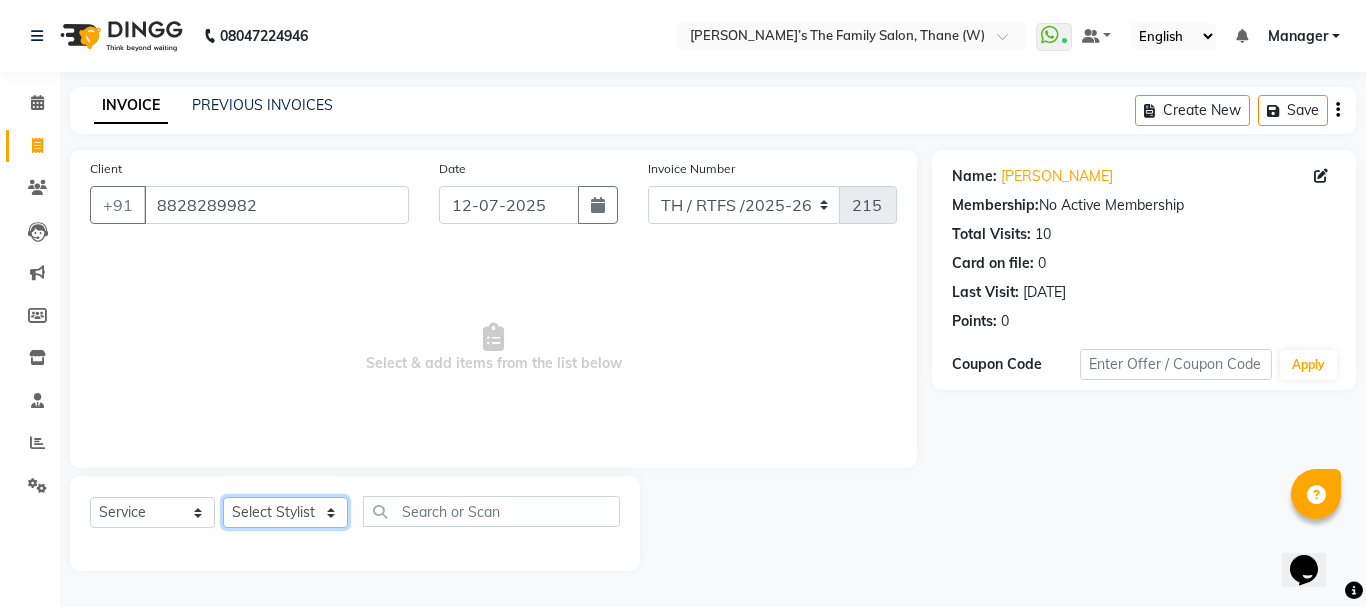select on "35580" 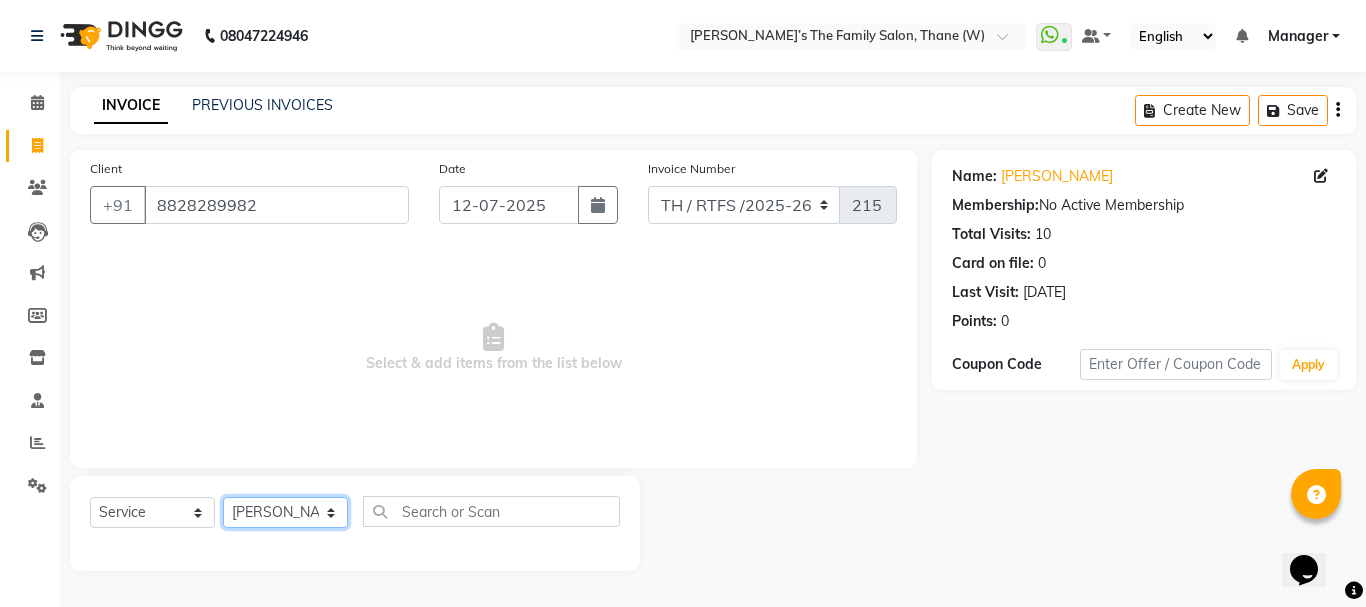 click on "Select Stylist Aarohi P   Aksahy auty Ali  Aniket A  Anuradha arvind Divya gautam .kasrade House sale Komal Waghmare  Laxmi   Manager Moin salmani Prashant   Ravindra Samrat Kumar Sangita Dighe Sanjana Kharat  Shreepad M  shrishti  jaiwala  vaibhavi  gudekar  Vikas H" 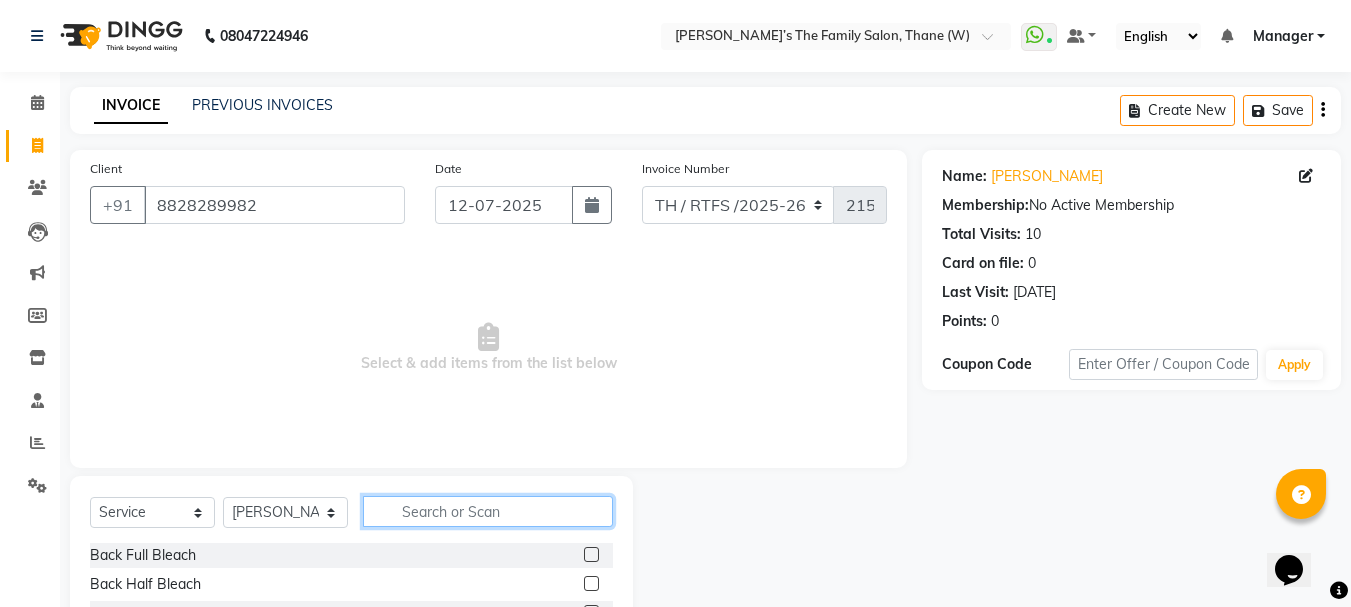 click 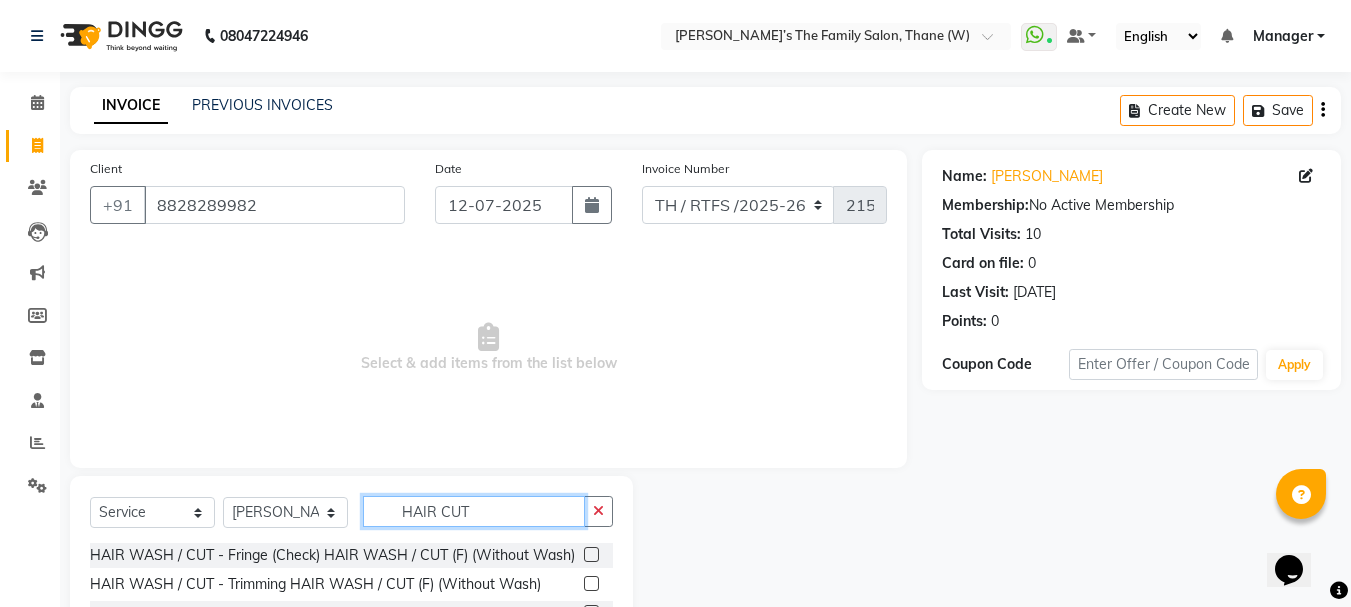 scroll, scrollTop: 194, scrollLeft: 0, axis: vertical 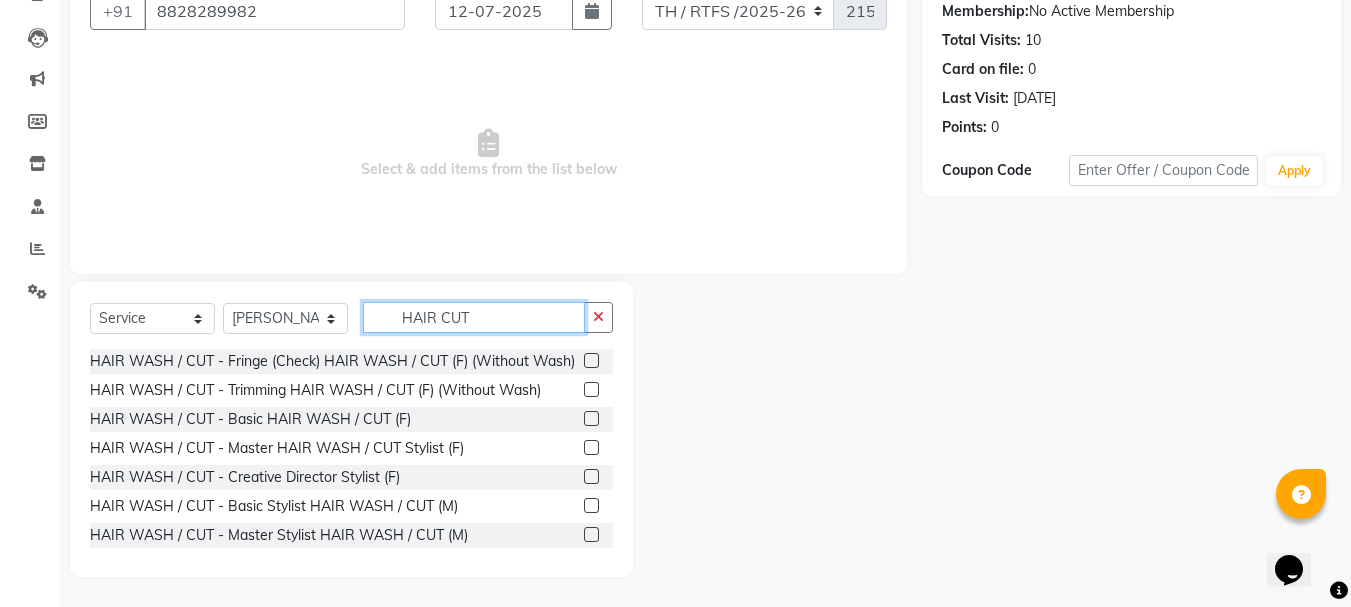 type on "HAIR CUT" 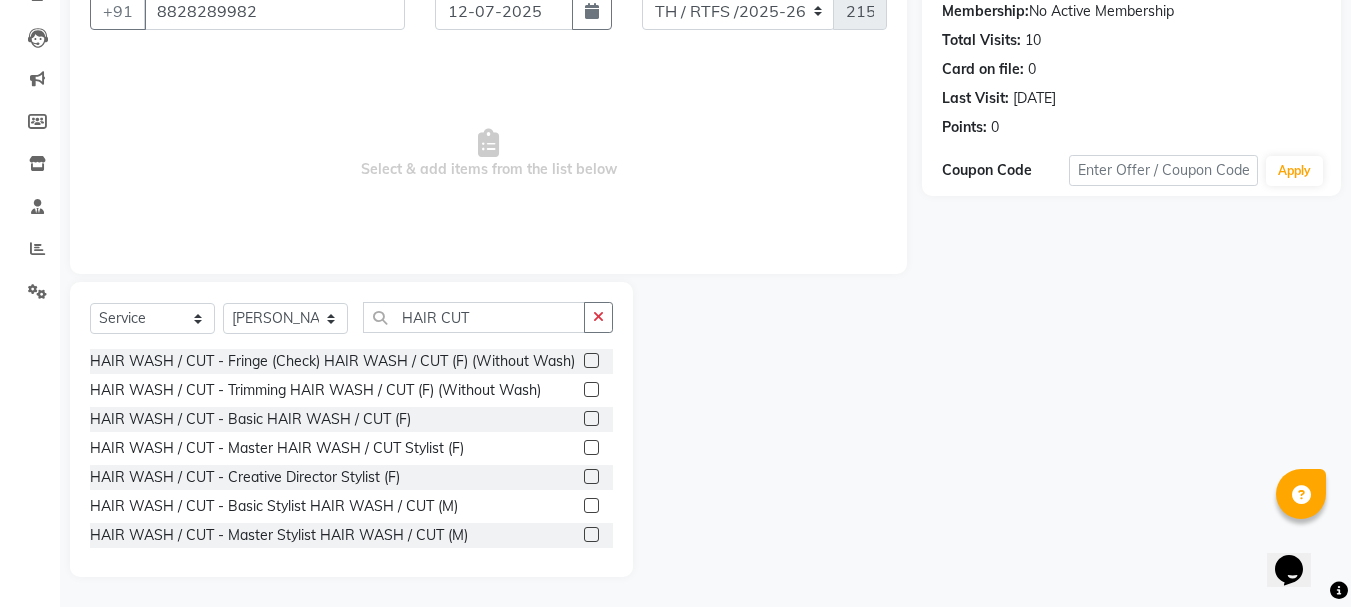 click 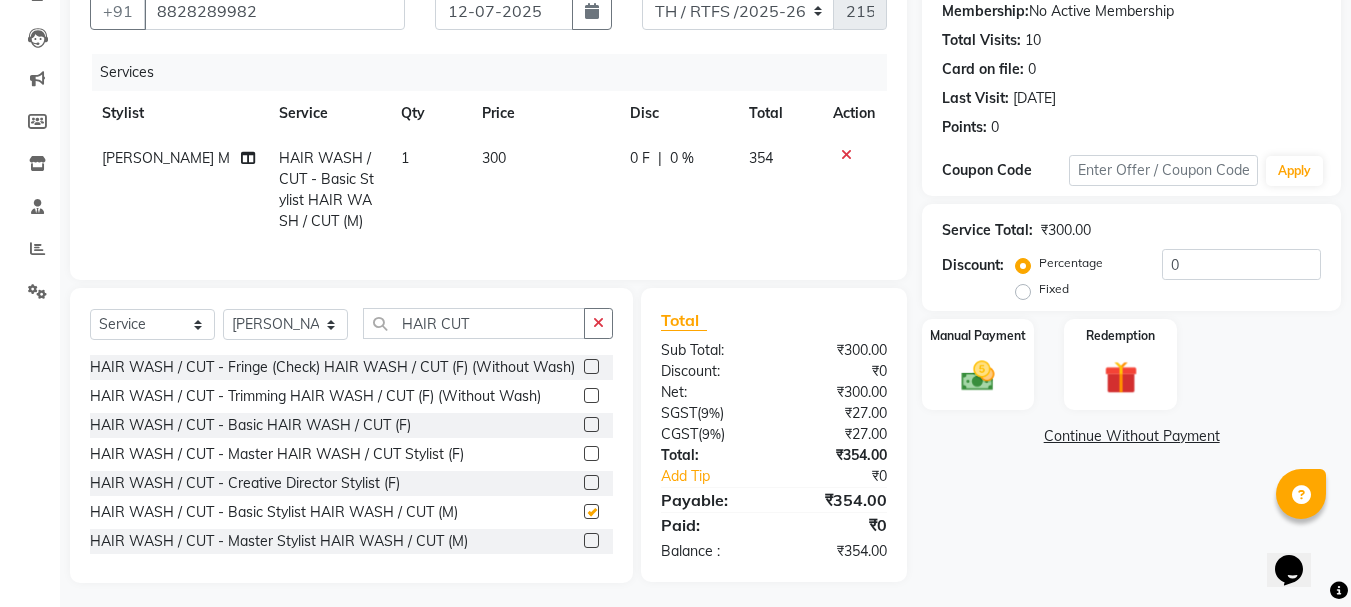 checkbox on "false" 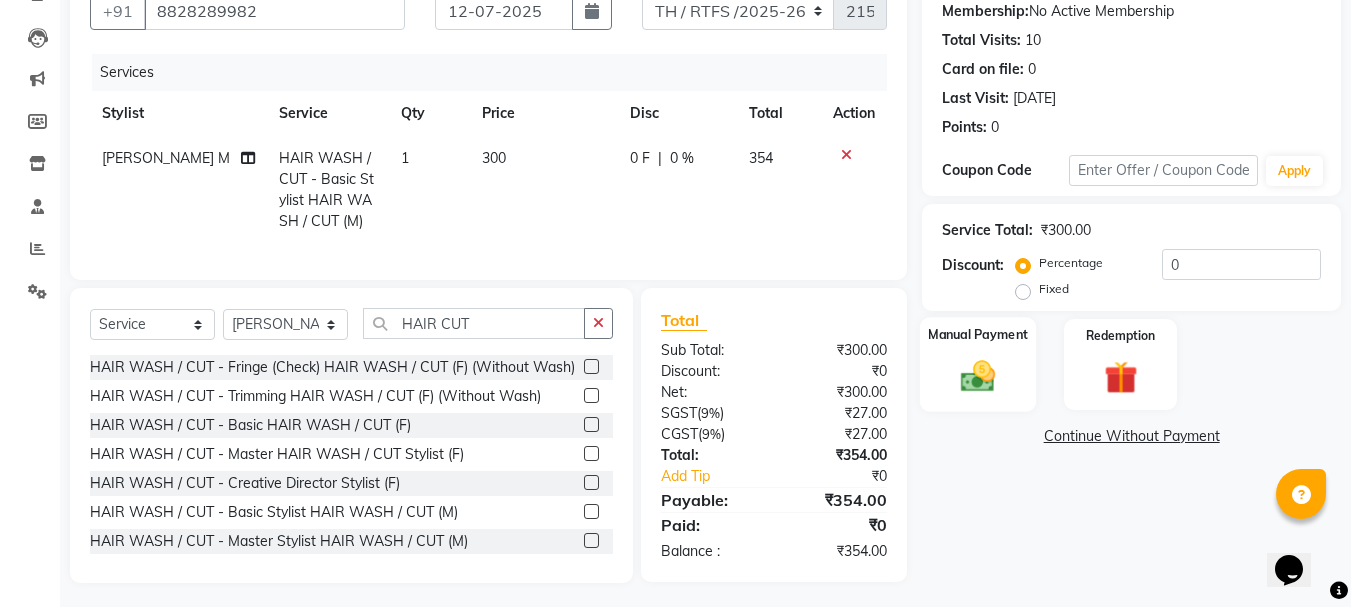 click 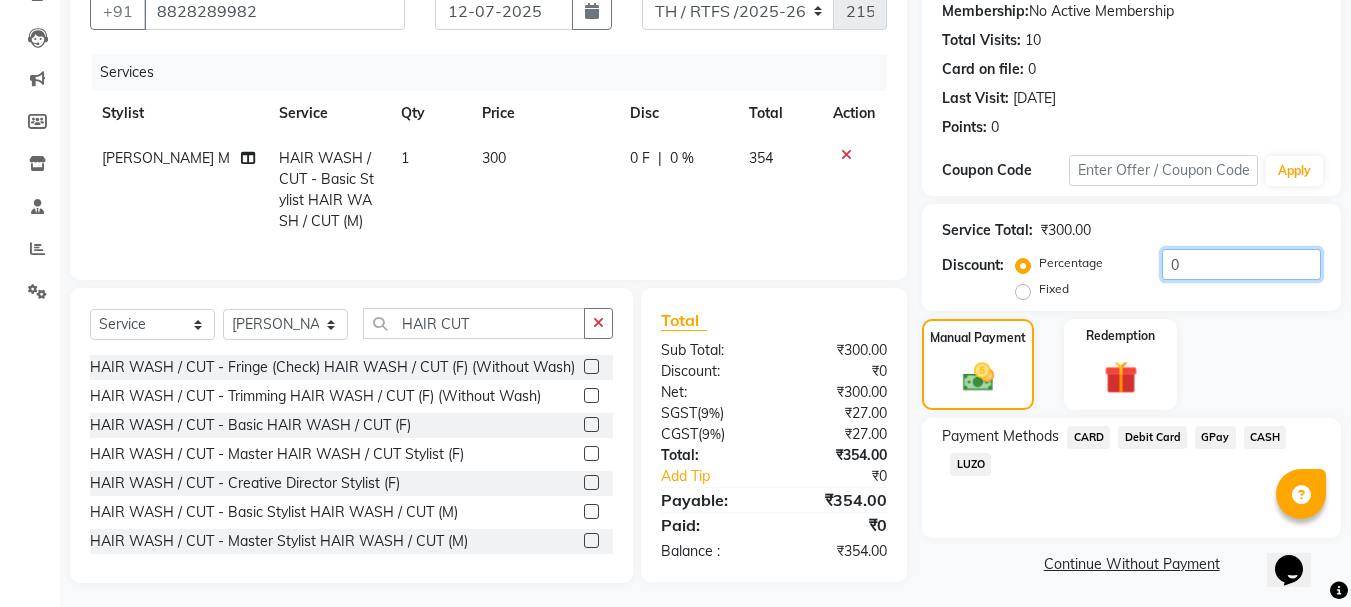 click on "0" 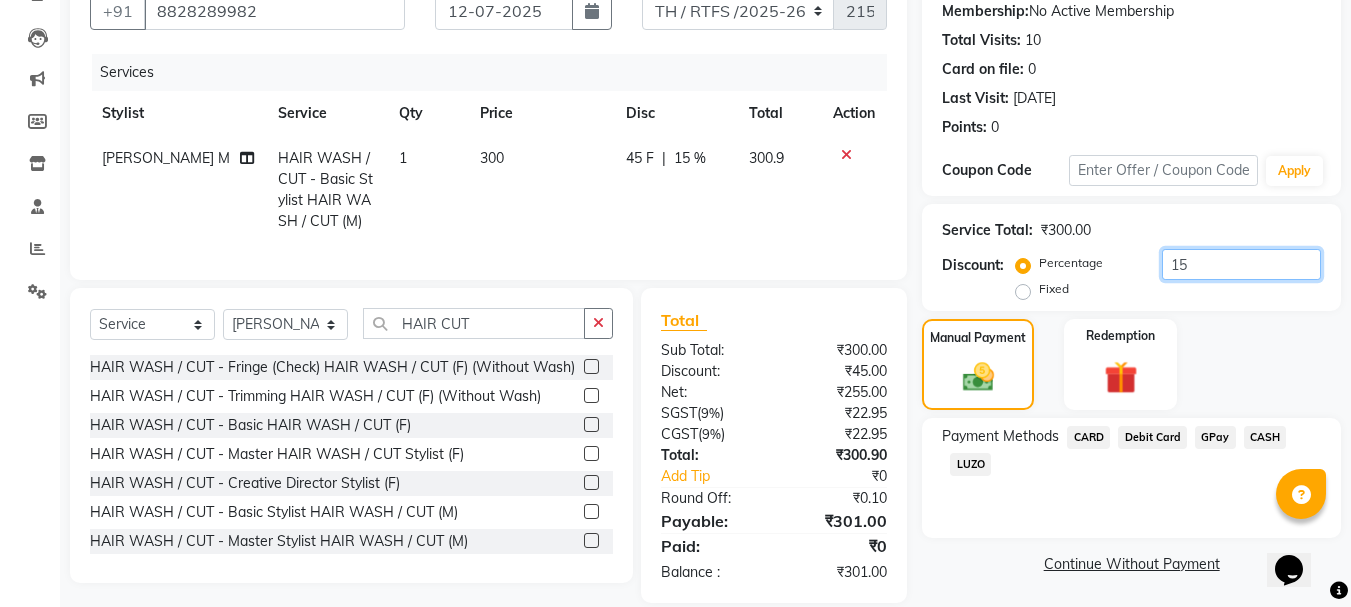 type on "1" 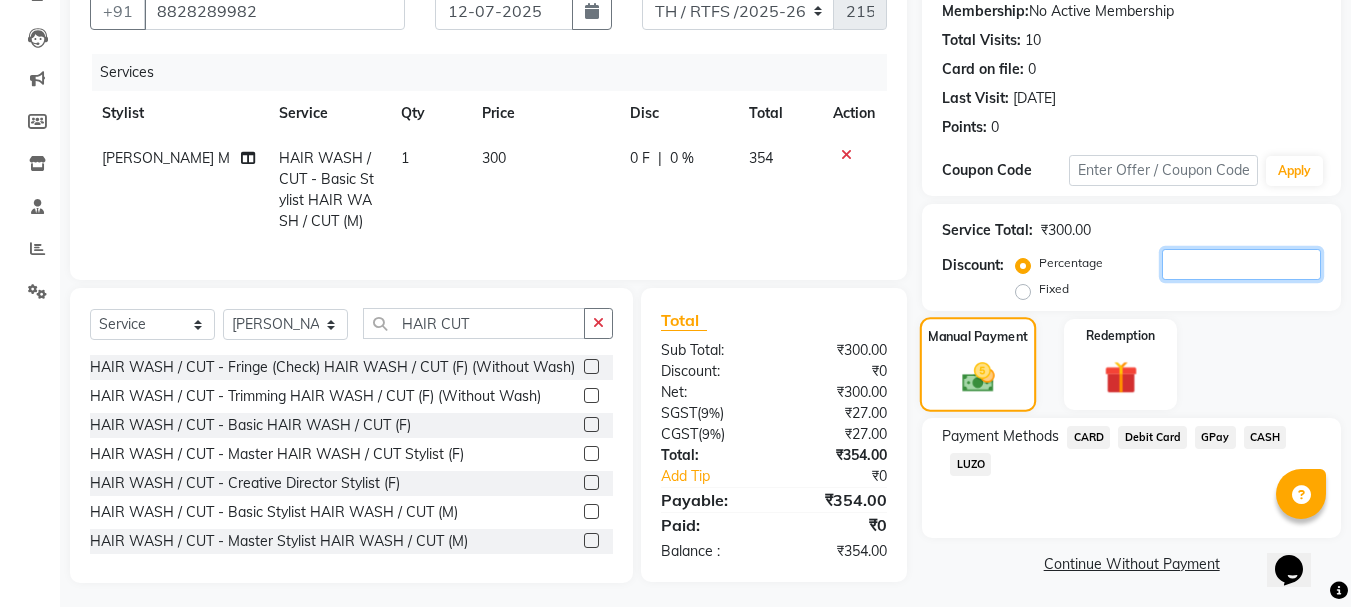 type 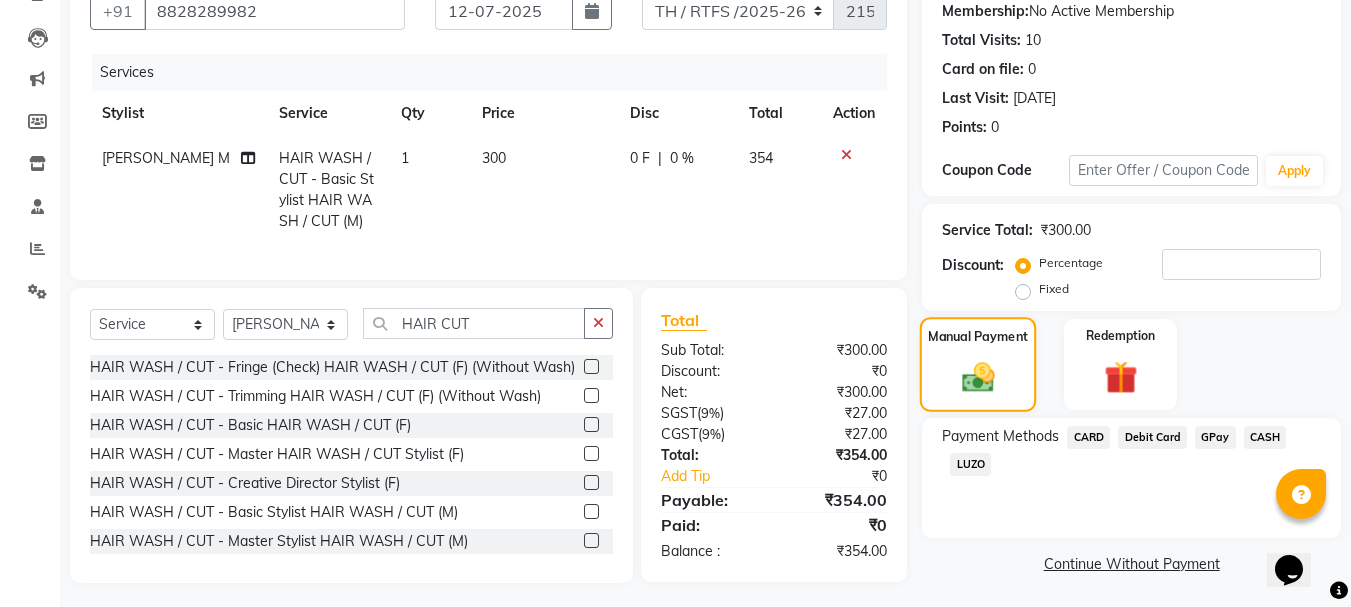 click 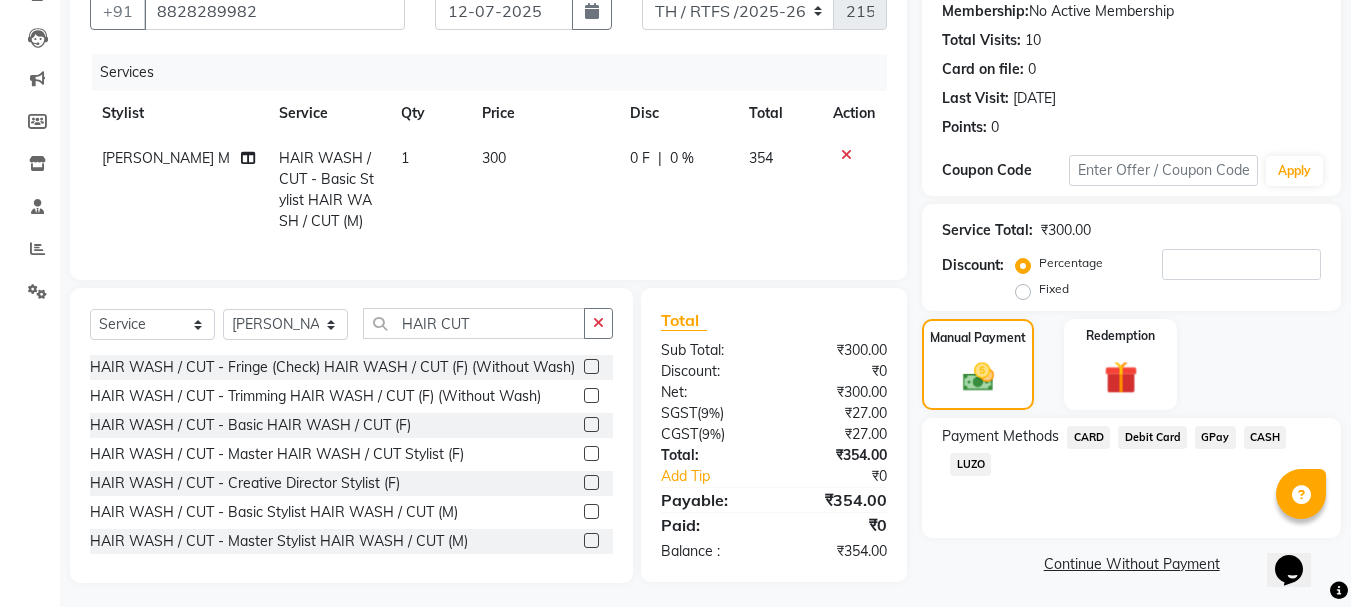 click on "GPay" 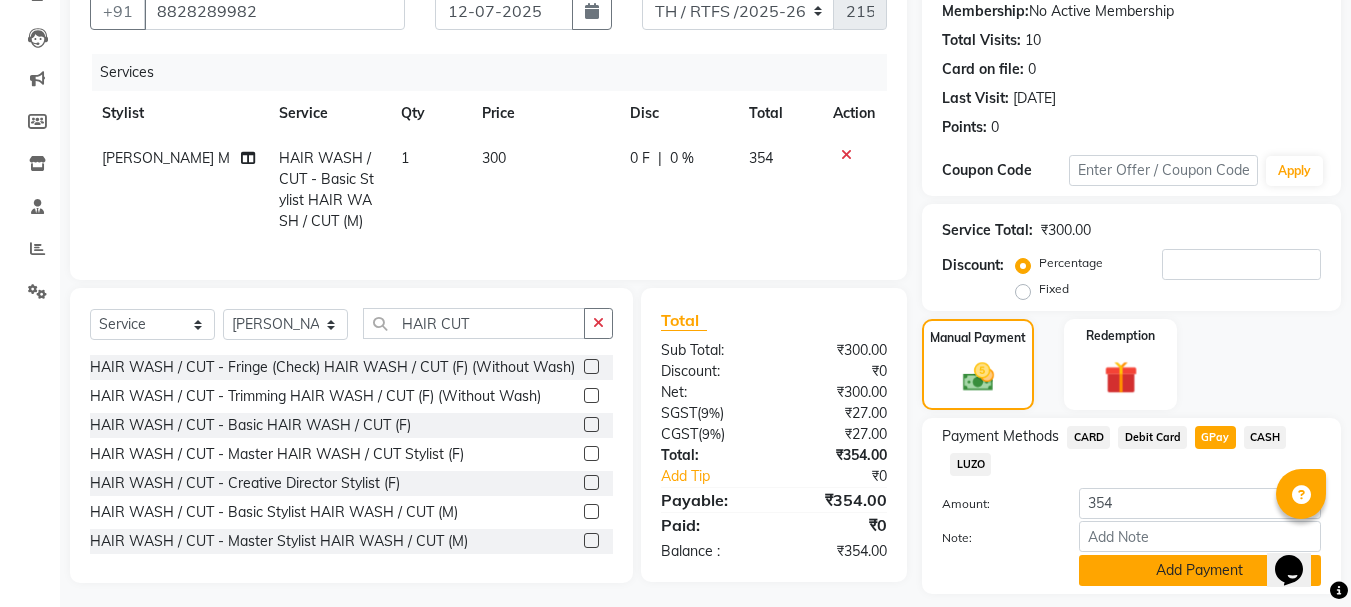 click on "Add Payment" 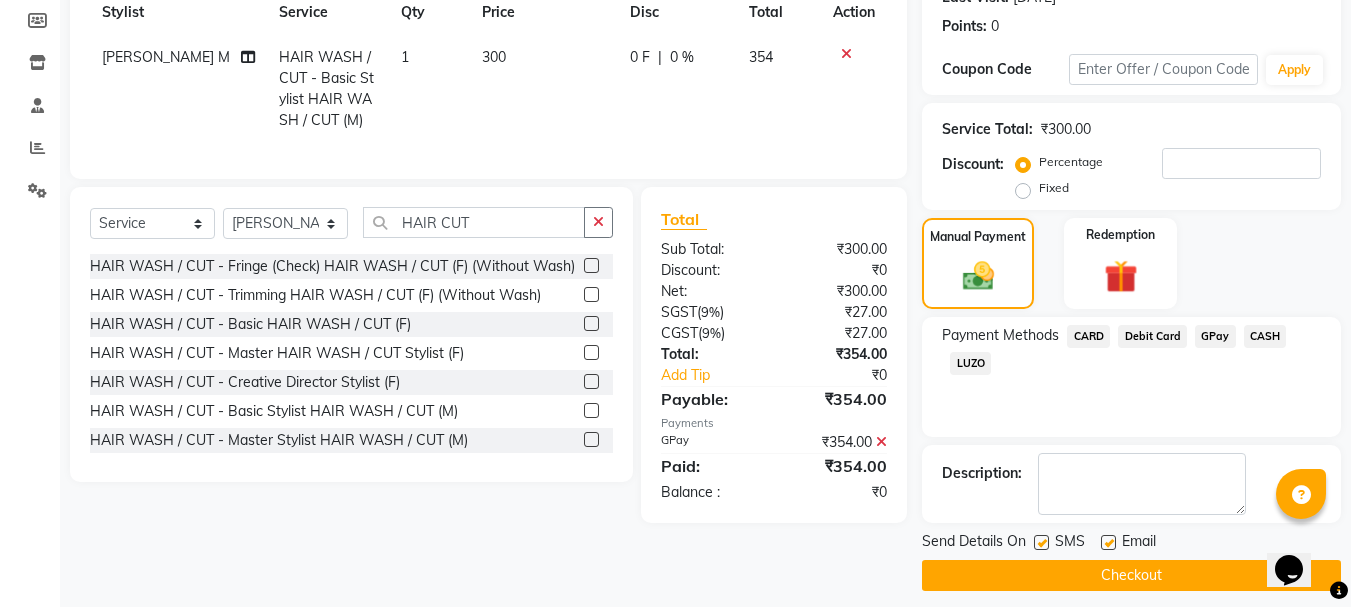 scroll, scrollTop: 309, scrollLeft: 0, axis: vertical 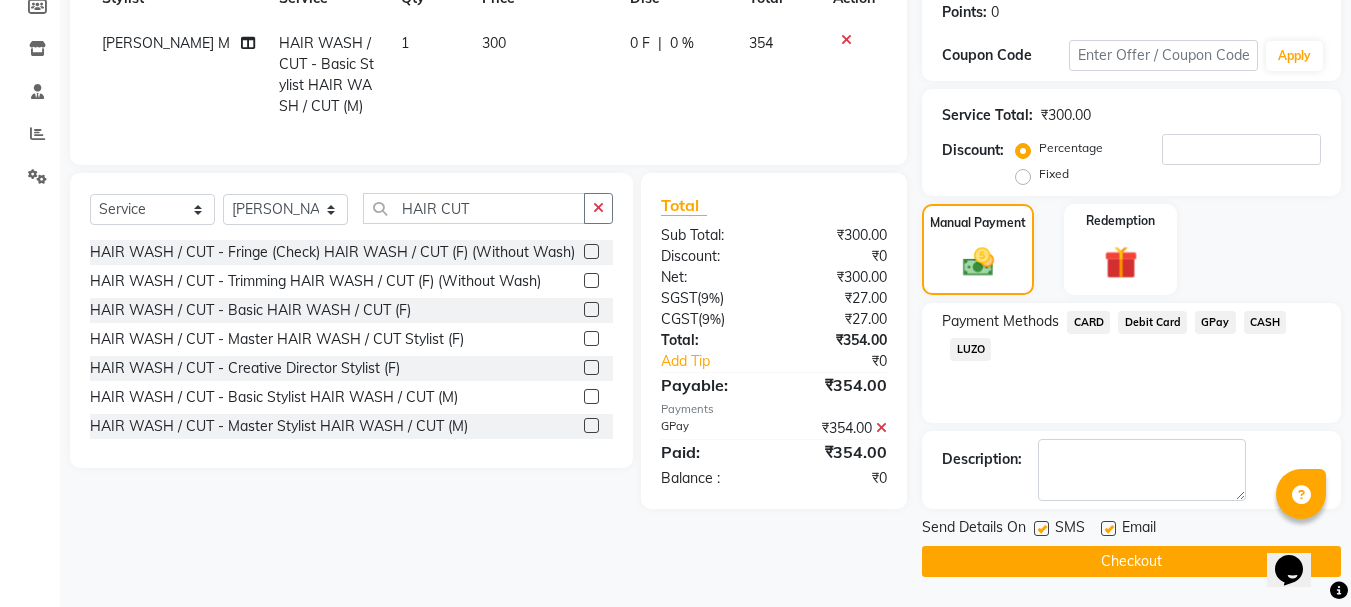 click on "GPay" 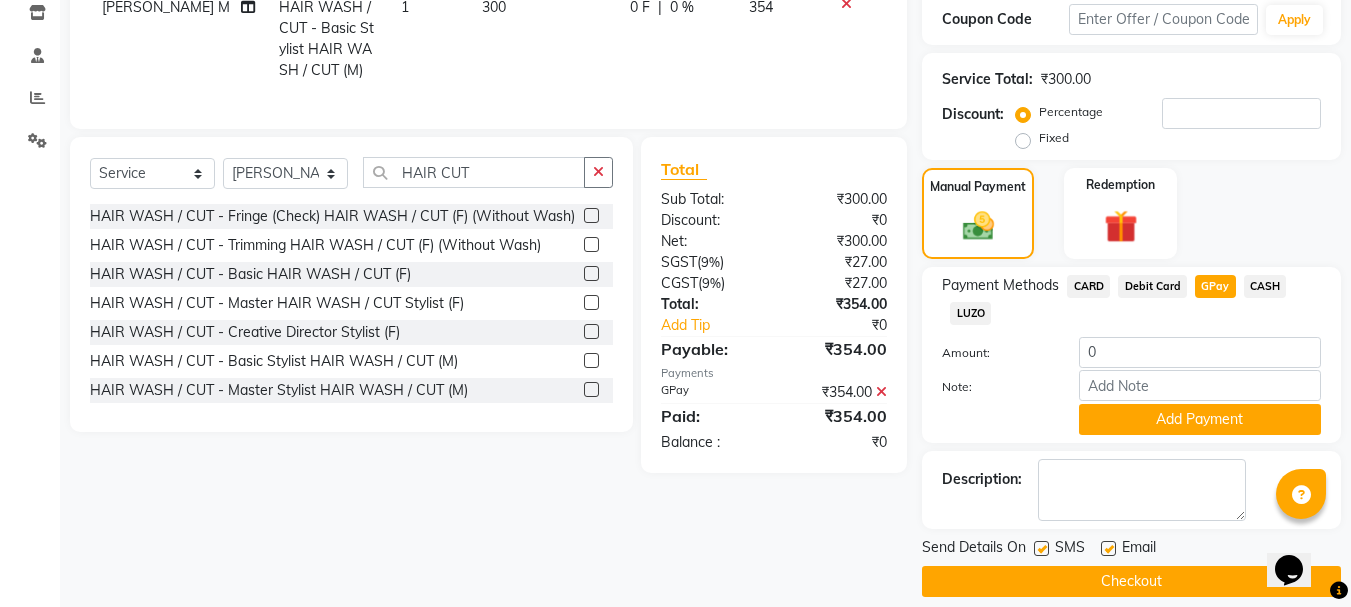scroll, scrollTop: 365, scrollLeft: 0, axis: vertical 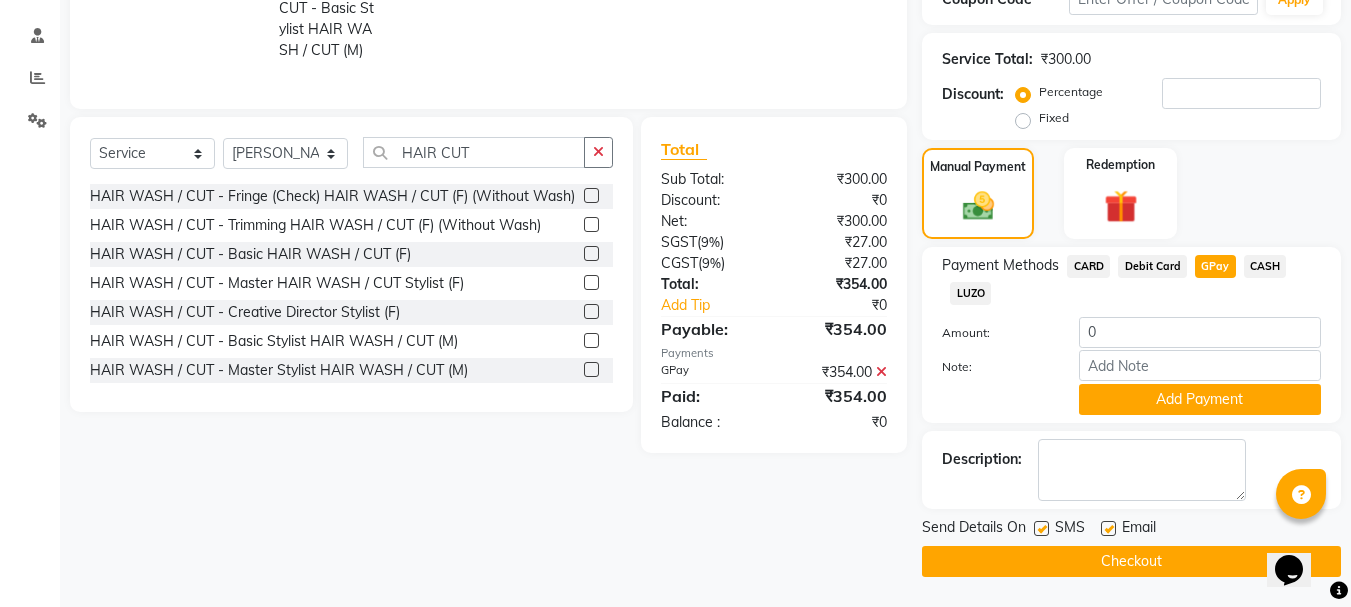 click on "Checkout" 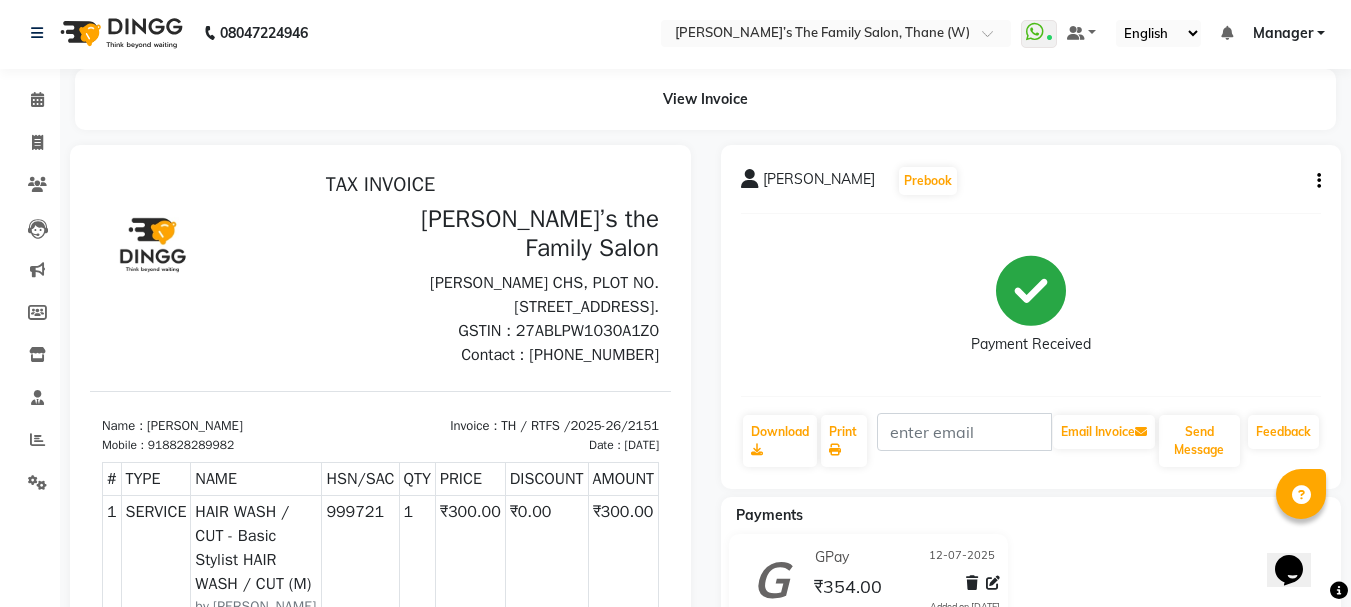 scroll, scrollTop: 0, scrollLeft: 0, axis: both 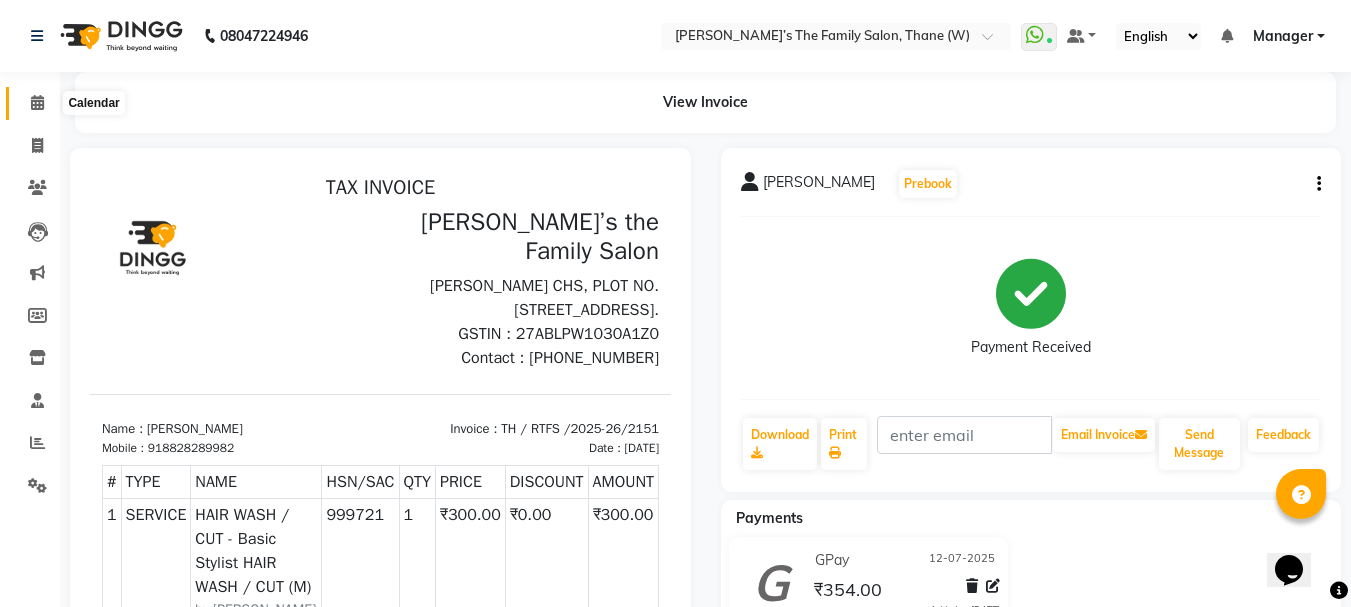 click 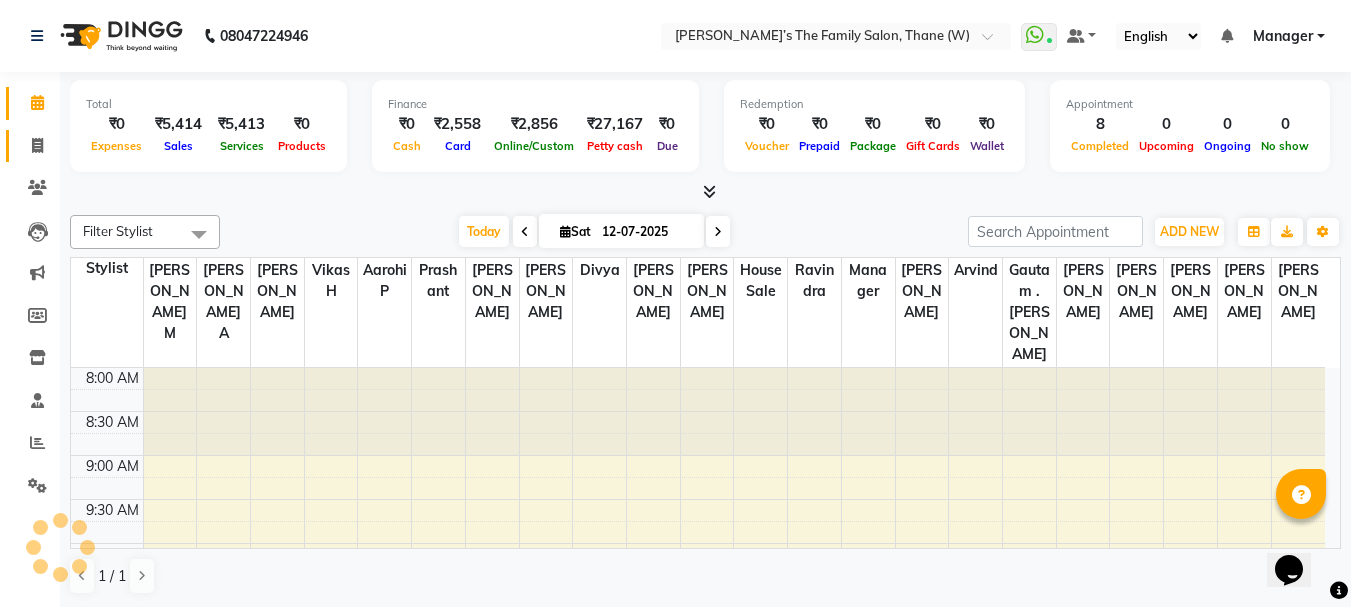 scroll, scrollTop: 529, scrollLeft: 0, axis: vertical 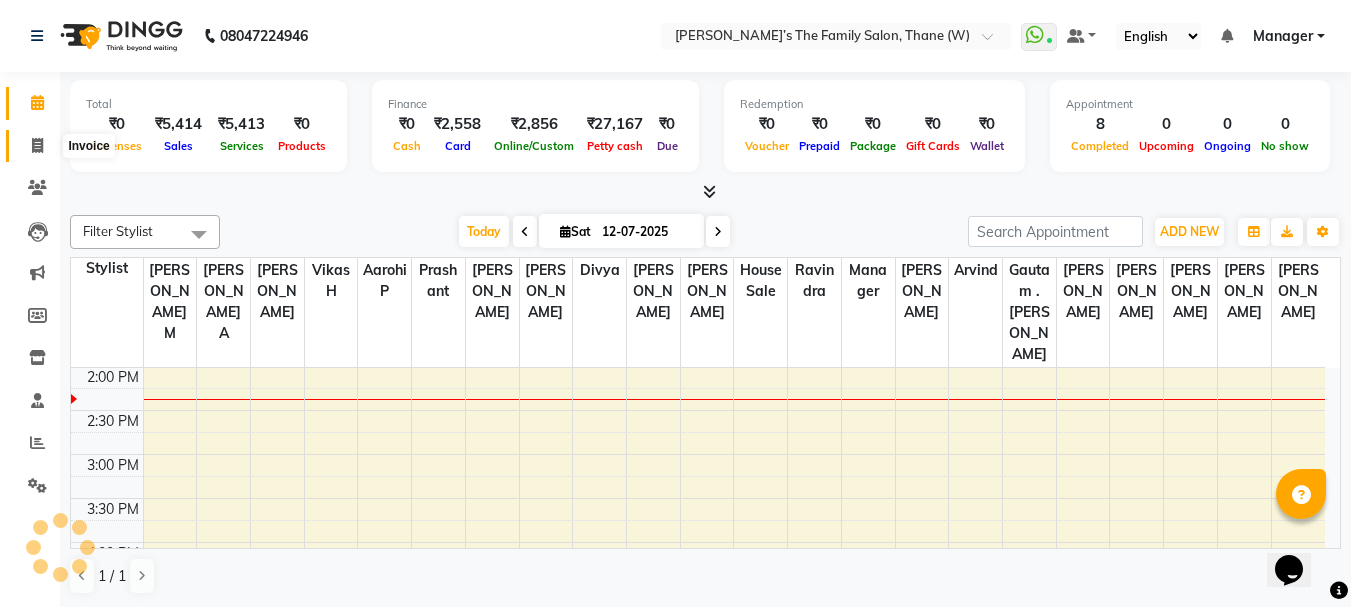 click 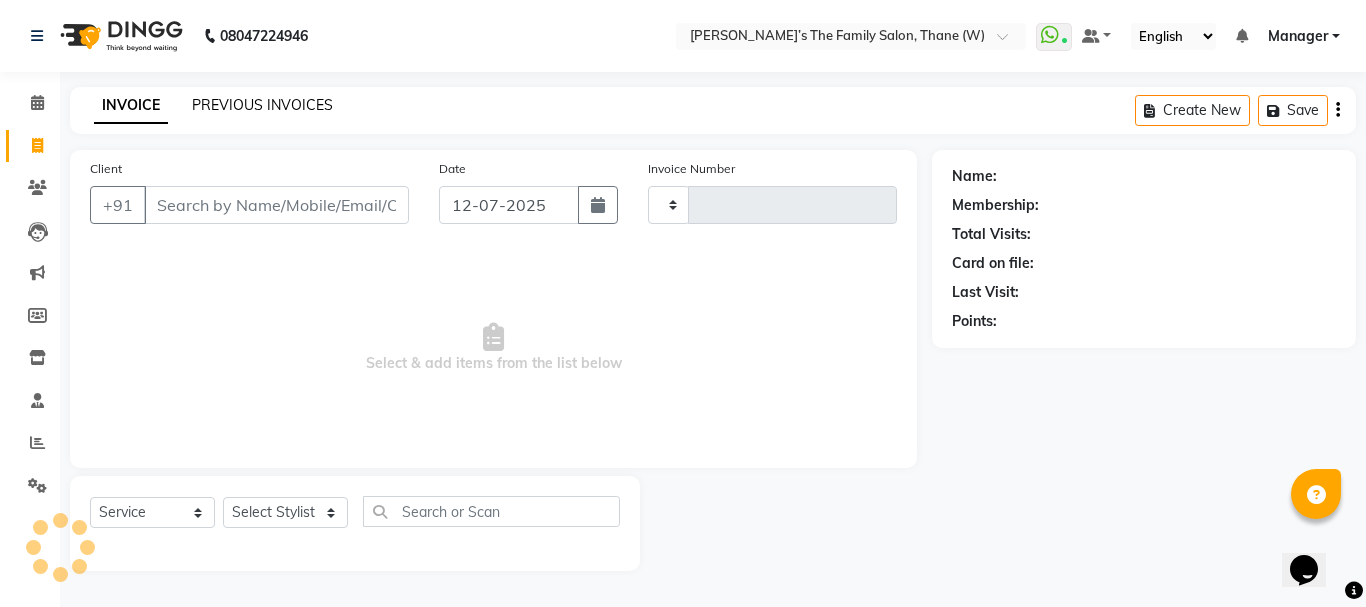 click on "PREVIOUS INVOICES" 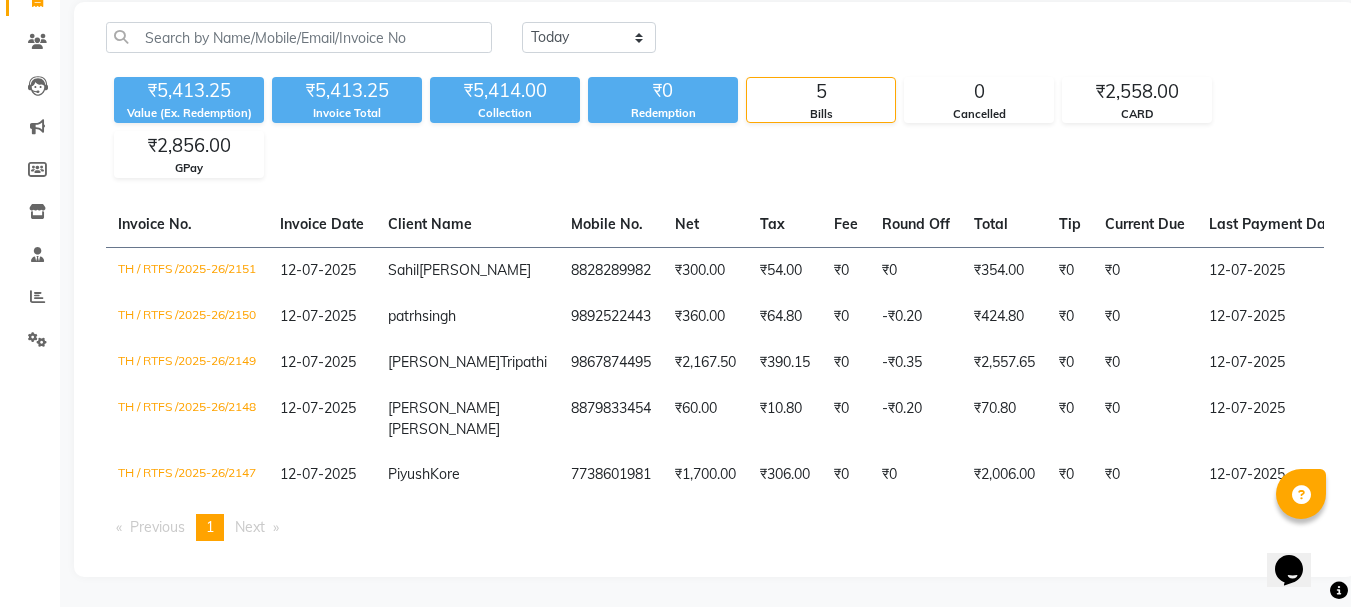 scroll, scrollTop: 181, scrollLeft: 0, axis: vertical 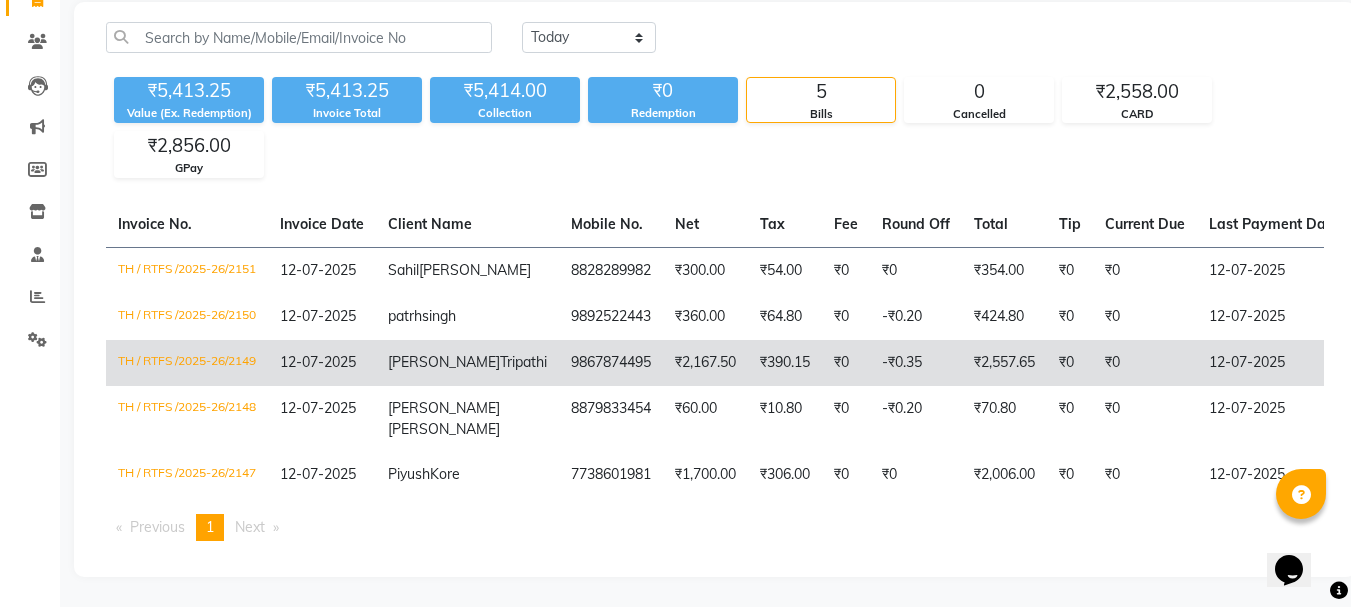 click on "9867874495" 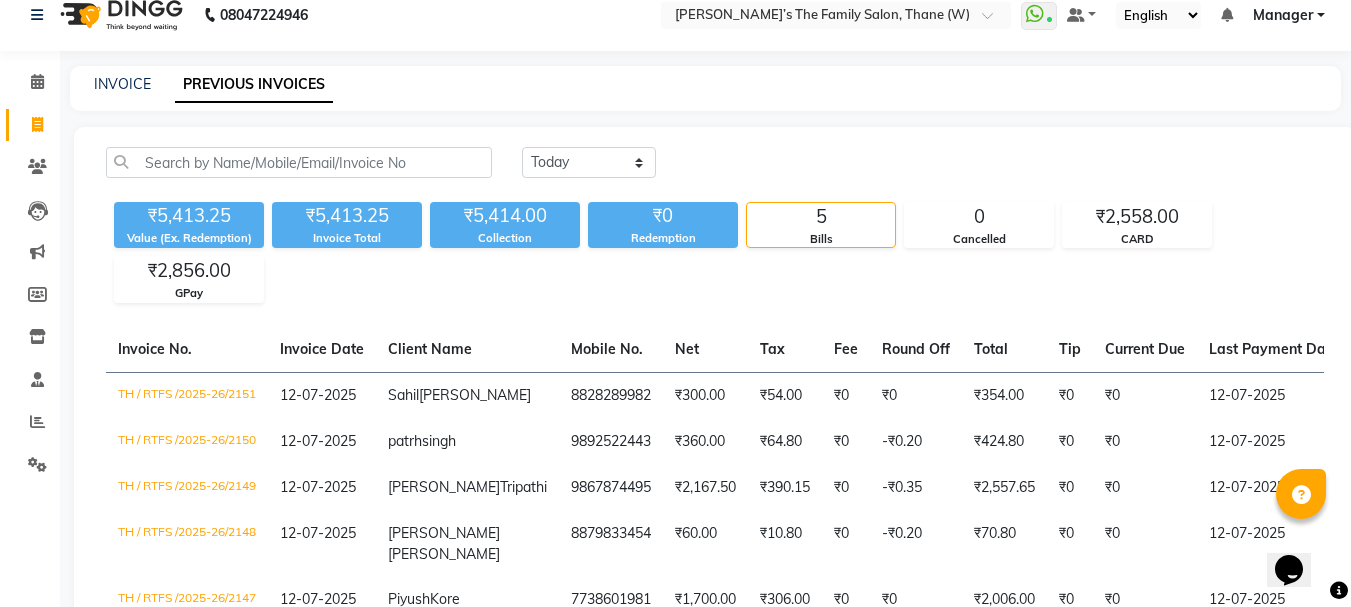 scroll, scrollTop: 9, scrollLeft: 0, axis: vertical 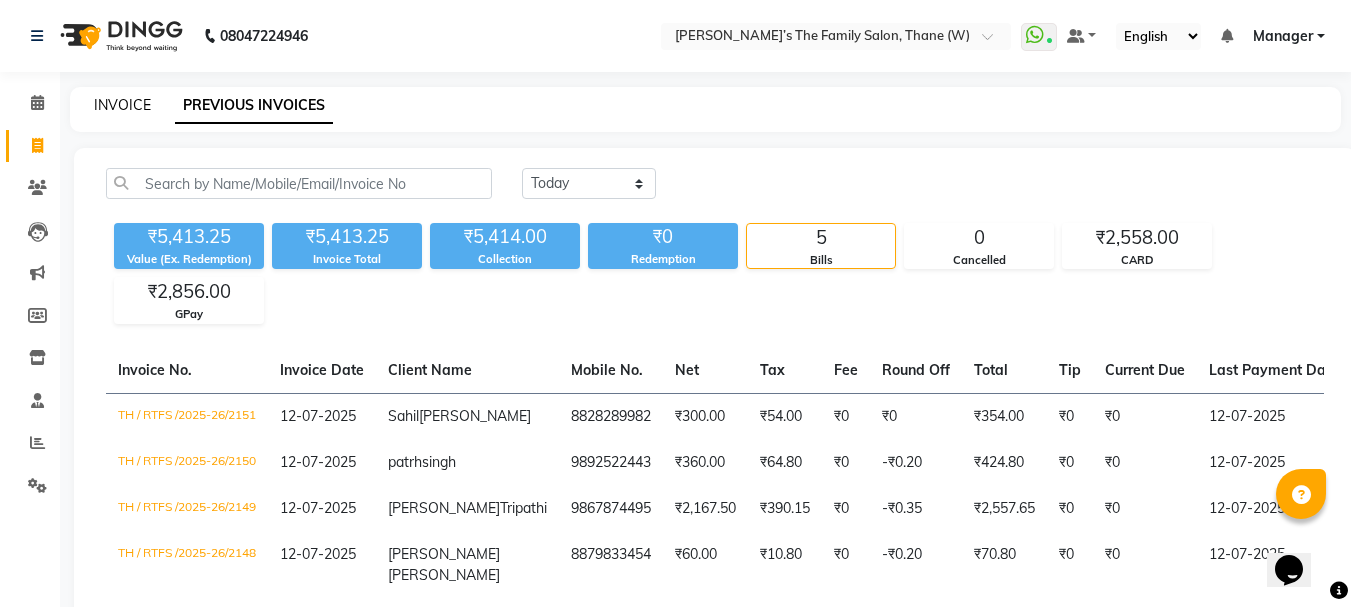 click on "INVOICE" 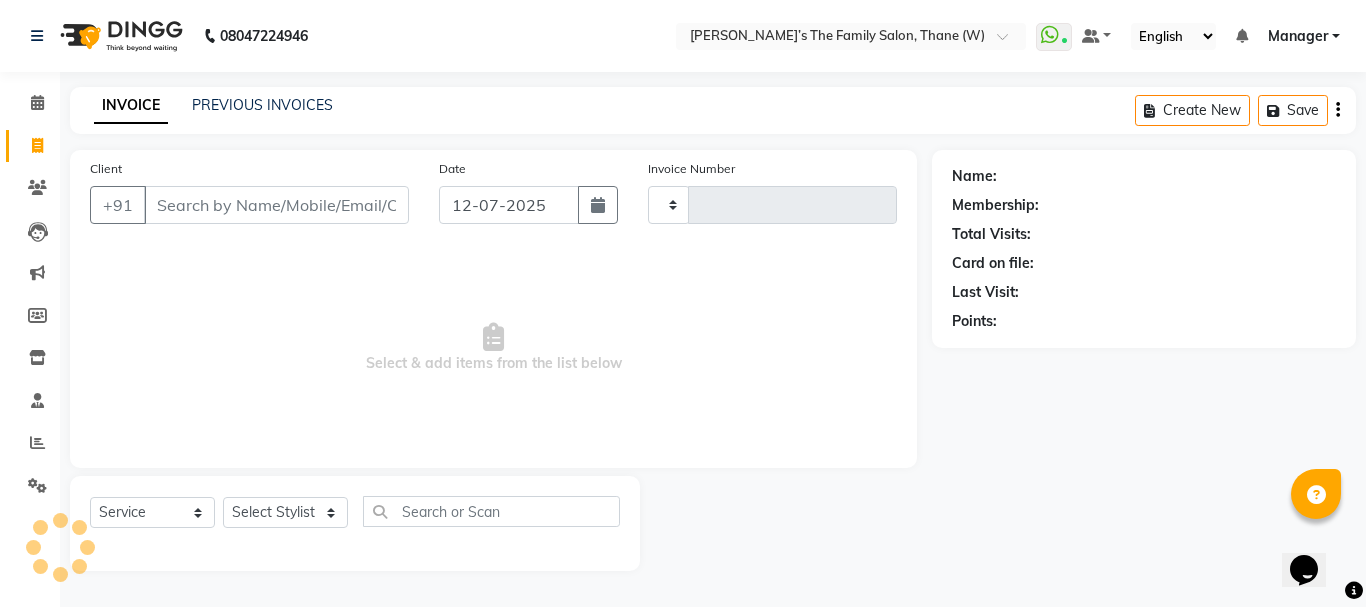 type on "2152" 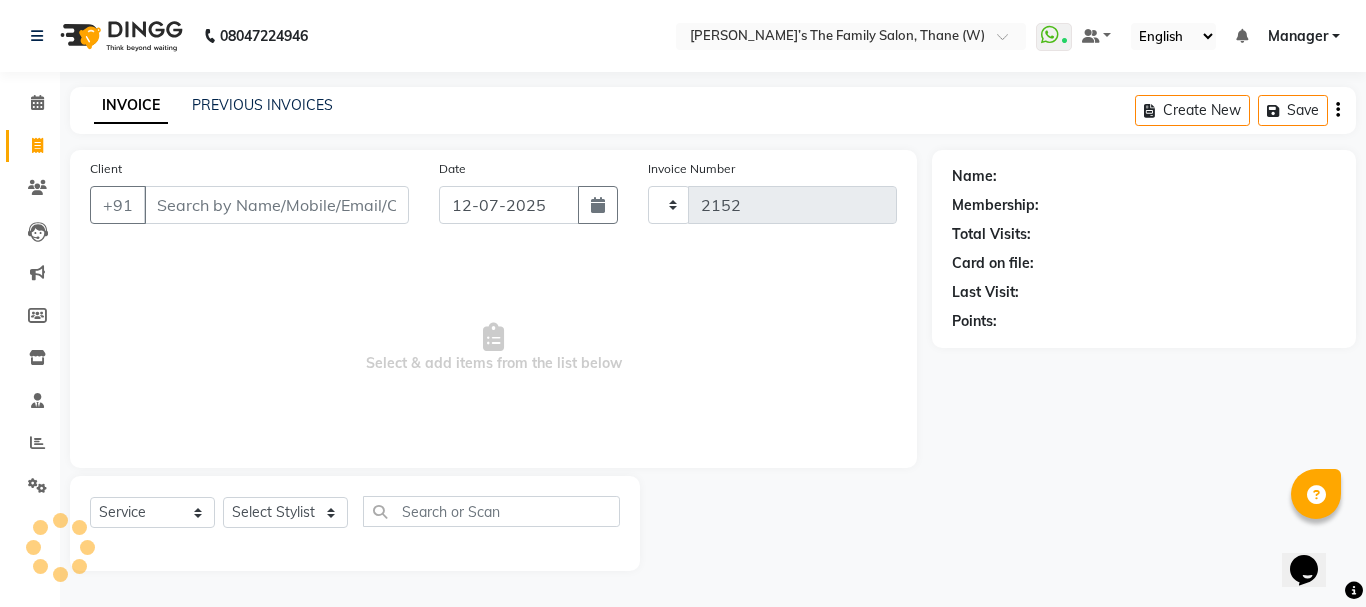 select on "8004" 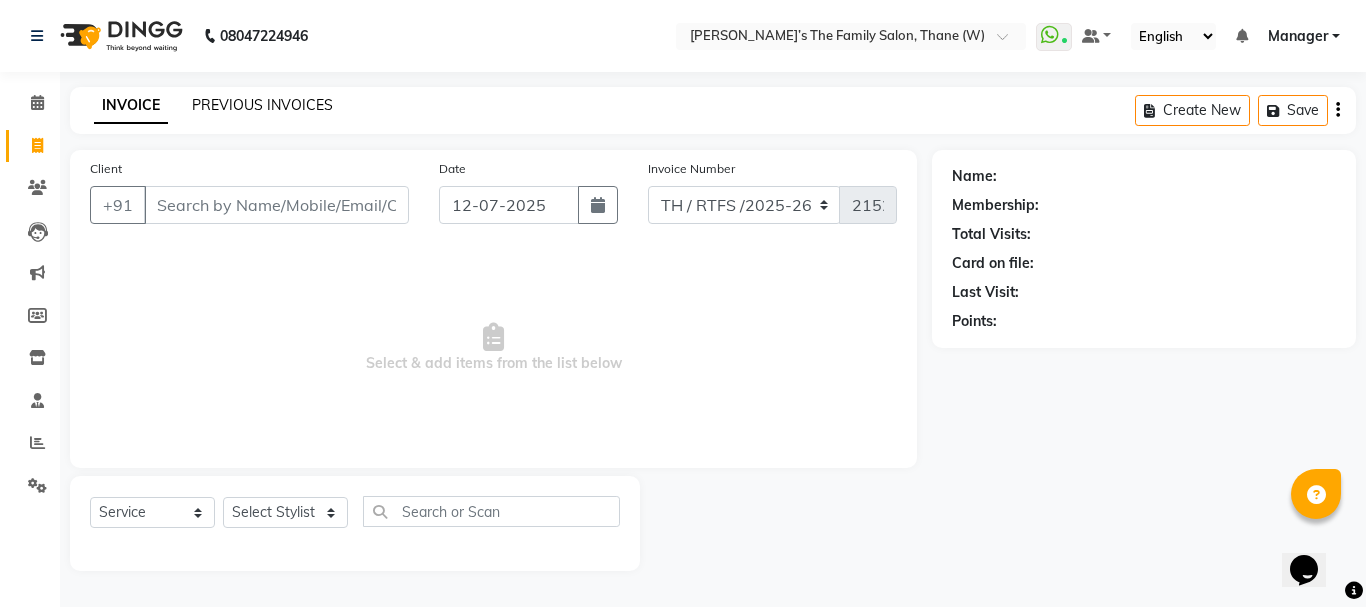 click on "PREVIOUS INVOICES" 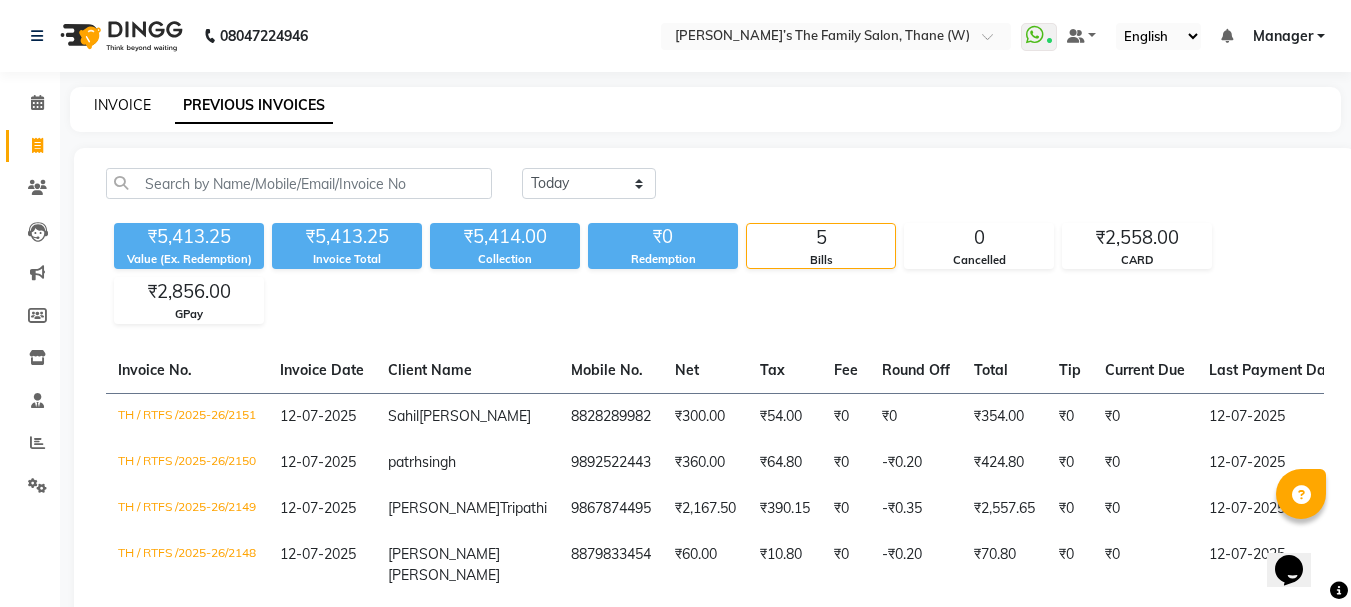 click on "INVOICE" 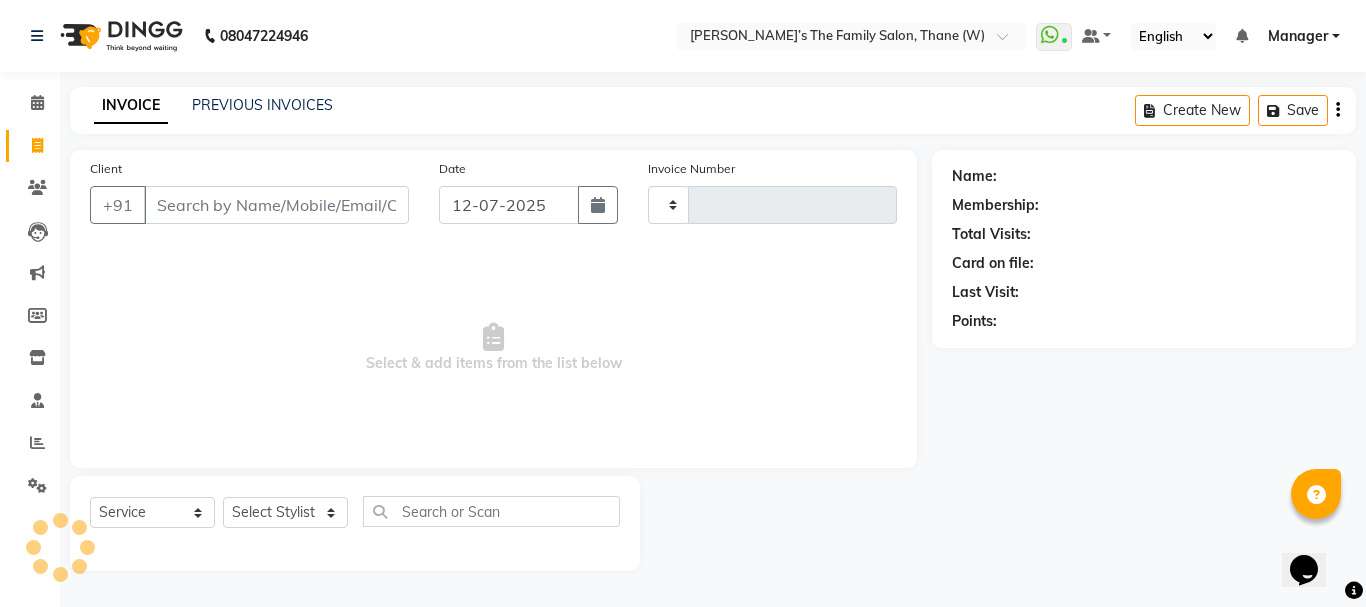 type on "2152" 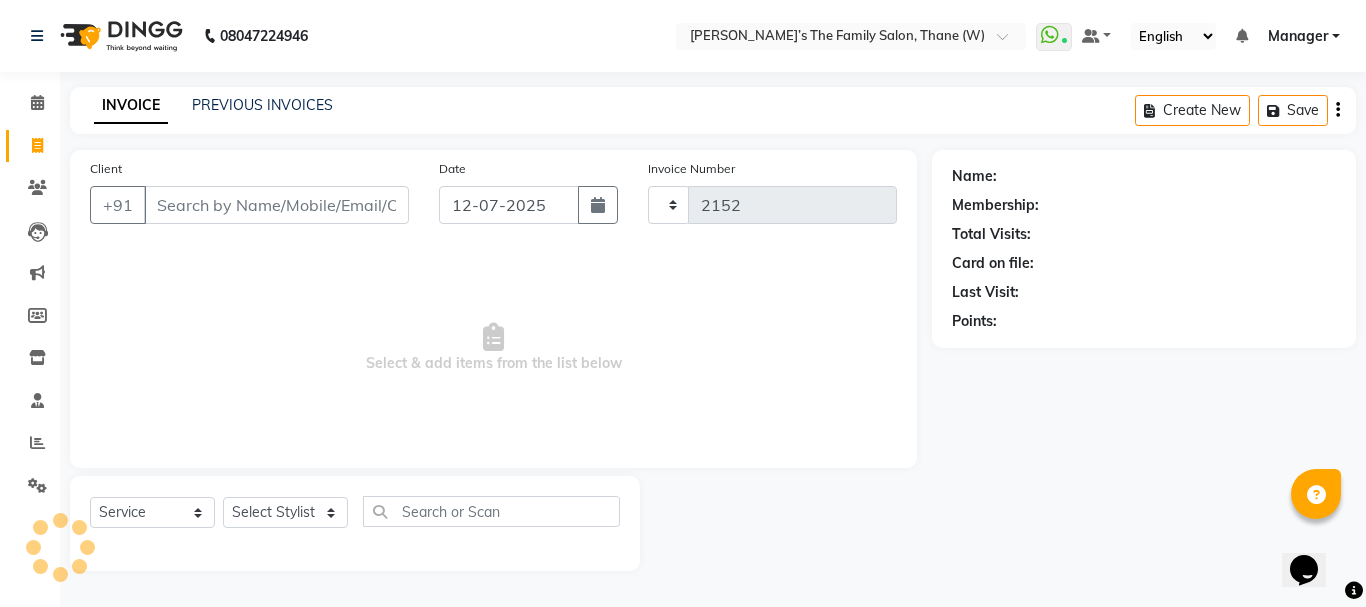 select on "8004" 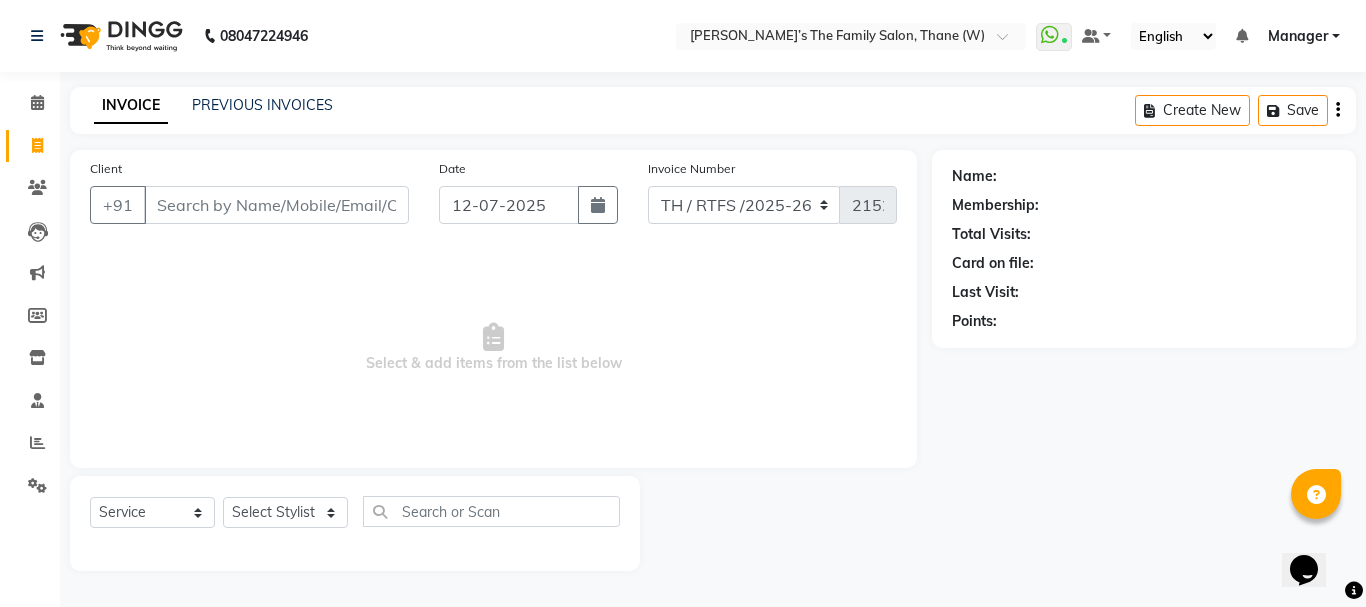 click on "Date 12-07-2025" 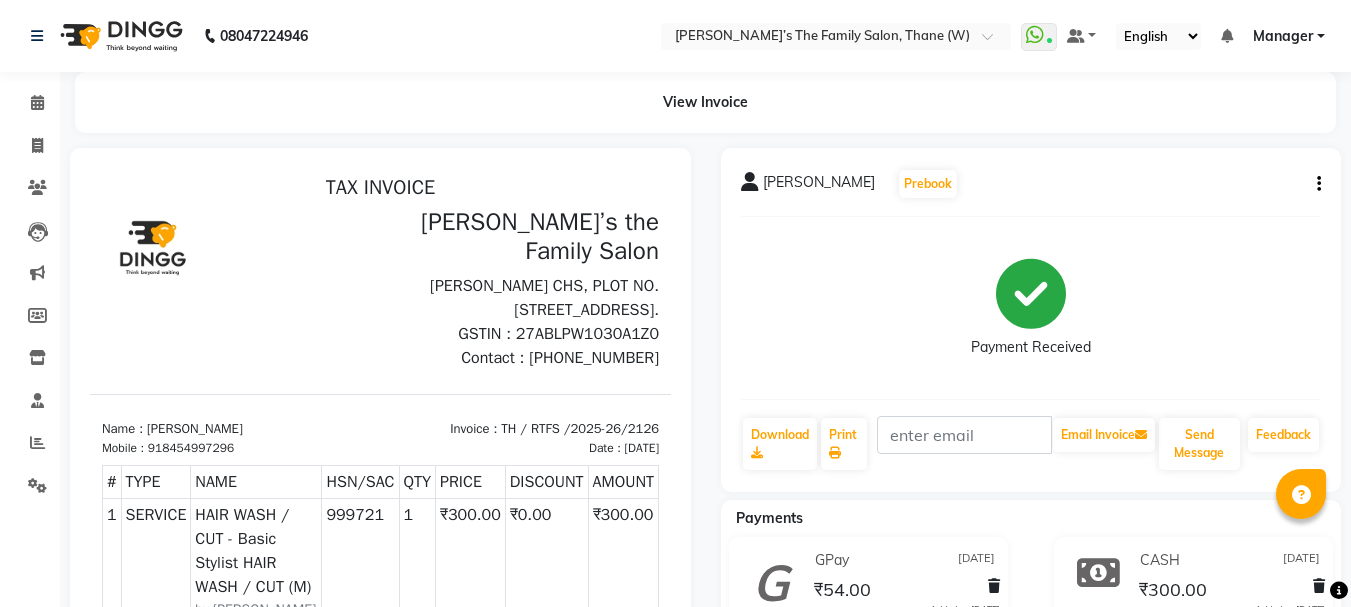 scroll, scrollTop: 0, scrollLeft: 0, axis: both 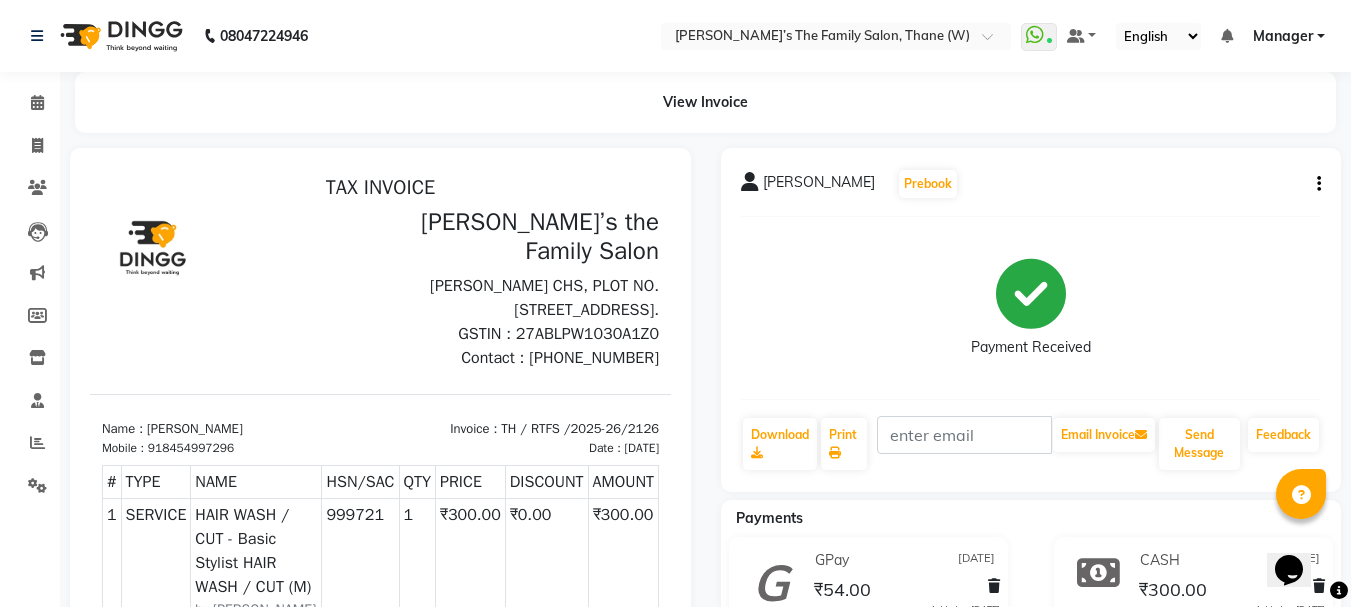 click at bounding box center (235, 289) 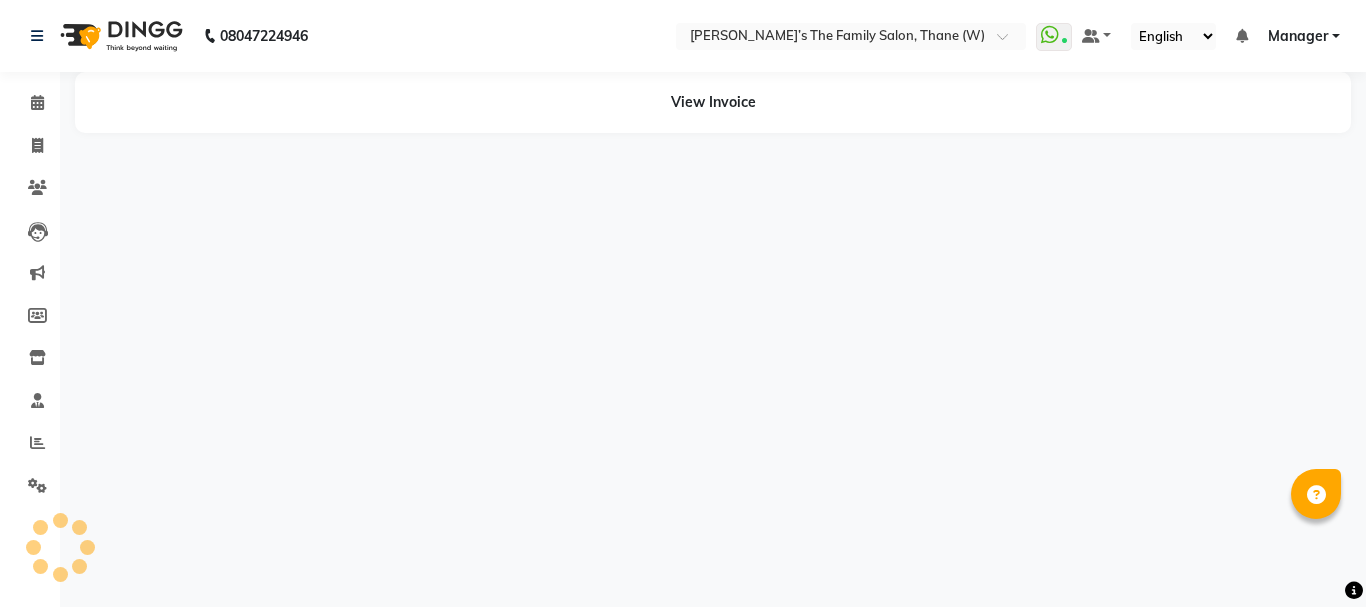 scroll, scrollTop: 0, scrollLeft: 0, axis: both 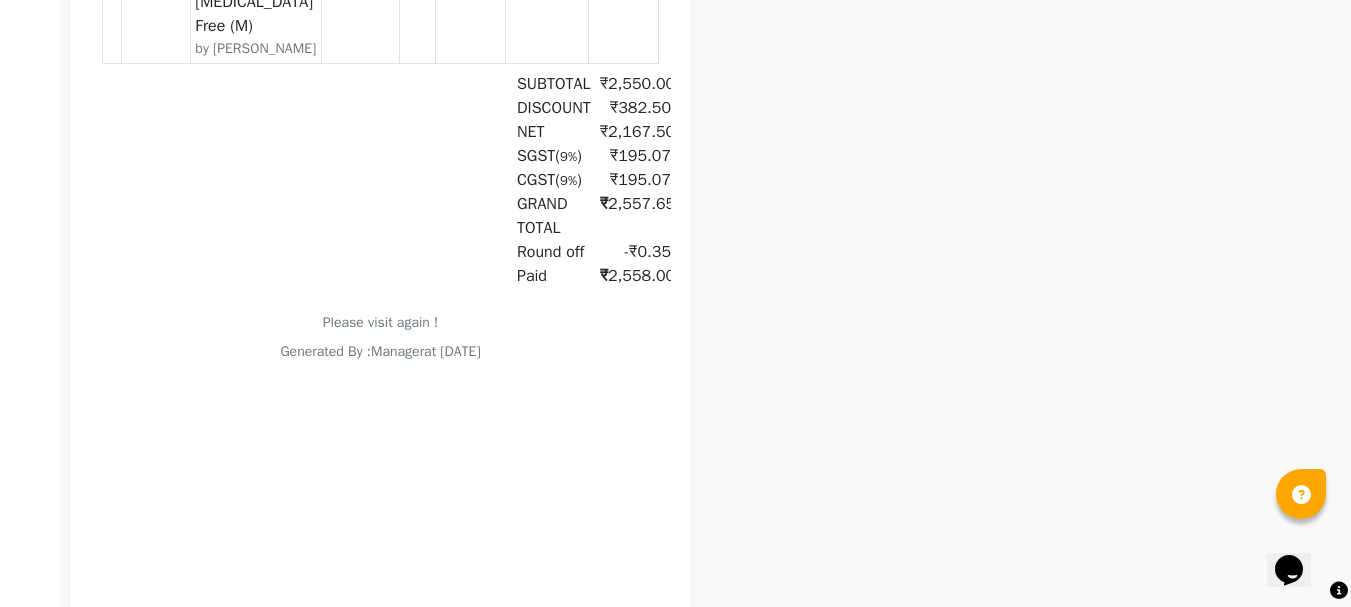 click on "Ravi Tripathi  Prebook   Payment Received  Download  Print   Email Invoice   Send Message Feedback  Payments CARD 12-07-2025 ₹2,558.00  Added on 12-07-2025" 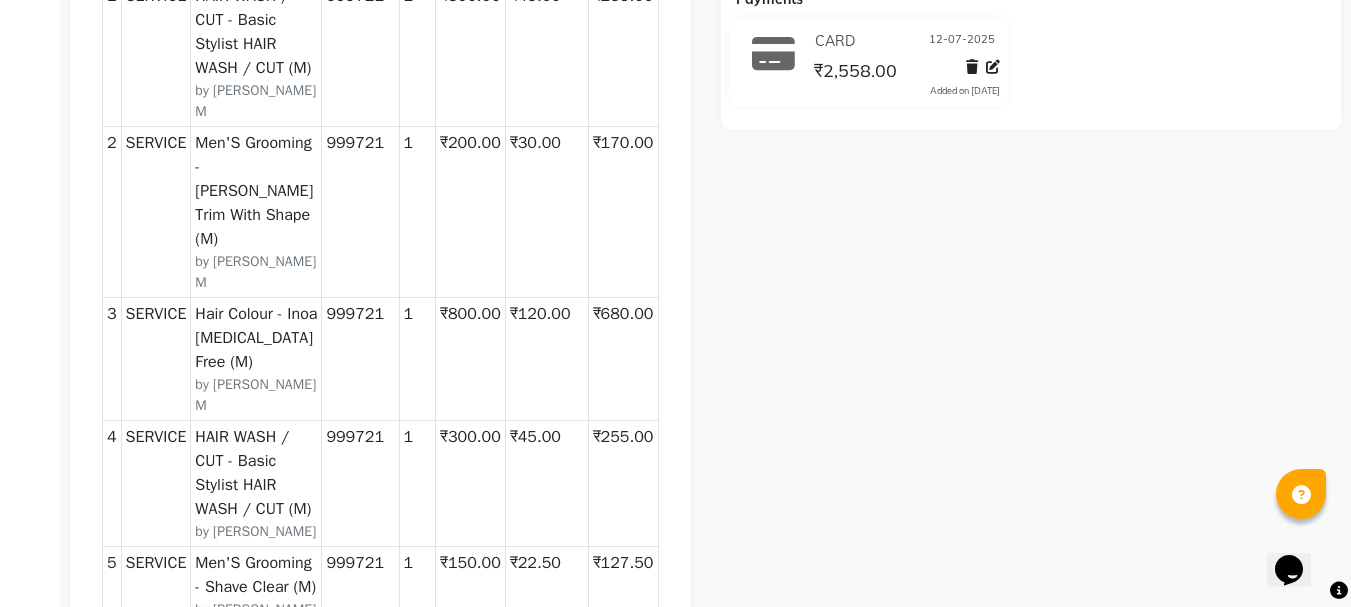 scroll, scrollTop: 502, scrollLeft: 0, axis: vertical 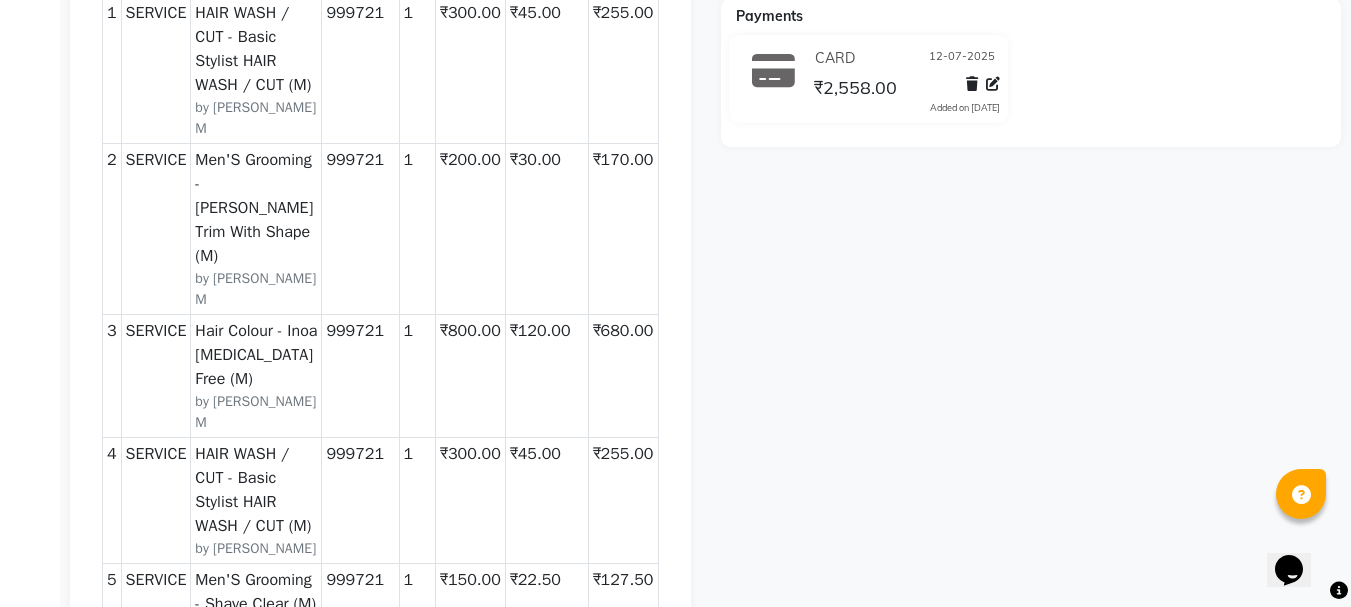 click on "Ravi Tripathi  Prebook   Payment Received  Download  Print   Email Invoice   Send Message Feedback  Payments CARD 12-07-2025 ₹2,558.00  Added on 12-07-2025" 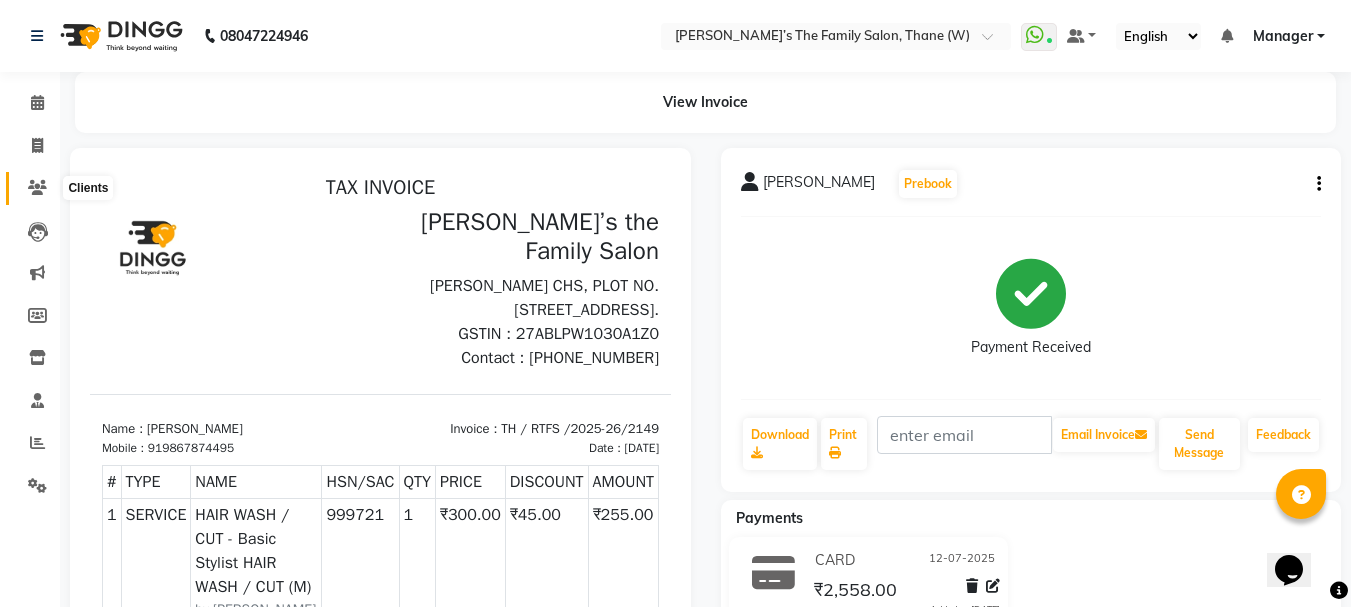 click 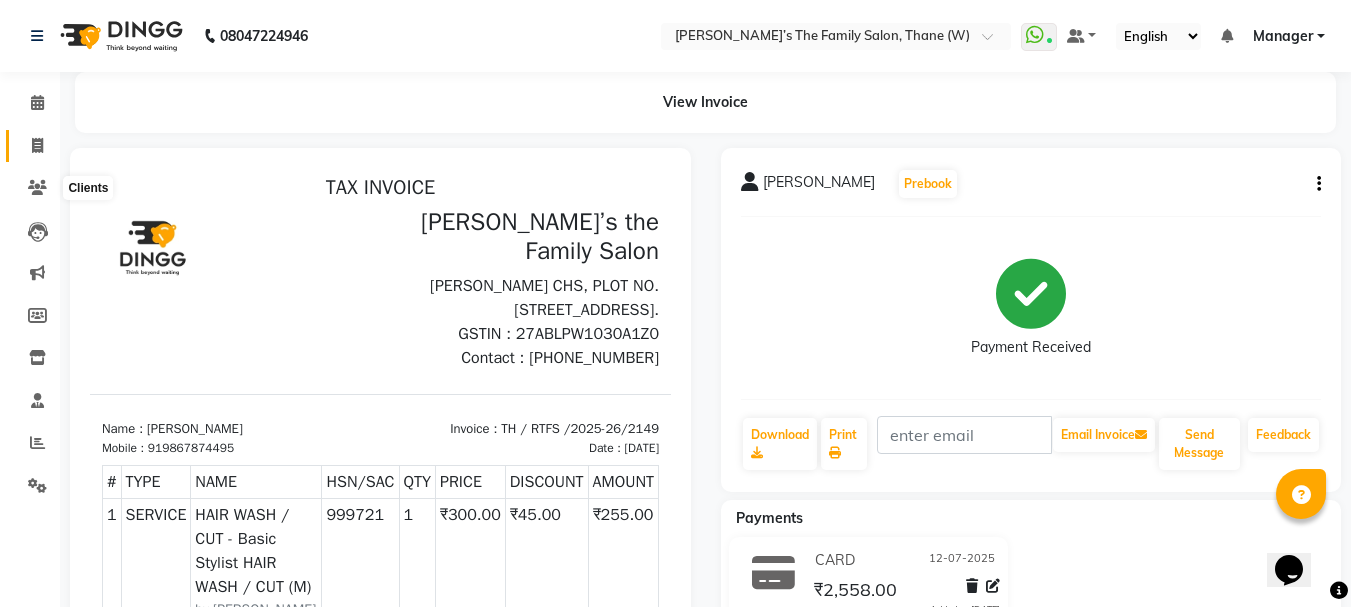 click 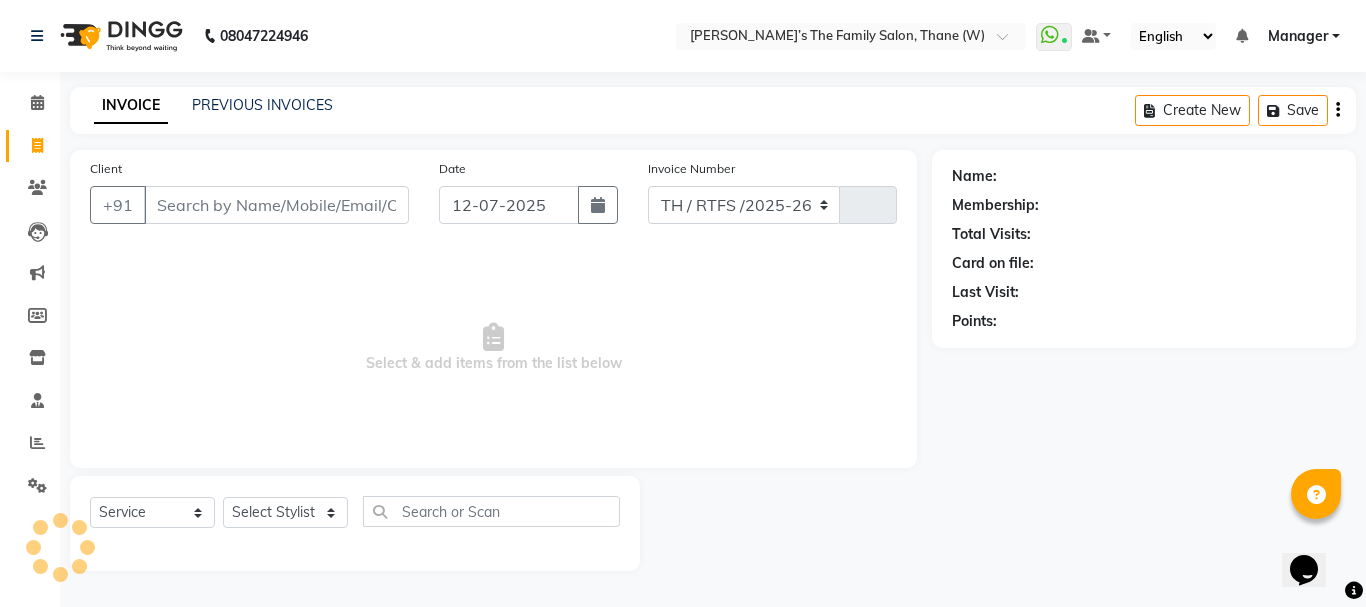 select on "8004" 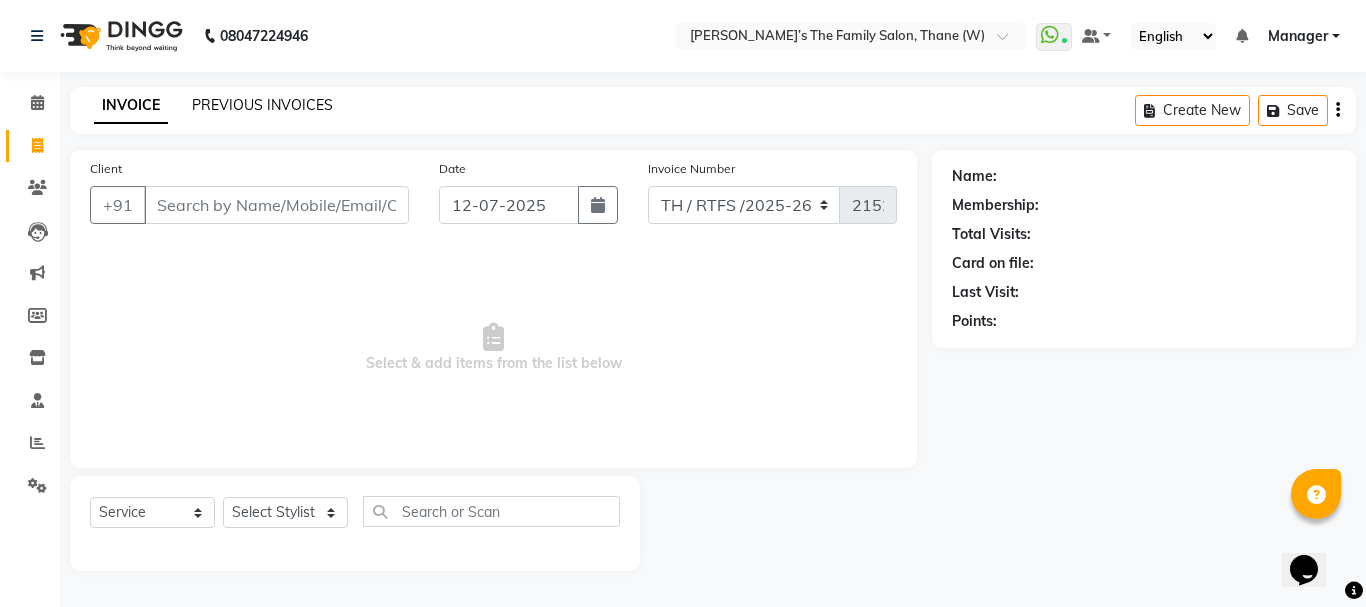 click on "PREVIOUS INVOICES" 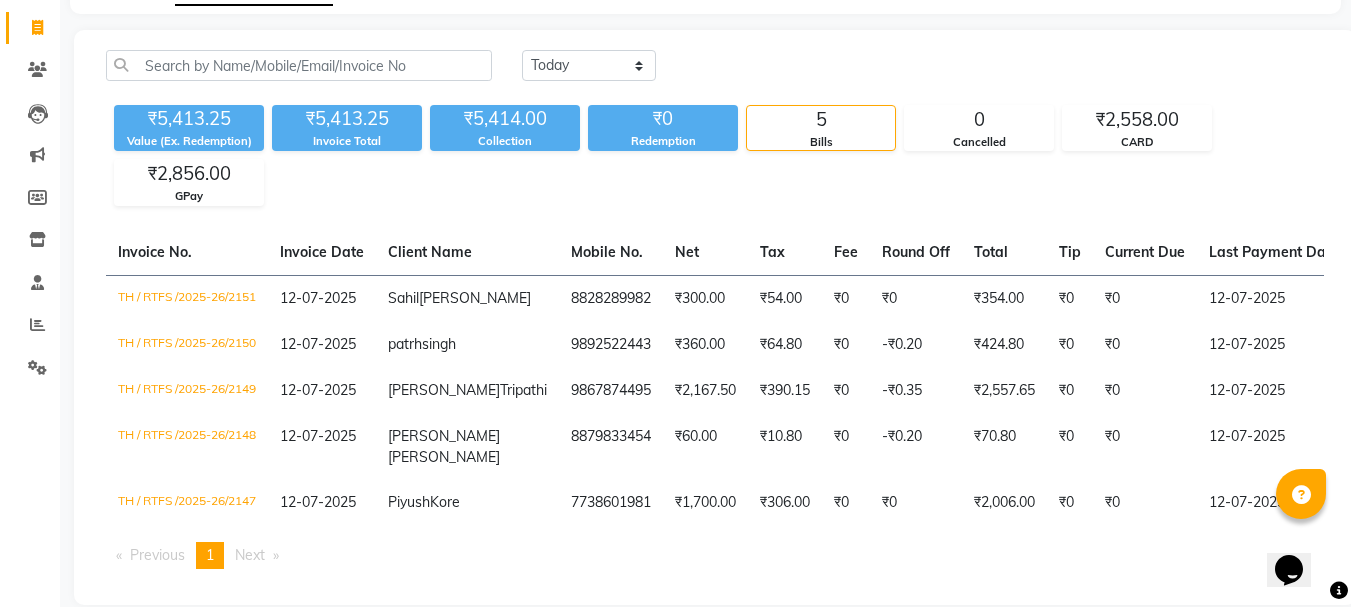 scroll, scrollTop: 181, scrollLeft: 0, axis: vertical 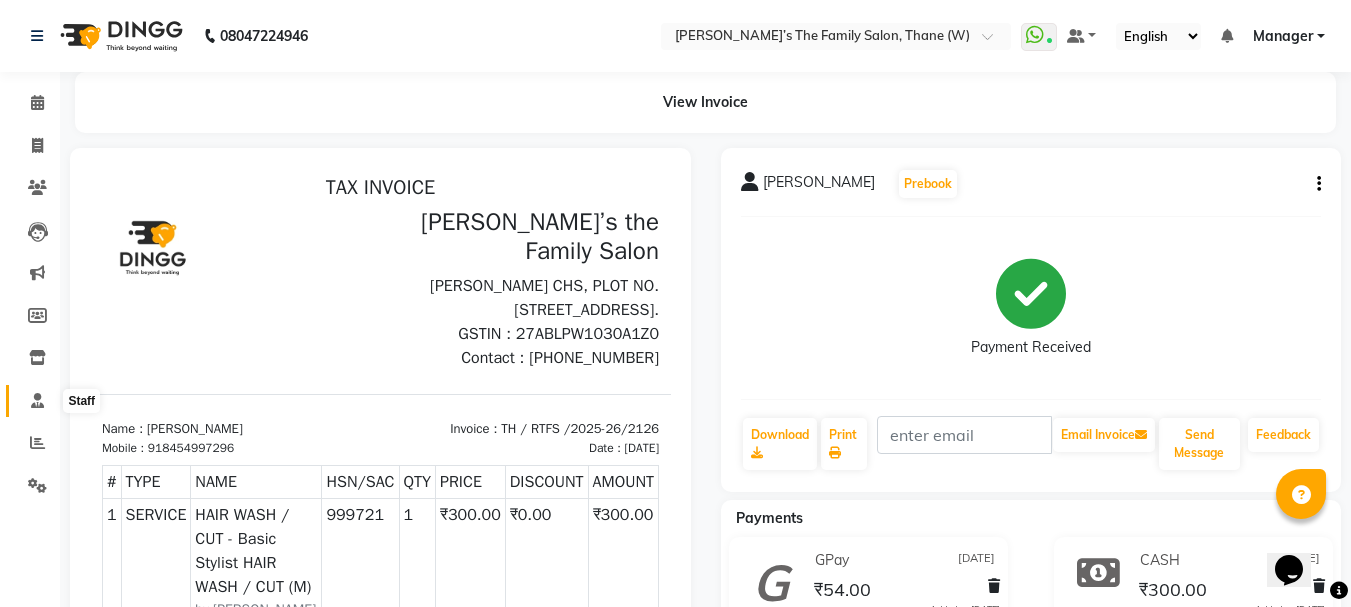click 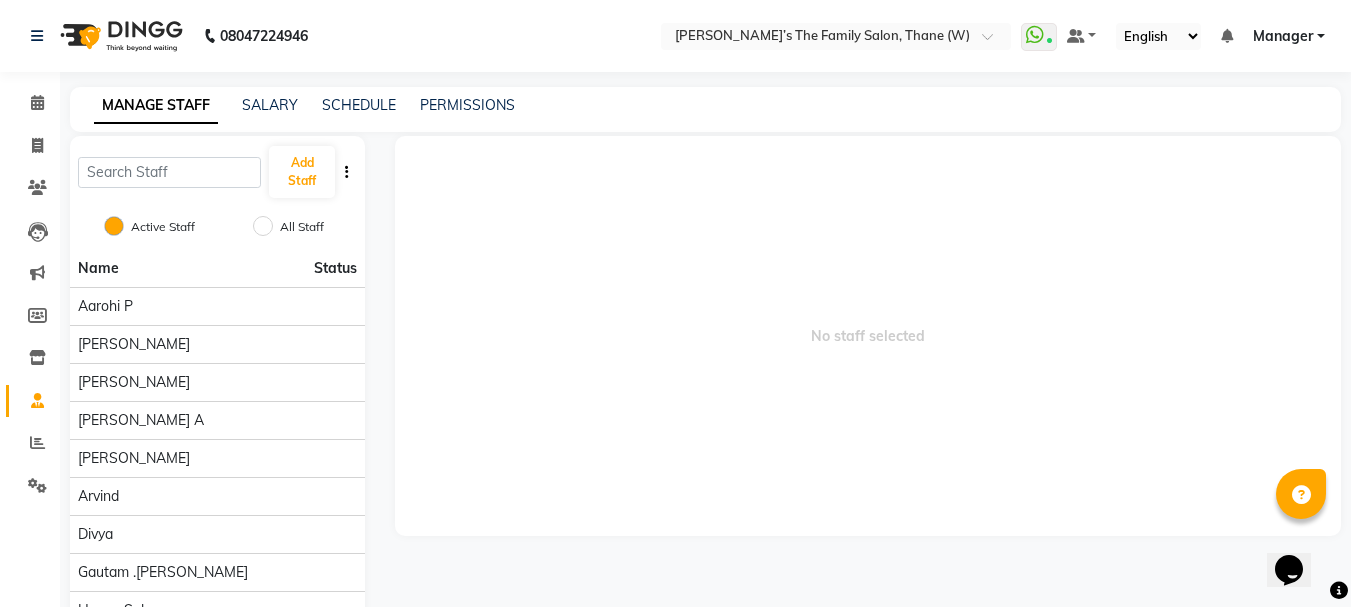 click 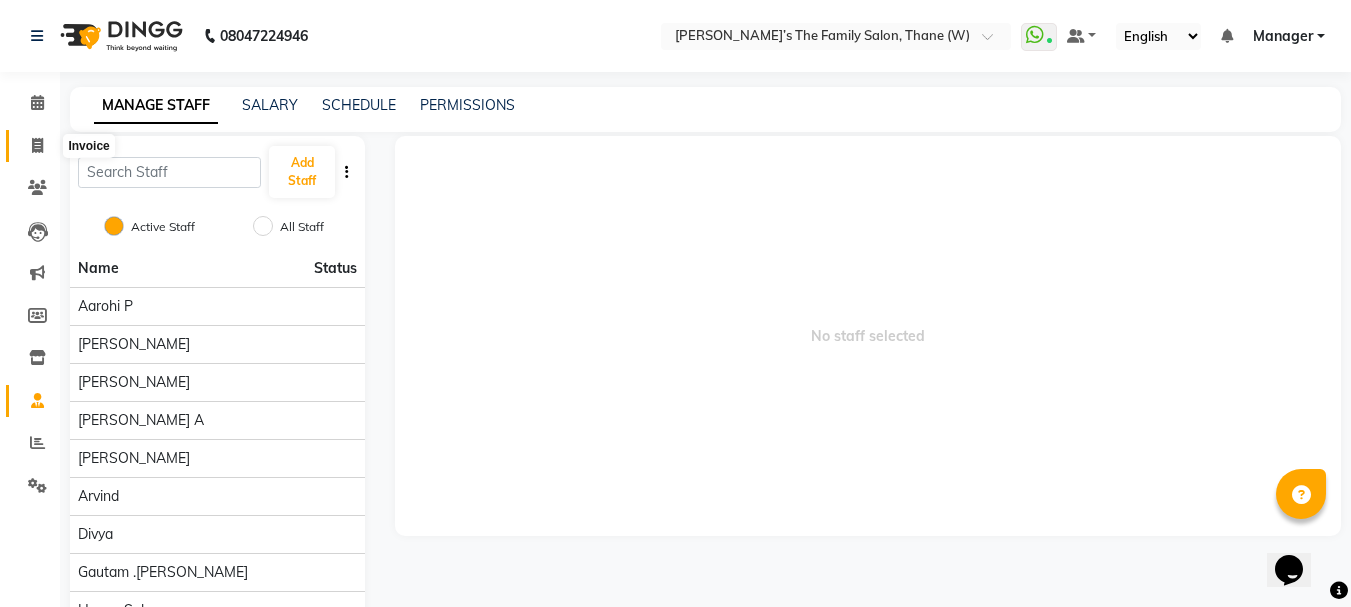 click 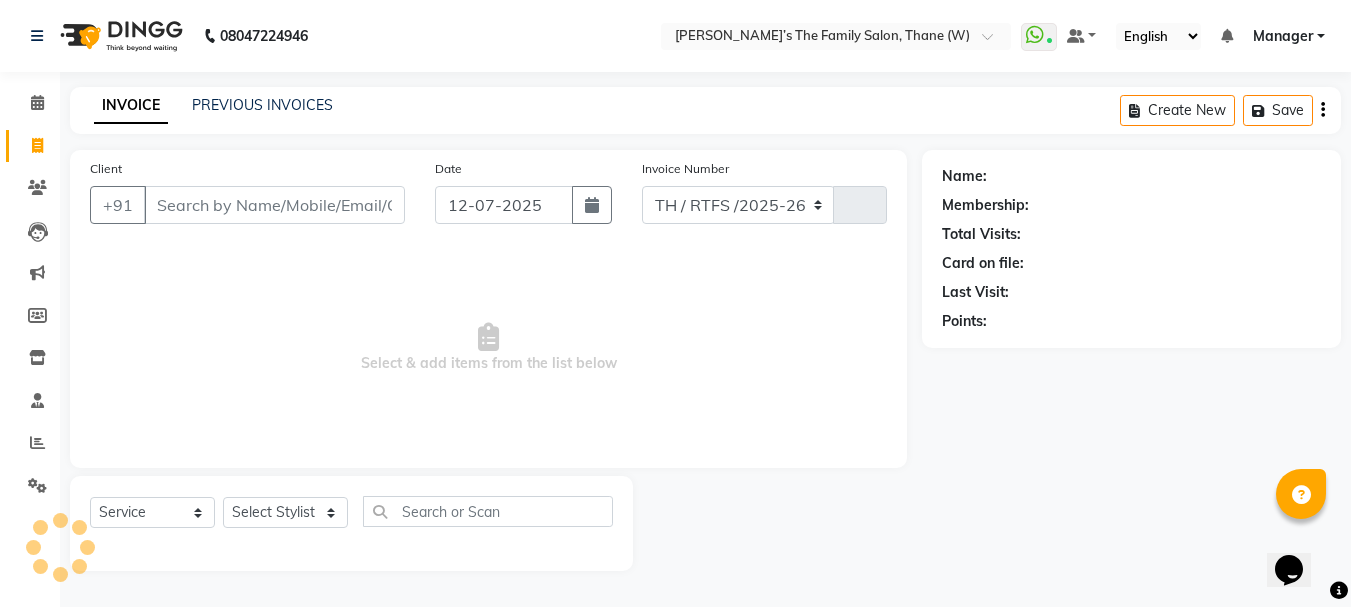 select on "8004" 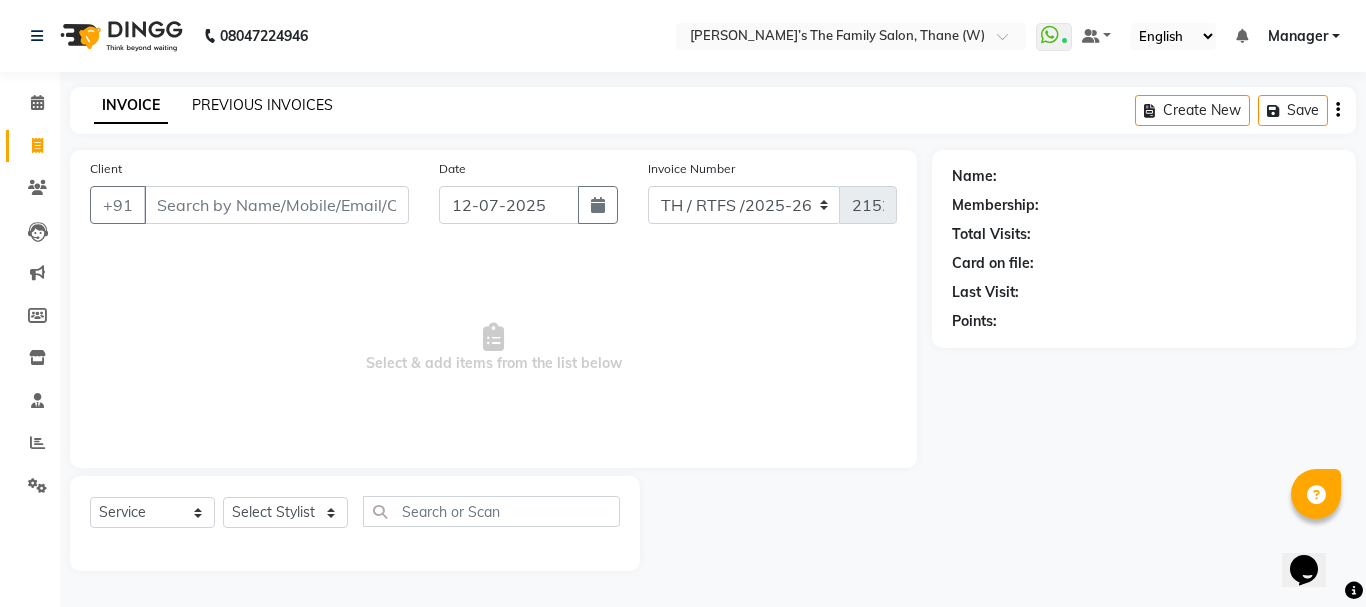 click on "PREVIOUS INVOICES" 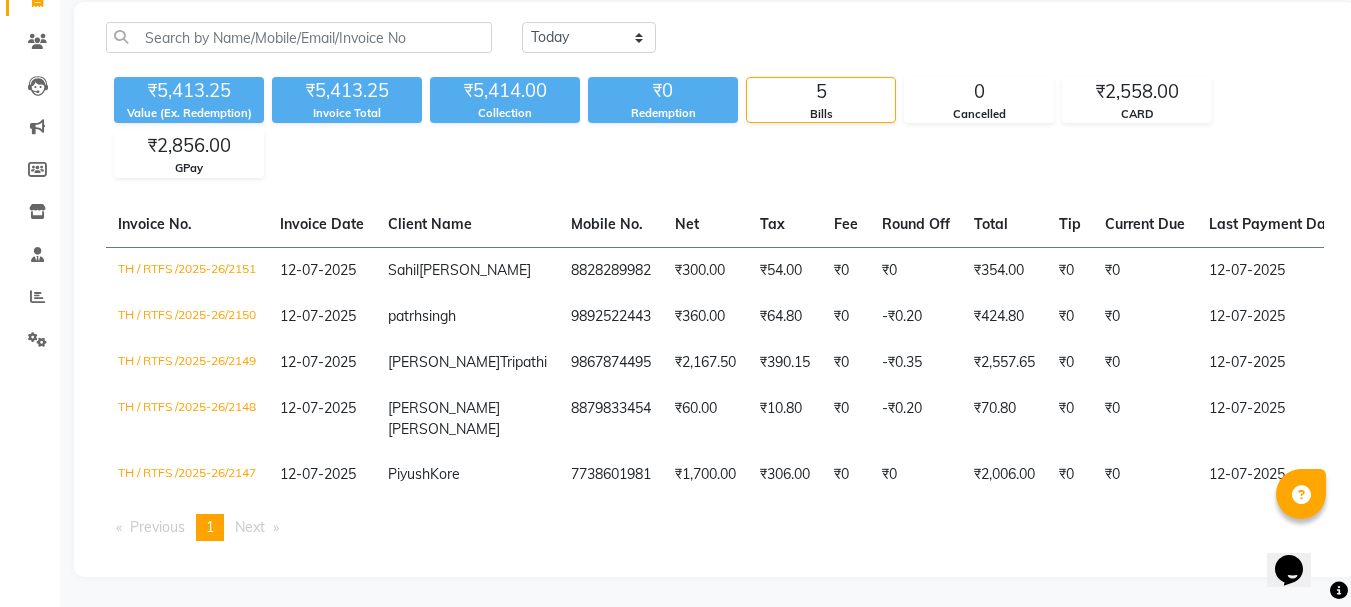 scroll, scrollTop: 160, scrollLeft: 0, axis: vertical 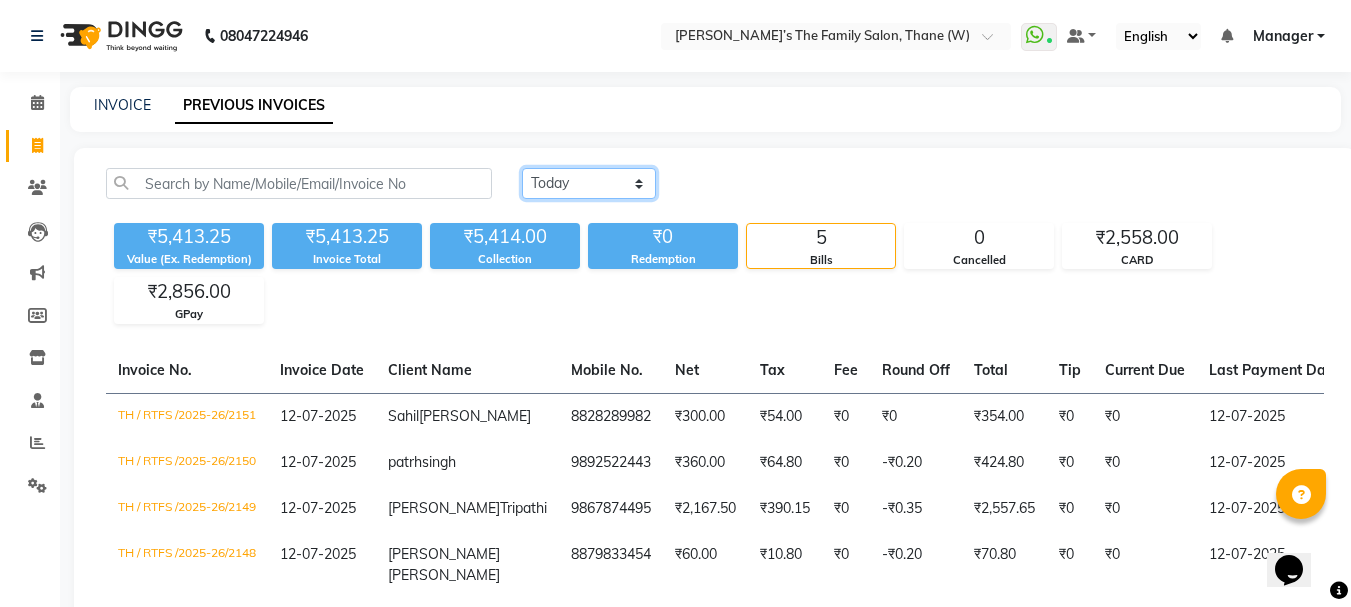 click on "[DATE] [DATE] Custom Range" 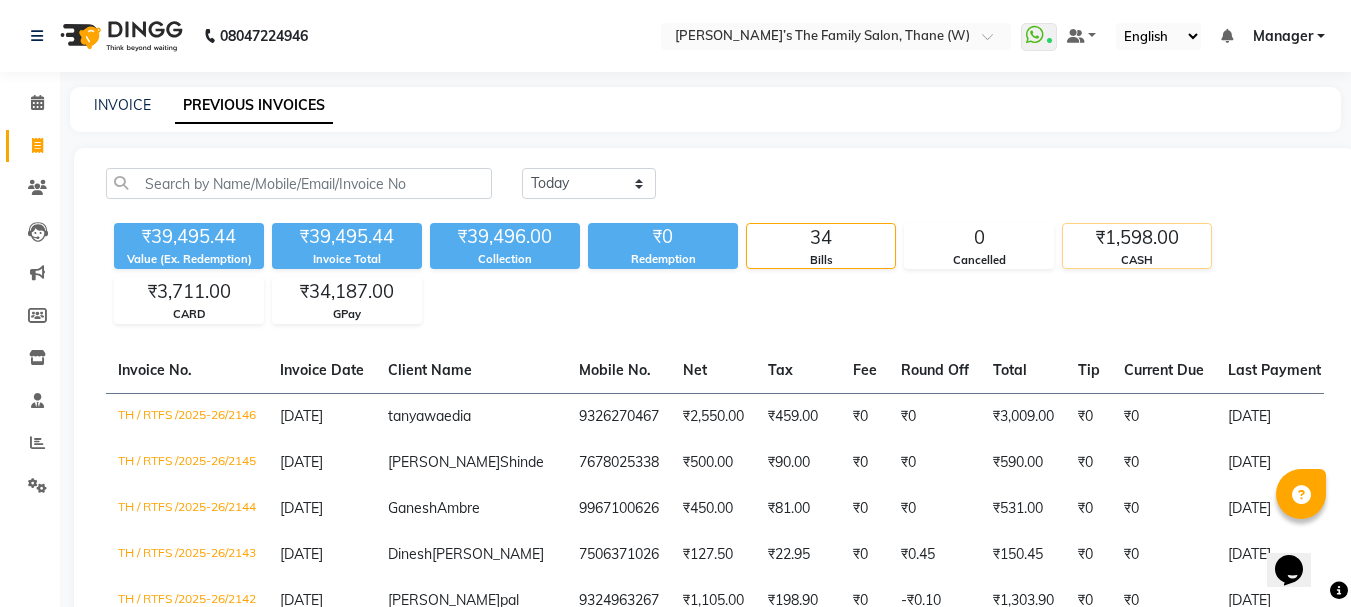 click on "₹1,598.00" 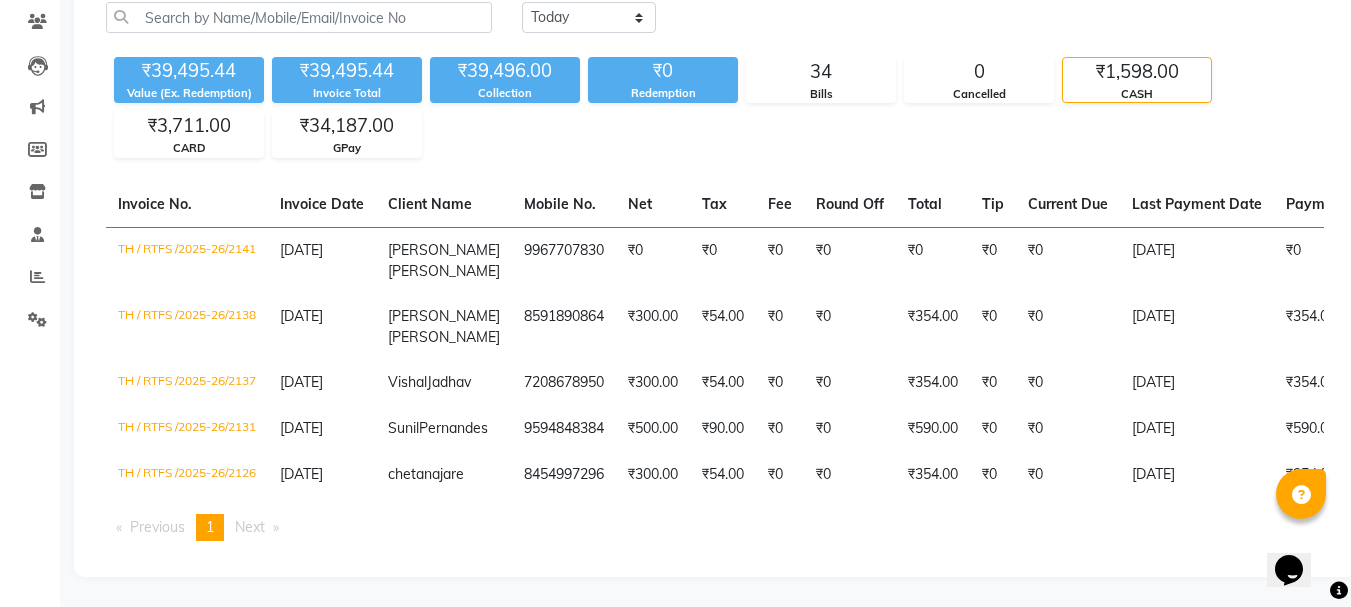 scroll, scrollTop: 200, scrollLeft: 0, axis: vertical 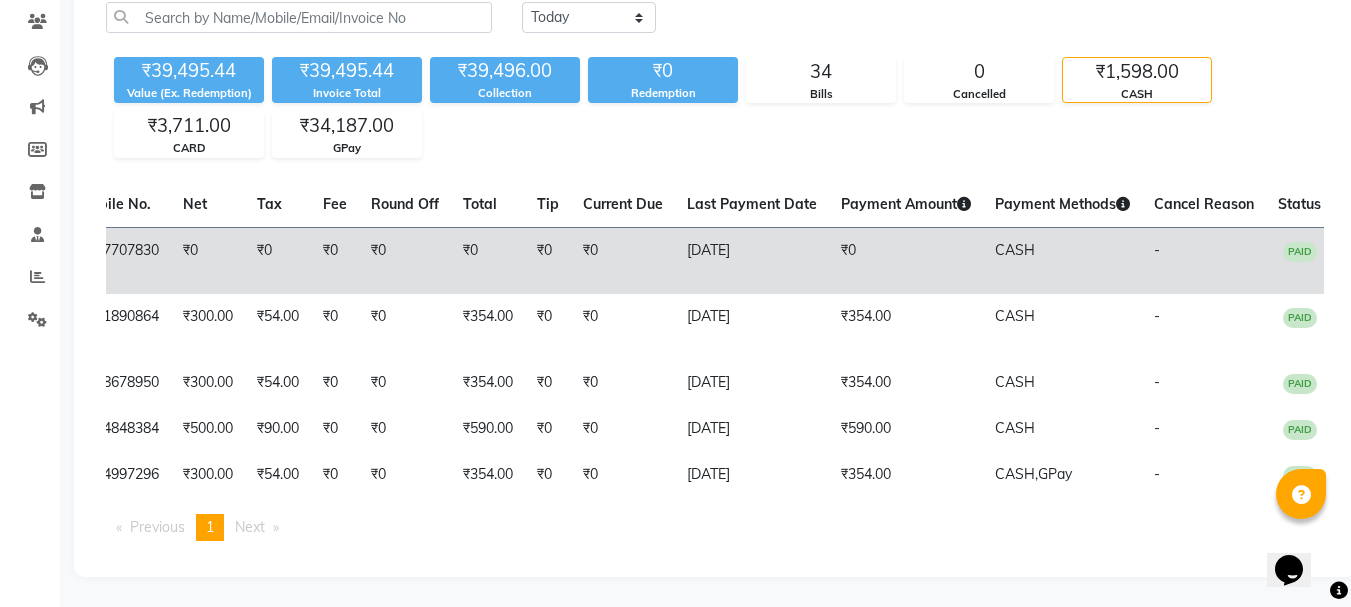 click on "CASH" 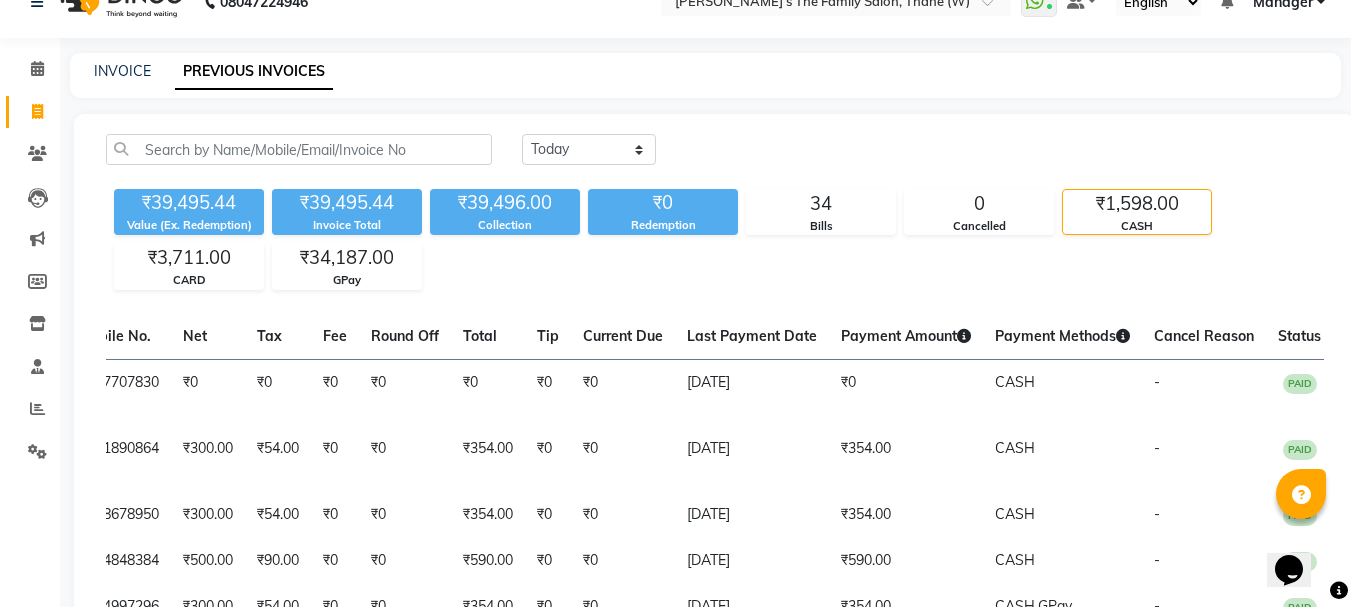 scroll, scrollTop: 0, scrollLeft: 0, axis: both 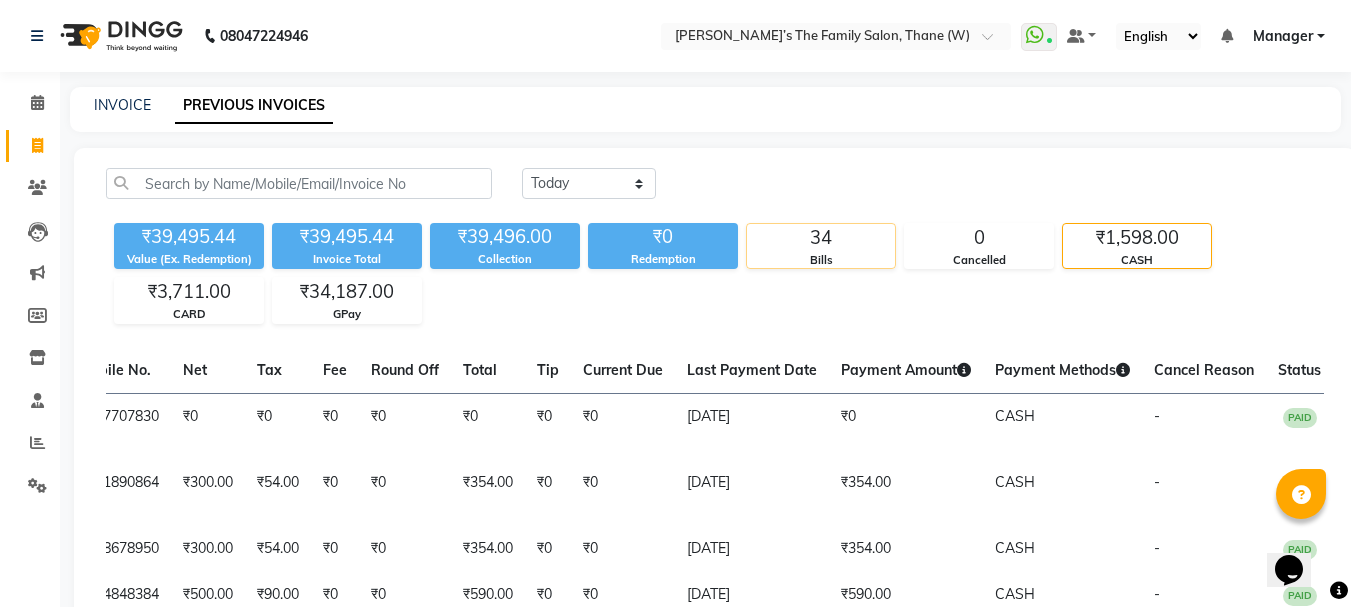 click on "34" 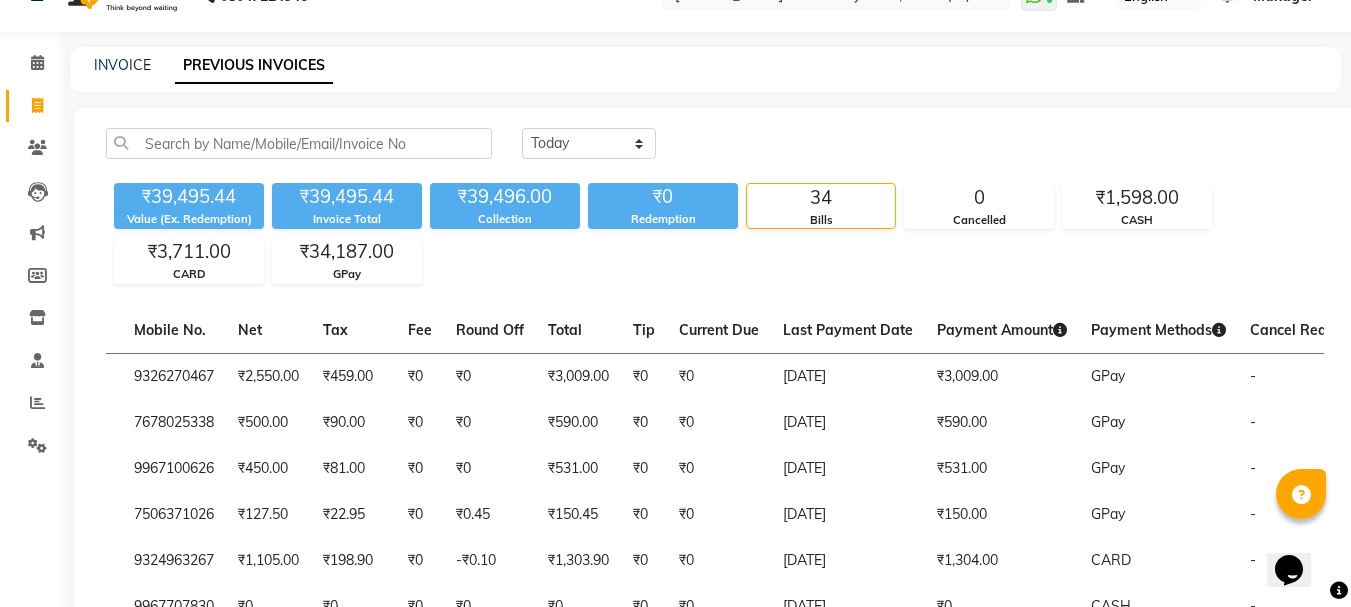 scroll, scrollTop: 80, scrollLeft: 0, axis: vertical 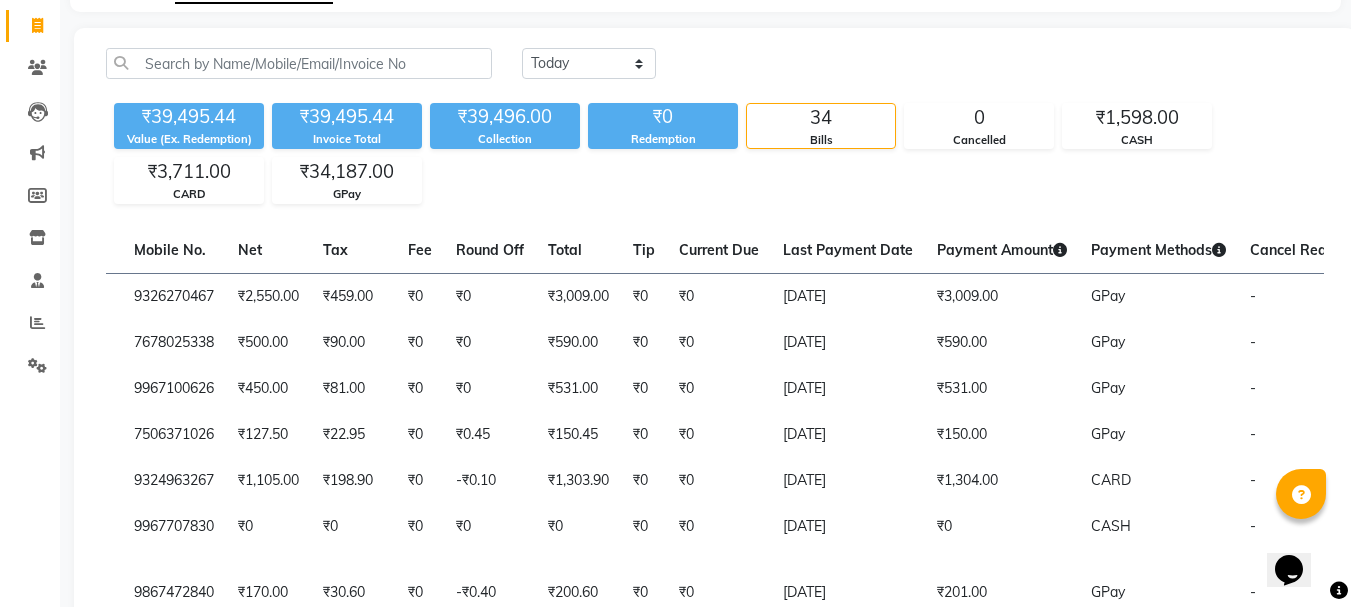 click on "34" 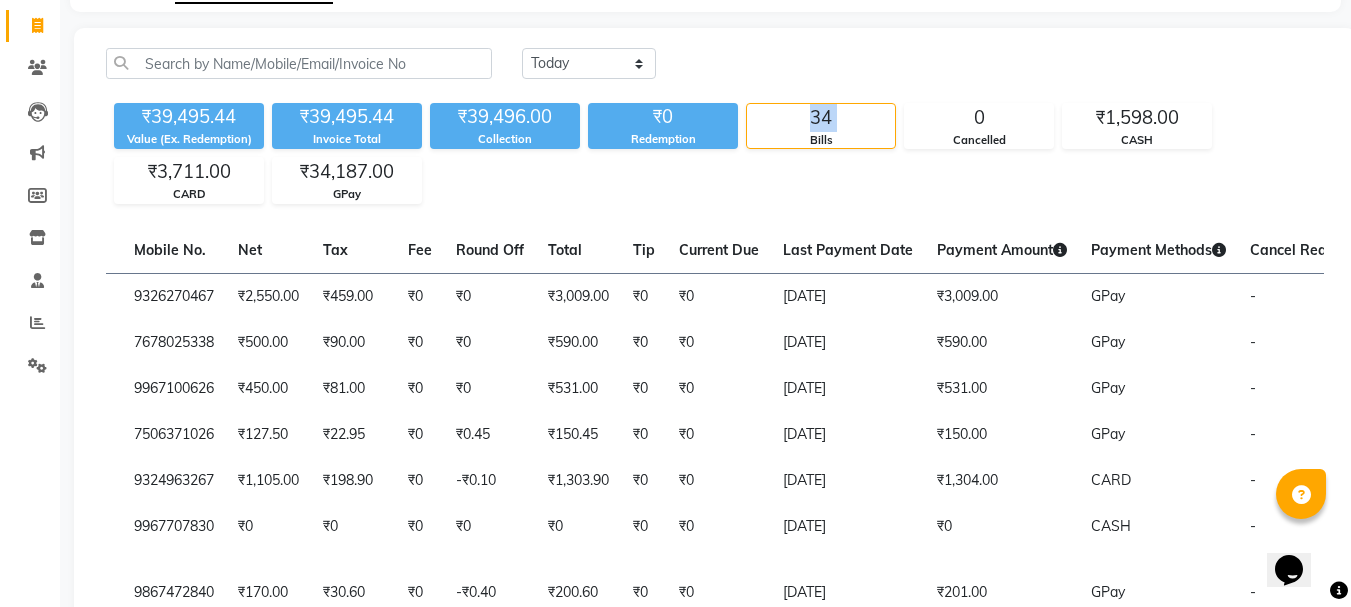 click on "34" 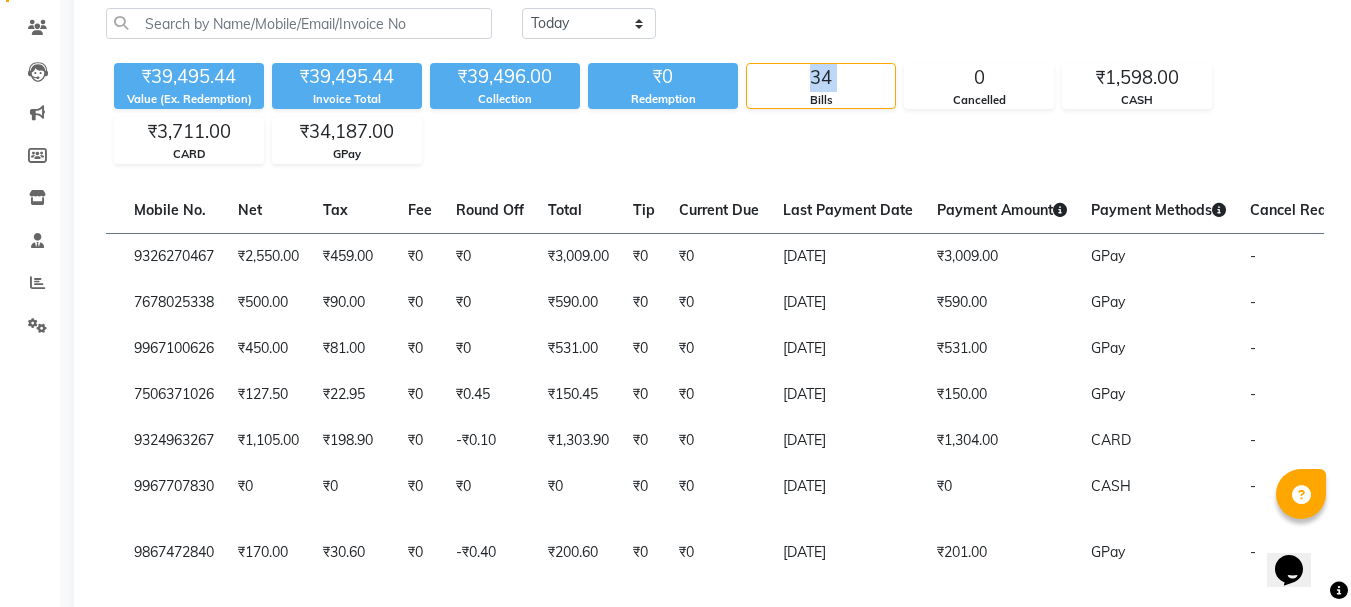 scroll, scrollTop: 200, scrollLeft: 0, axis: vertical 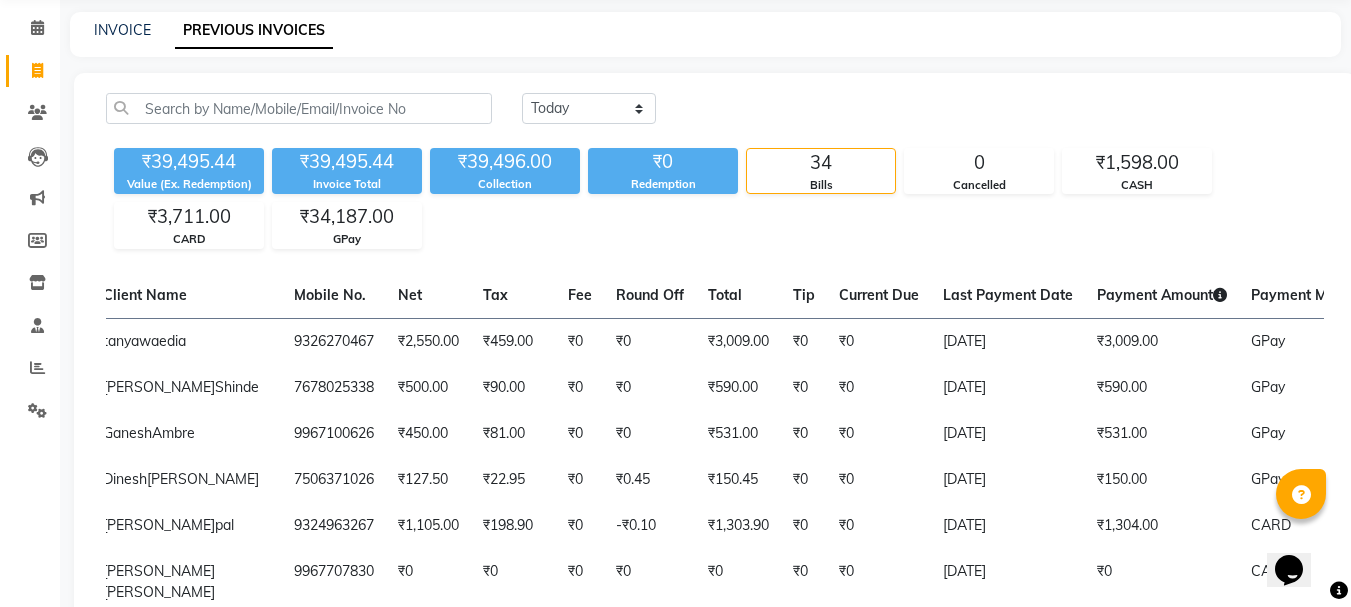 click on "Today Yesterday Custom Range" 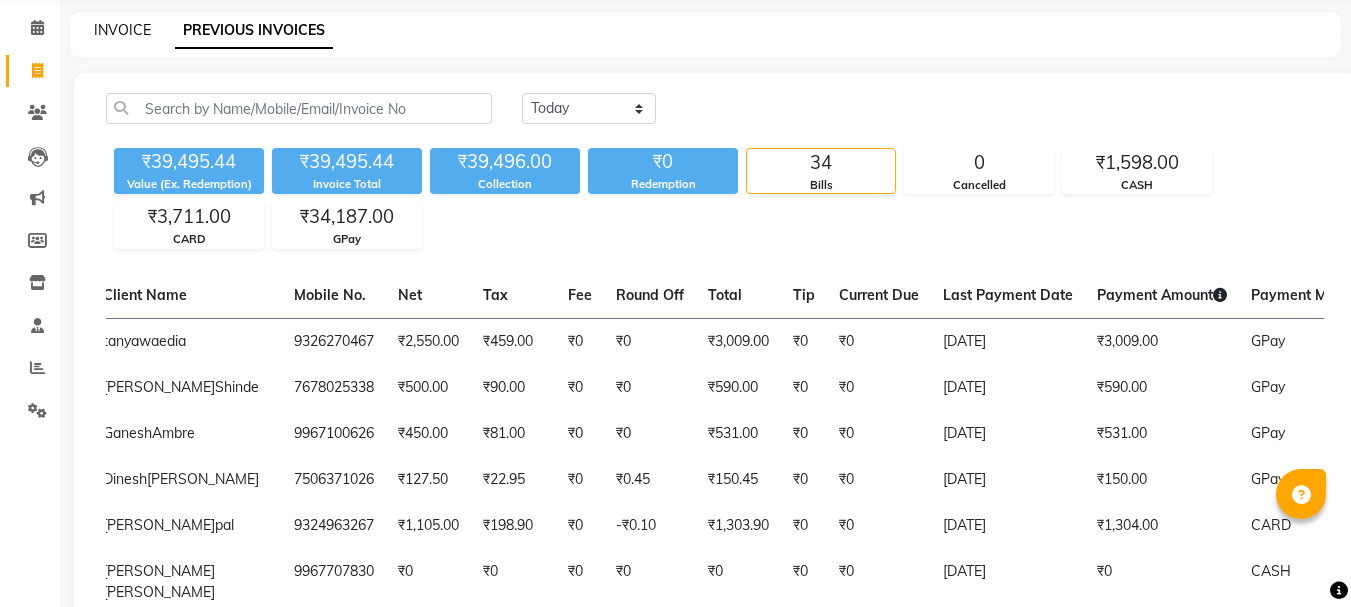 click on "INVOICE" 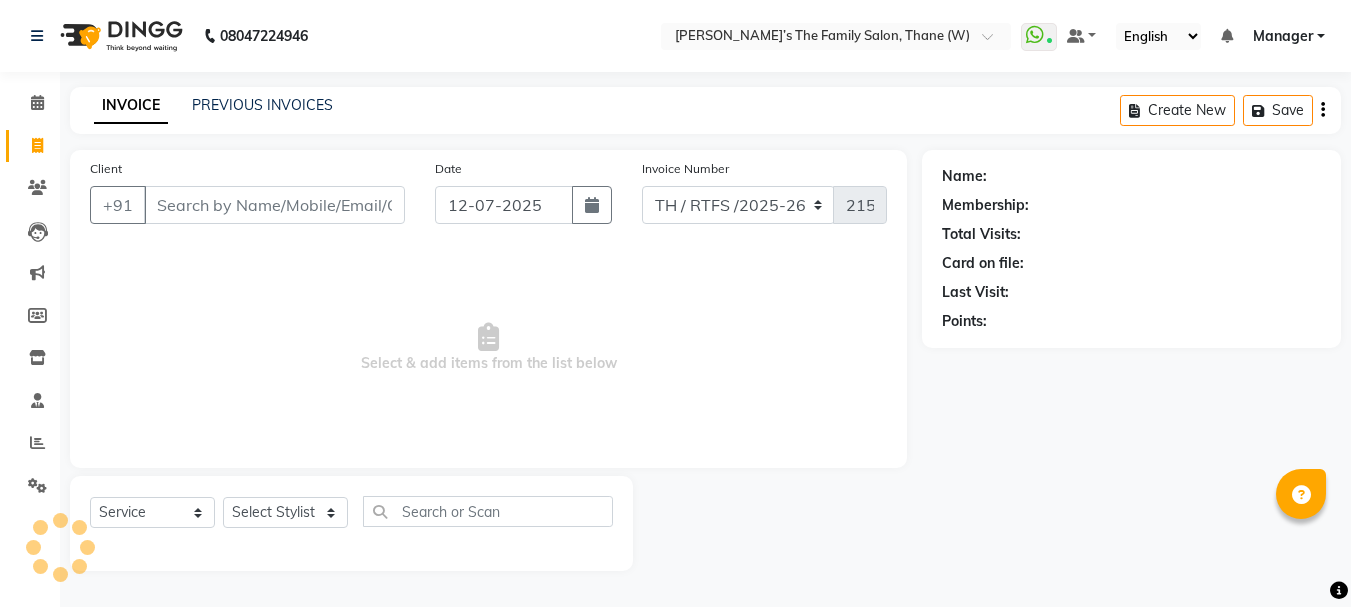 scroll, scrollTop: 0, scrollLeft: 0, axis: both 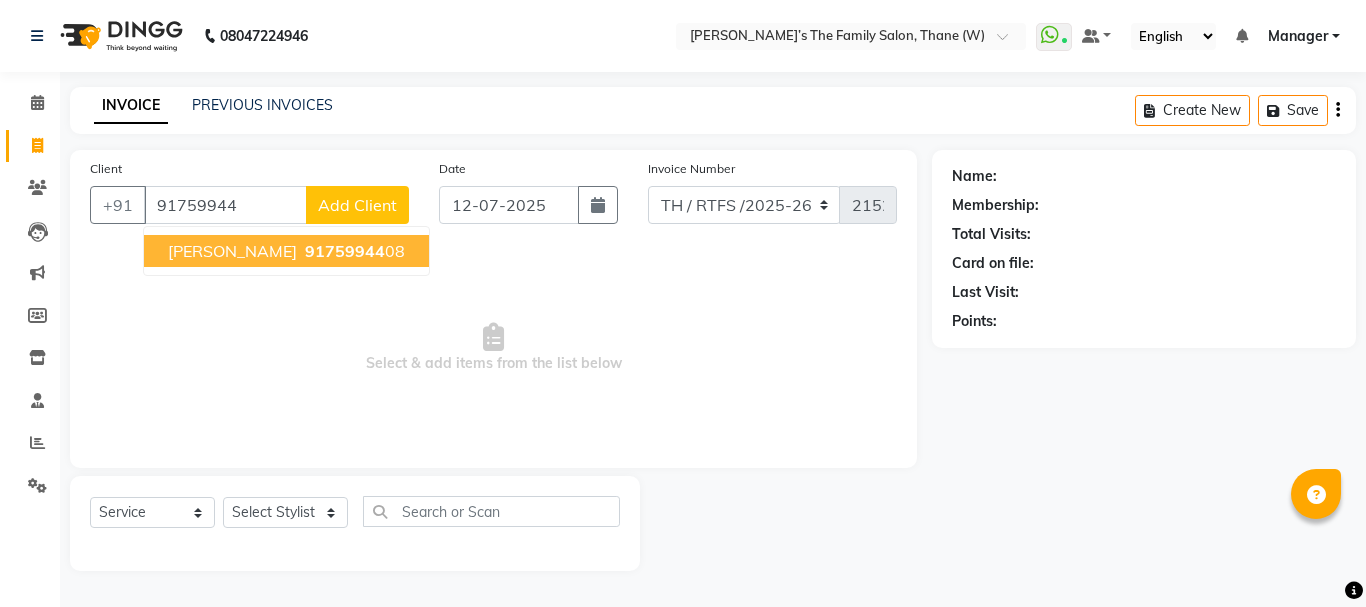 click on "abhisek das" at bounding box center (232, 251) 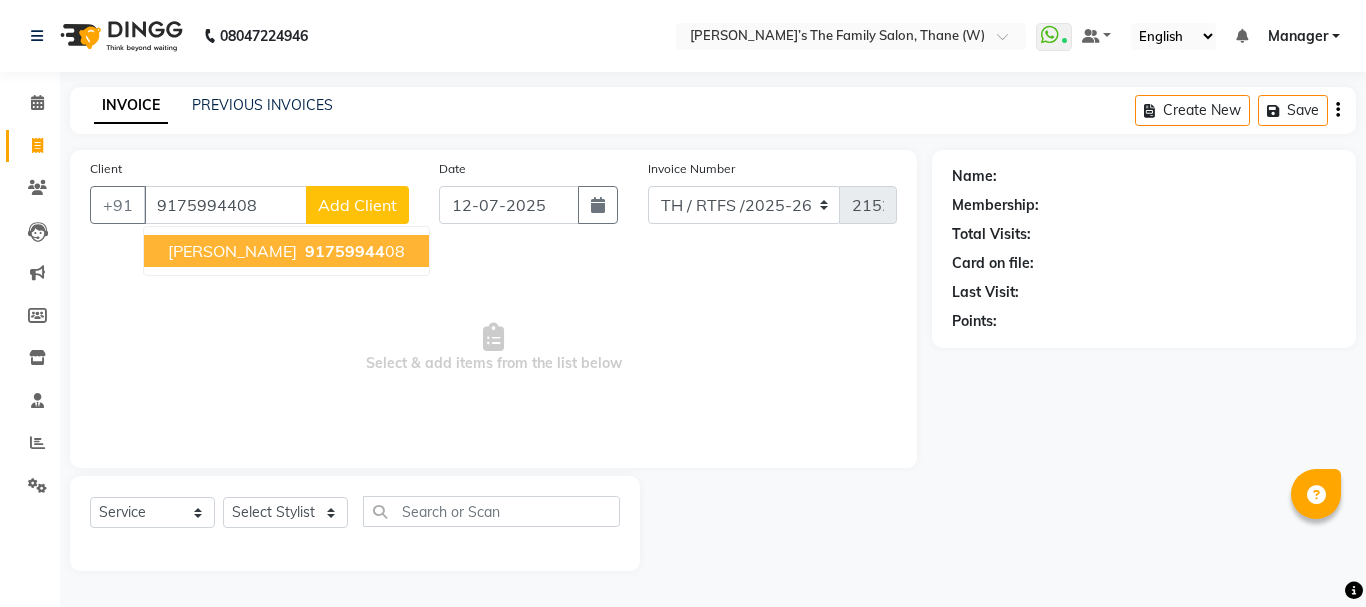 type on "9175994408" 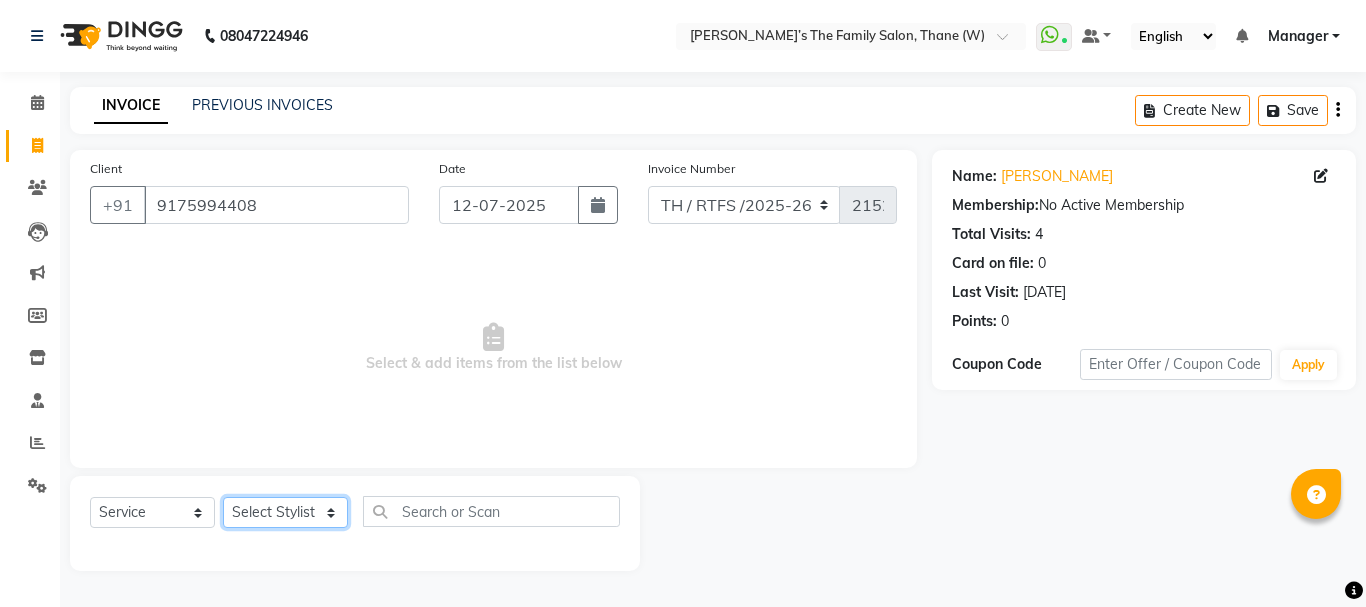 click on "Select Stylist Aarohi P   Aksahy auty Ali  Aniket A  Anuradha arvind Divya gautam .kasrade House sale Komal Waghmare  Laxmi   Manager Moin salmani Prashant   Ravindra Samrat Kumar Sangita Dighe Sanjana Kharat  Shreepad M  shrishti  jaiwala  vaibhavi  gudekar  Vikas H" 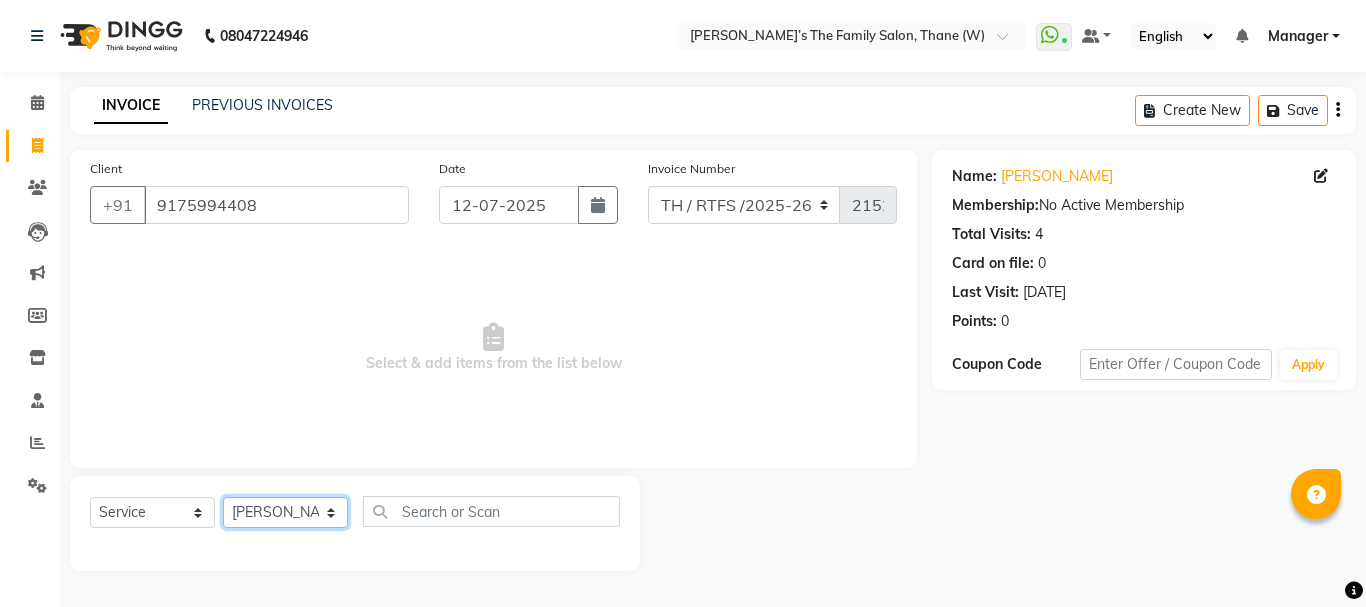 click on "Select Stylist Aarohi P   Aksahy auty Ali  Aniket A  Anuradha arvind Divya gautam .kasrade House sale Komal Waghmare  Laxmi   Manager Moin salmani Prashant   Ravindra Samrat Kumar Sangita Dighe Sanjana Kharat  Shreepad M  shrishti  jaiwala  vaibhavi  gudekar  Vikas H" 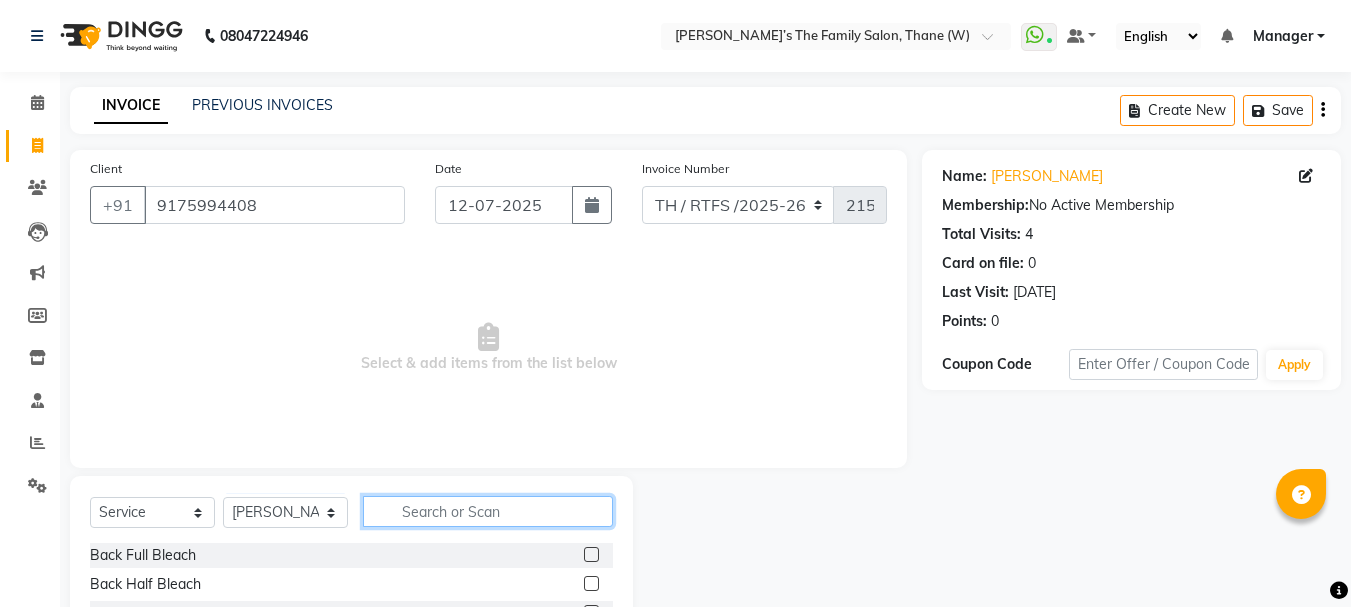 click 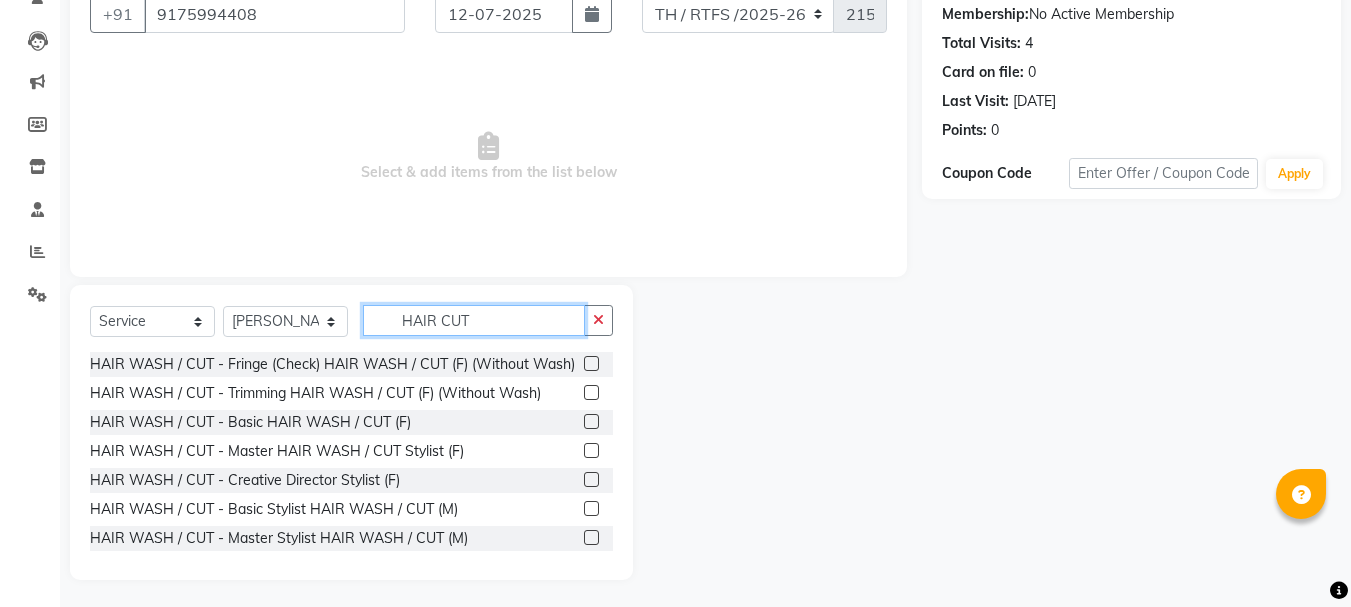 scroll, scrollTop: 194, scrollLeft: 0, axis: vertical 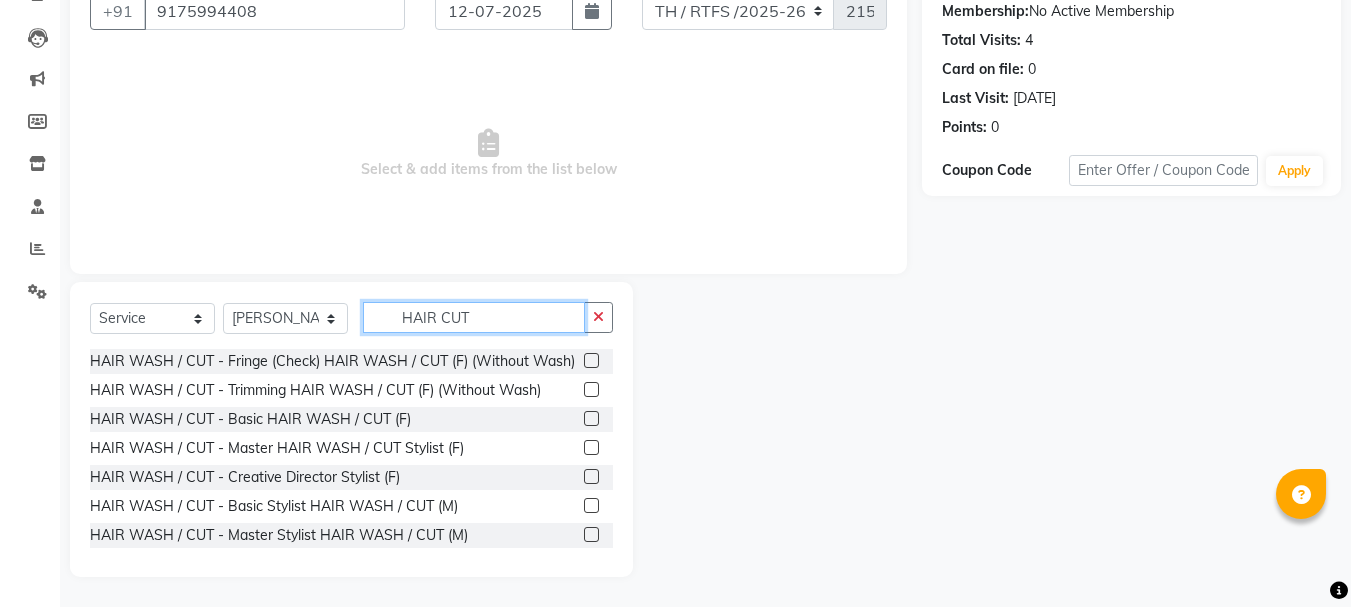 type on "HAIR CUT" 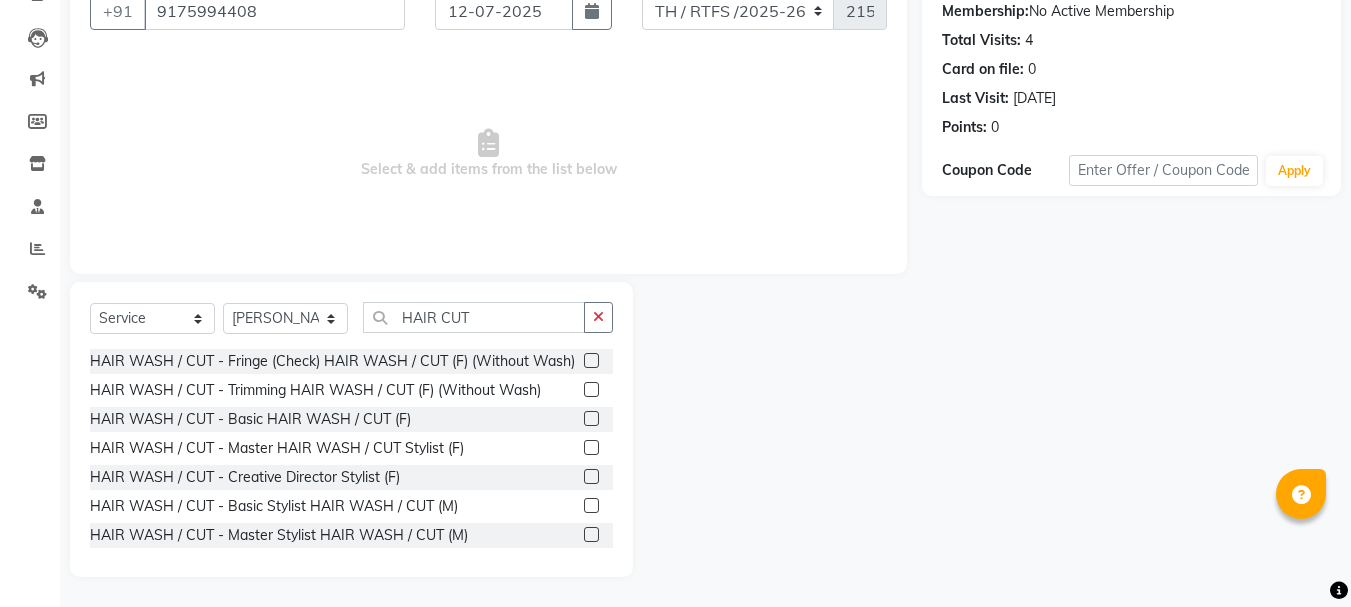 click 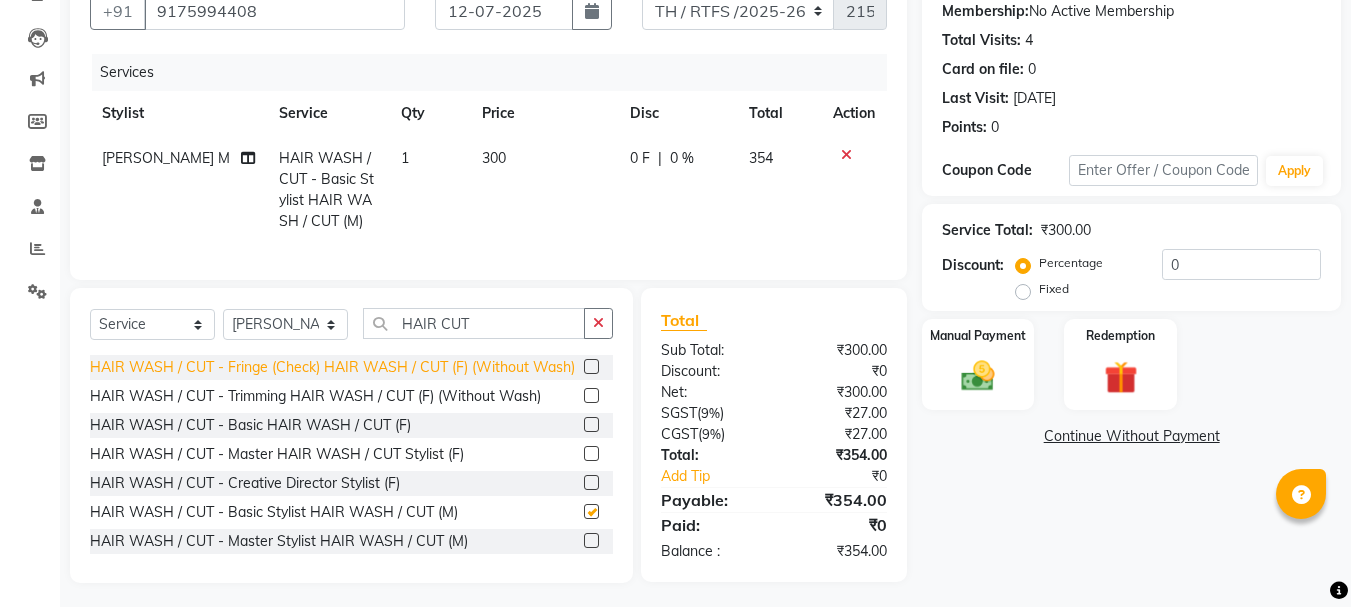 checkbox on "false" 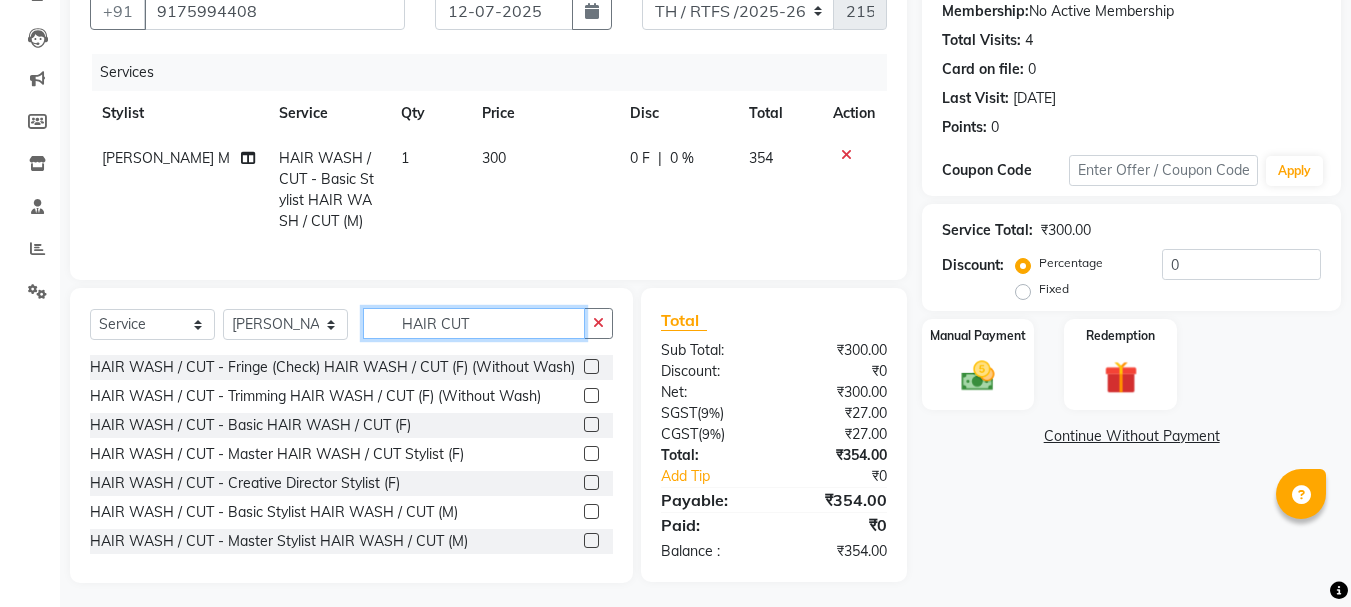 click on "HAIR CUT" 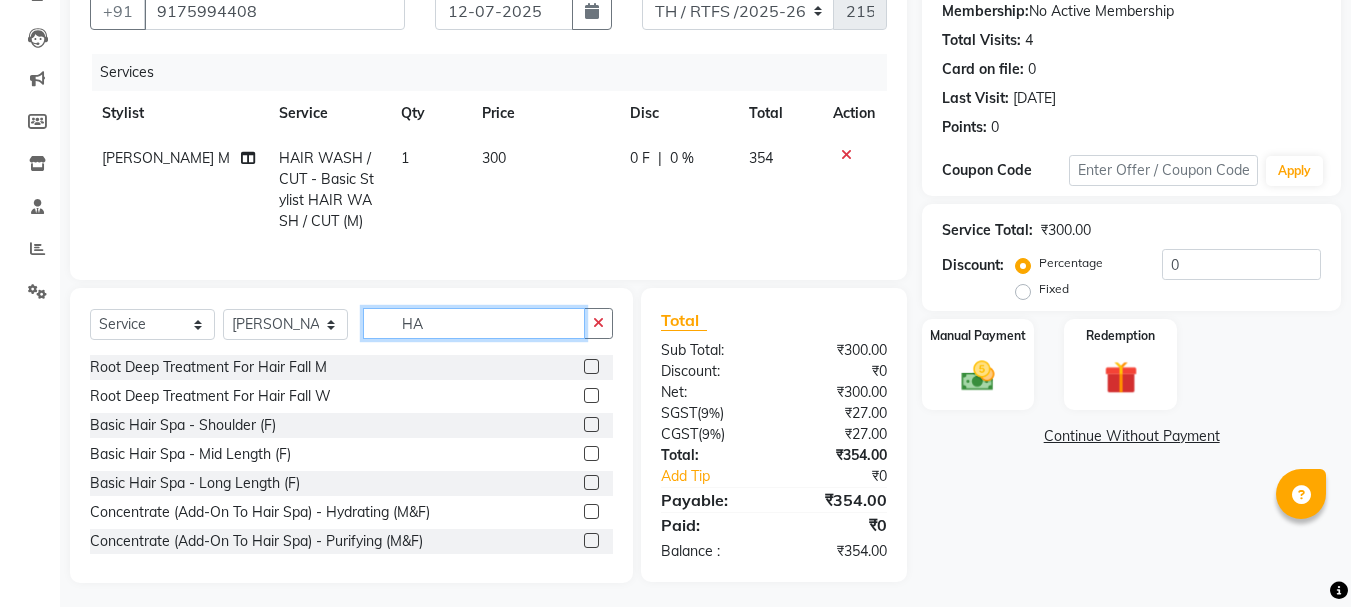 type on "H" 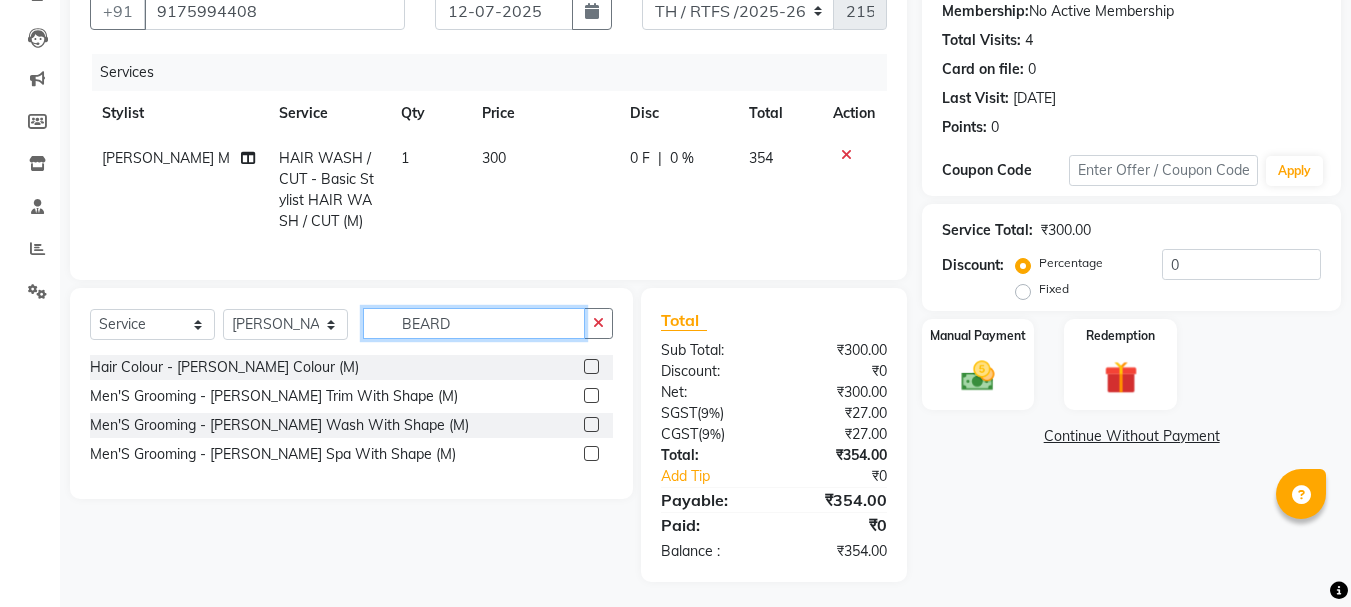 type on "BEARD" 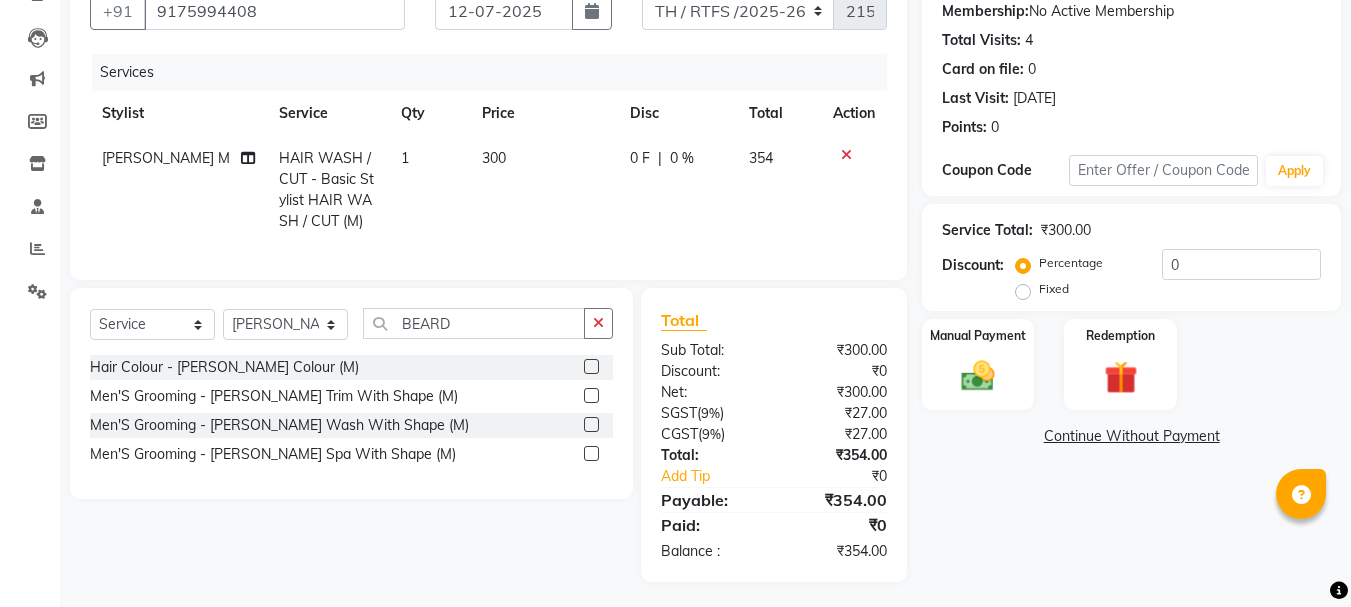 click 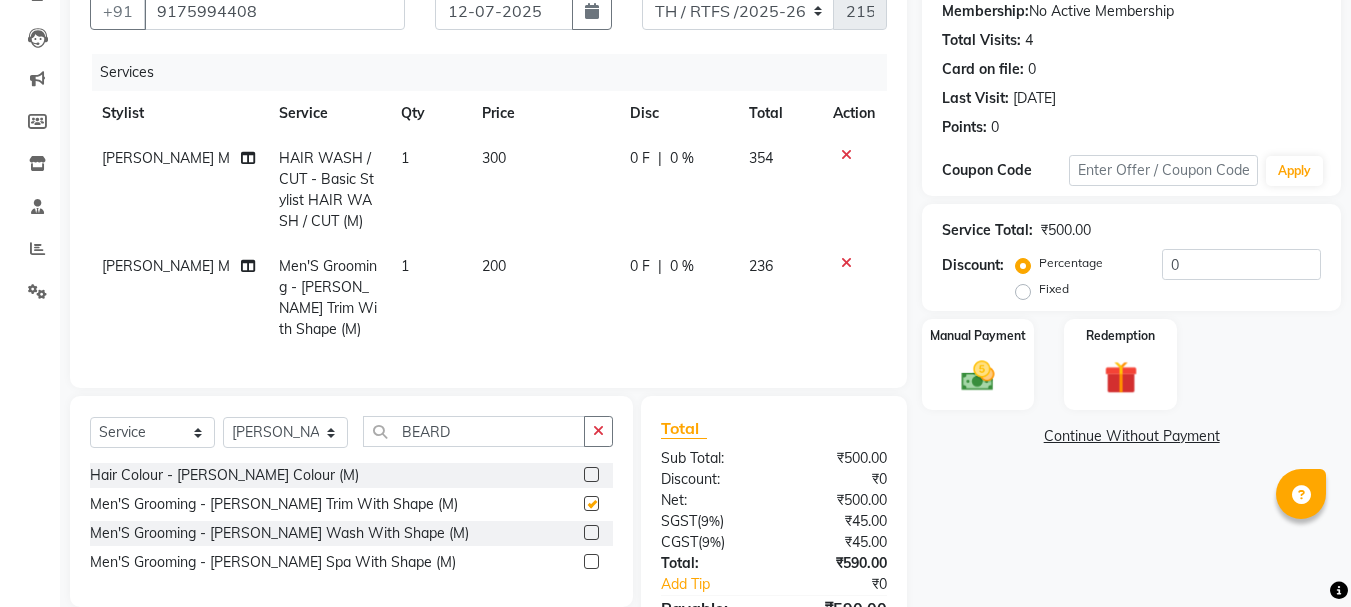 checkbox on "false" 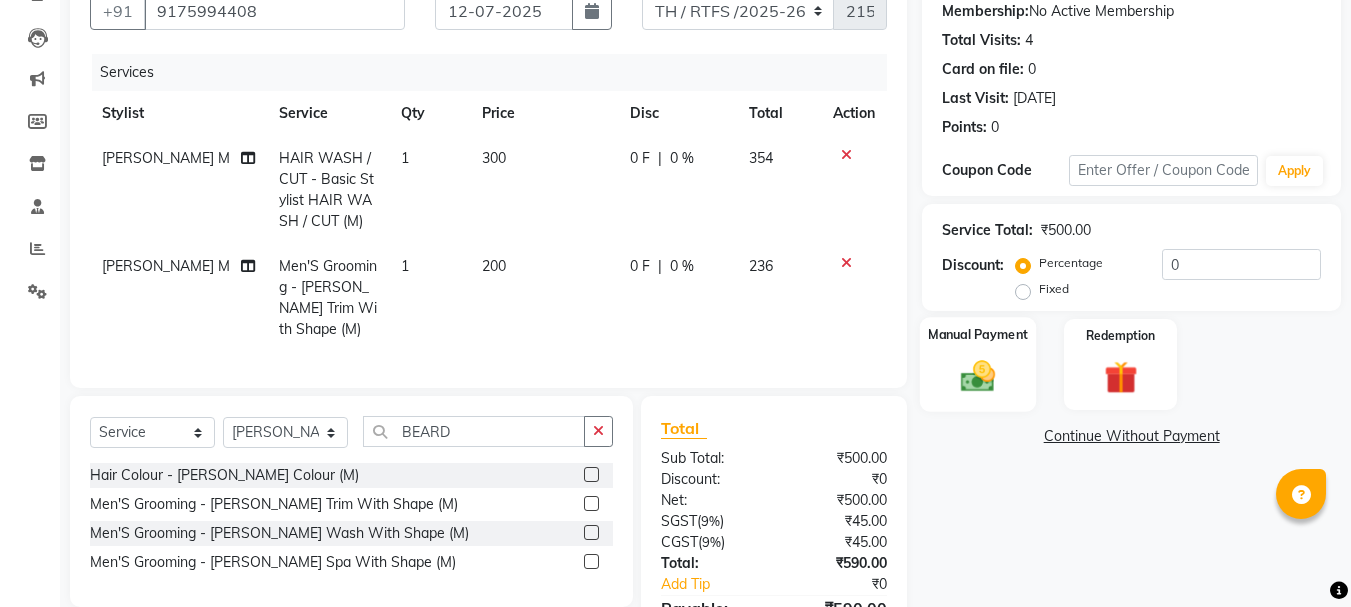 click 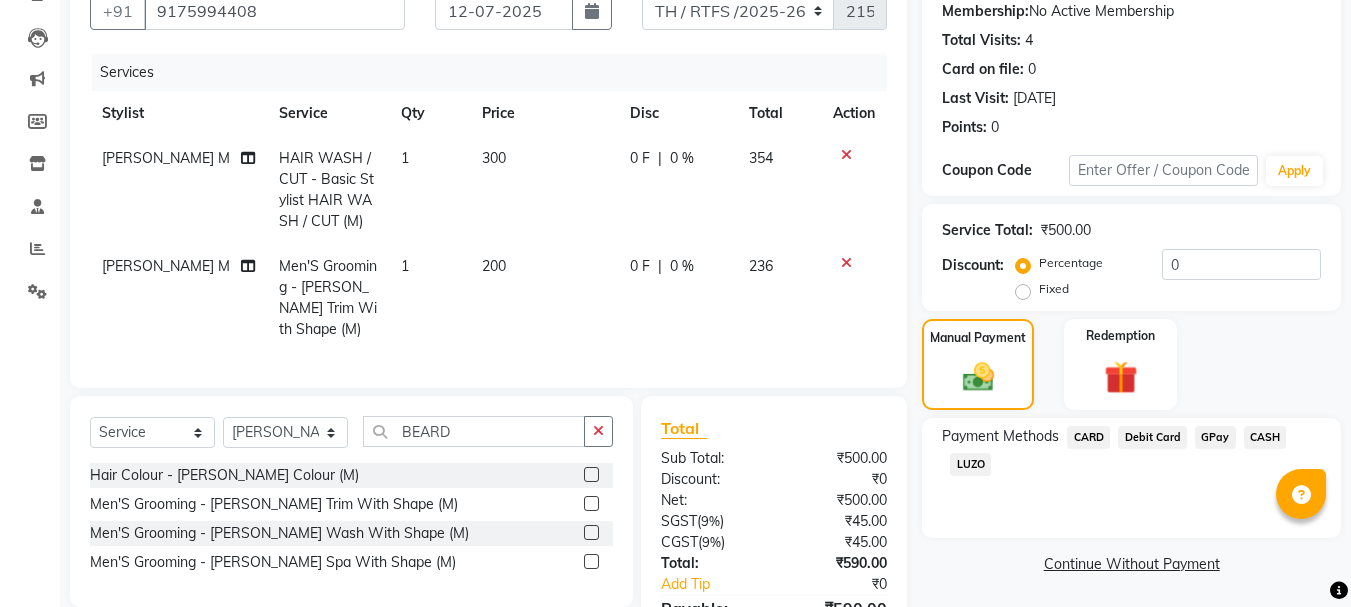 click on "CASH" 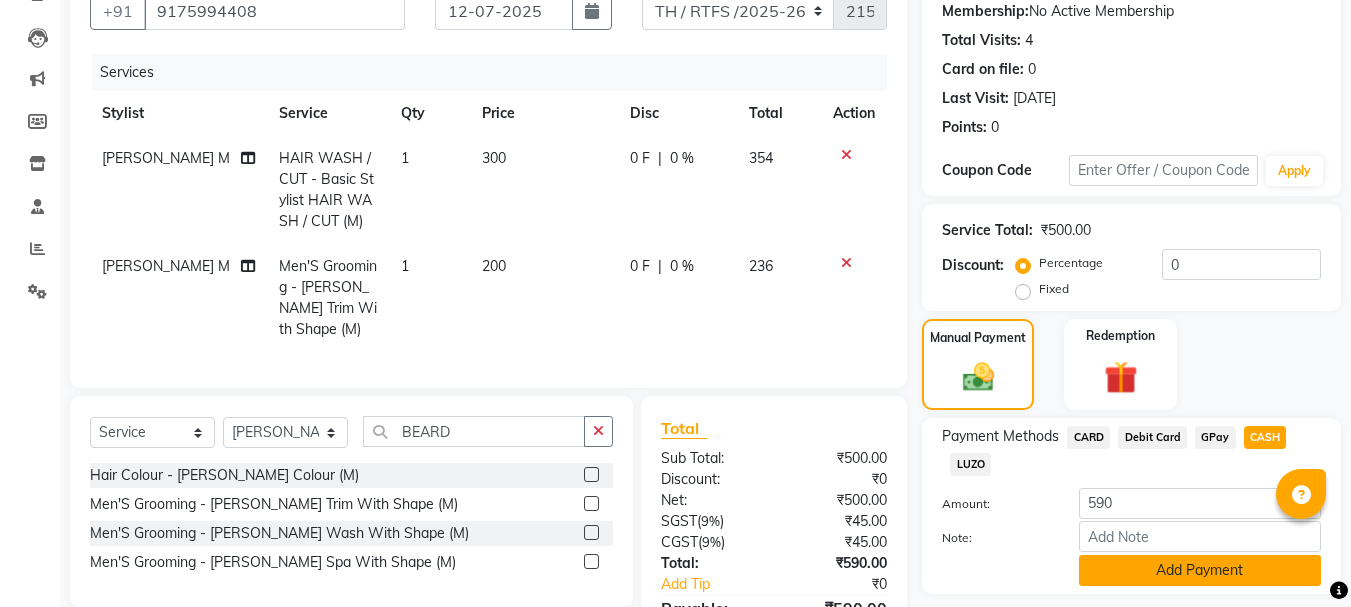 click on "Add Payment" 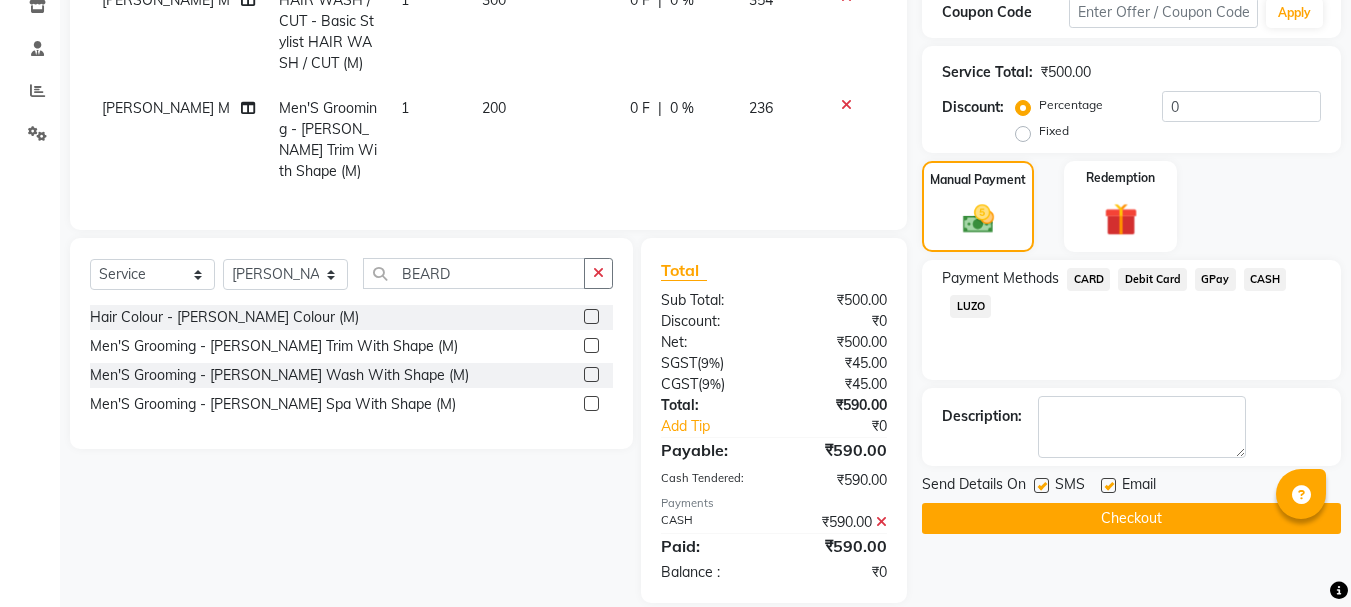 scroll, scrollTop: 393, scrollLeft: 0, axis: vertical 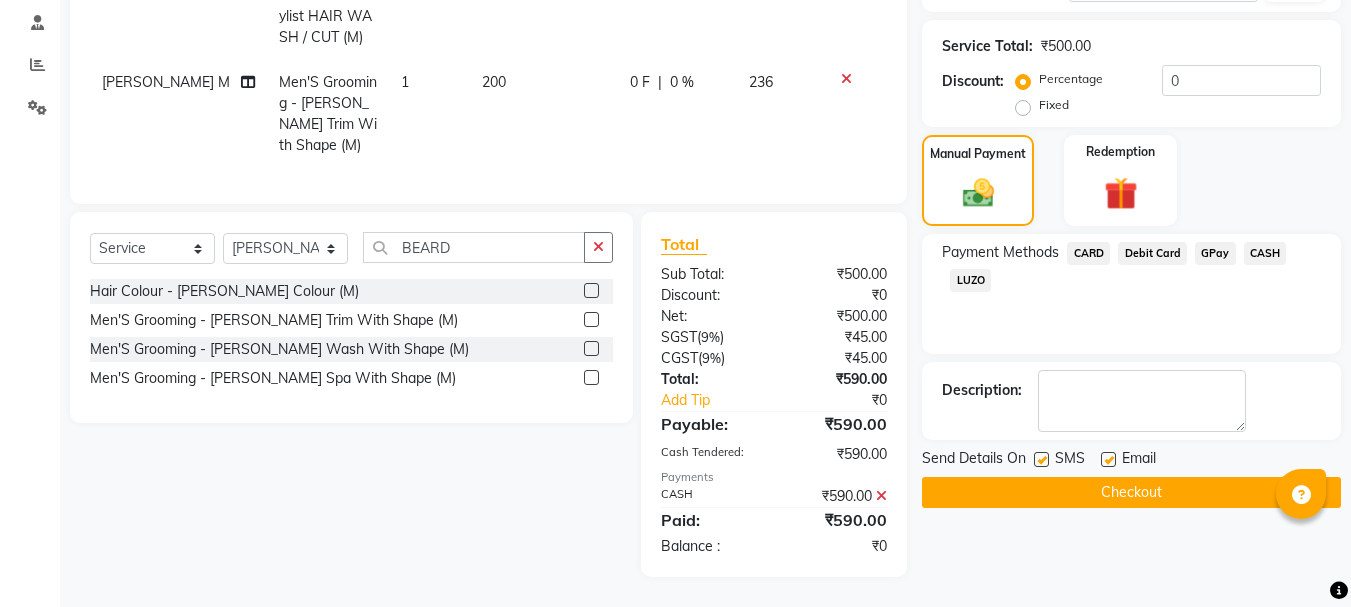 click on "Checkout" 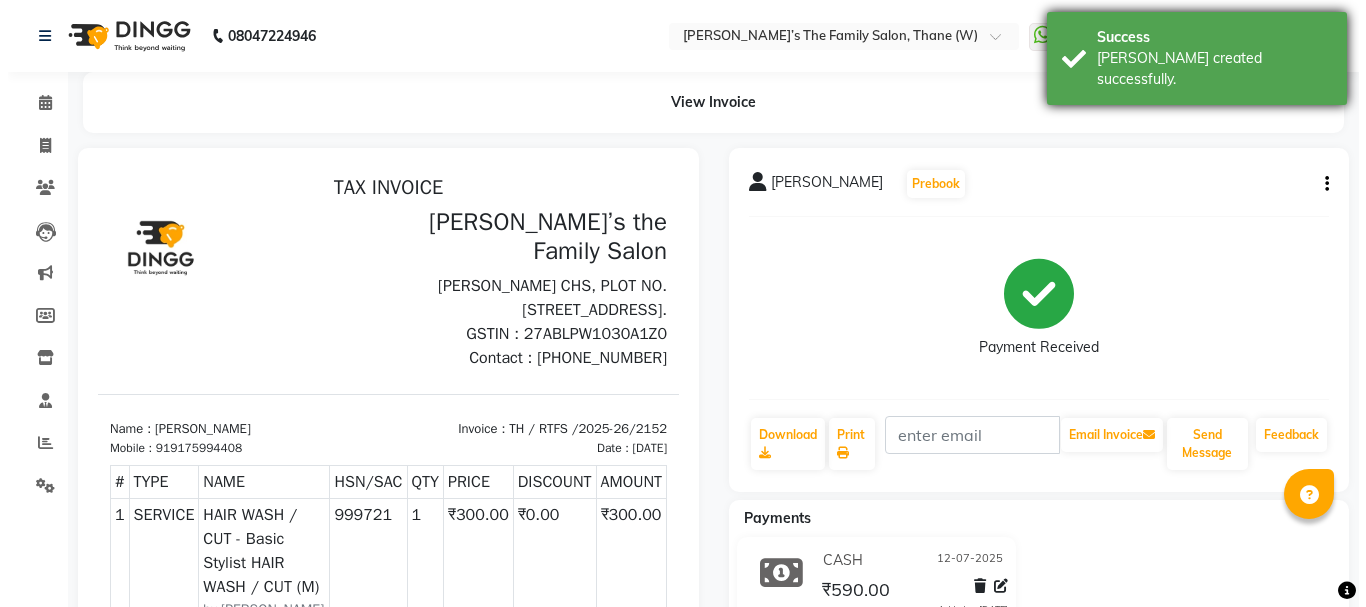 scroll, scrollTop: 0, scrollLeft: 0, axis: both 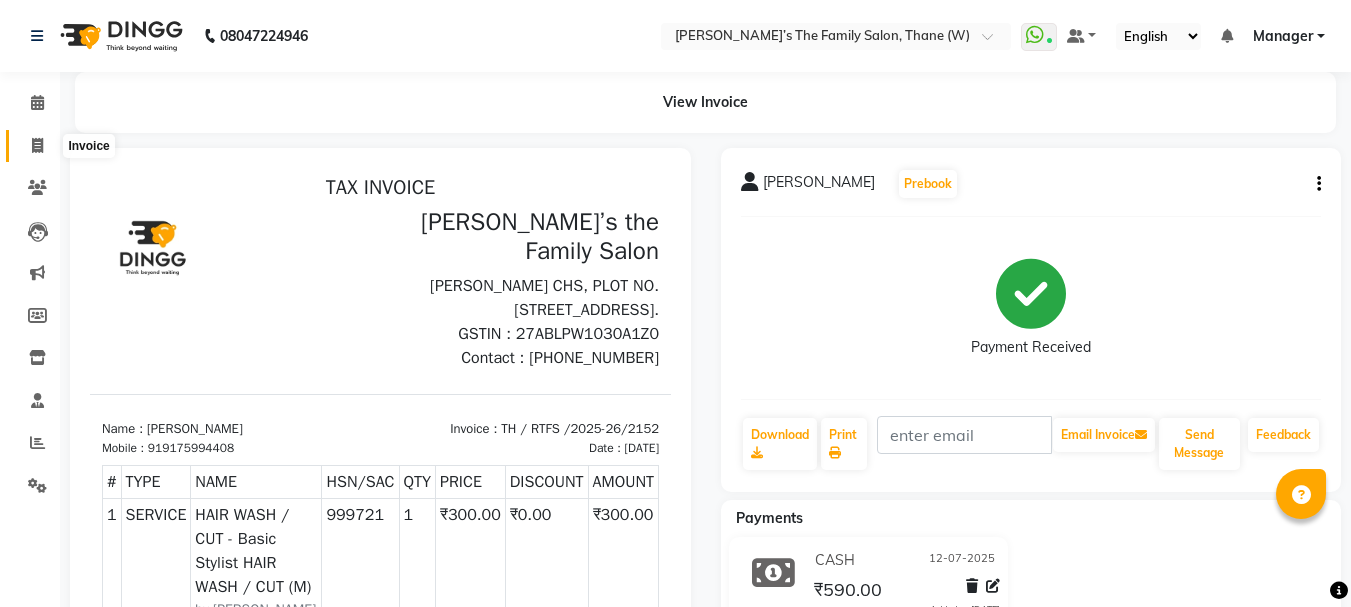 click 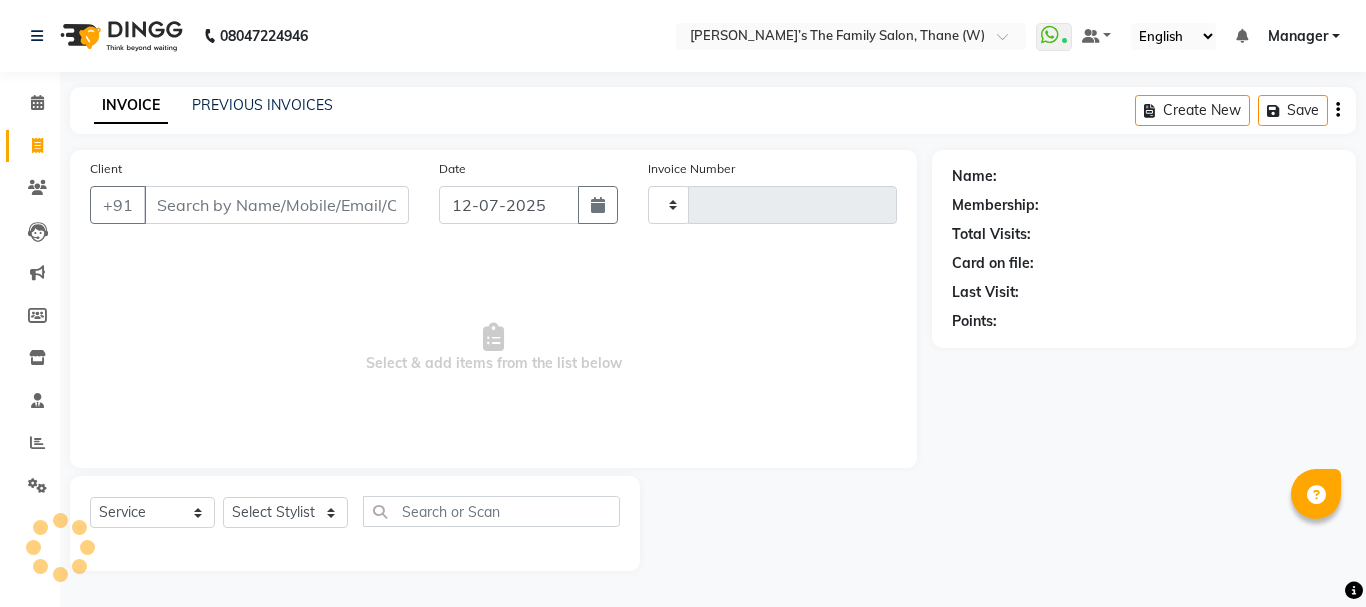 type on "2153" 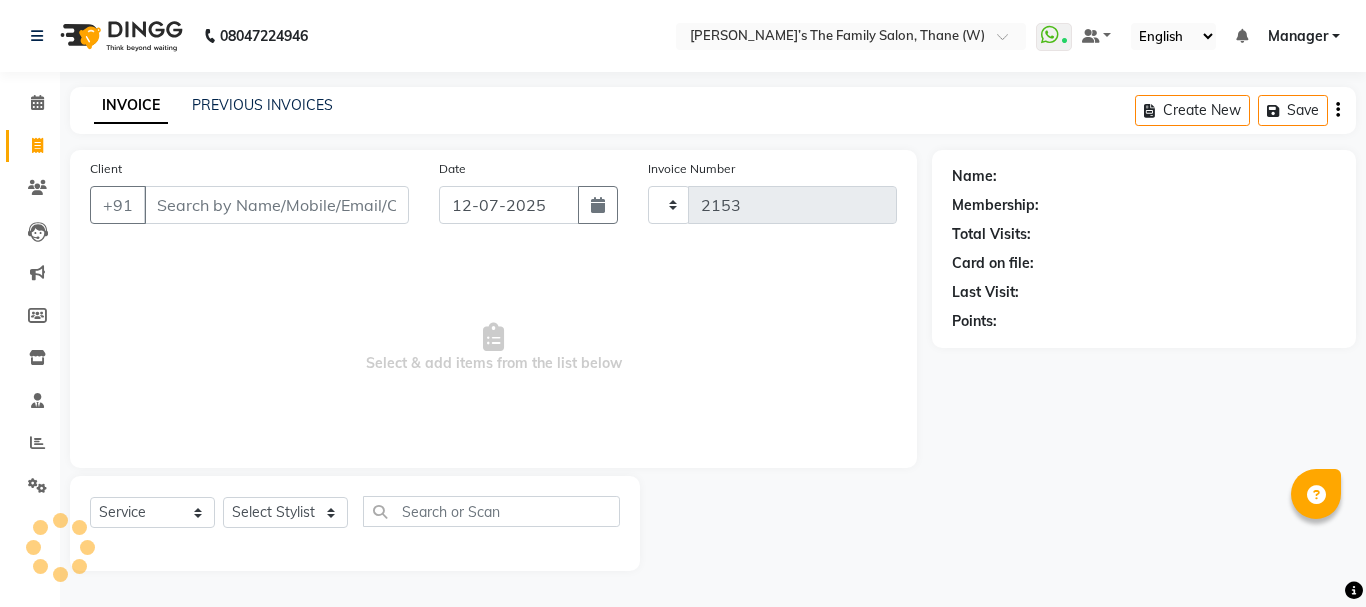 select on "8004" 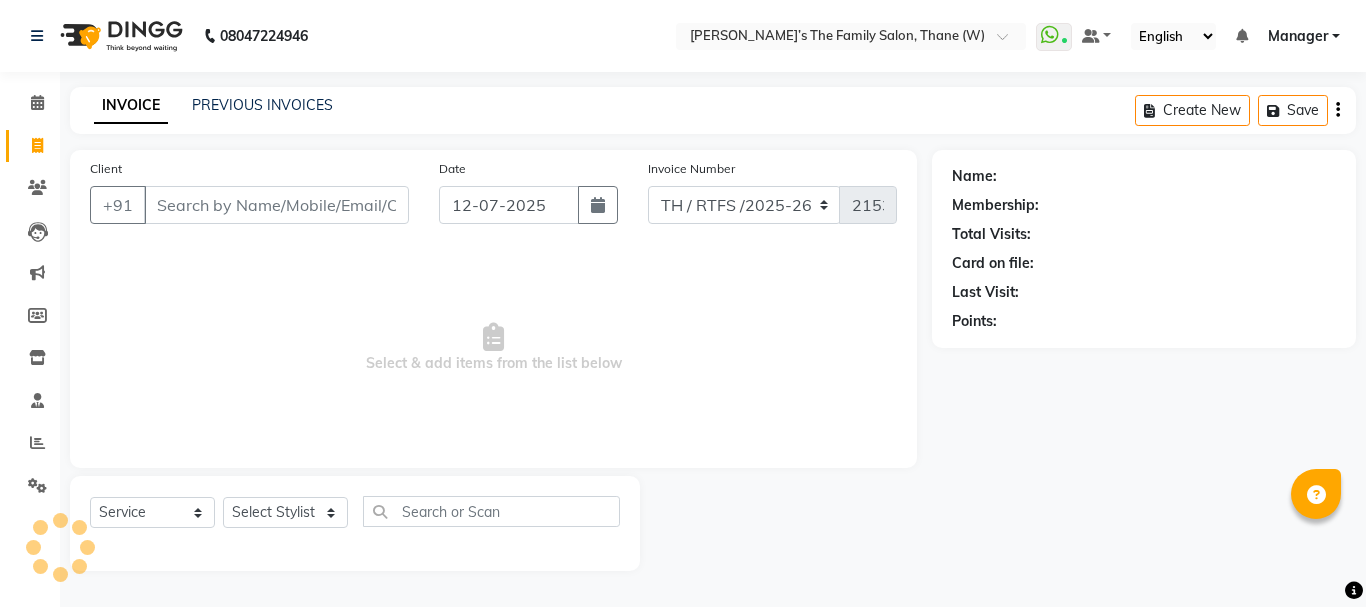 click on "Client +91" 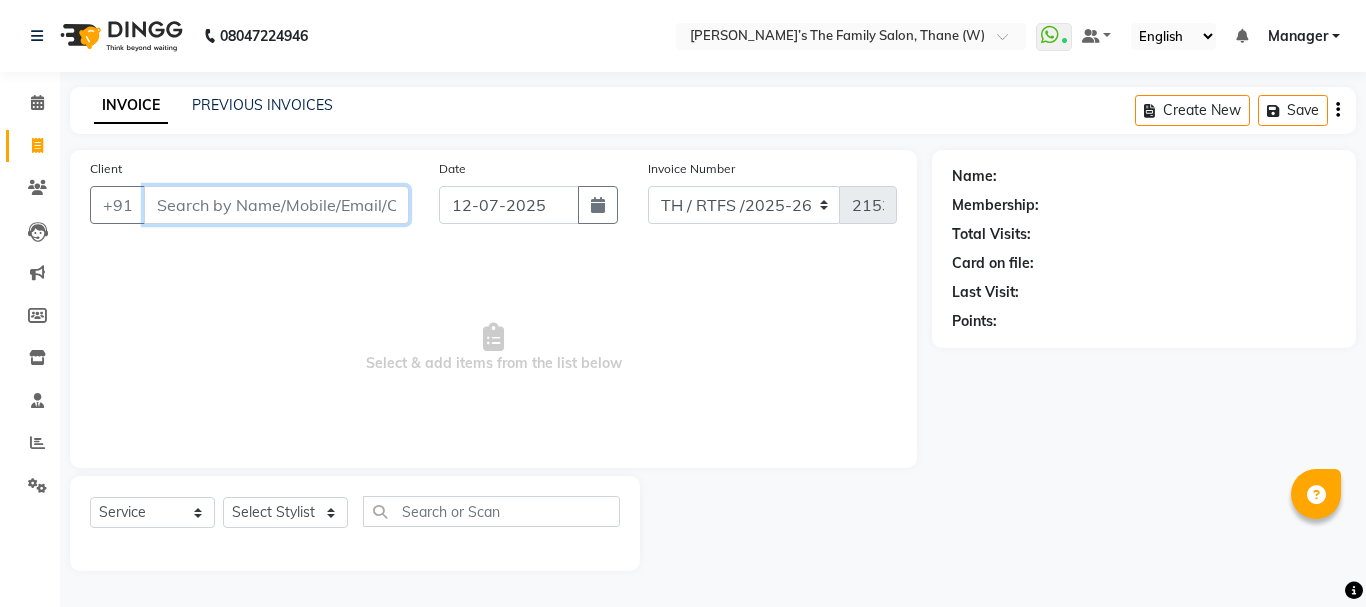 click on "Client" at bounding box center (276, 205) 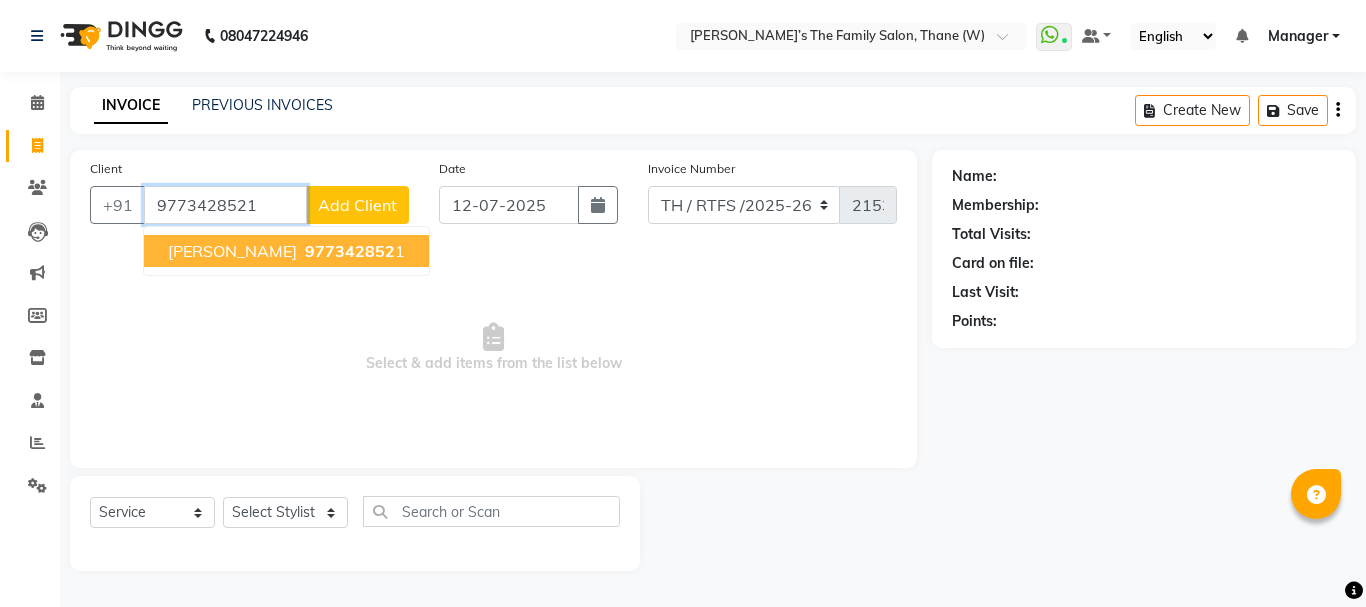 type on "9773428521" 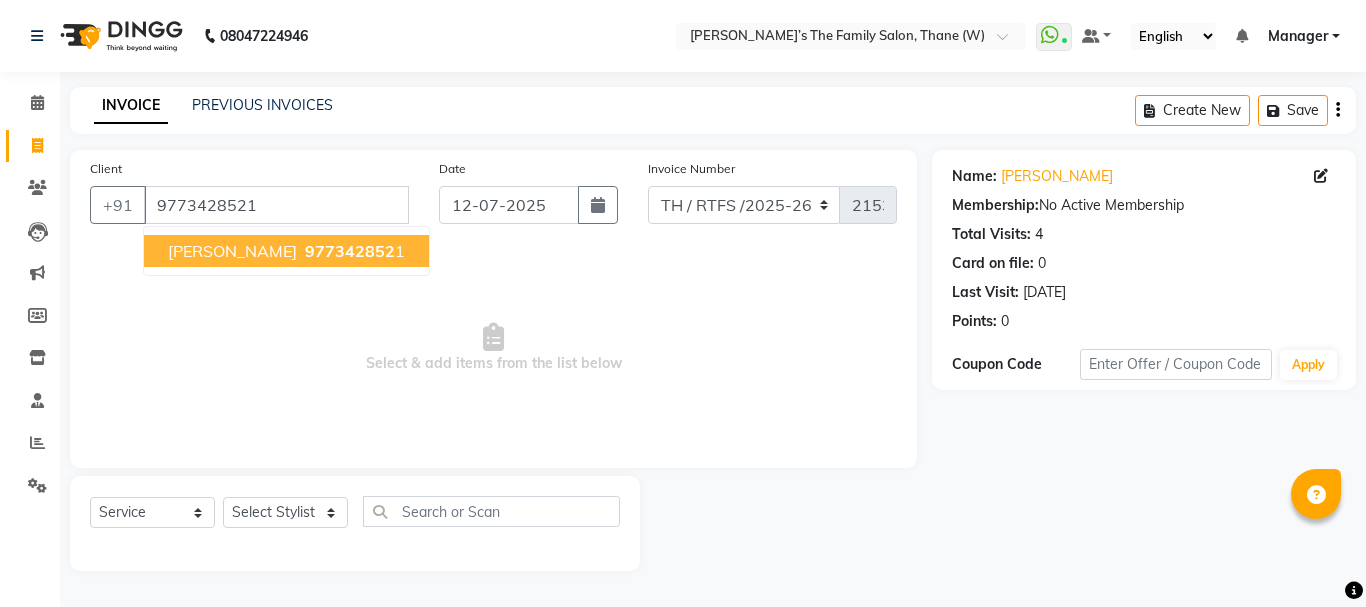 click on "kiran yashwante" at bounding box center (232, 251) 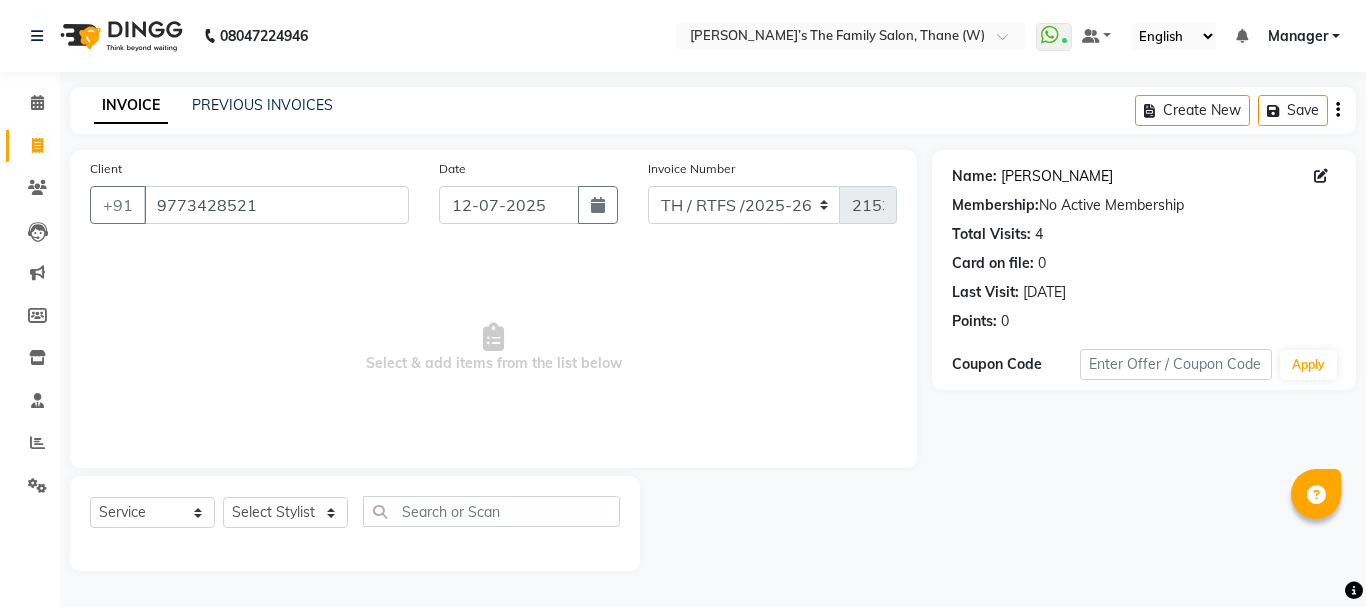 click on "Kiran Yashwante" 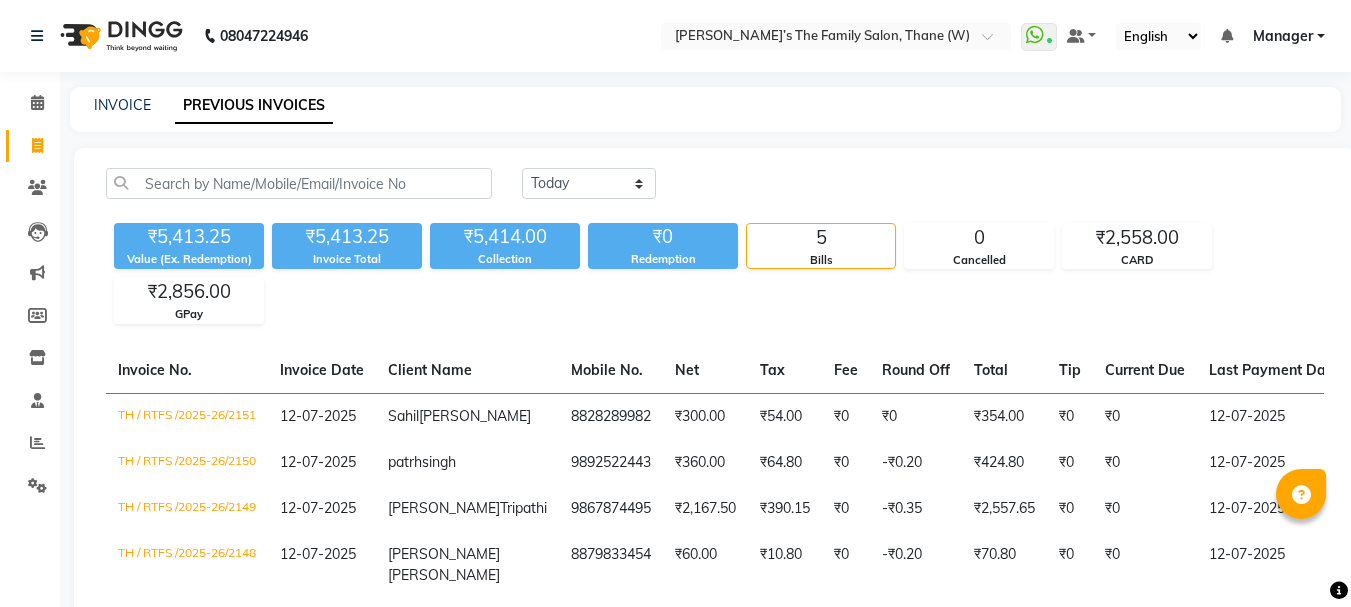 scroll, scrollTop: 0, scrollLeft: 0, axis: both 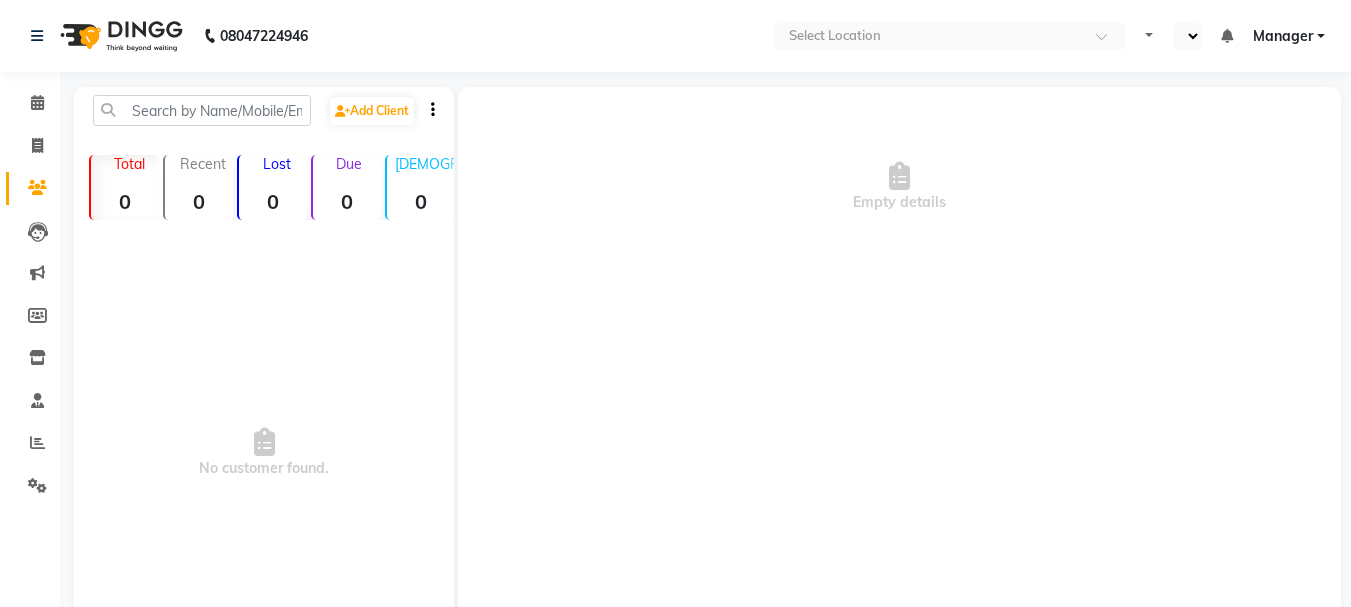 select on "en" 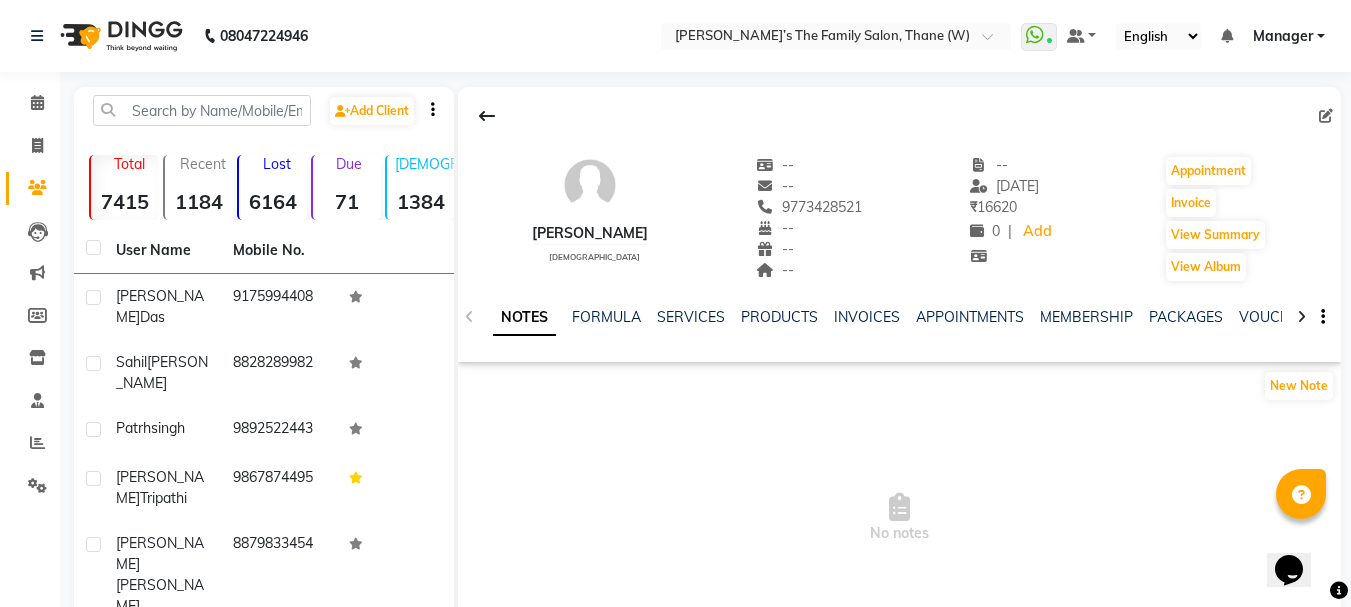 scroll, scrollTop: 0, scrollLeft: 0, axis: both 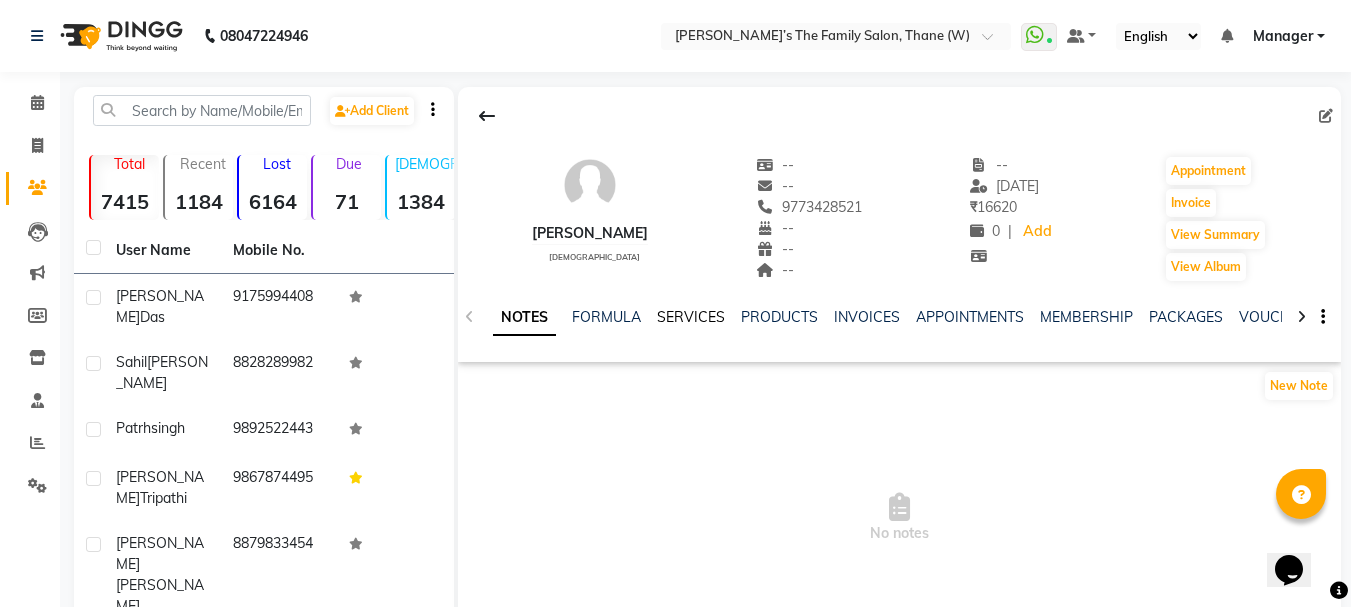 click on "SERVICES" 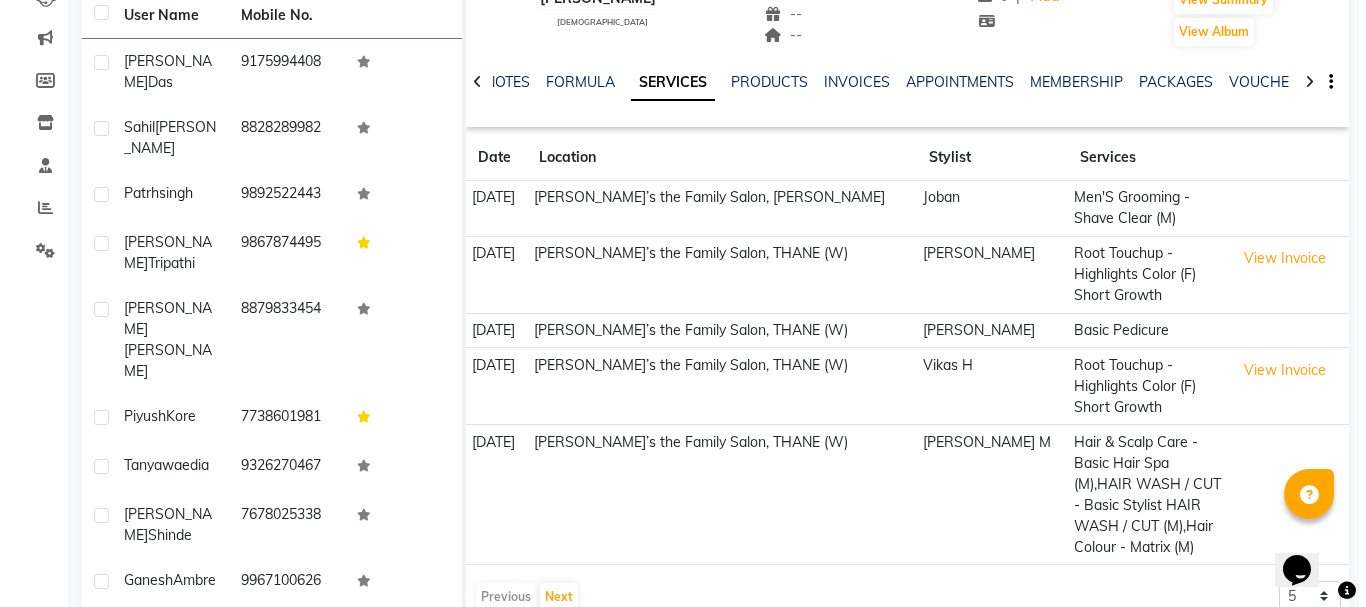 scroll, scrollTop: 240, scrollLeft: 0, axis: vertical 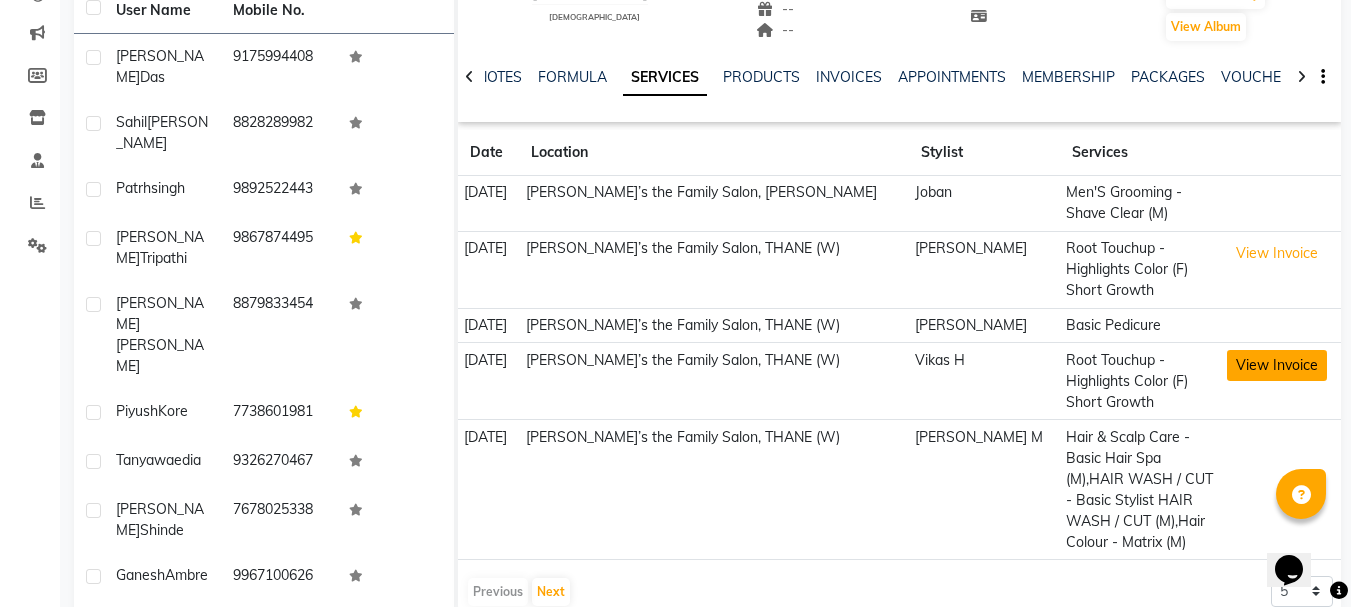 click on "View Invoice" 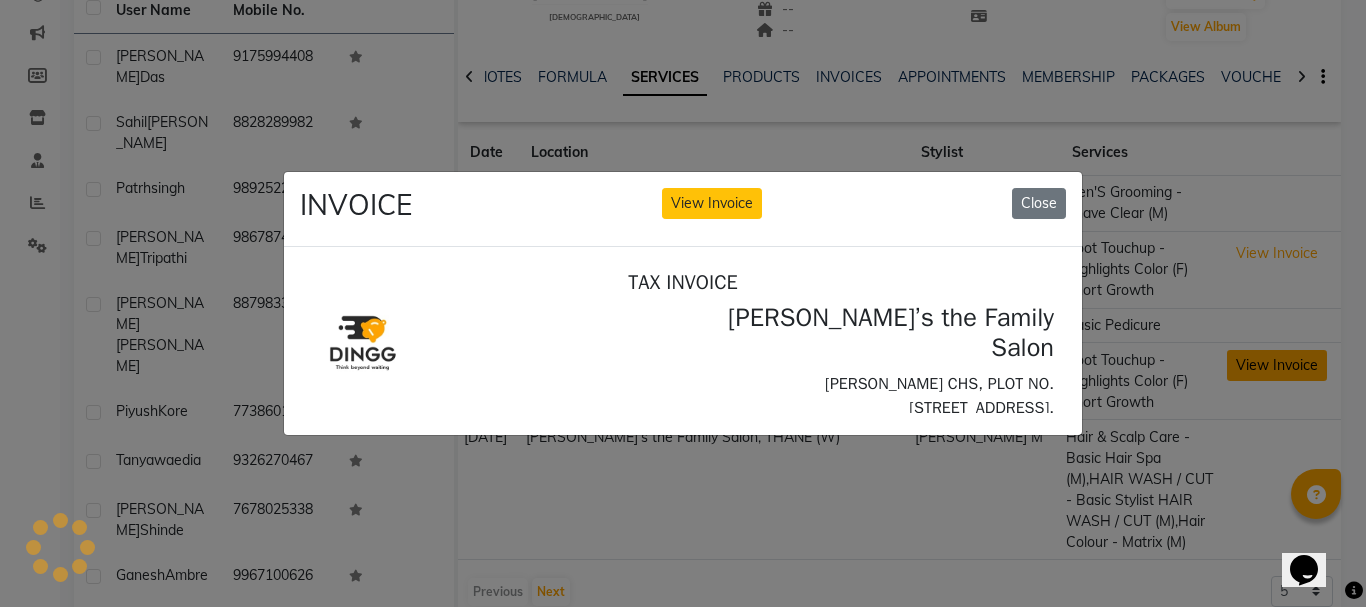scroll, scrollTop: 0, scrollLeft: 0, axis: both 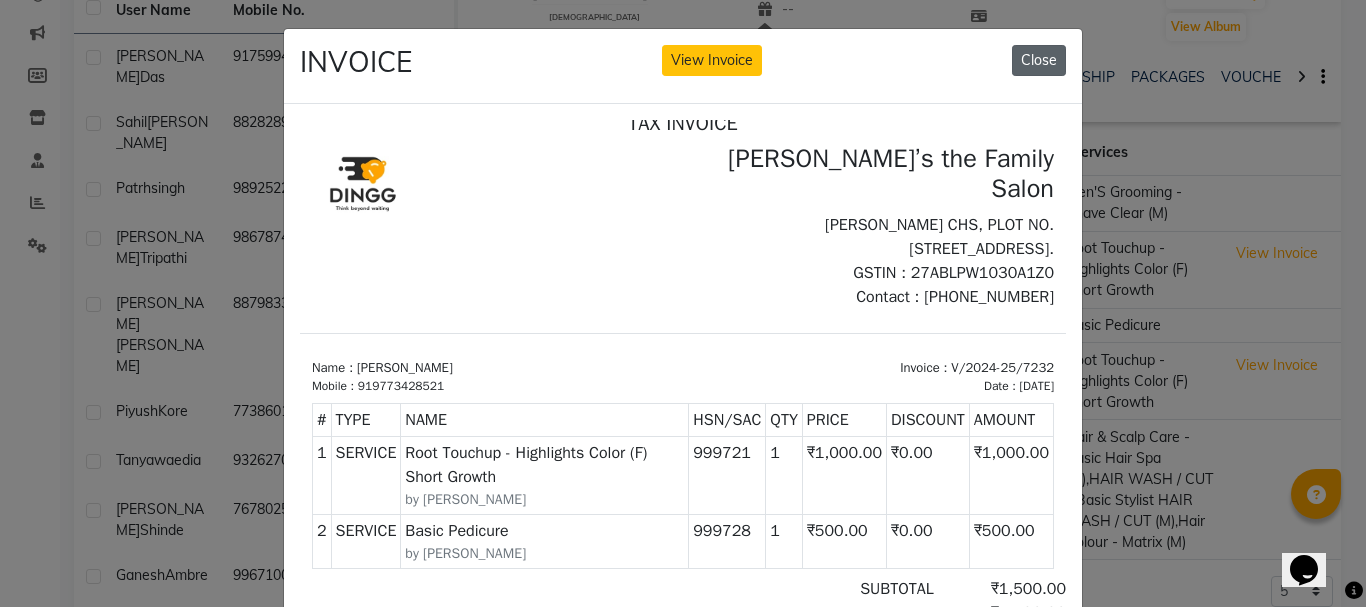 click on "Close" 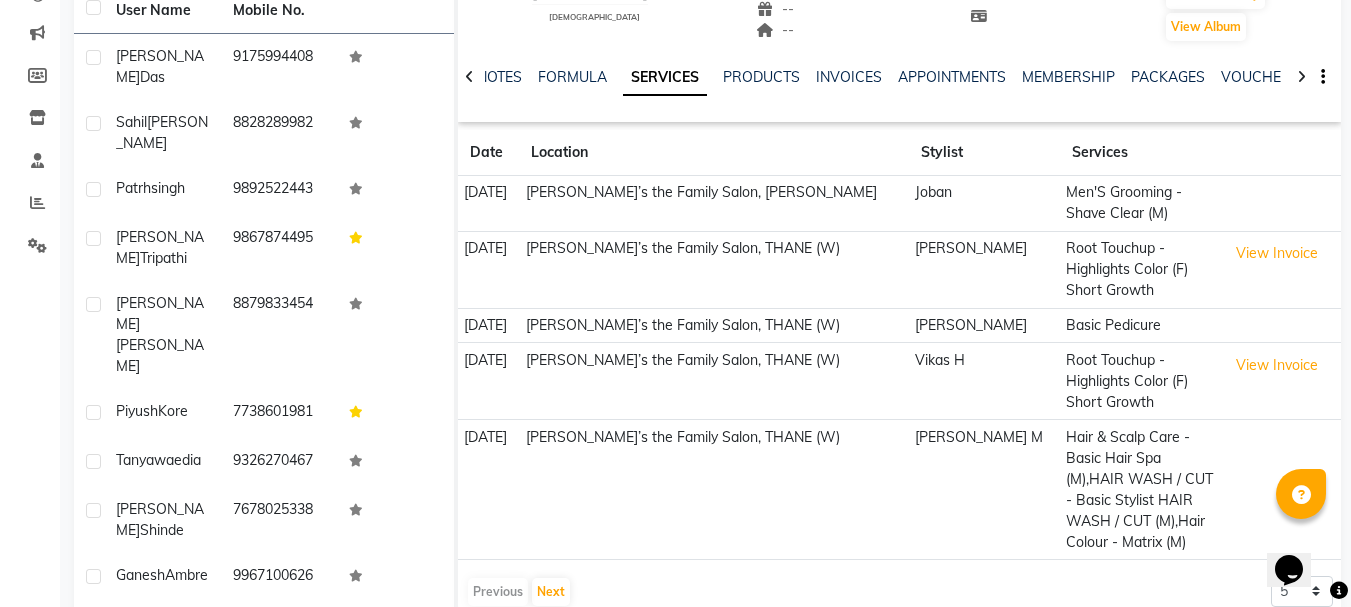 type 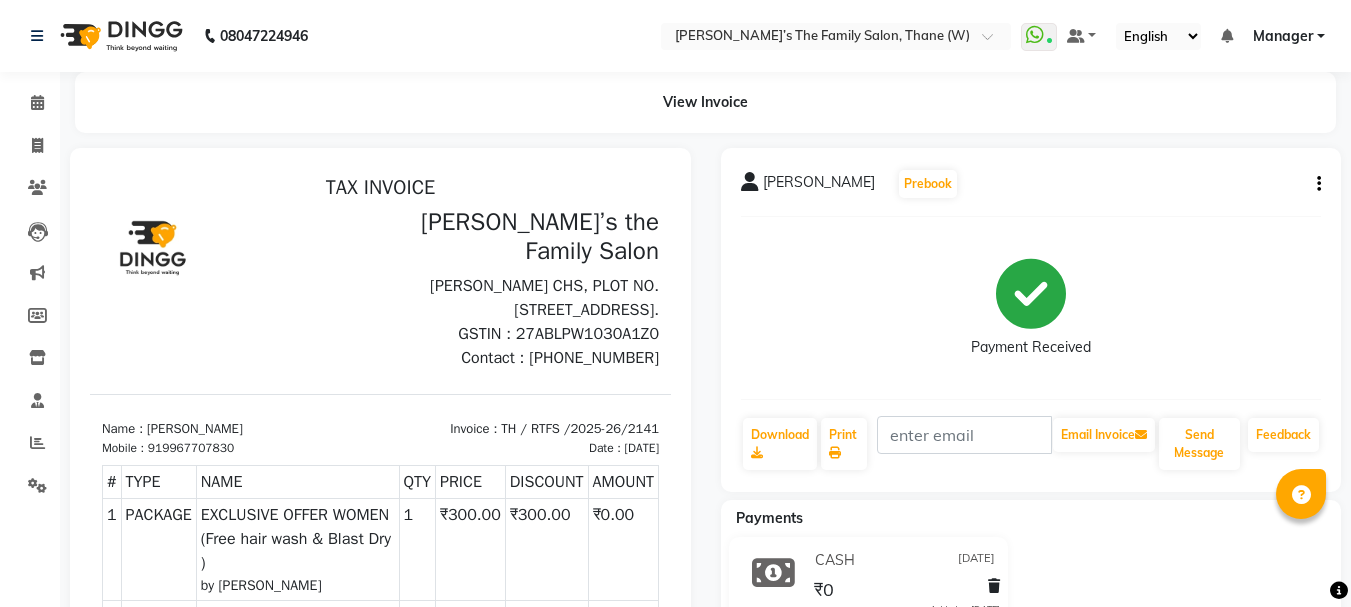 scroll, scrollTop: 0, scrollLeft: 0, axis: both 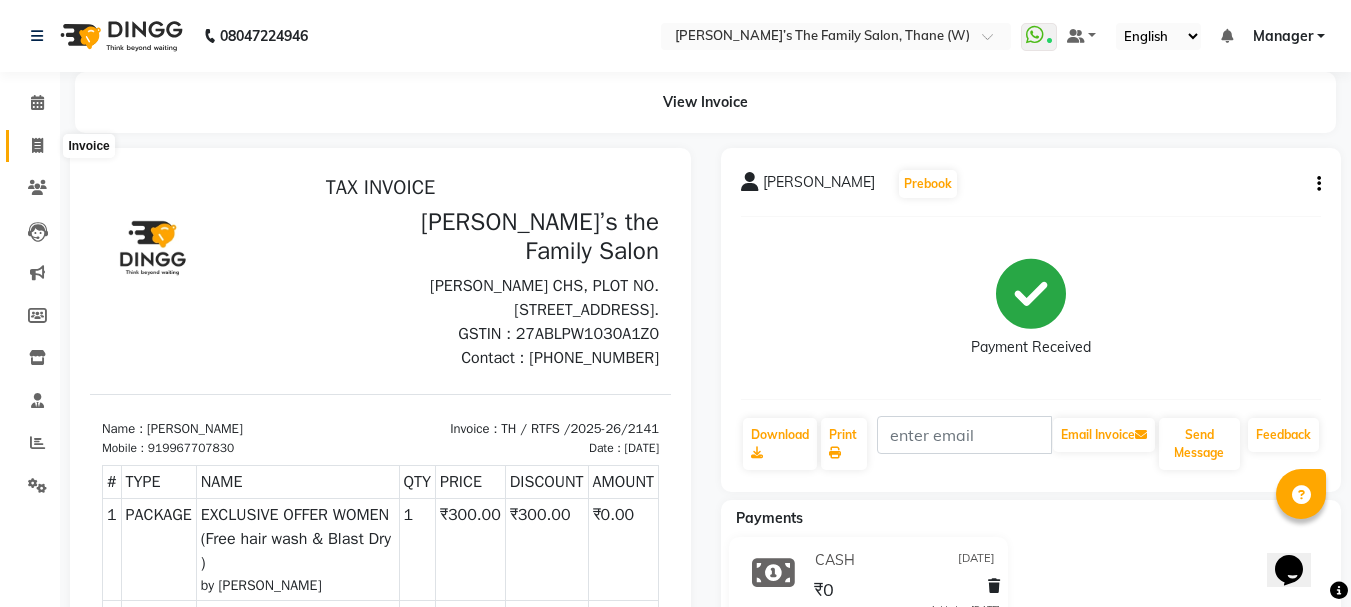 click 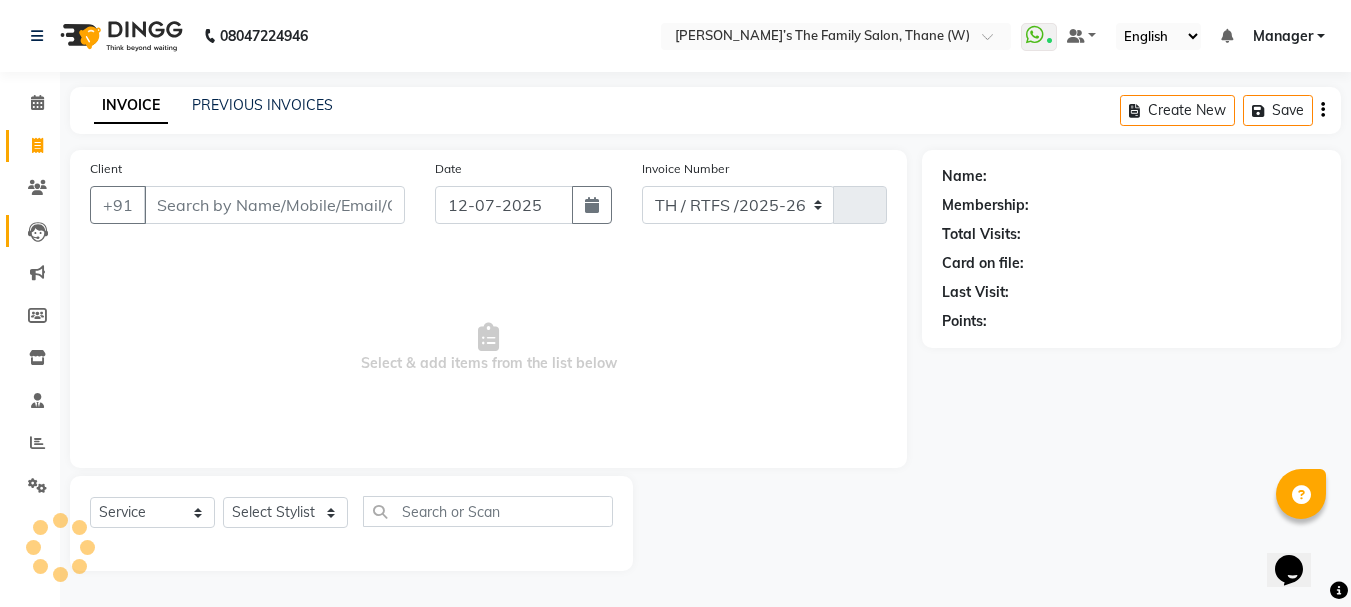 select on "8004" 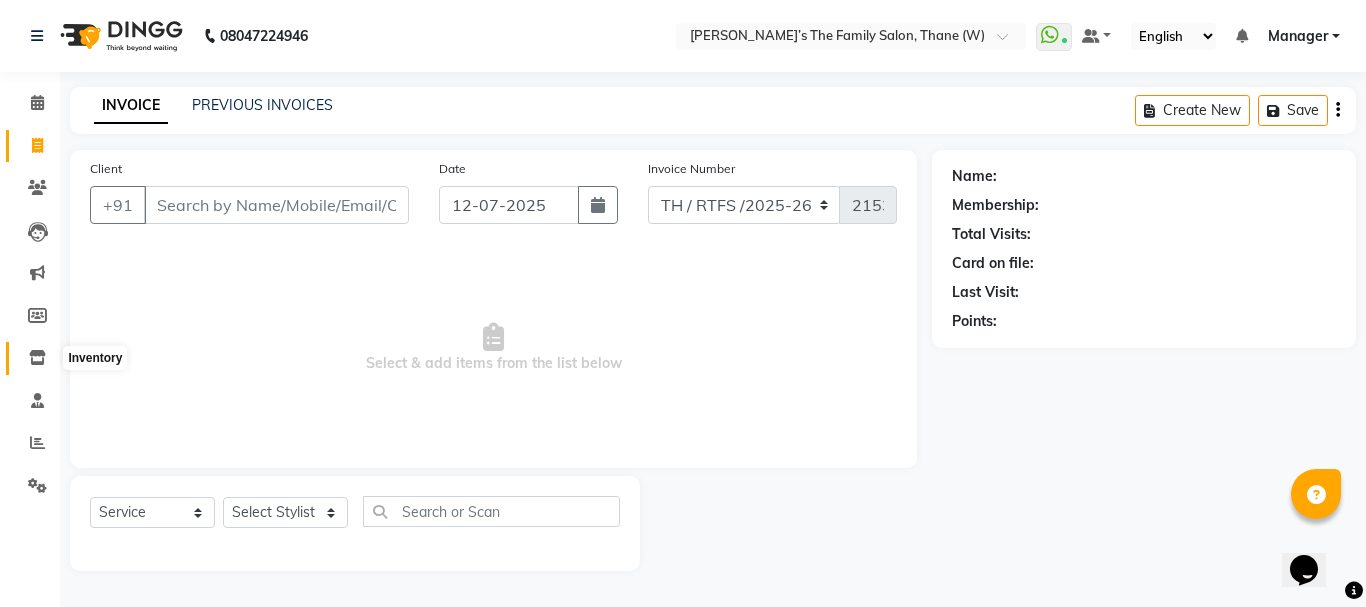 click 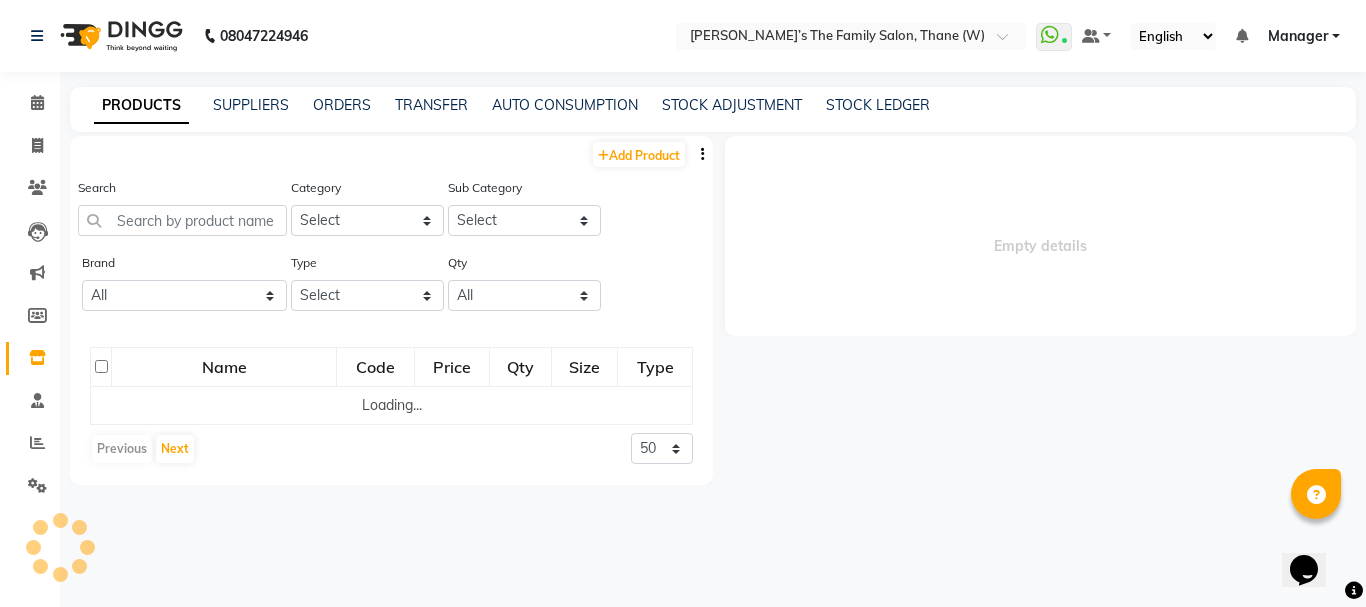 select 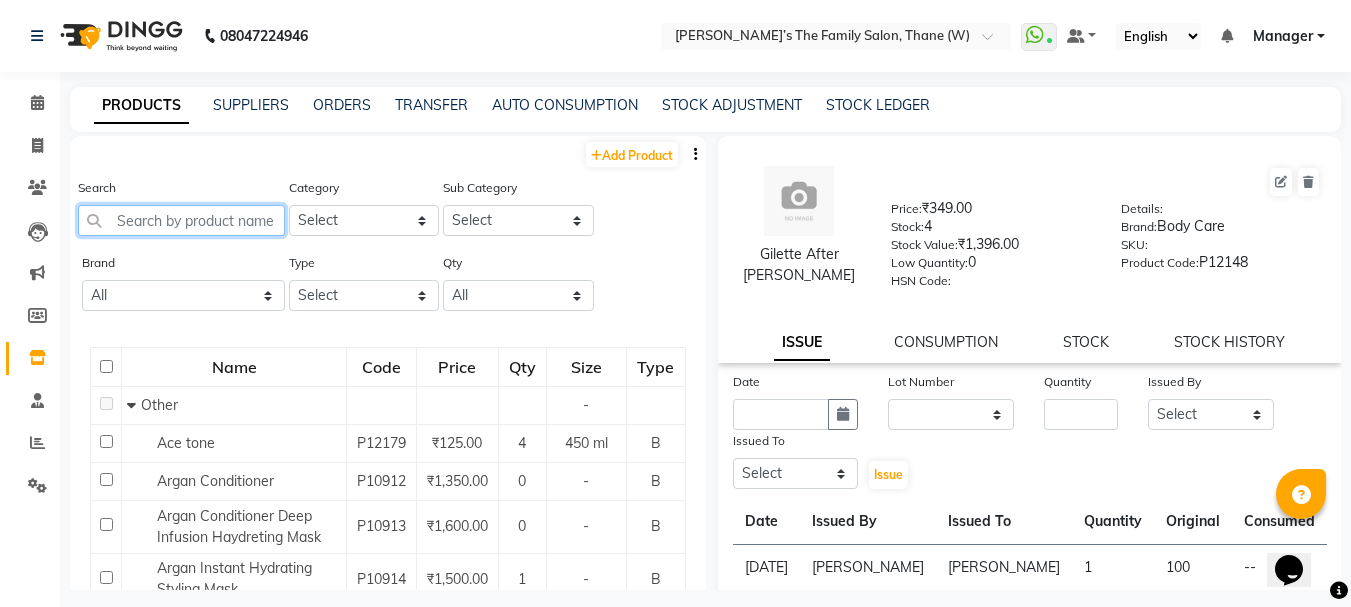 click 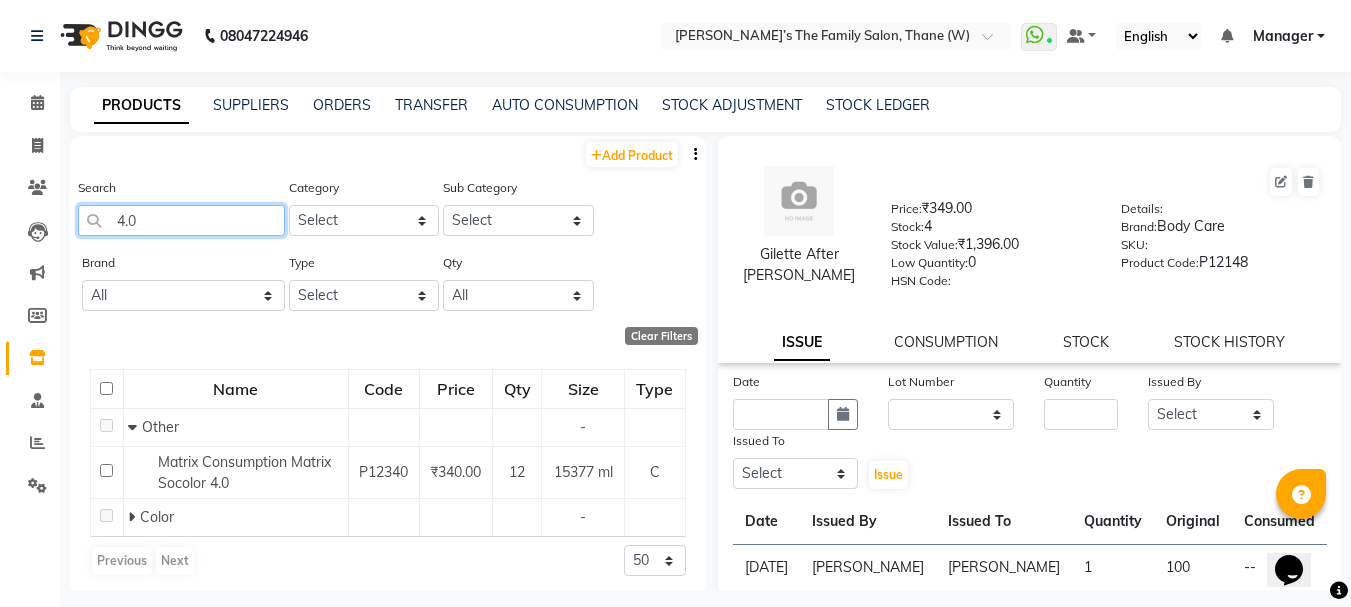 click on "4.0" 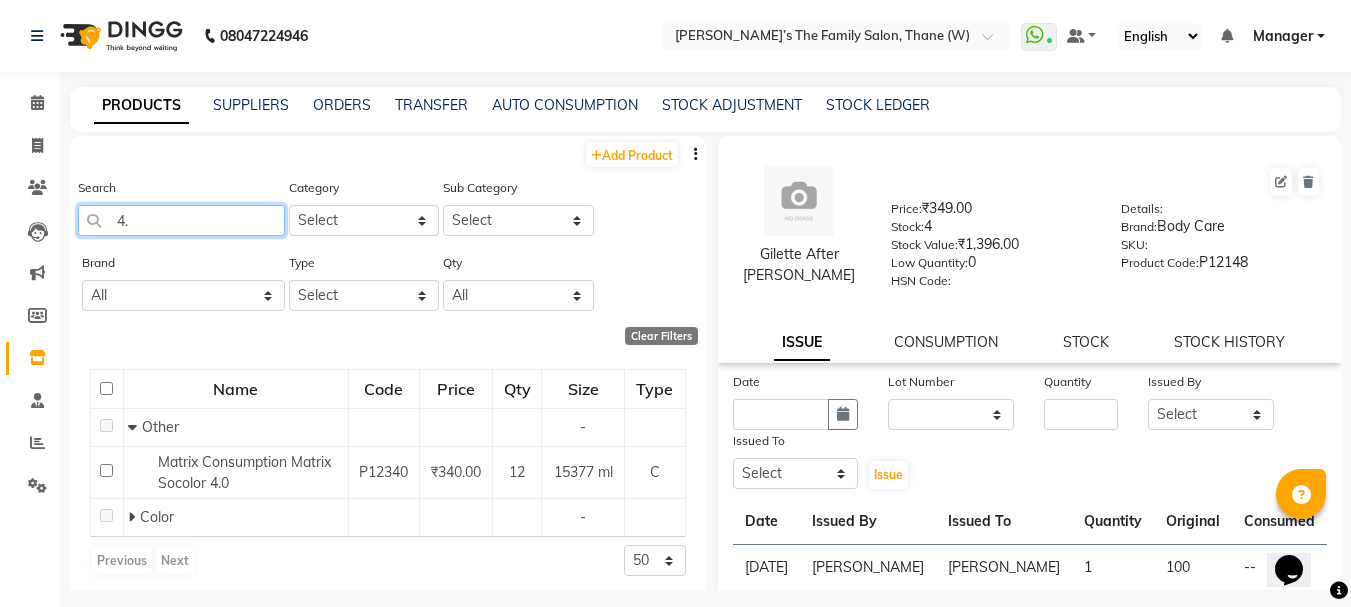 type on "4" 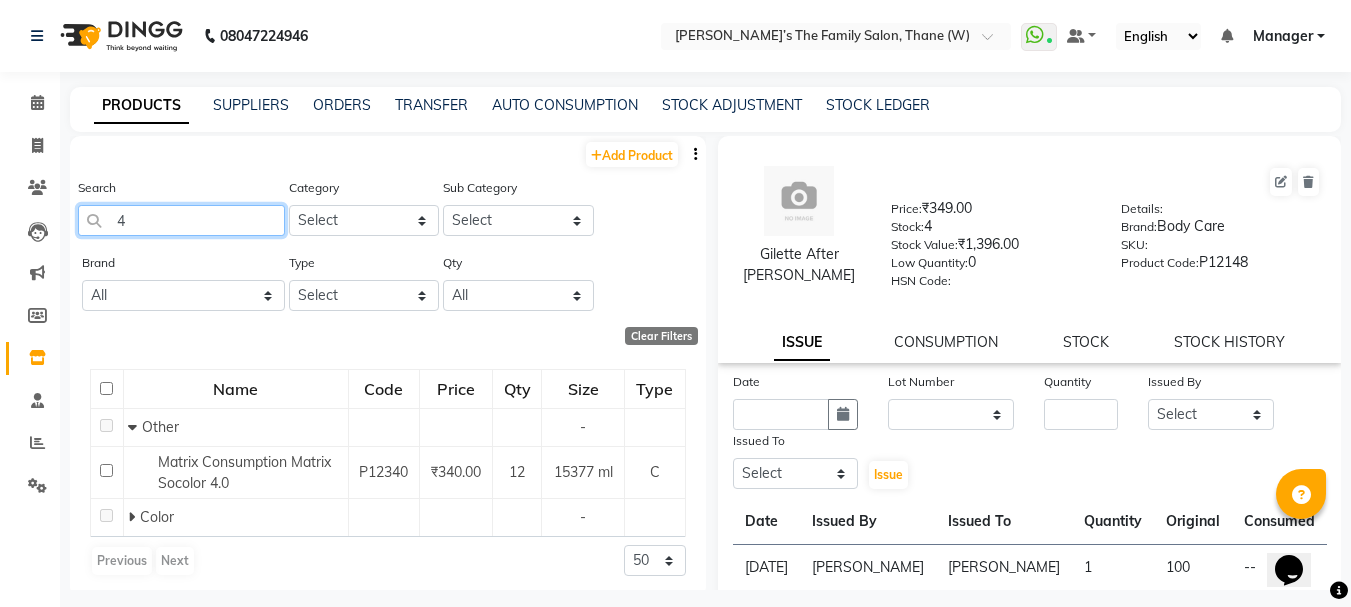 type 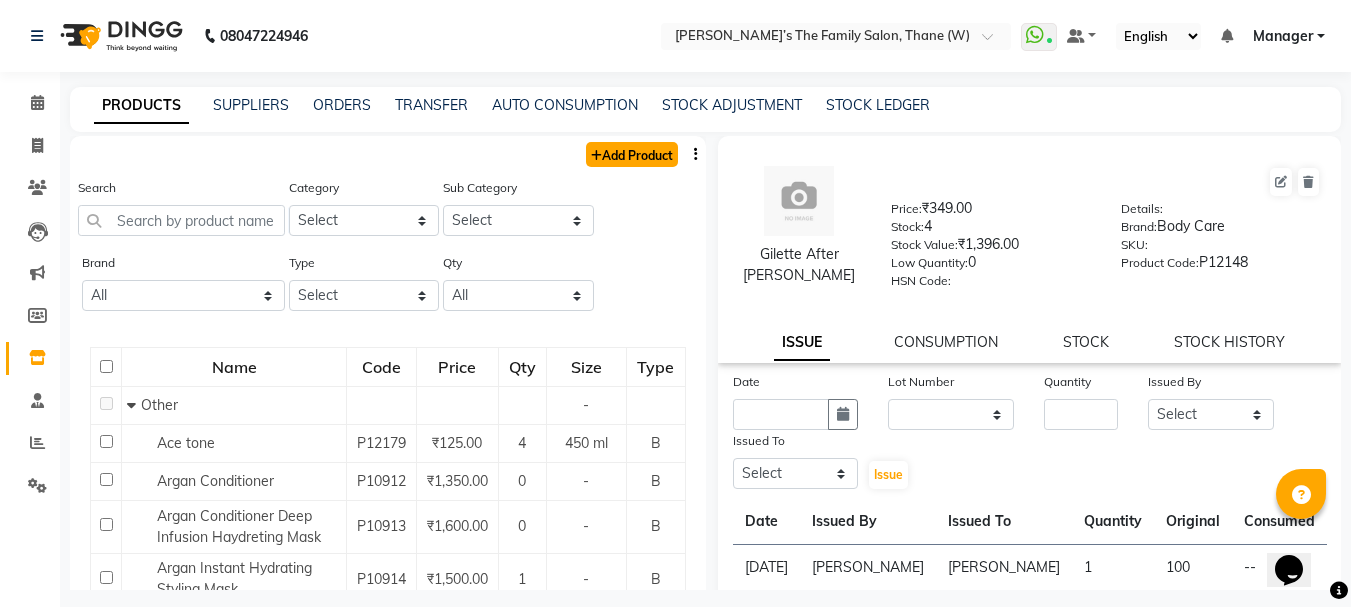 click on "Add Product" 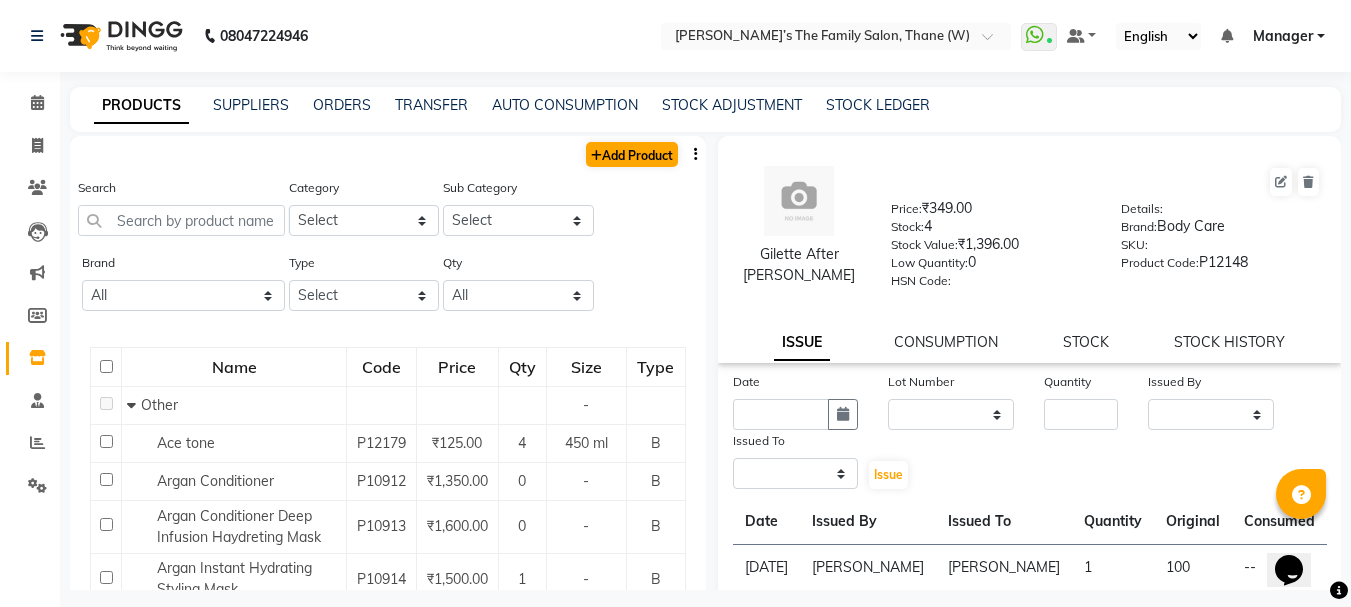 select on "true" 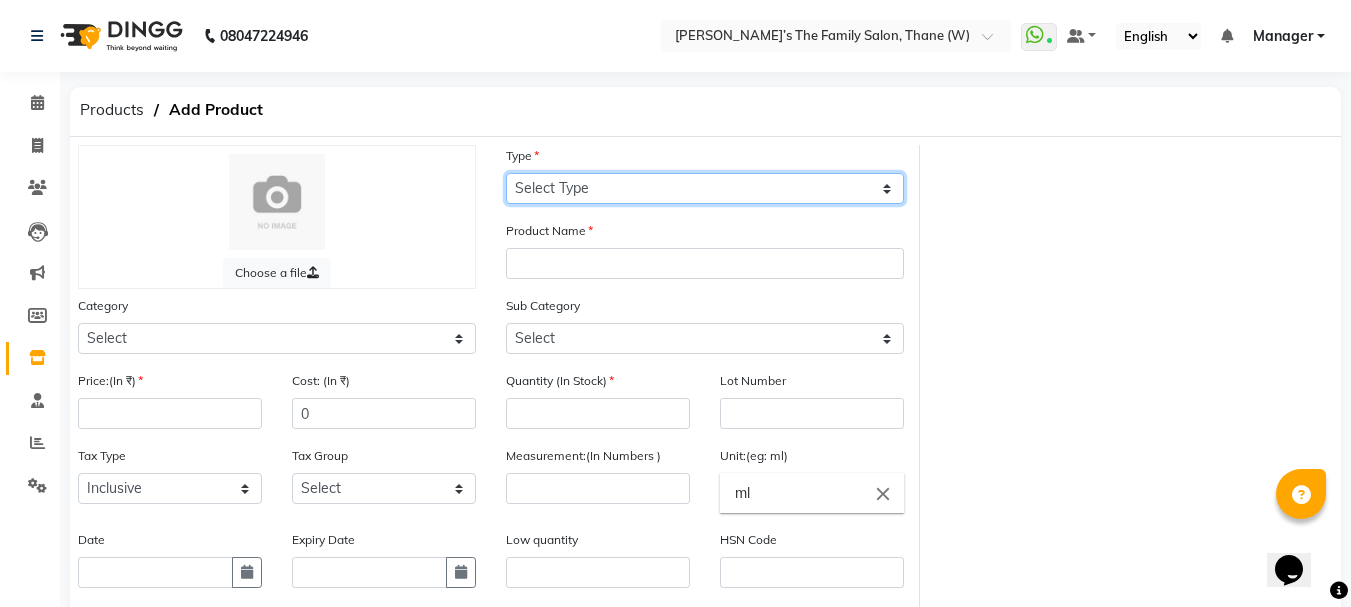 click on "Select Type Both Retail Consumable" 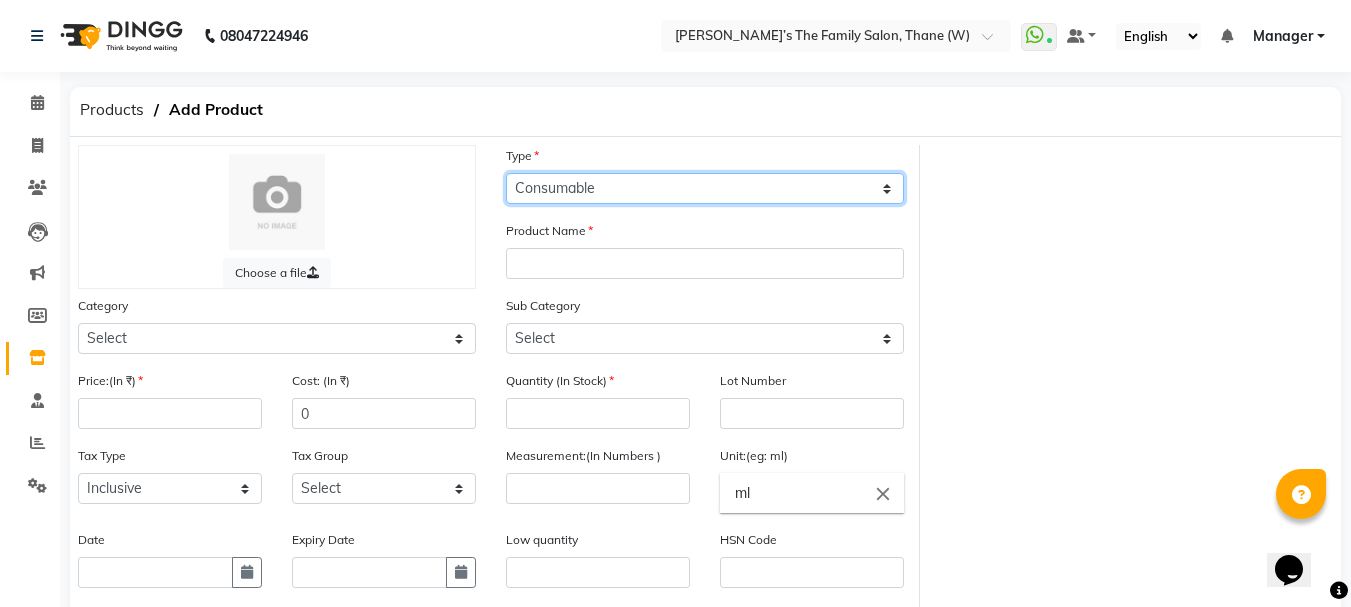 click on "Select Type Both Retail Consumable" 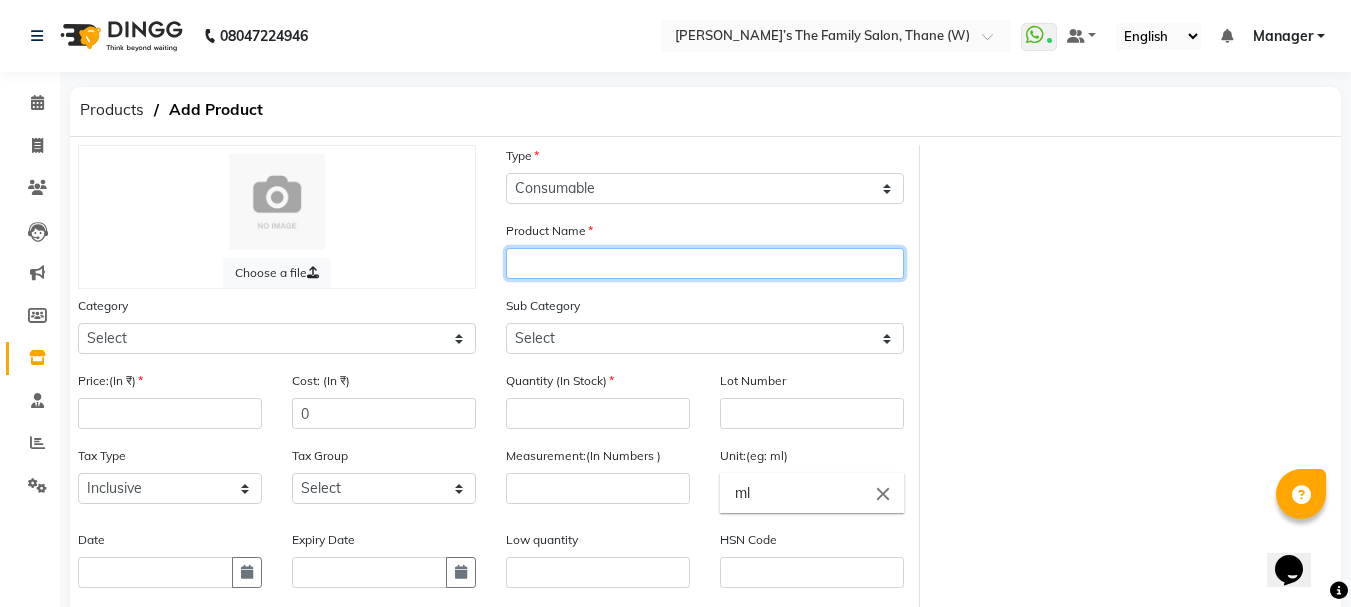 click 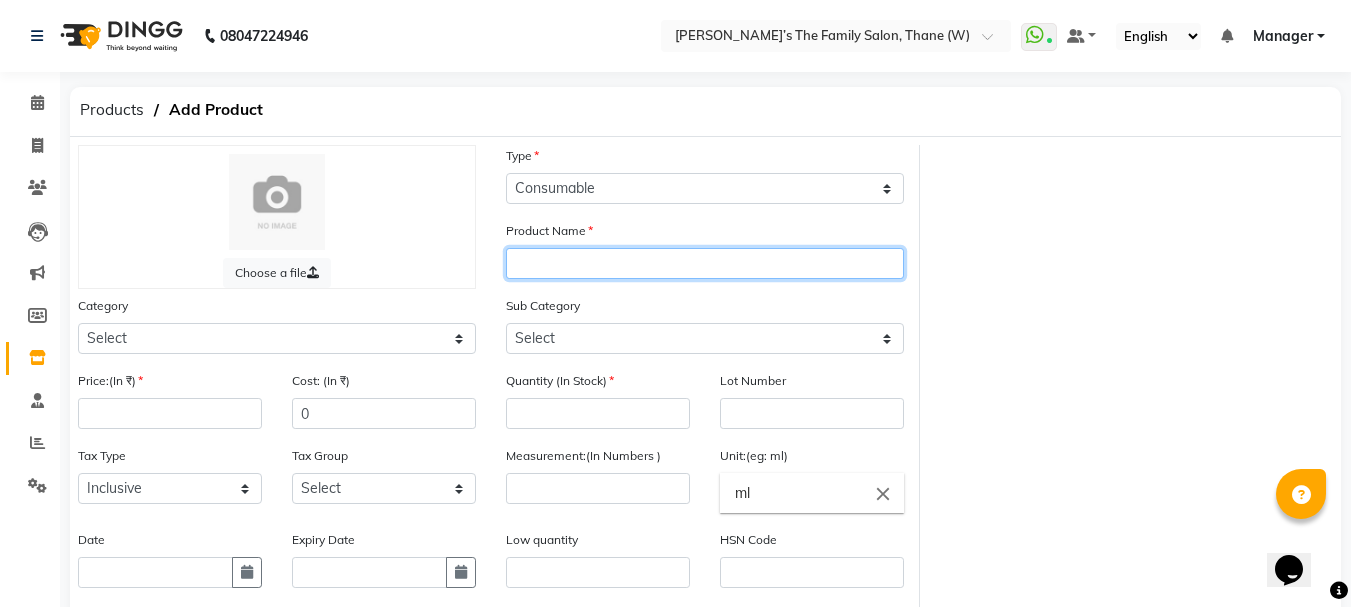type on "m" 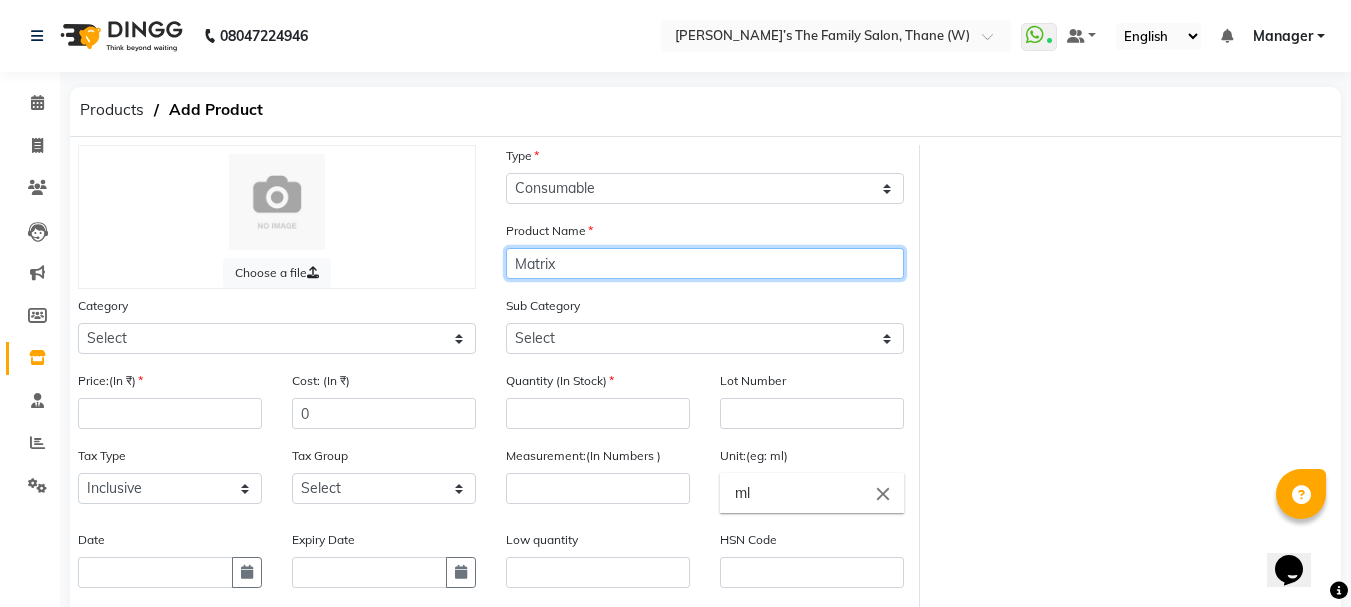 paste on "Matrix SoColor 4.0" 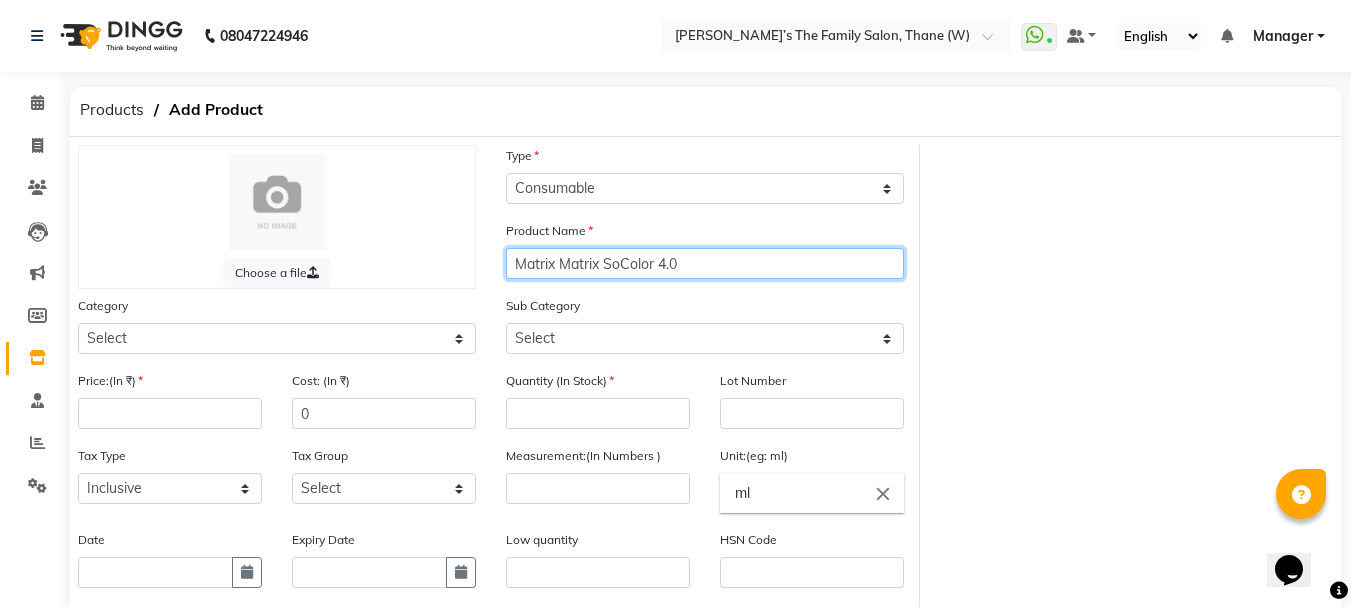 click on "Matrix Matrix SoColor 4.0" 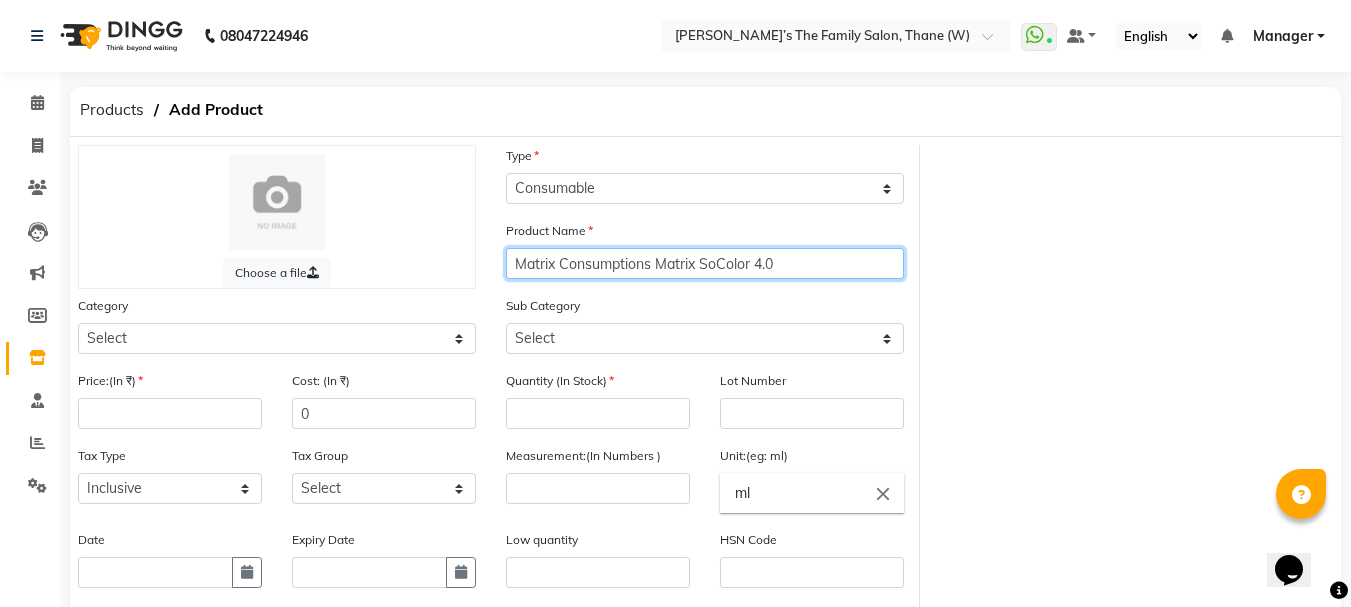 type on "Matrix Consumptions Matrix SoColor 4.0" 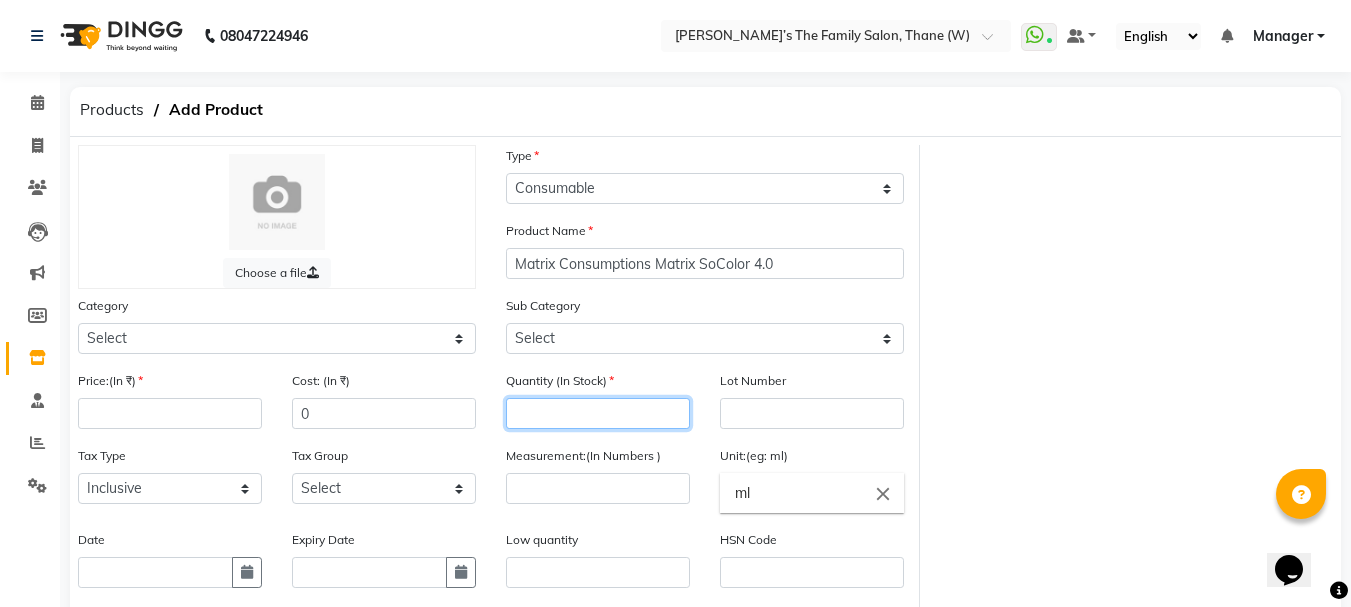 click 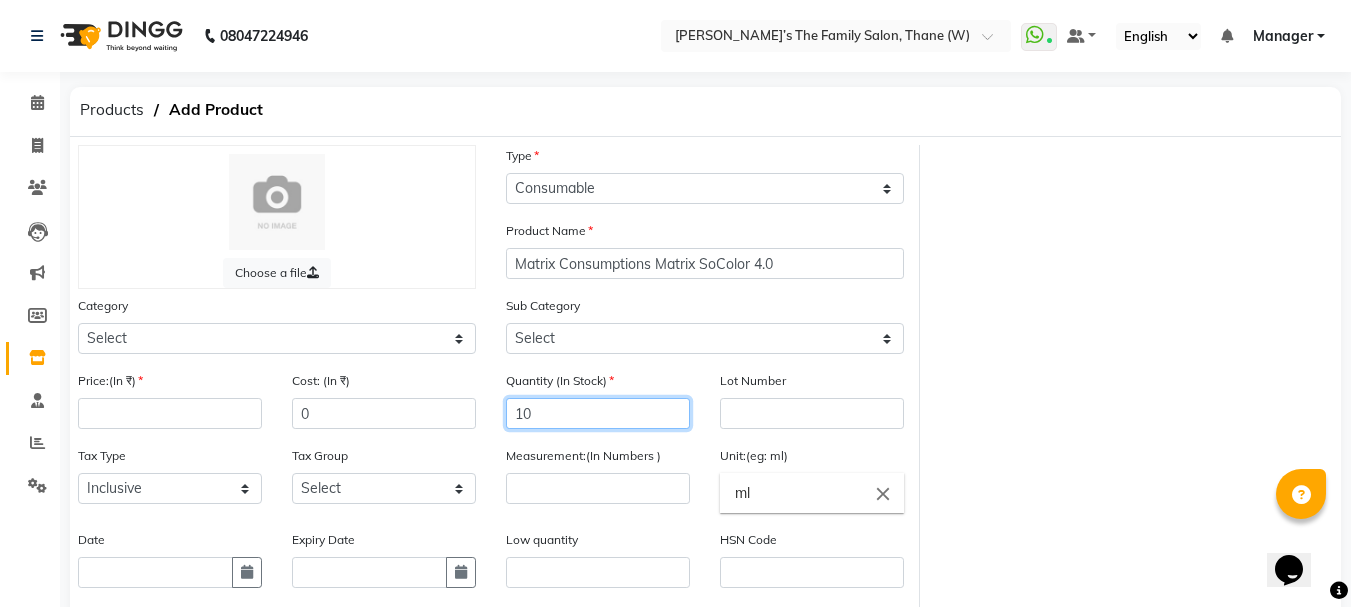 type on "10" 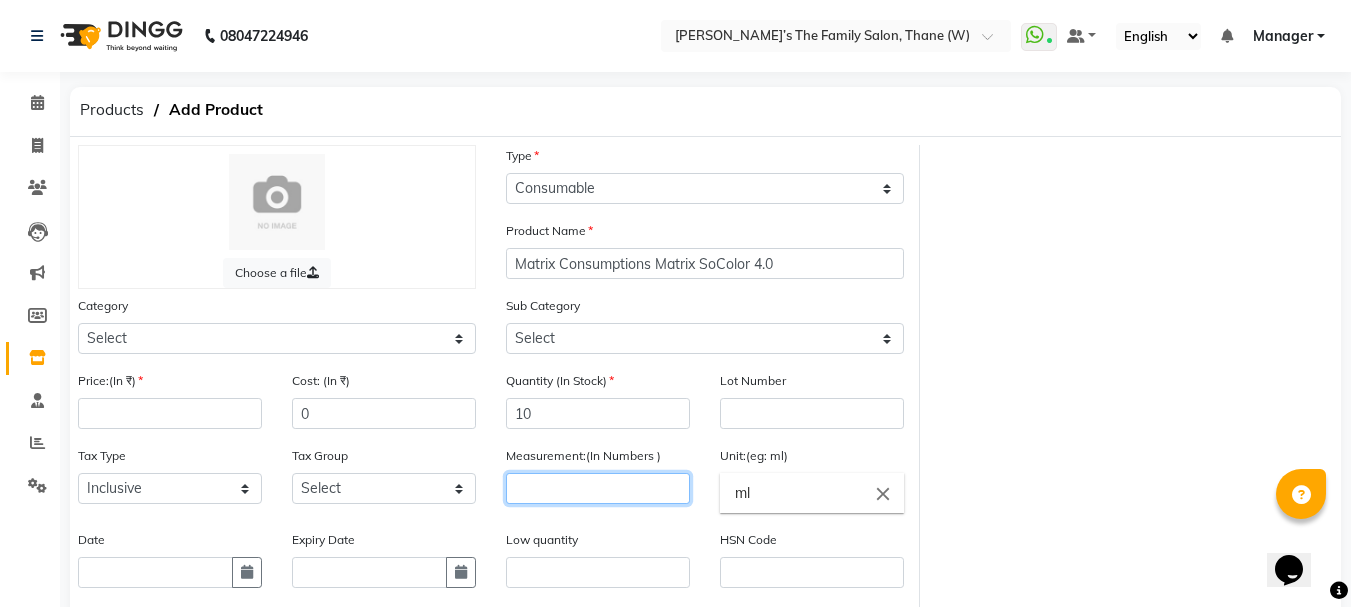 click 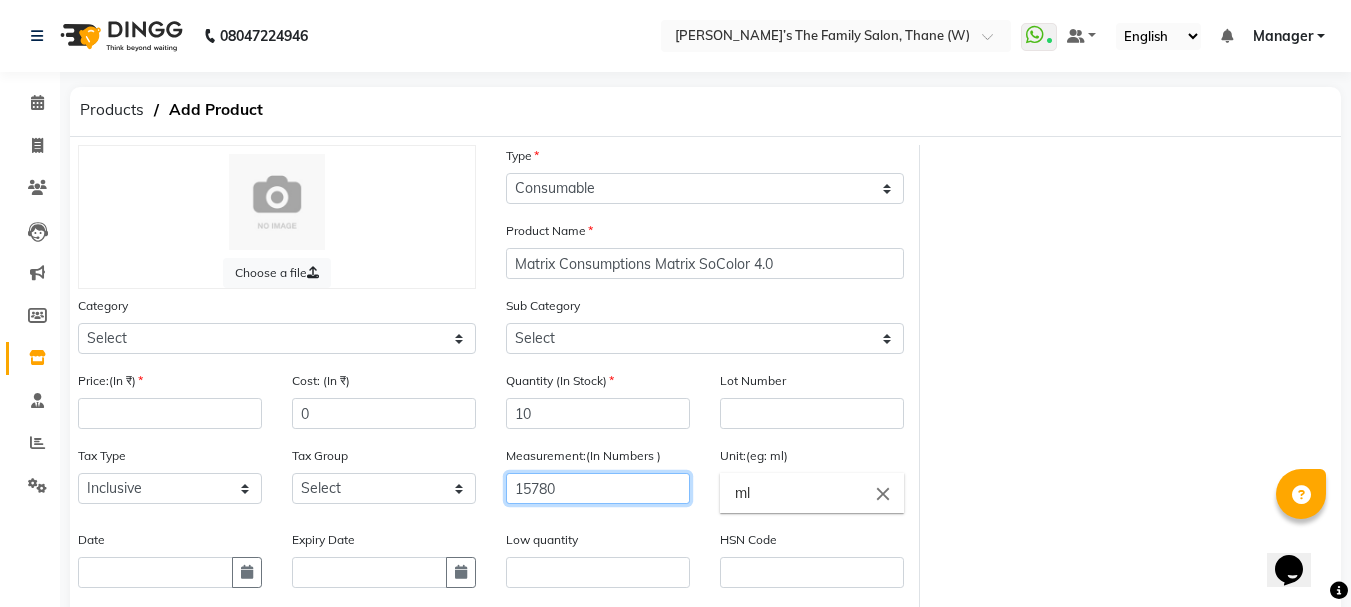 type on "15780" 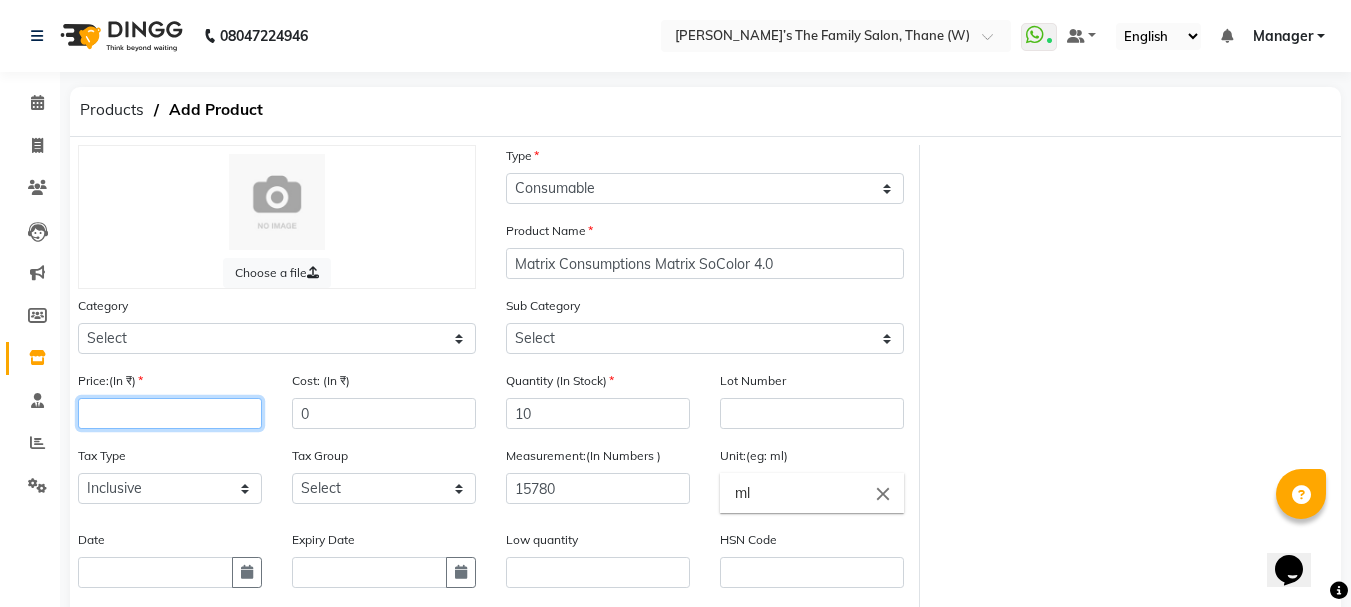 click 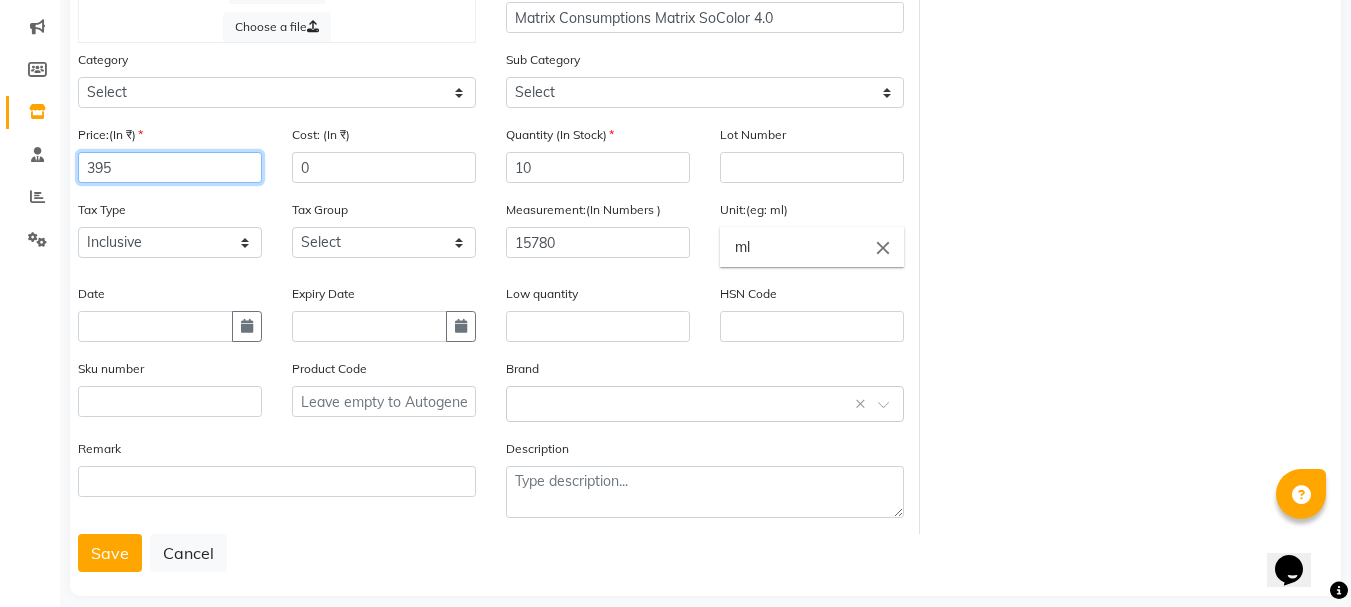 scroll, scrollTop: 269, scrollLeft: 0, axis: vertical 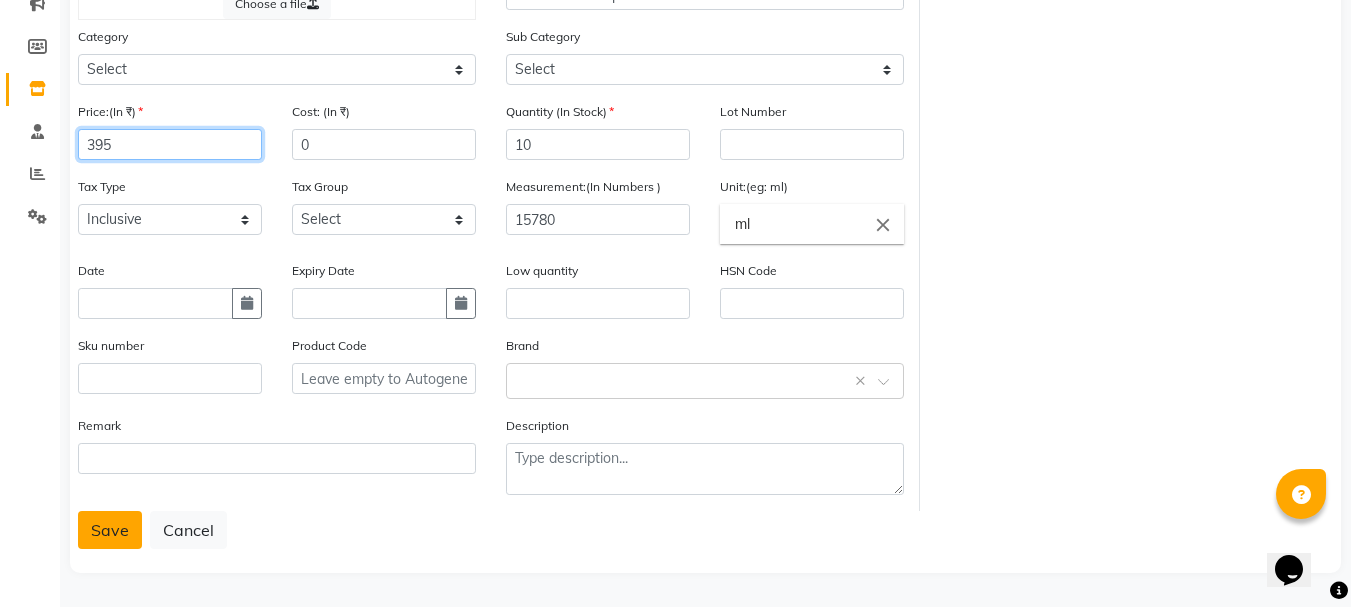 type on "395" 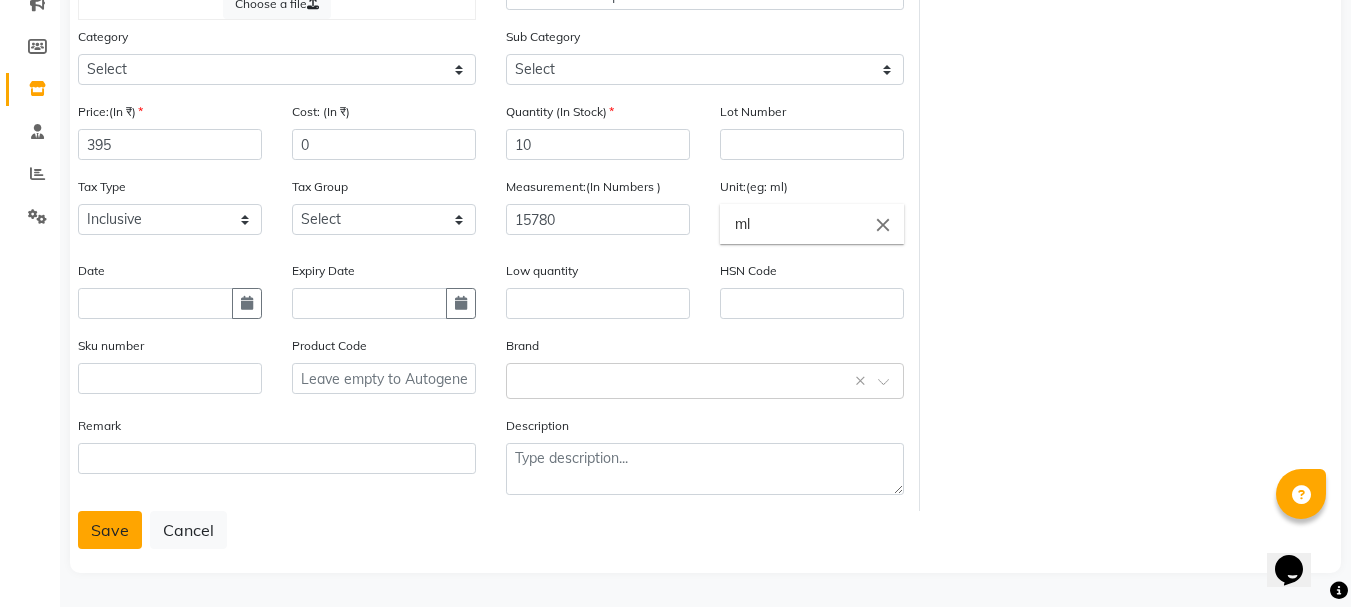 click on "Save" 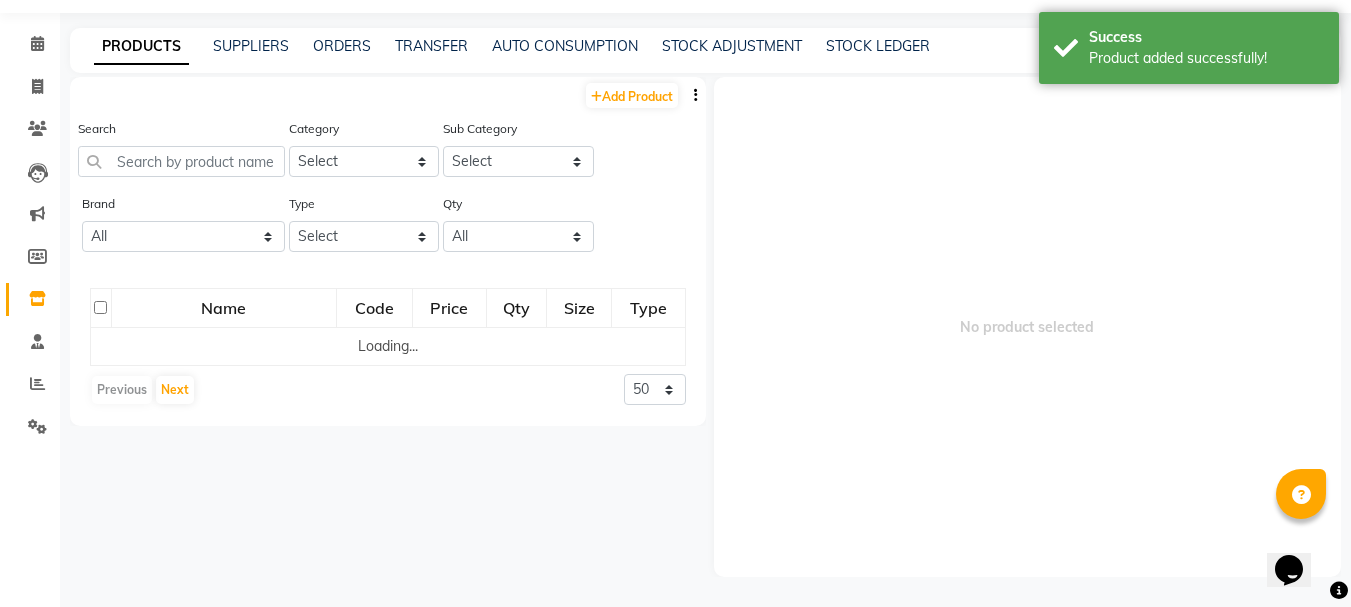 scroll, scrollTop: 13, scrollLeft: 0, axis: vertical 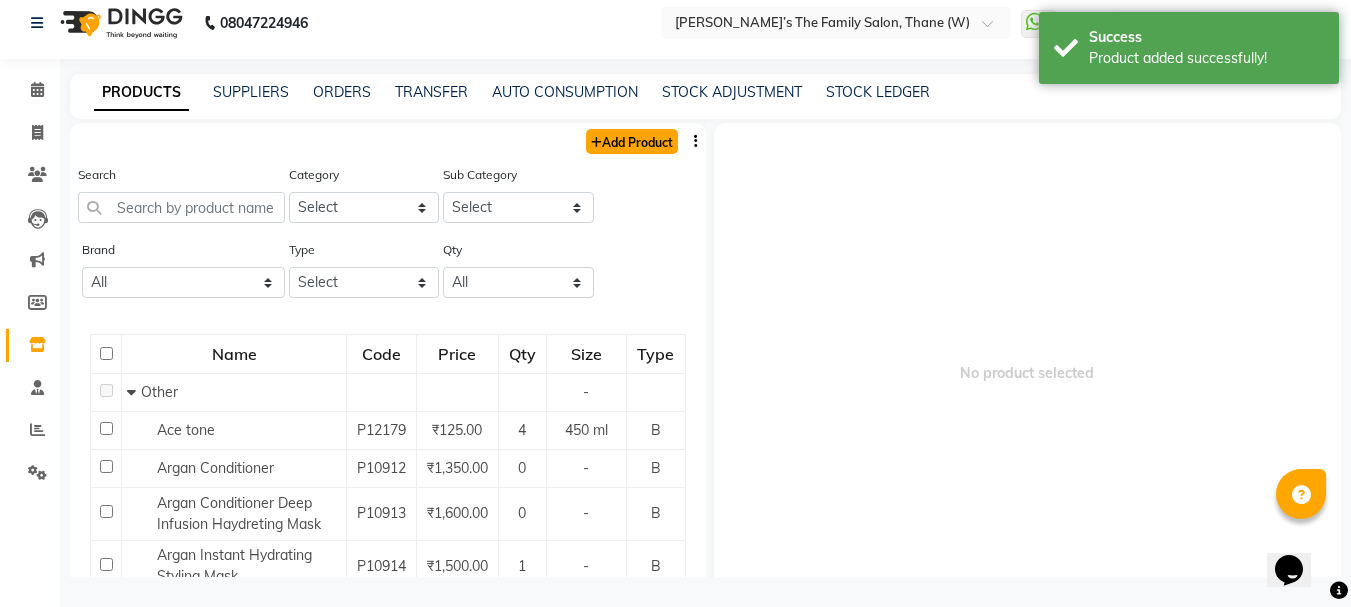 click on "Add Product" 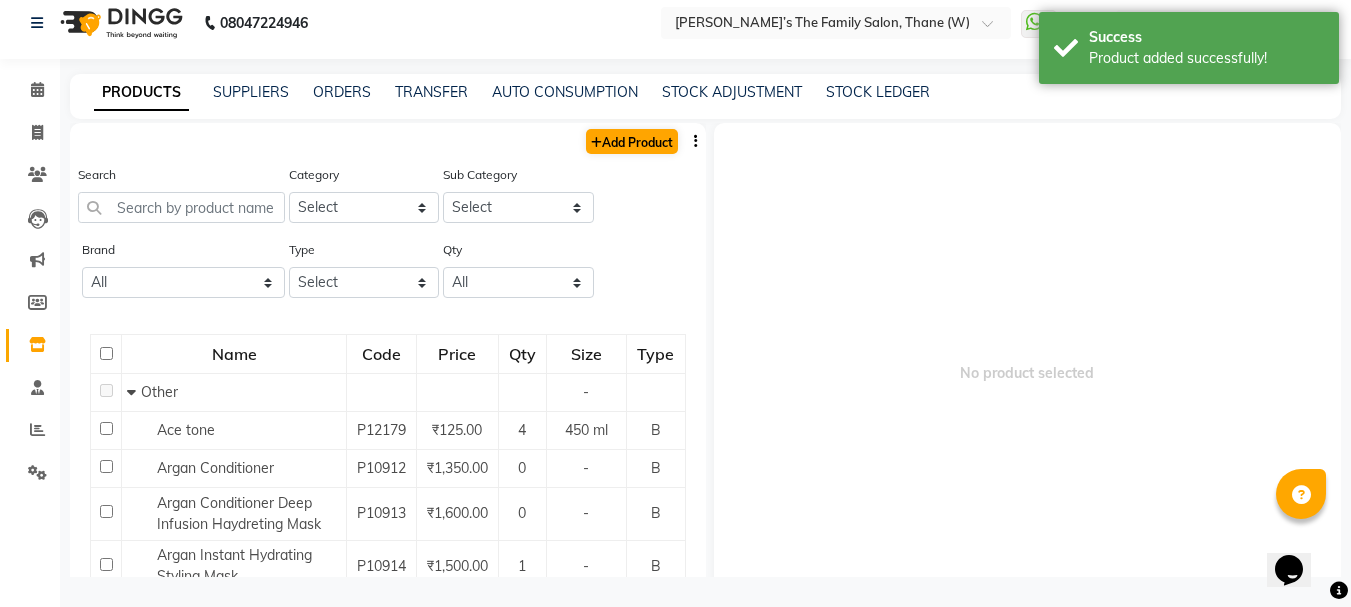 select on "true" 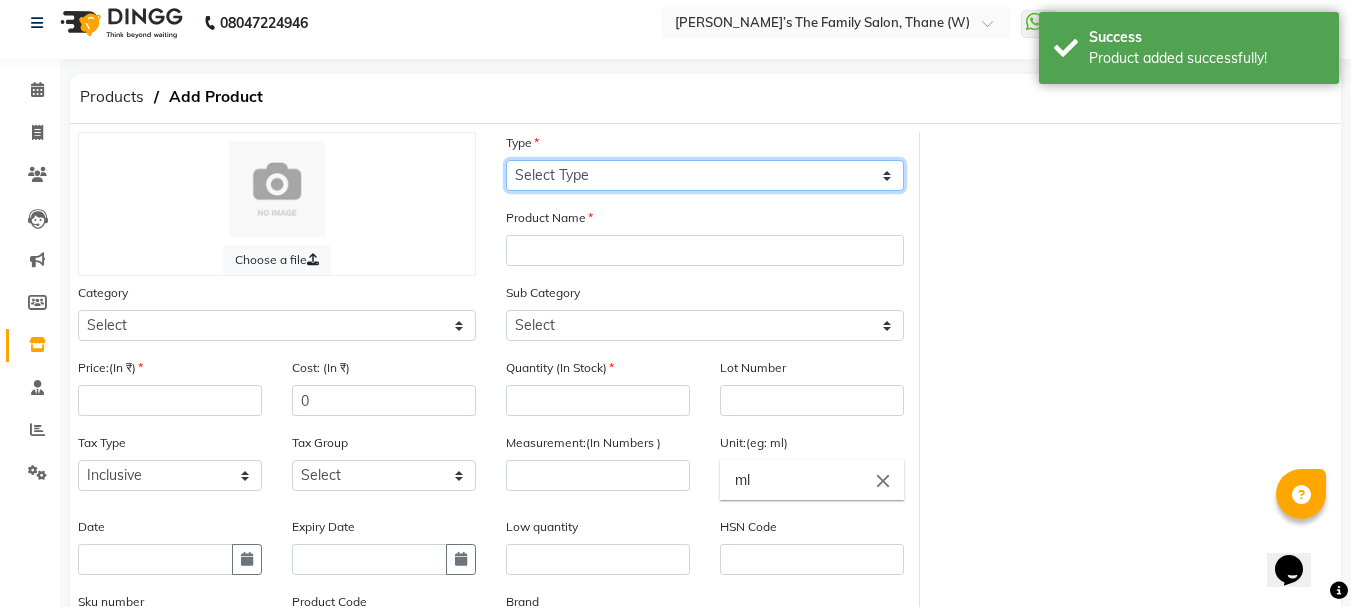 click on "Select Type Both Retail Consumable" 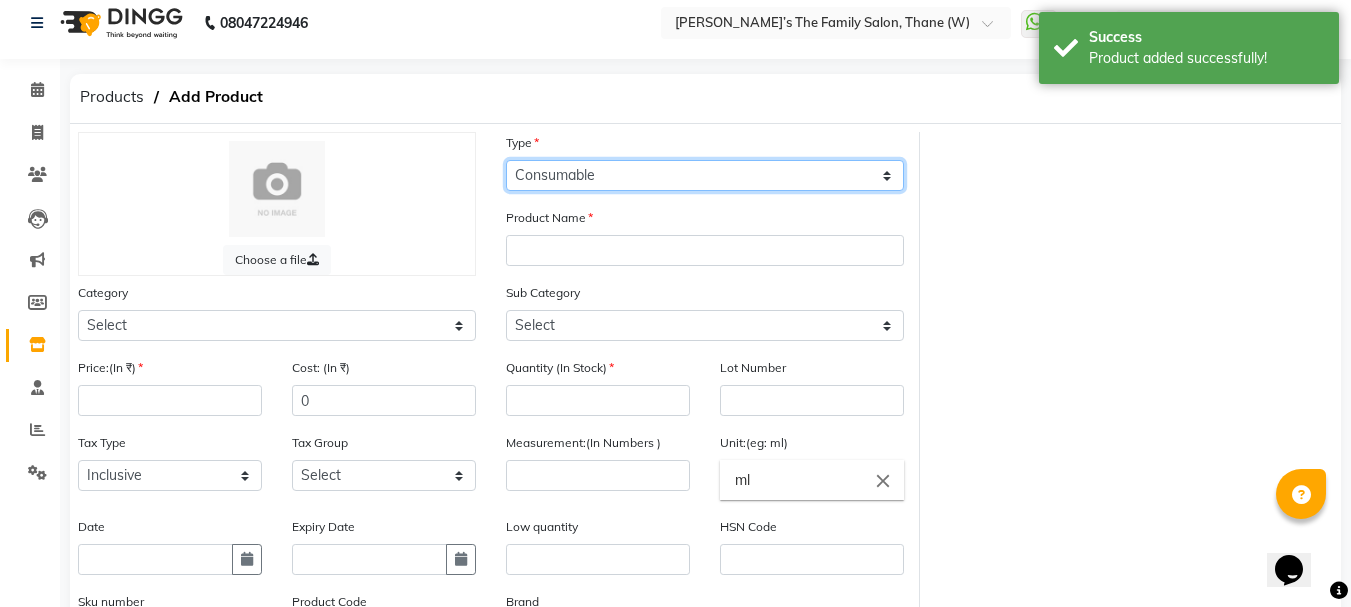 click on "Select Type Both Retail Consumable" 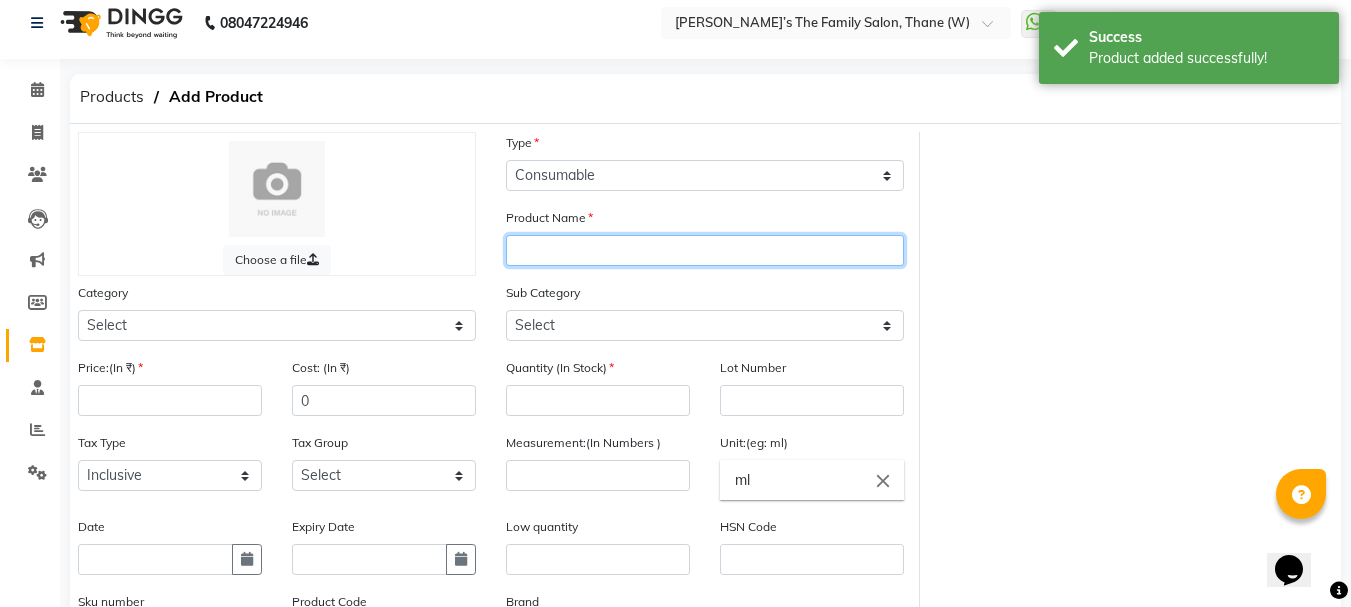 click 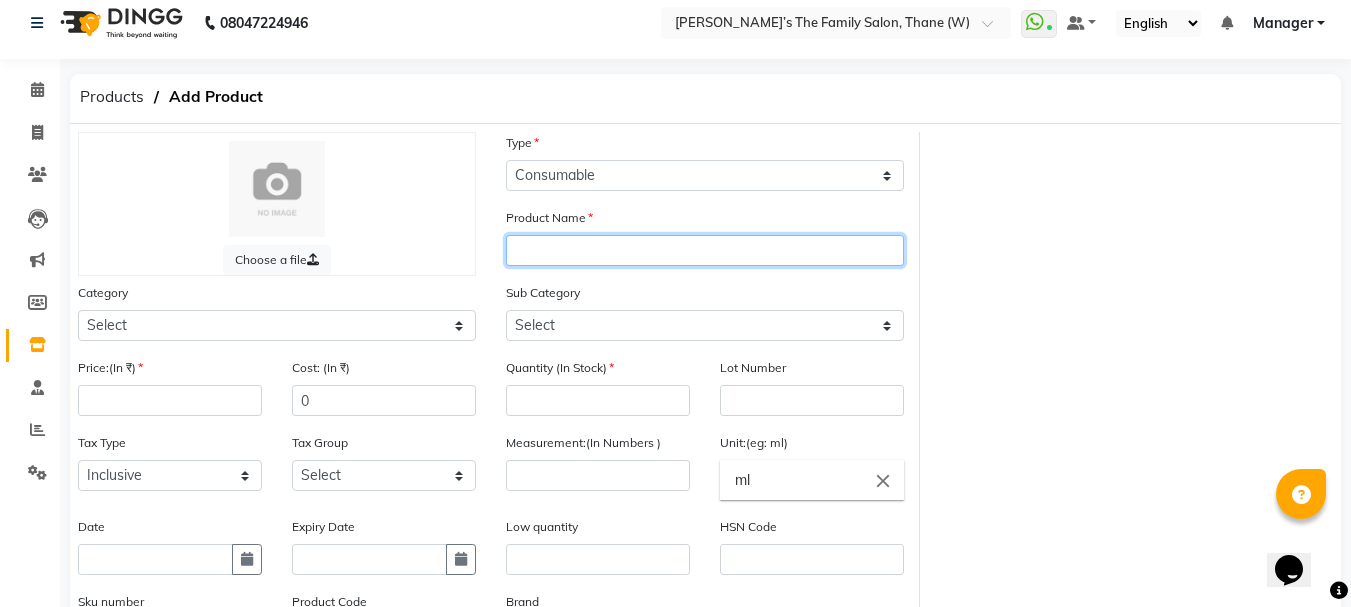 paste on "Matrix SoColor 4.0" 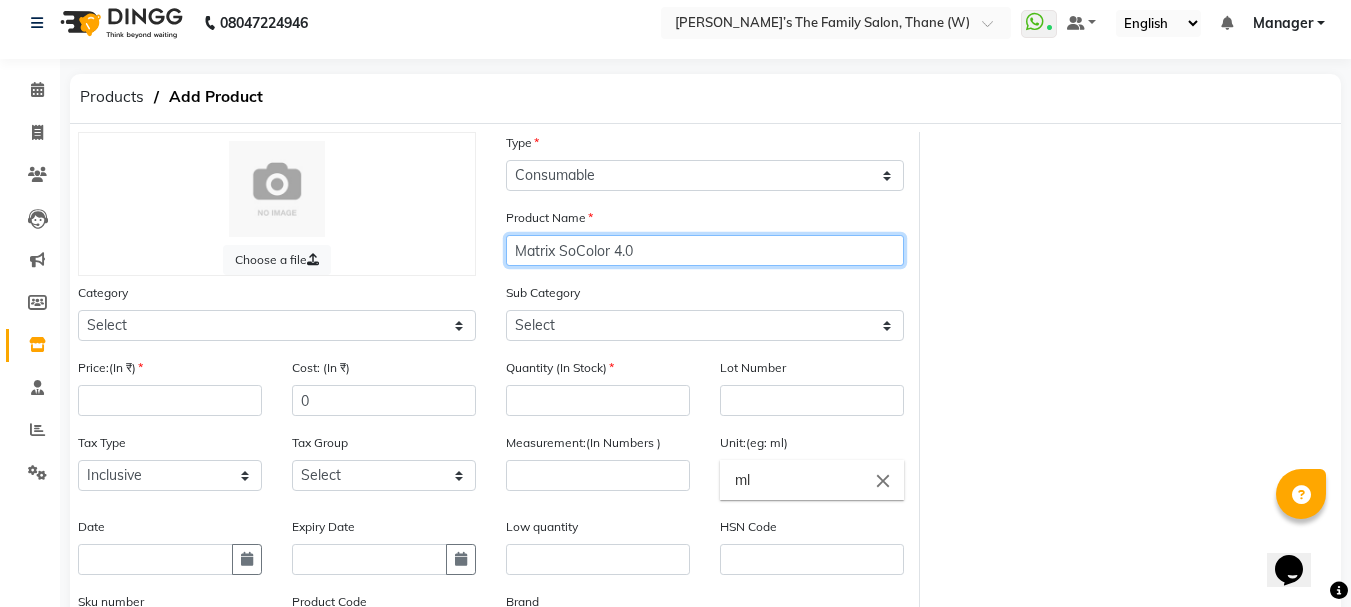 click on "Matrix SoColor 4.0" 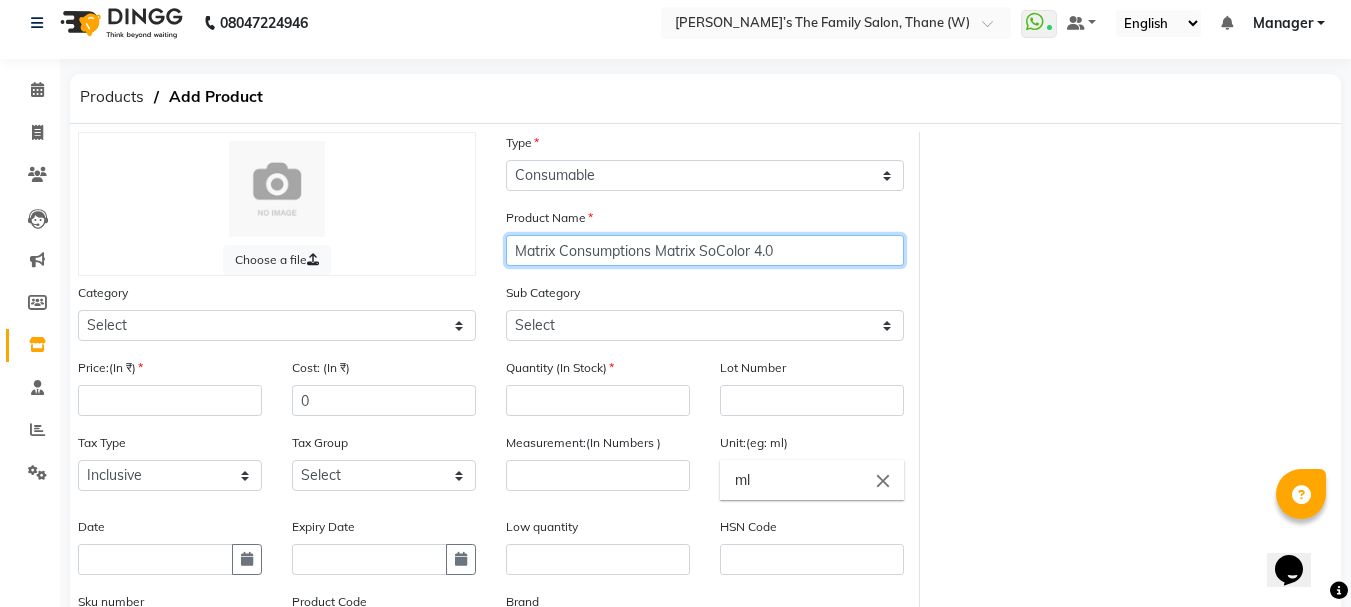 click on "Matrix Consumptions Matrix SoColor 4.0" 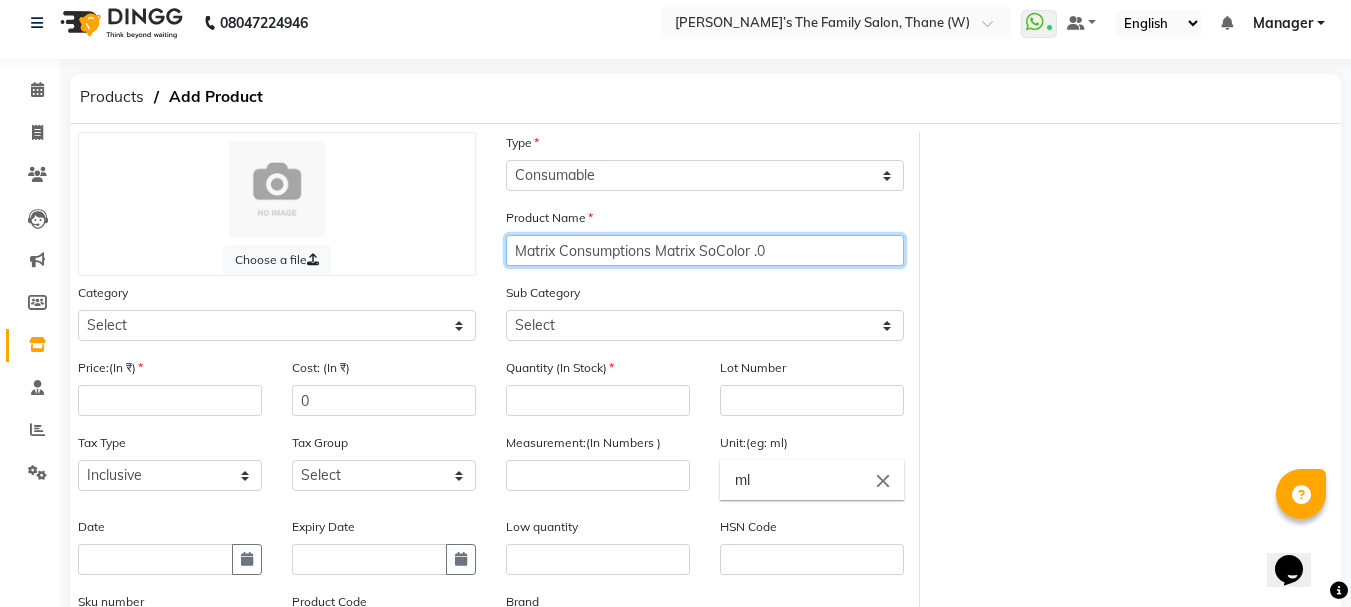 click on "Matrix Consumptions Matrix SoColor .0" 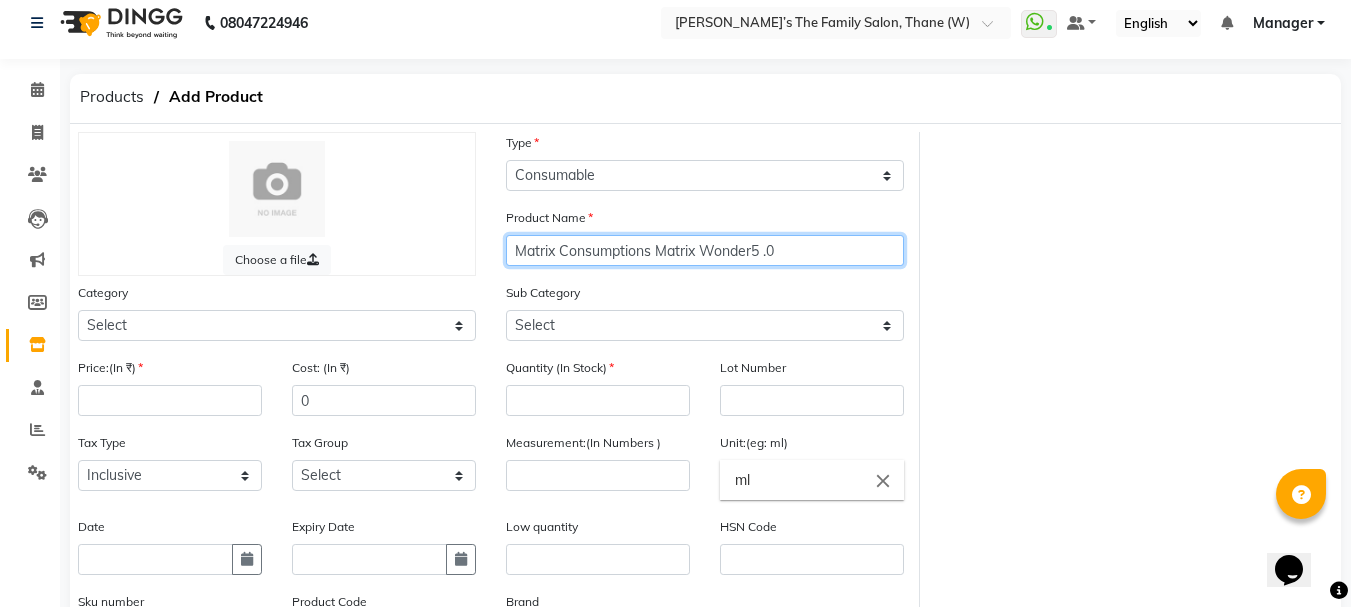 click on "Matrix Consumptions Matrix Wonder5 .0" 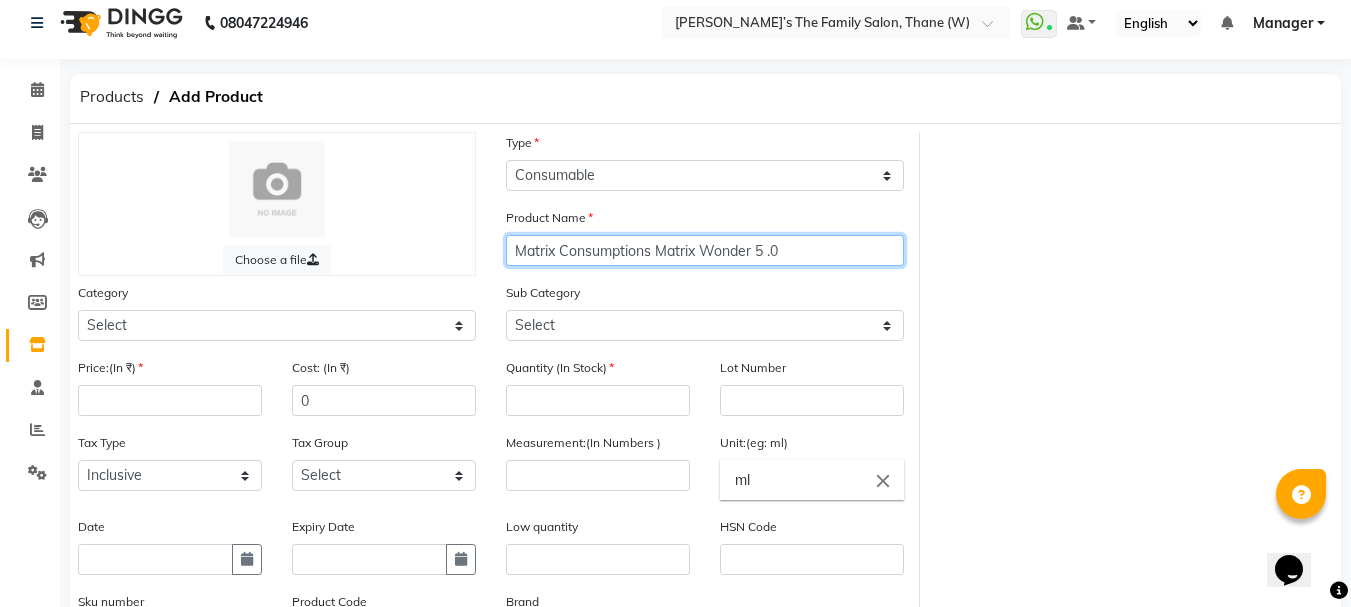 click on "Matrix Consumptions Matrix Wonder 5 .0" 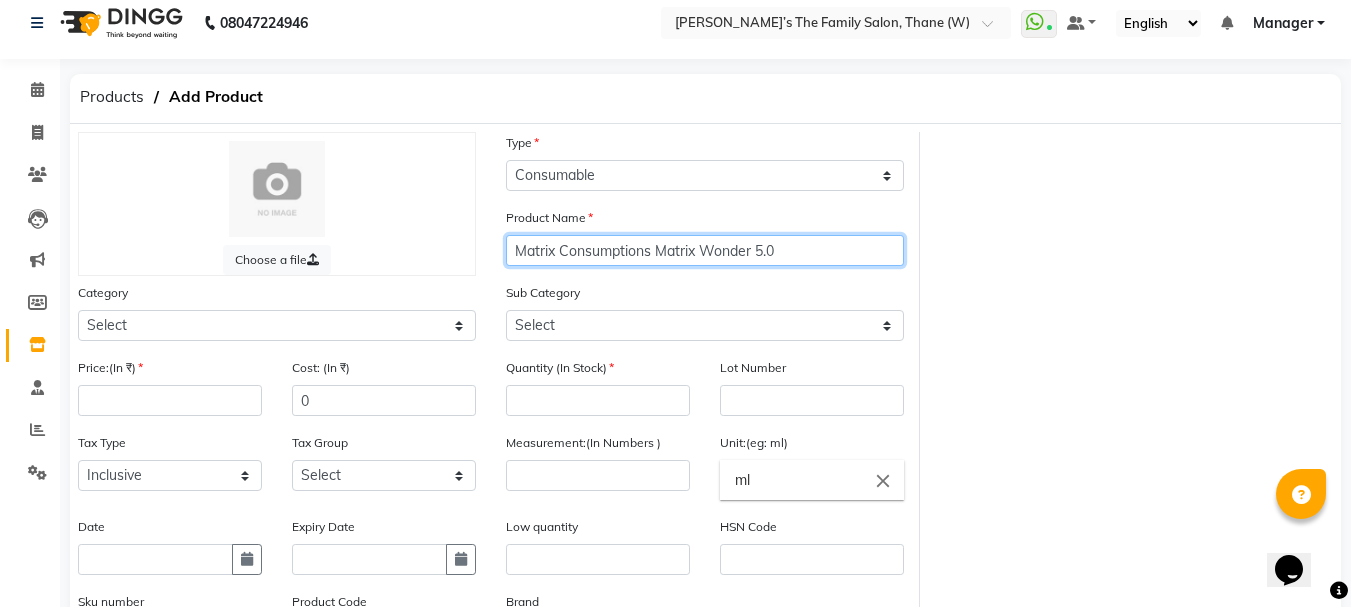 click on "Matrix Consumptions Matrix Wonder 5.0" 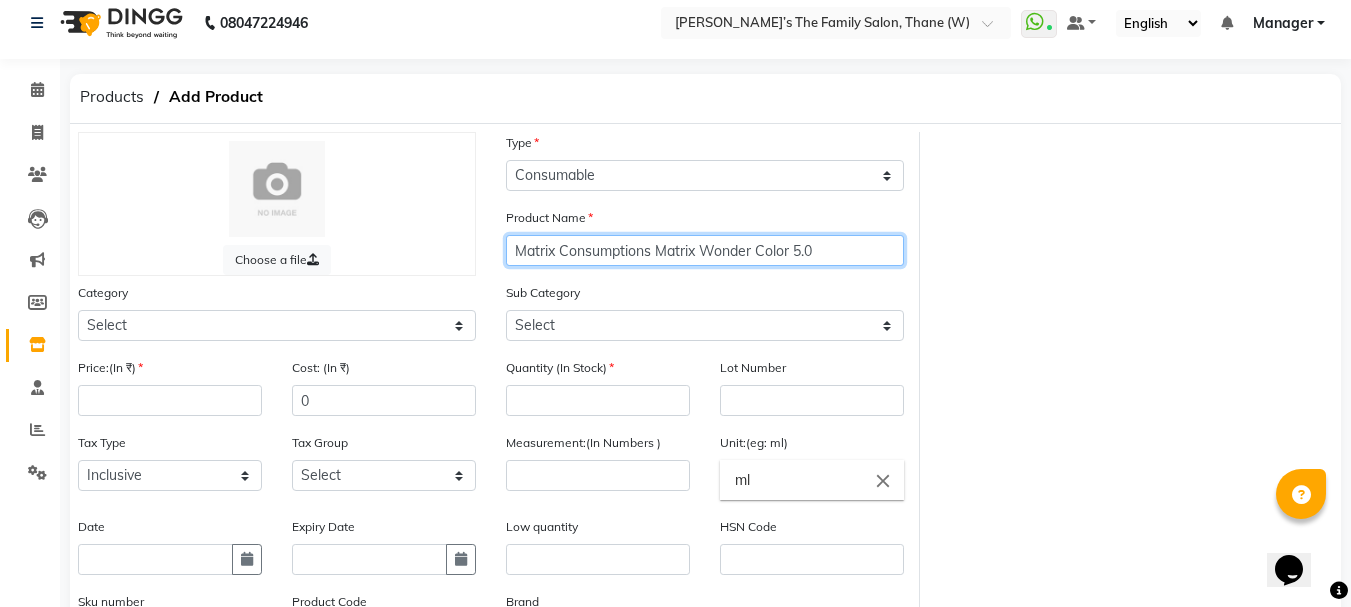 type on "Matrix Consumptions Matrix Wonder Color 5.0" 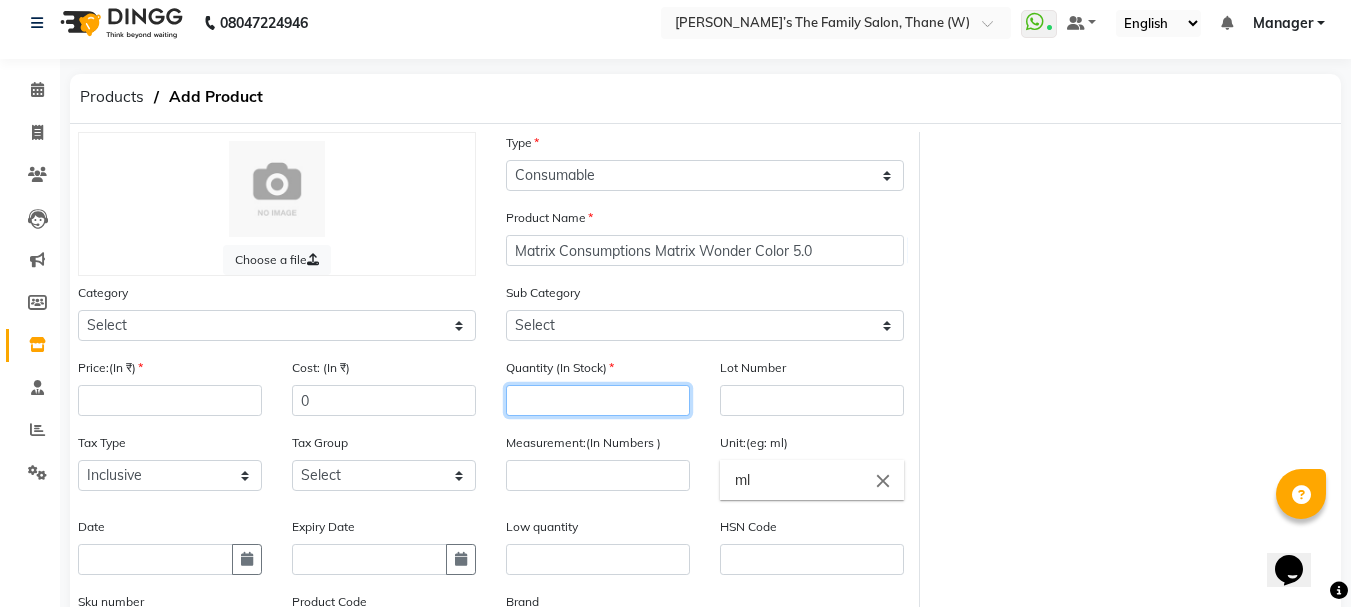 click 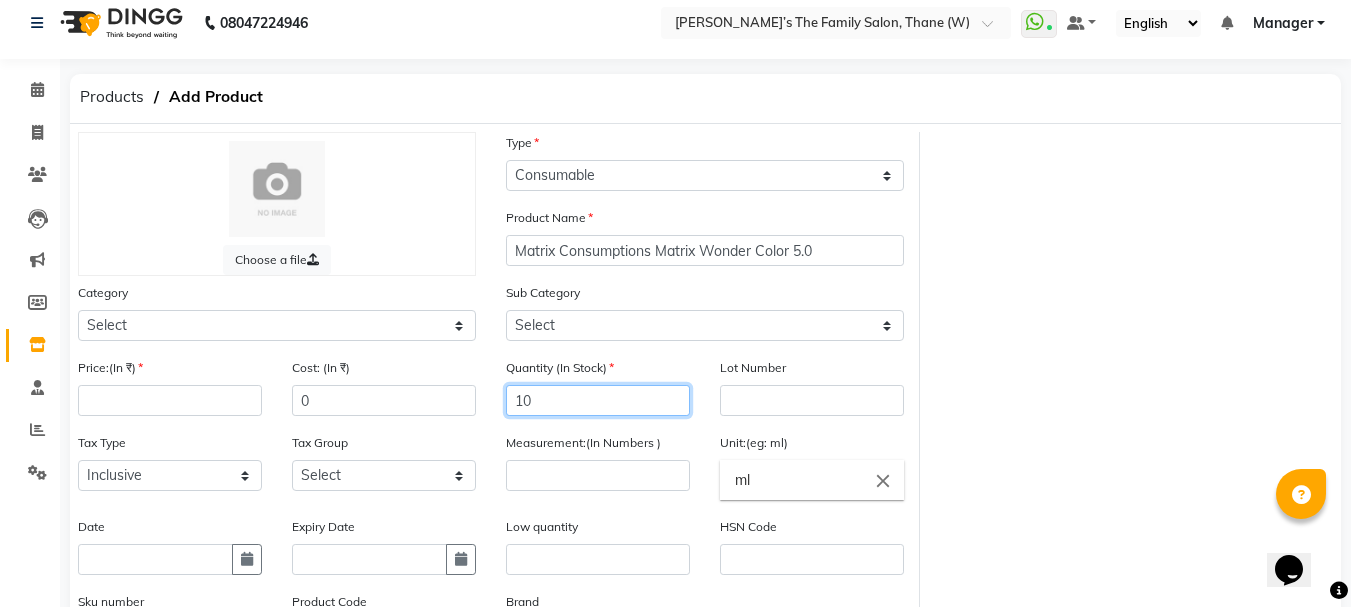 type on "10" 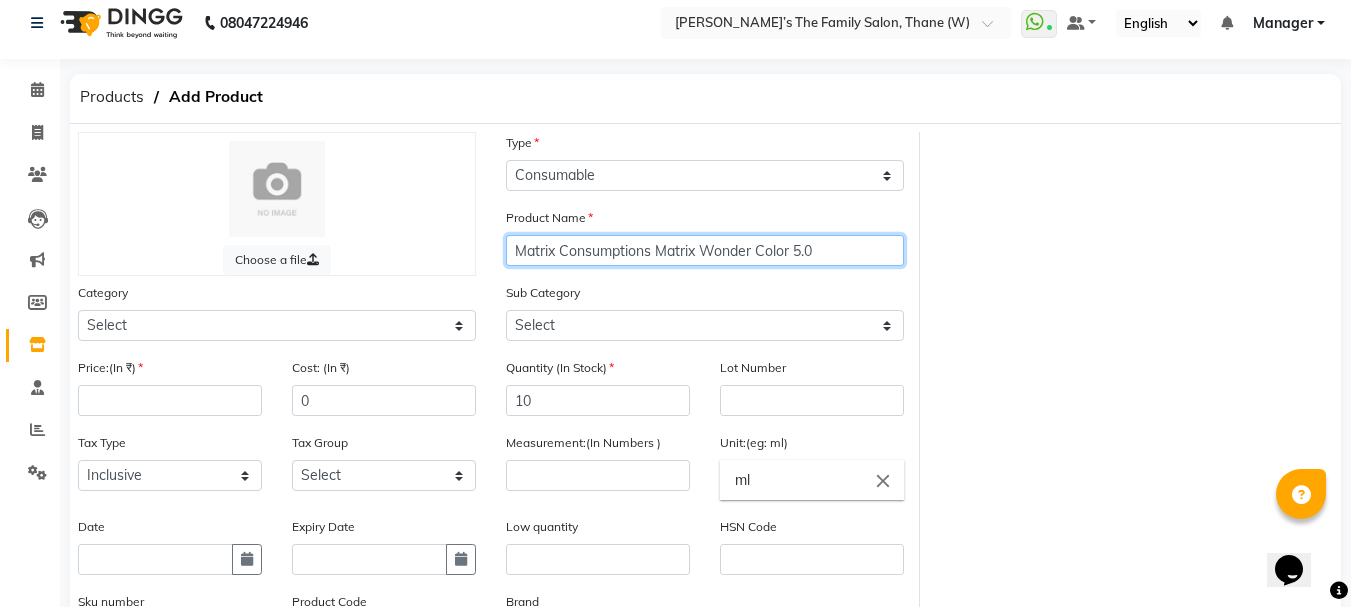 click on "Matrix Consumptions Matrix Wonder Color 5.0" 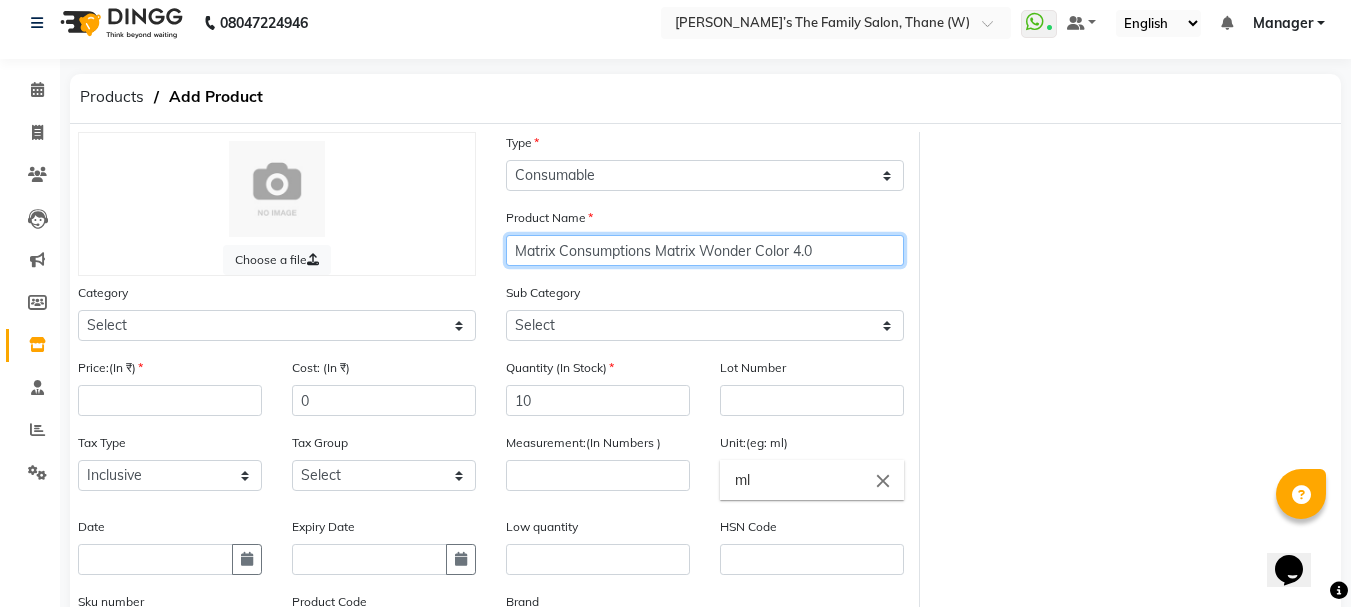 type on "Matrix Consumptions Matrix Wonder Color 4.0" 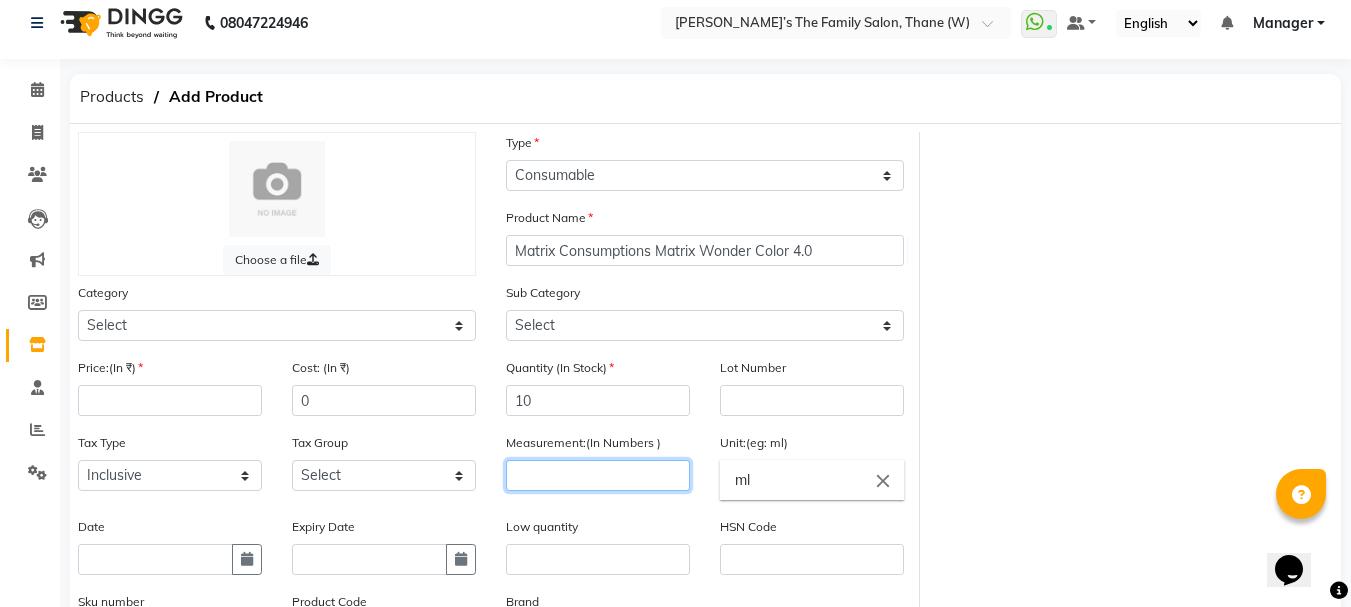 click 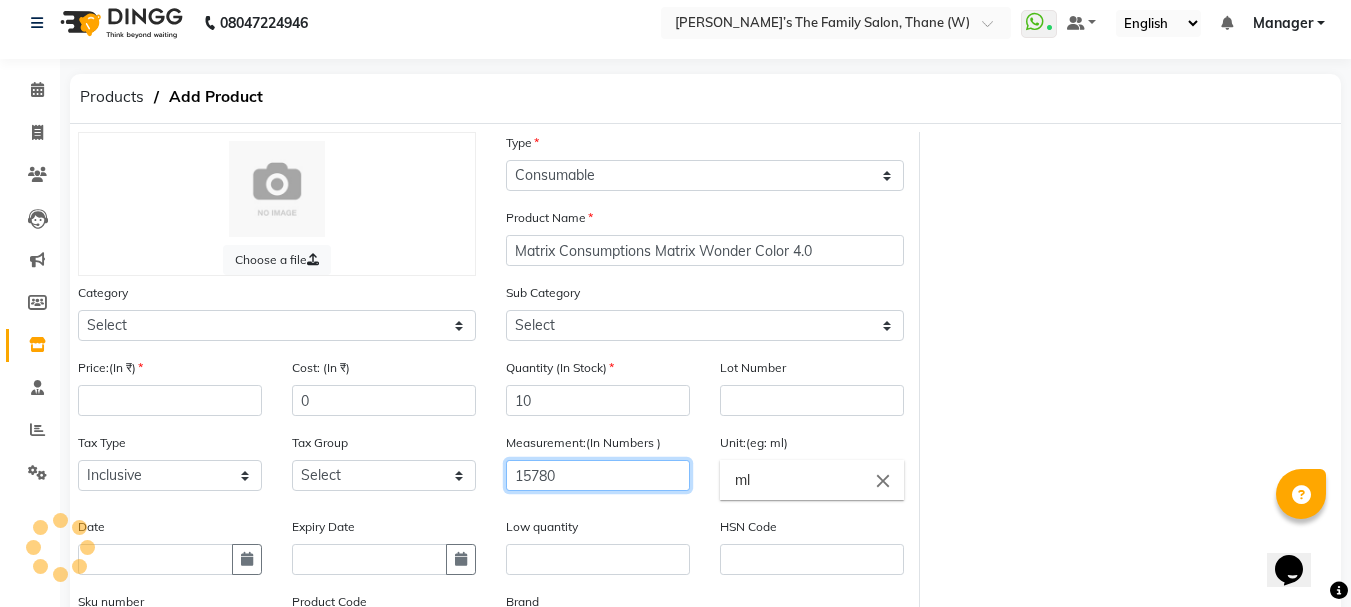 type on "15780" 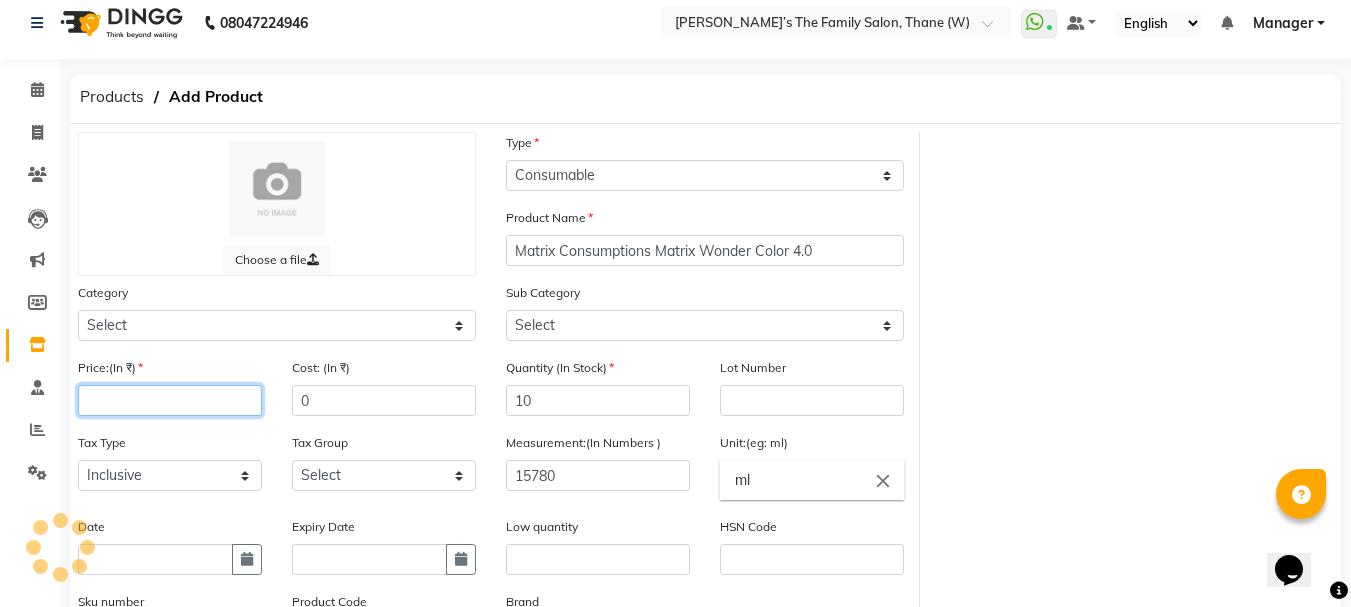 click 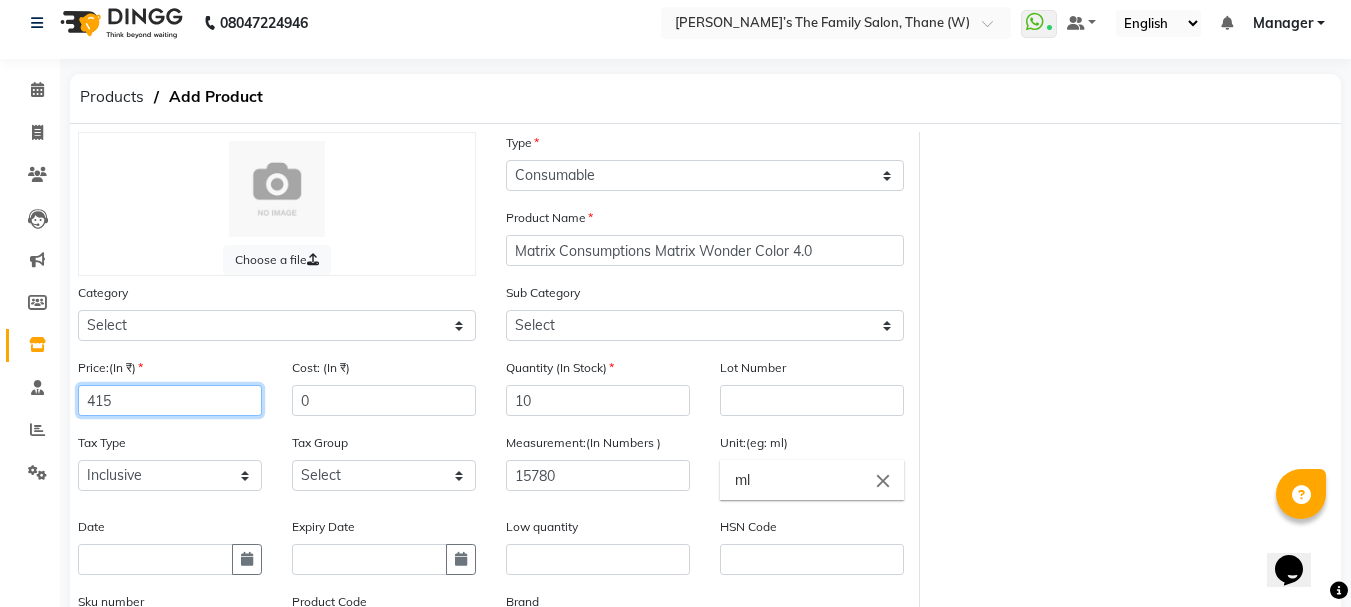 scroll, scrollTop: 269, scrollLeft: 0, axis: vertical 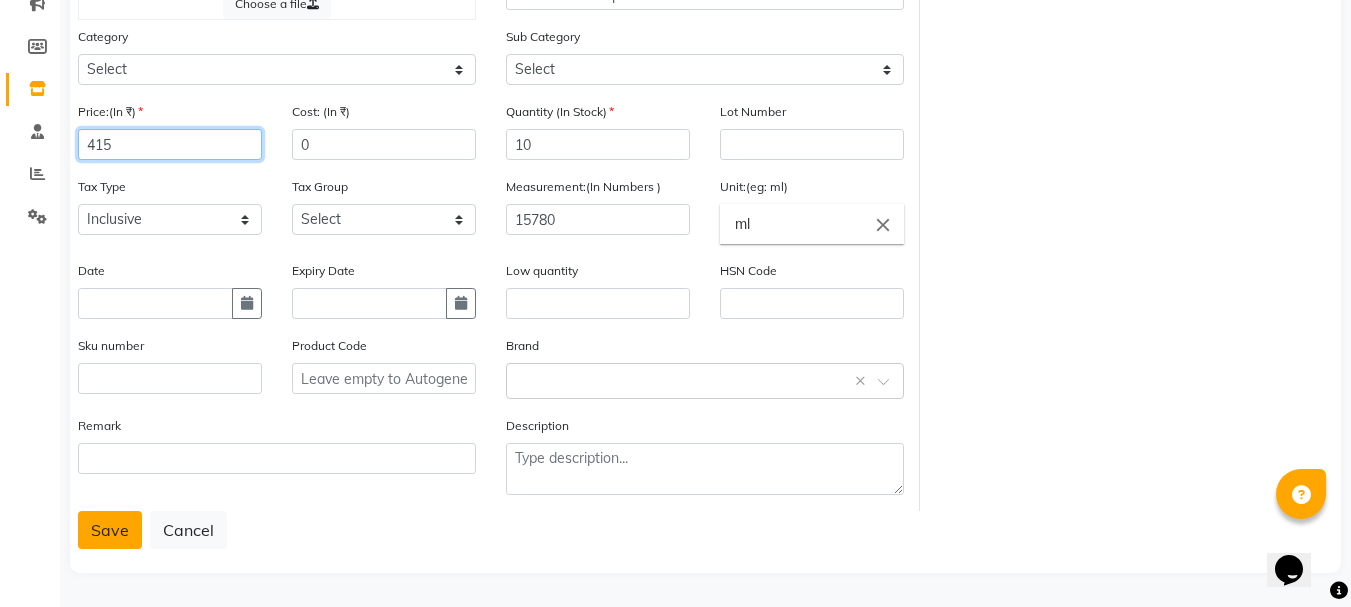 type on "415" 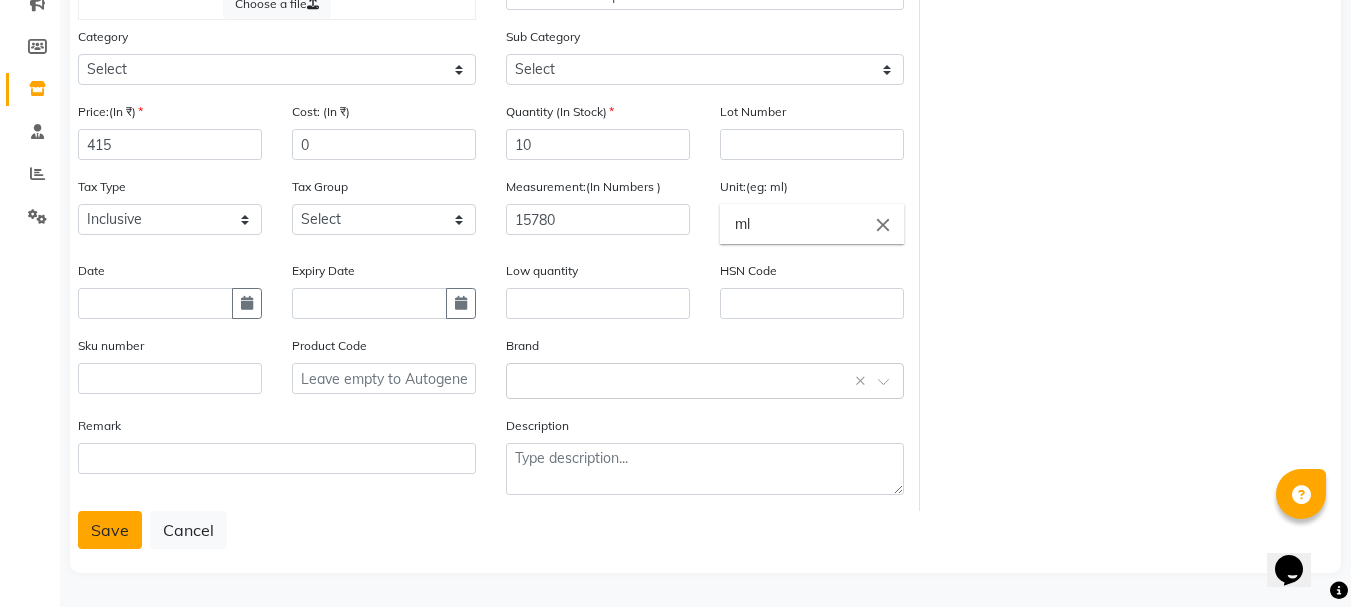 click on "Save" 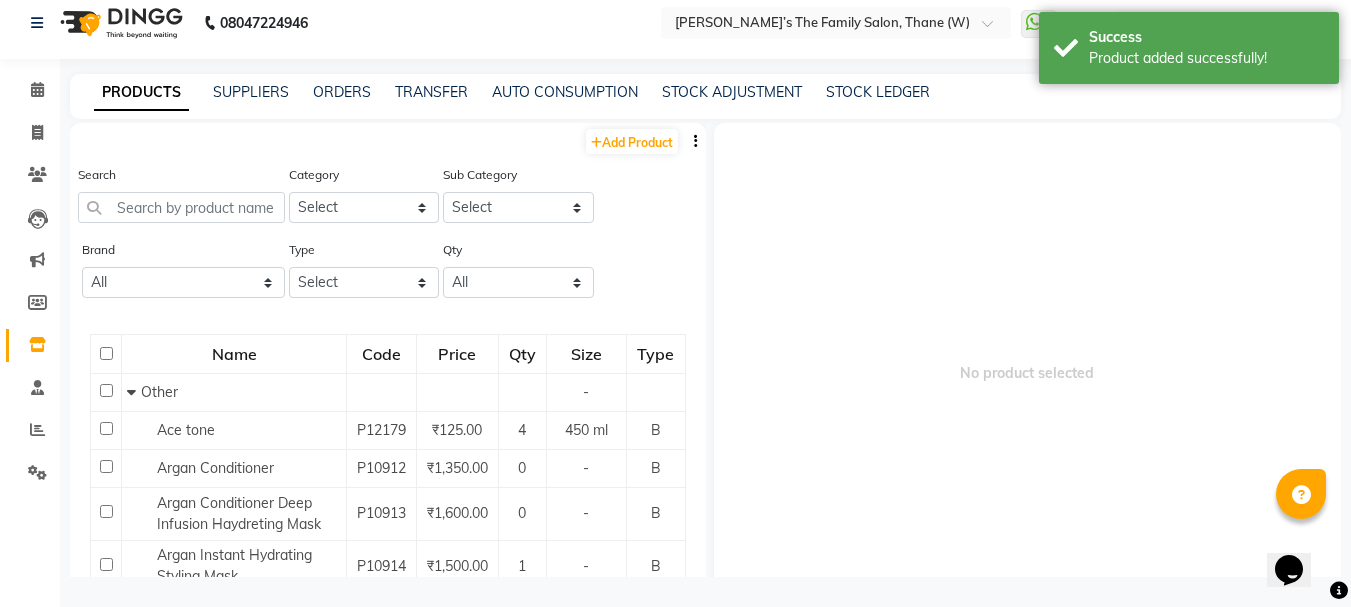 scroll, scrollTop: 13, scrollLeft: 0, axis: vertical 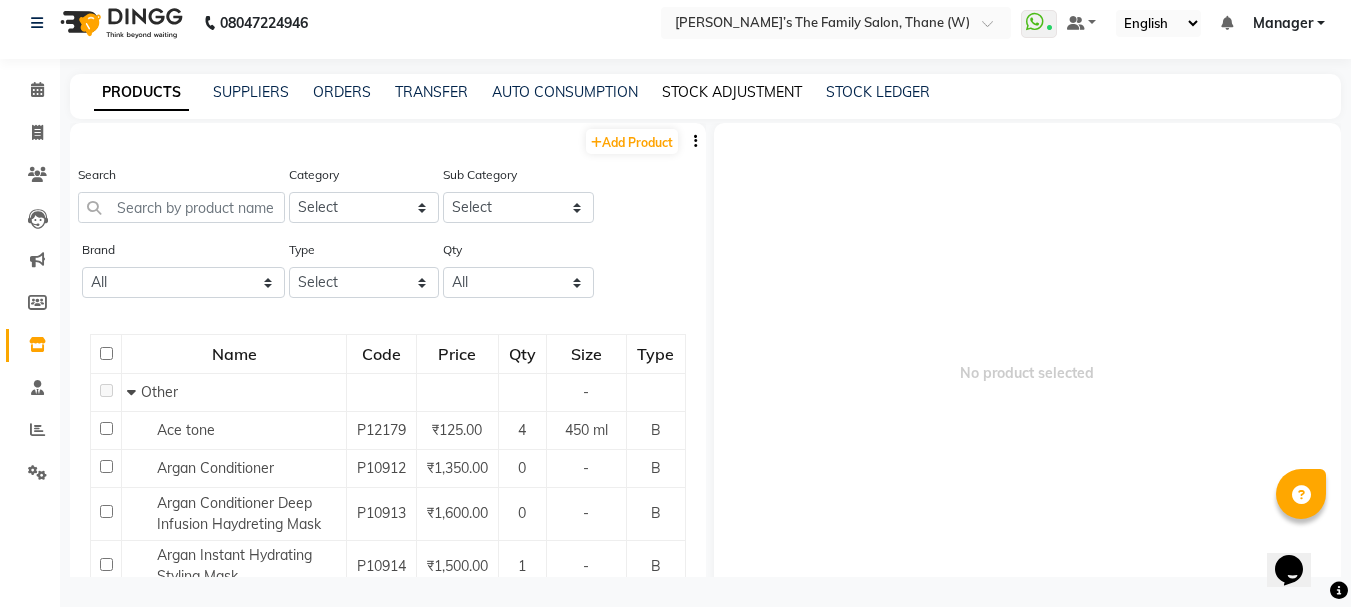 click on "STOCK ADJUSTMENT" 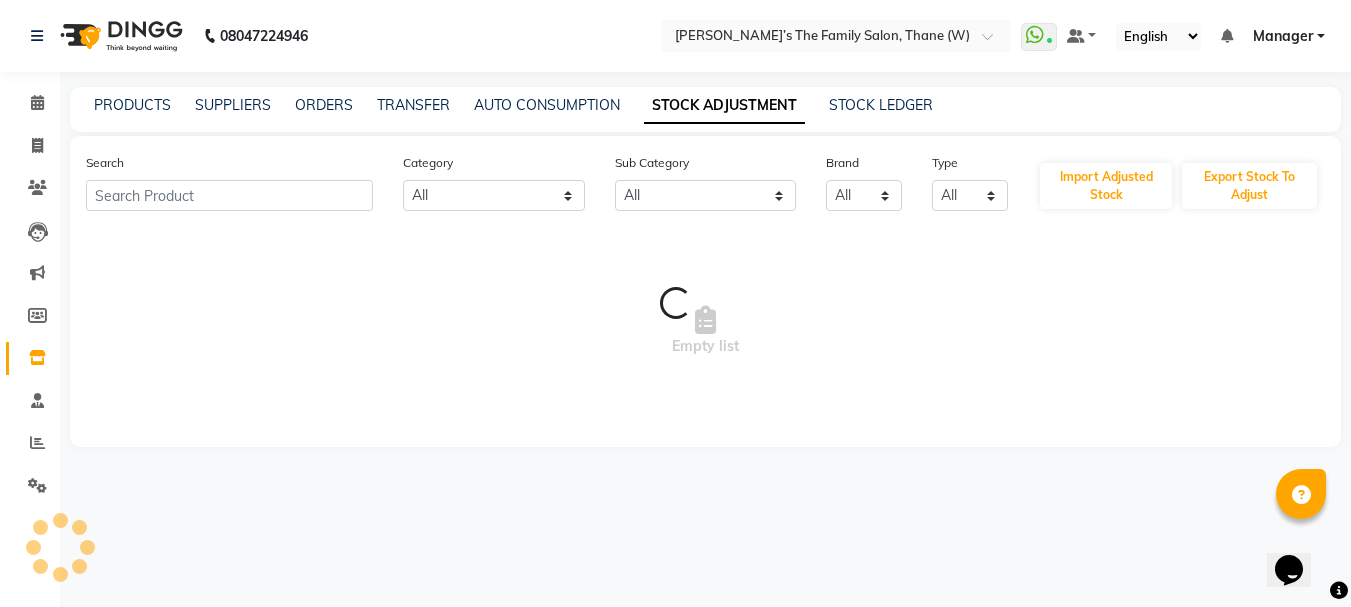 scroll, scrollTop: 0, scrollLeft: 0, axis: both 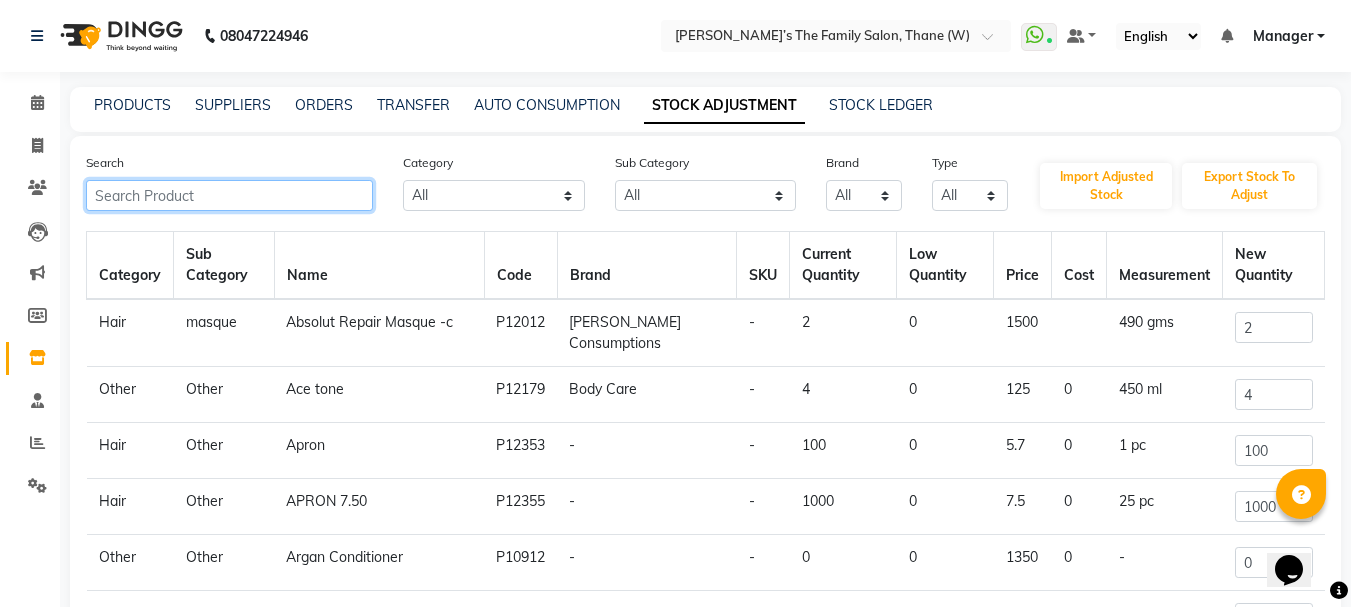 click 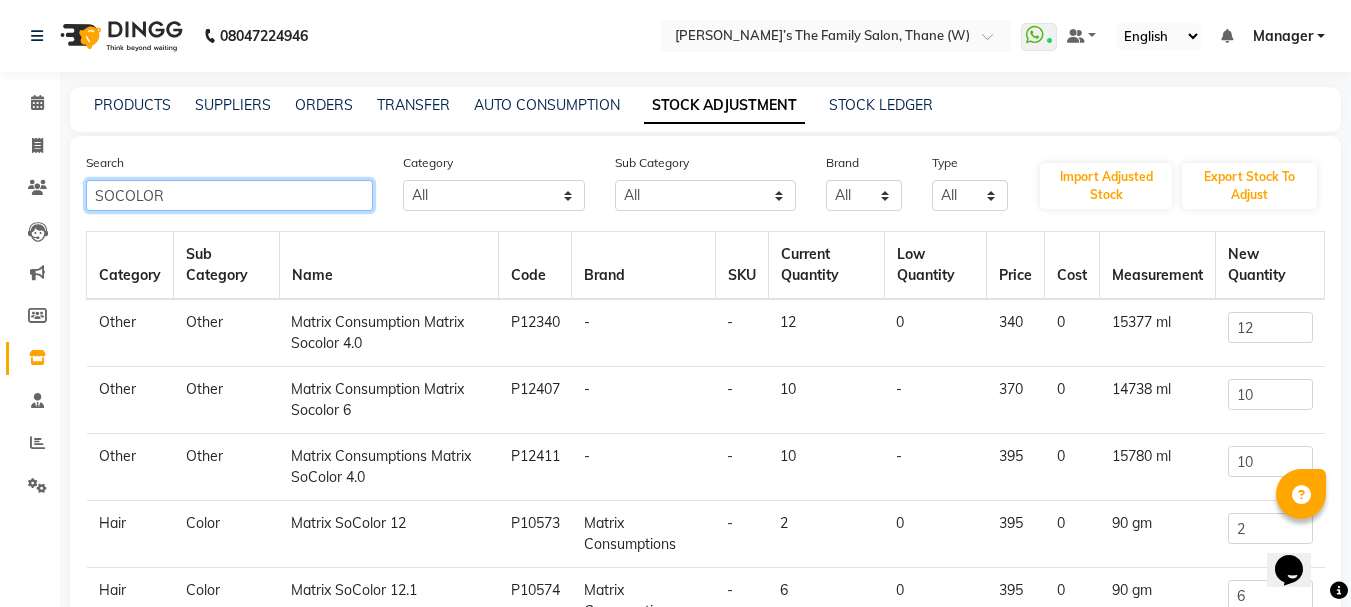 click on "SOCOLOR" 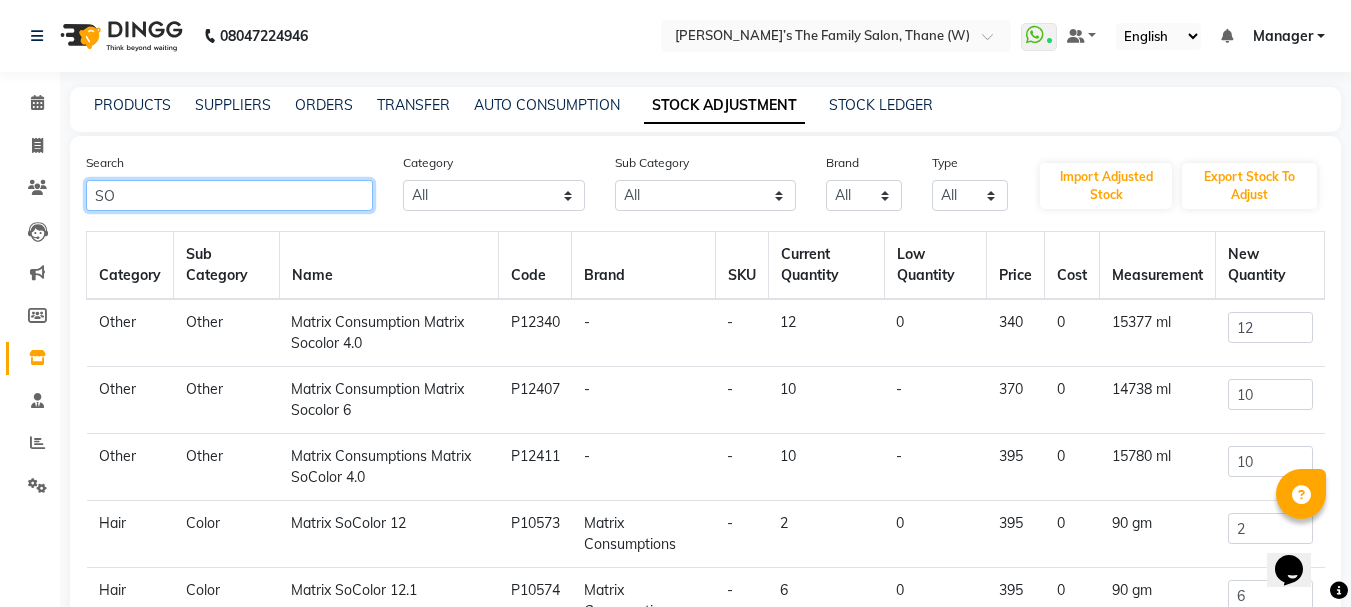 type on "S" 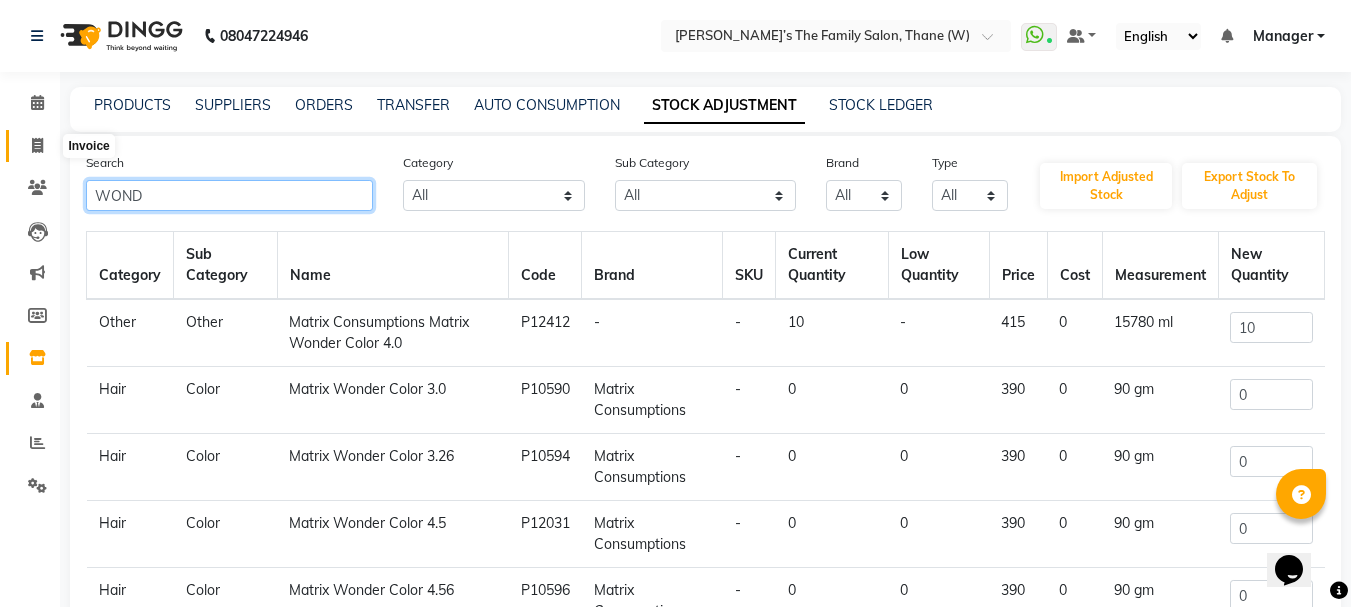 type on "WOND" 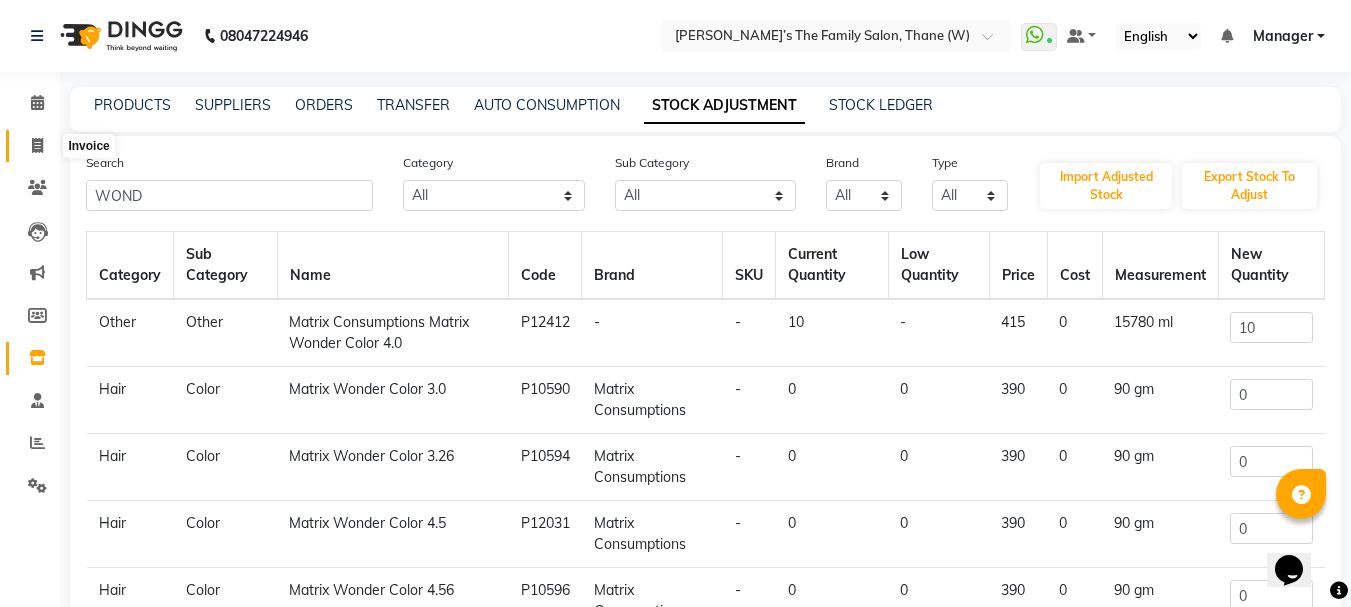 click 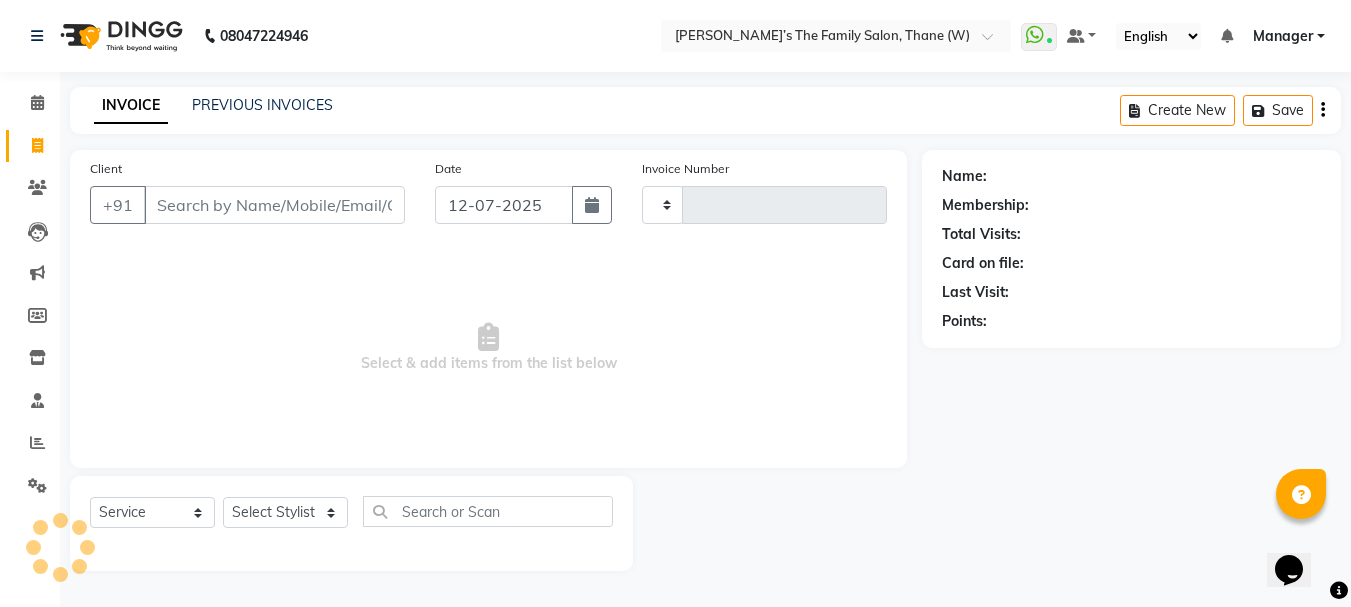 type on "2153" 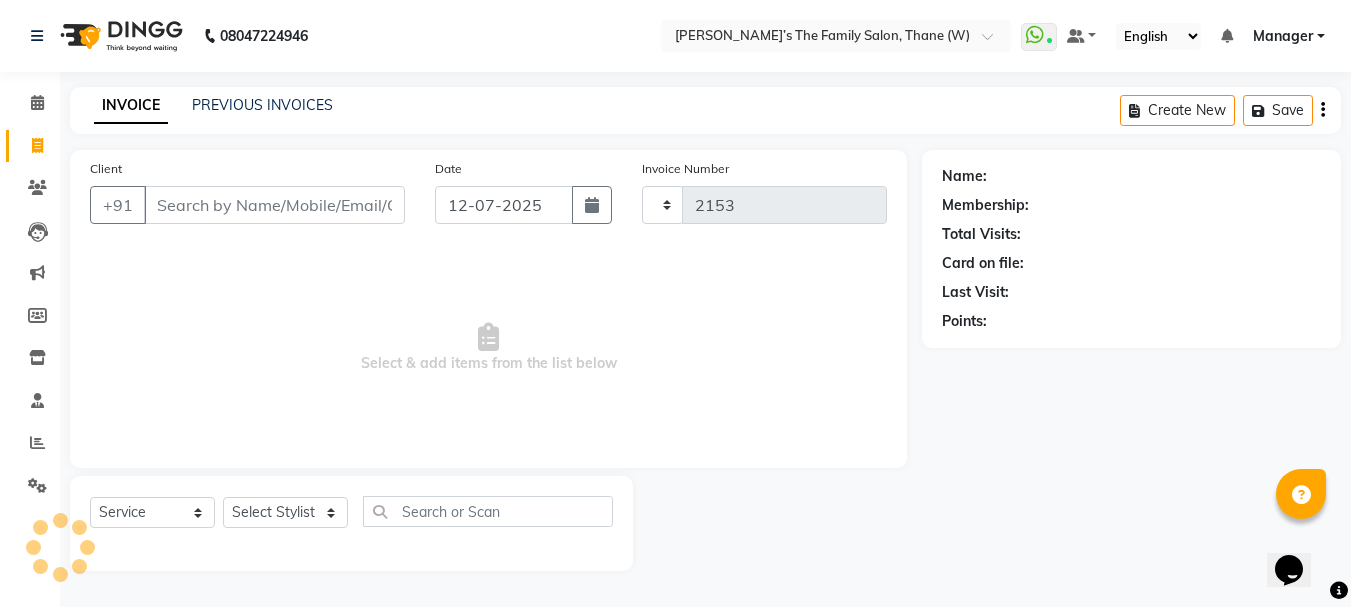 select on "8004" 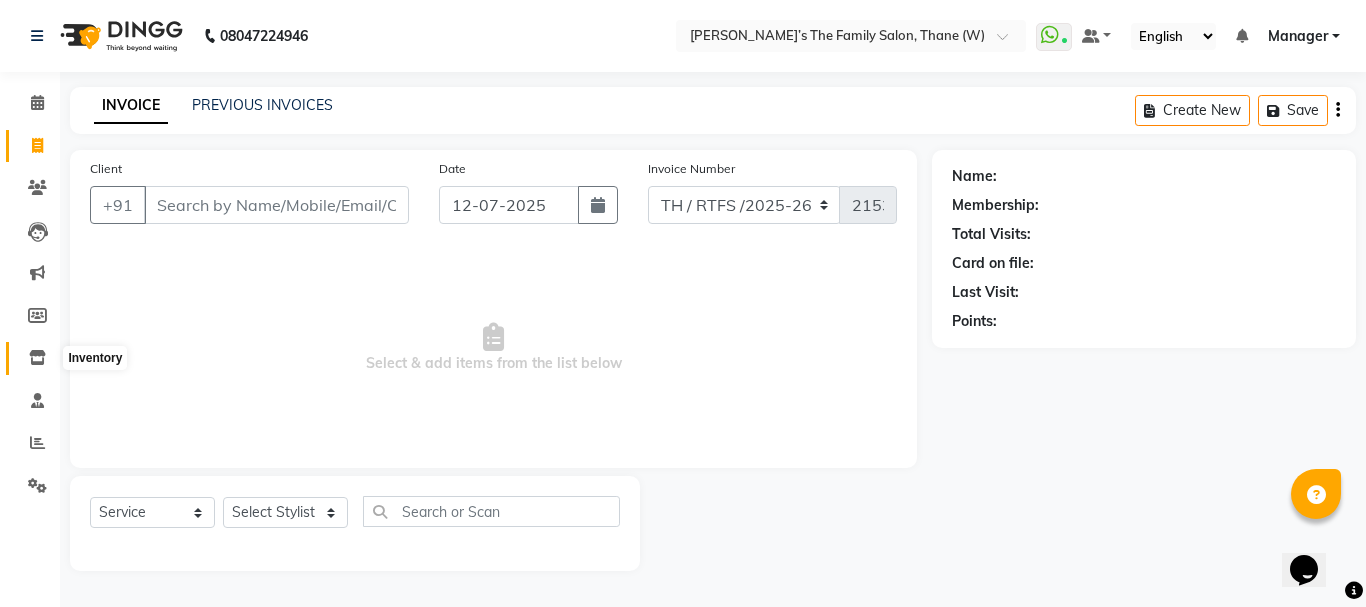 click 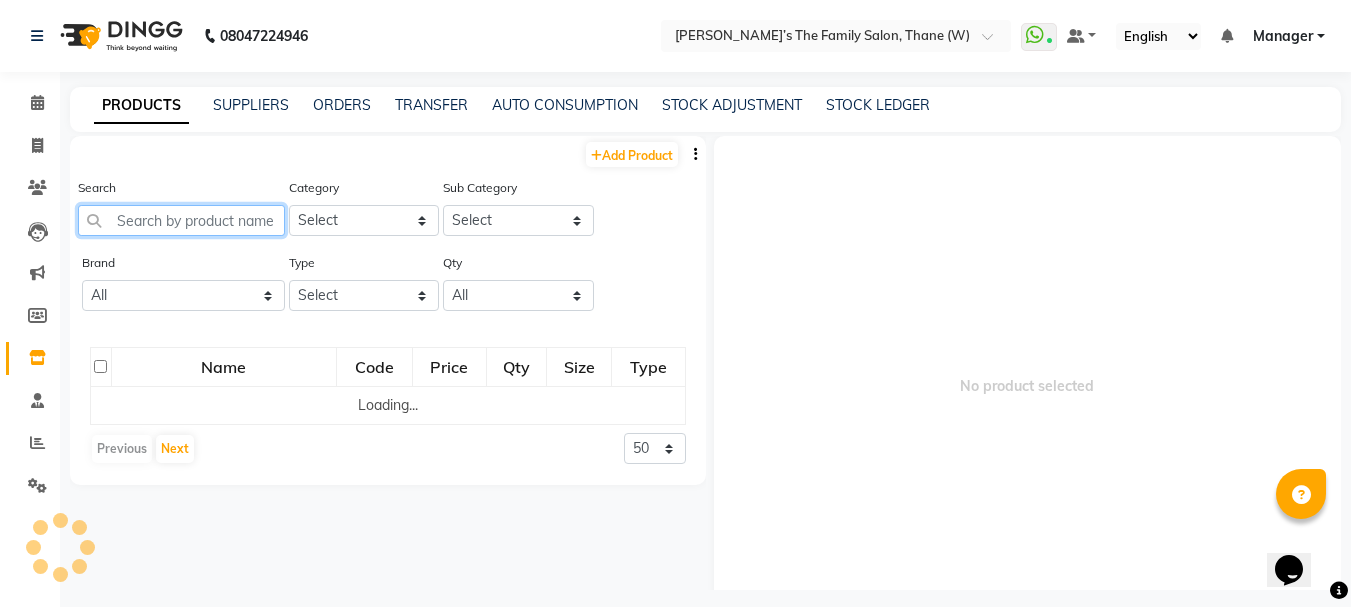 click 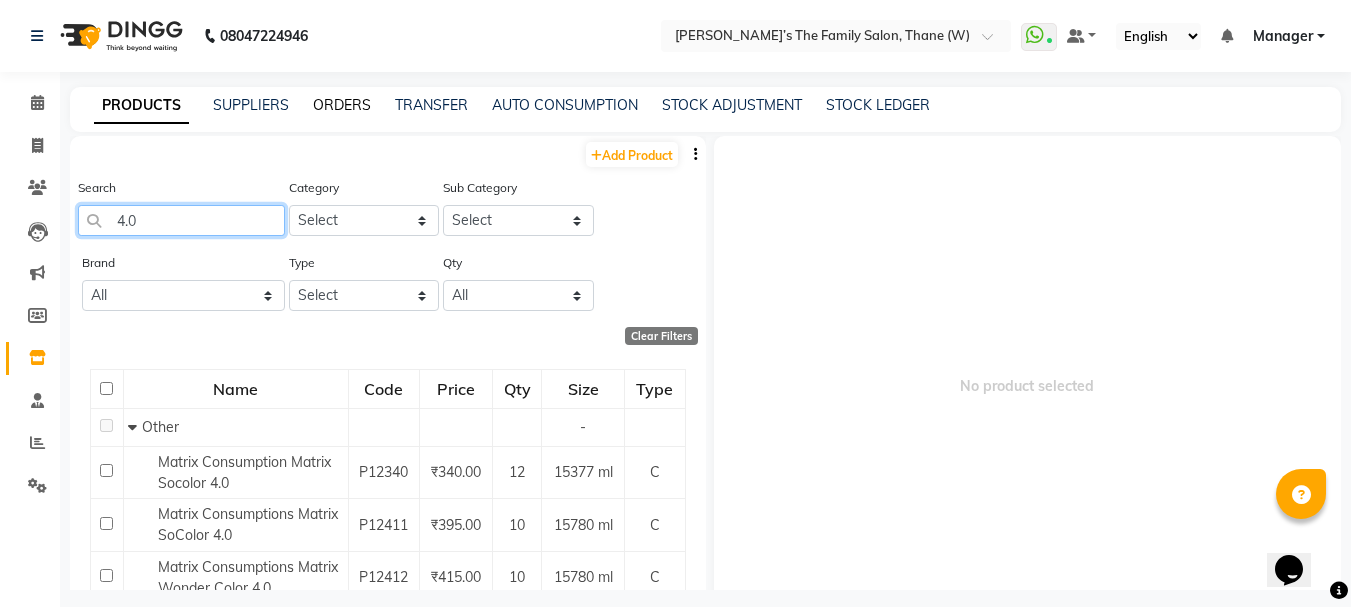 type on "4.0" 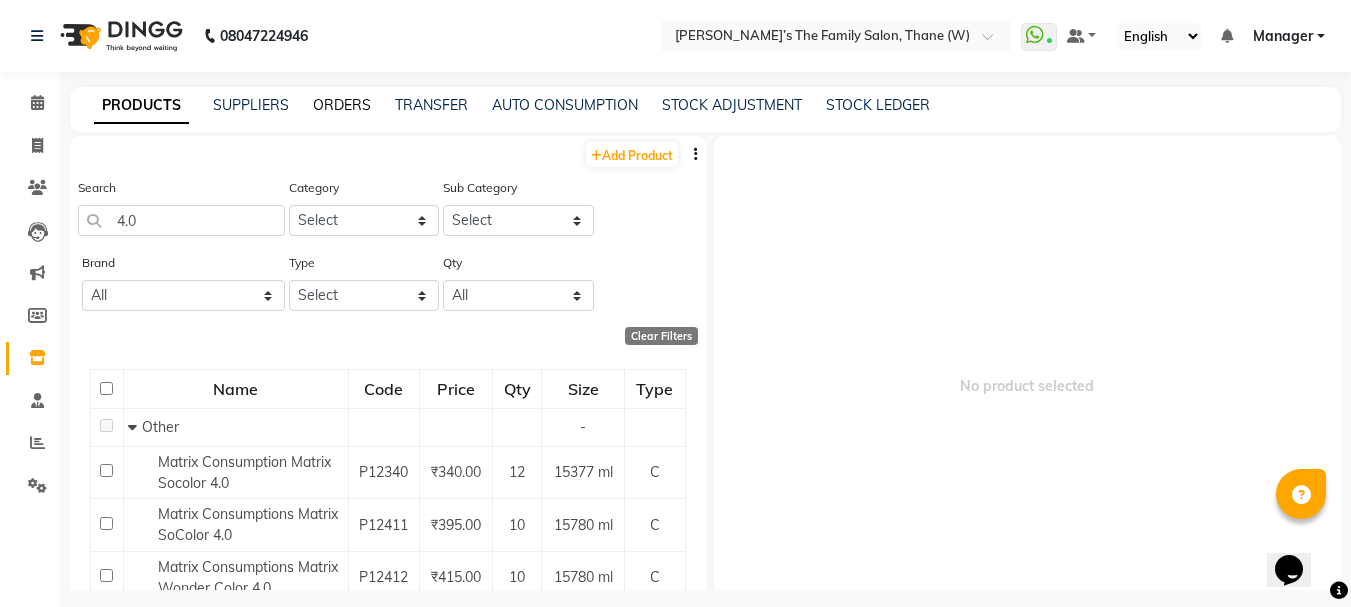 click on "ORDERS" 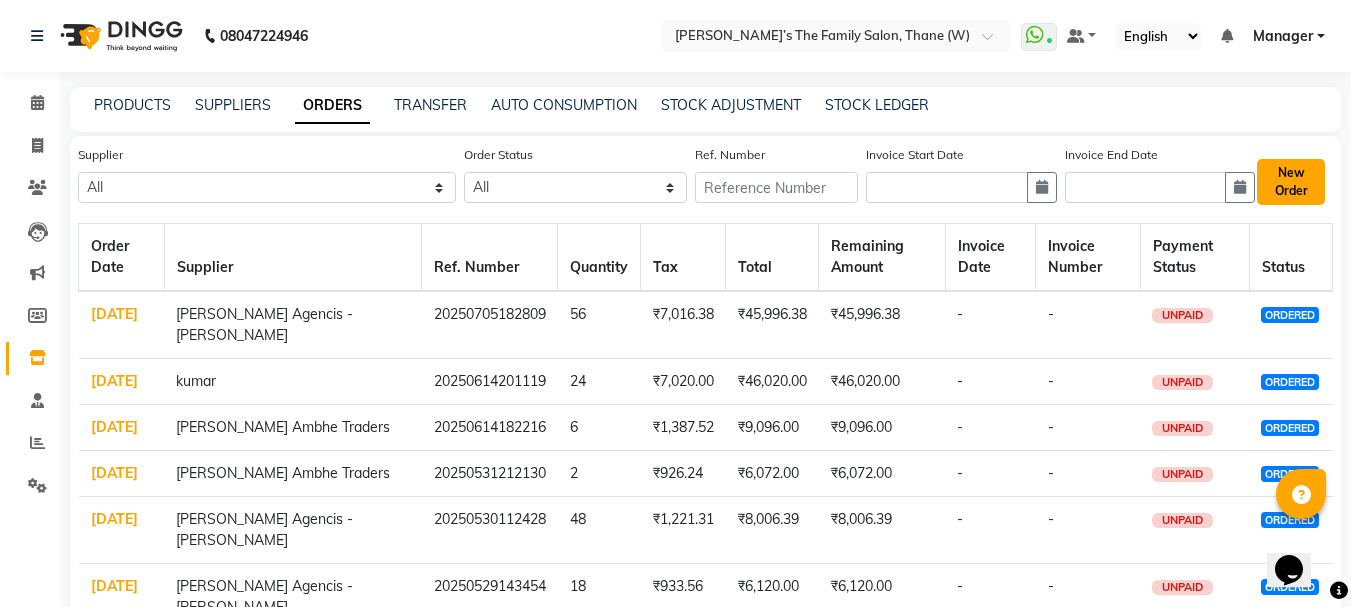 click on "New Order" 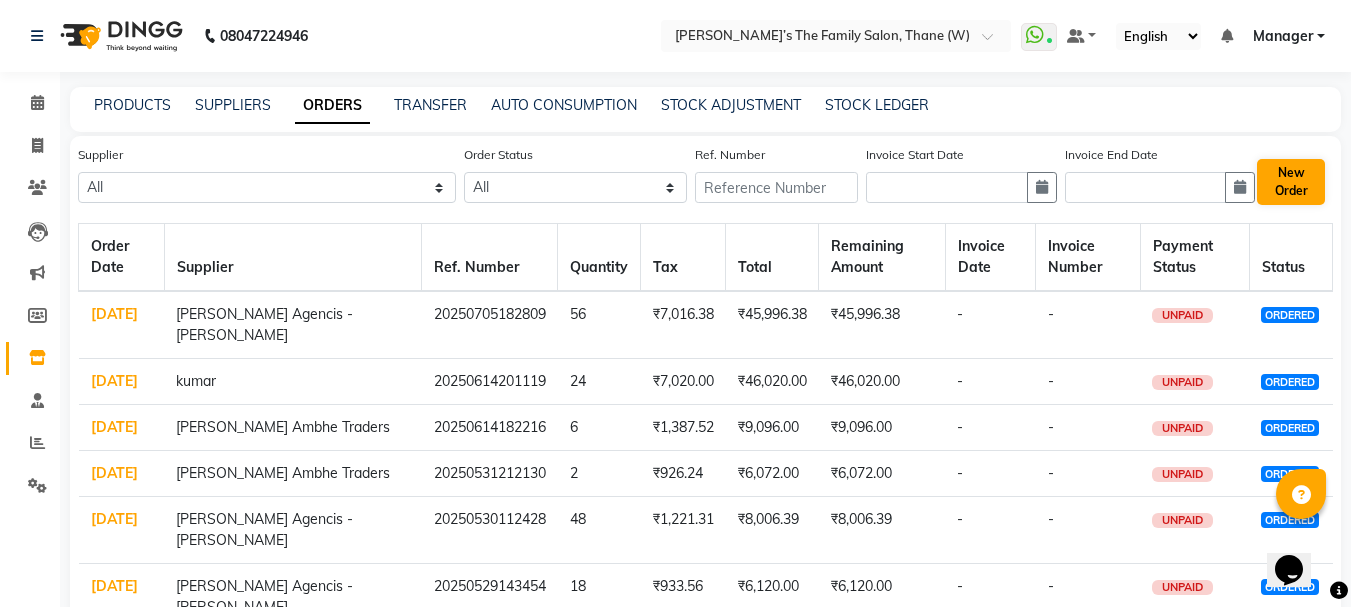 select on "true" 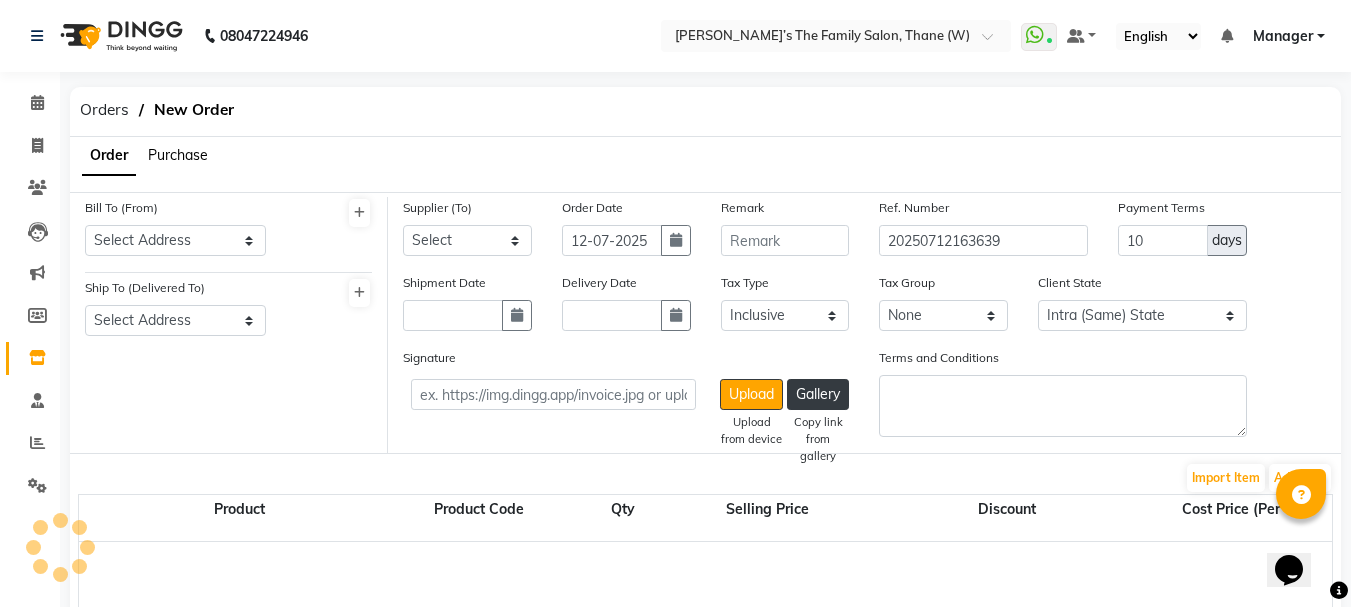 select on "2237" 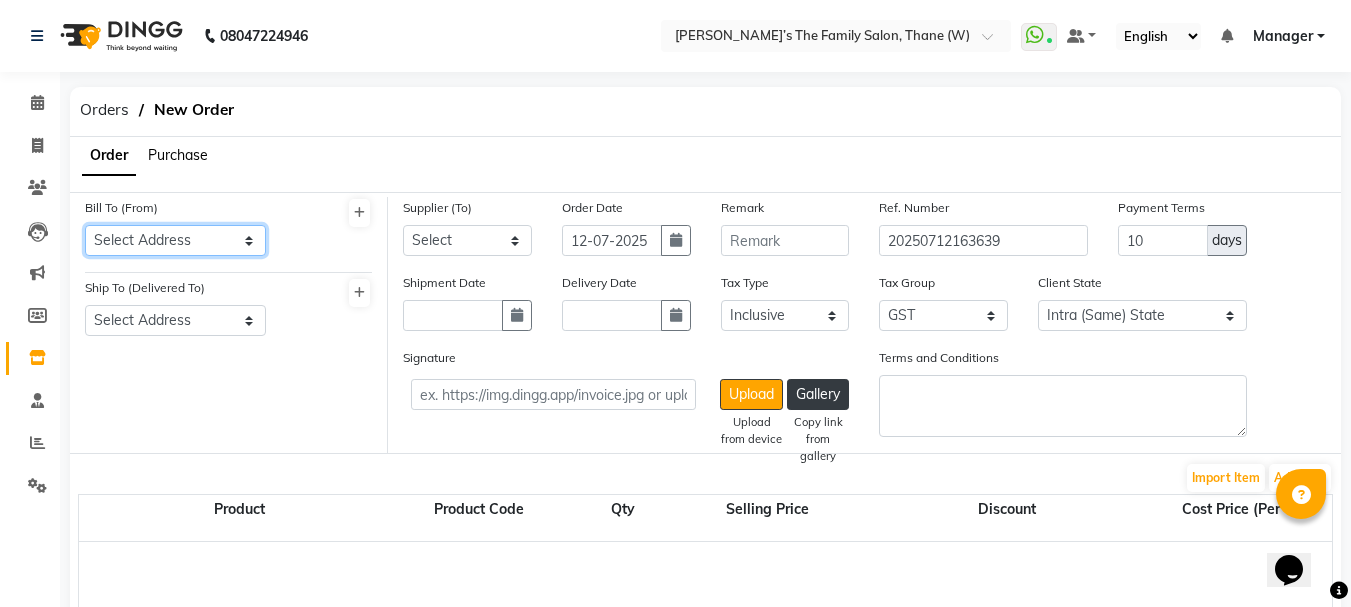 click on "Select Address  shop [GEOGRAPHIC_DATA]" 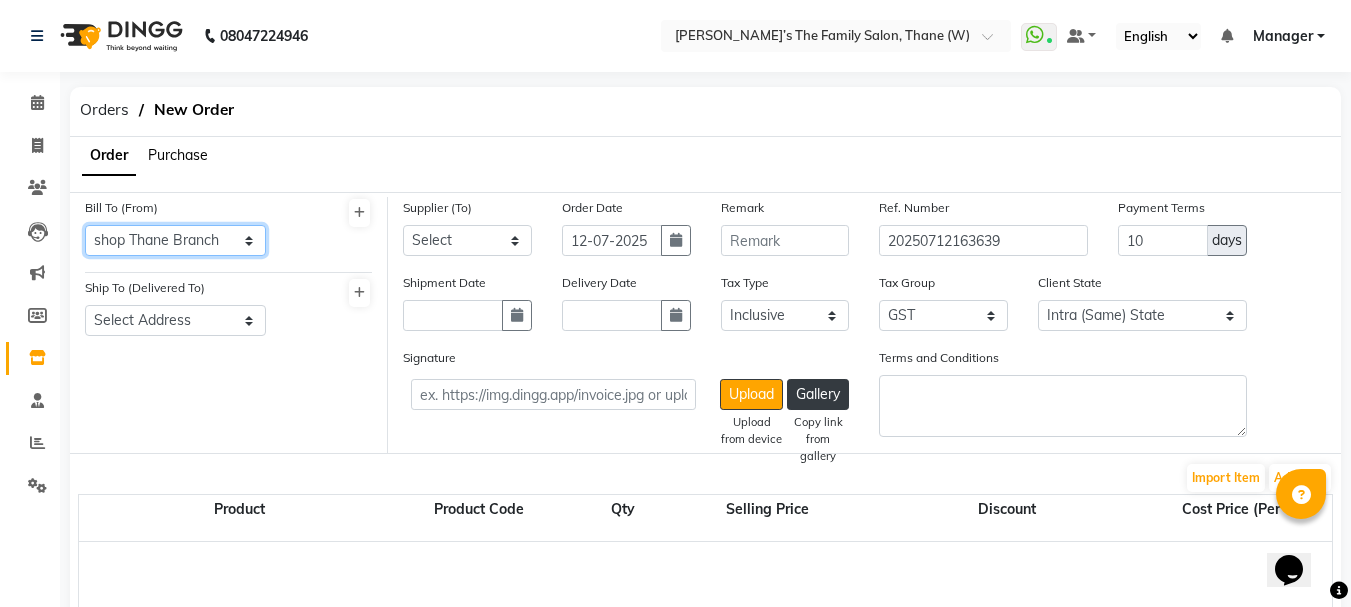 click on "Select Address  shop [GEOGRAPHIC_DATA]" 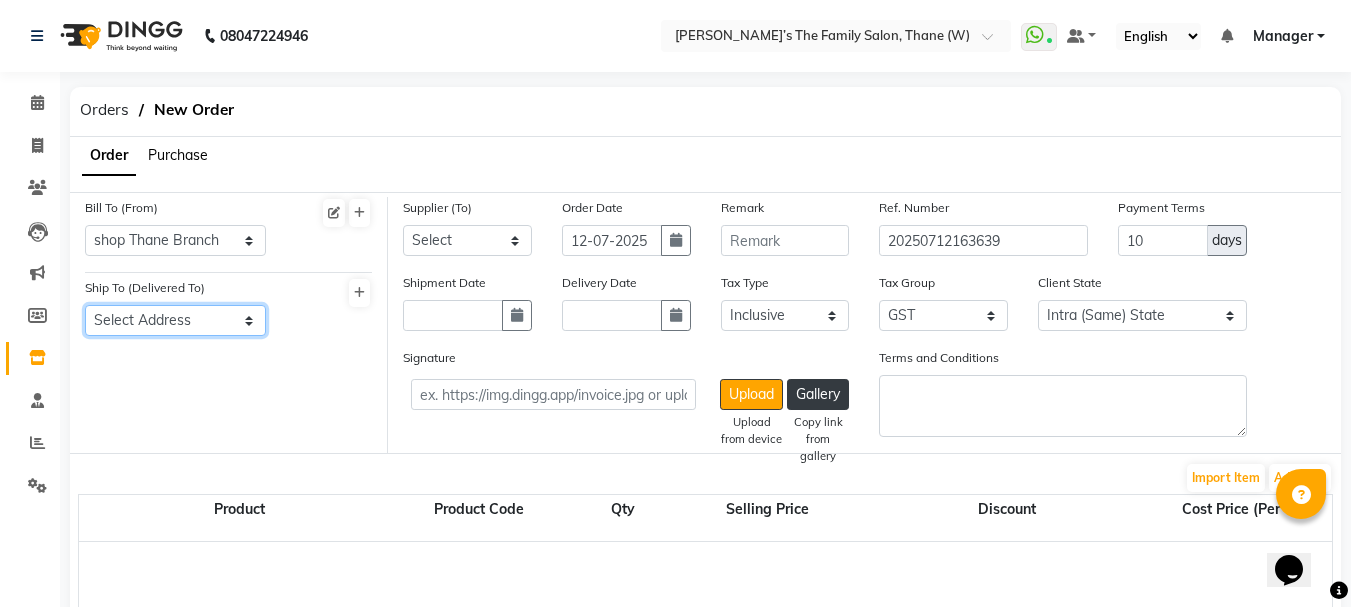 click on "Select Address  Shop Thane Branch" 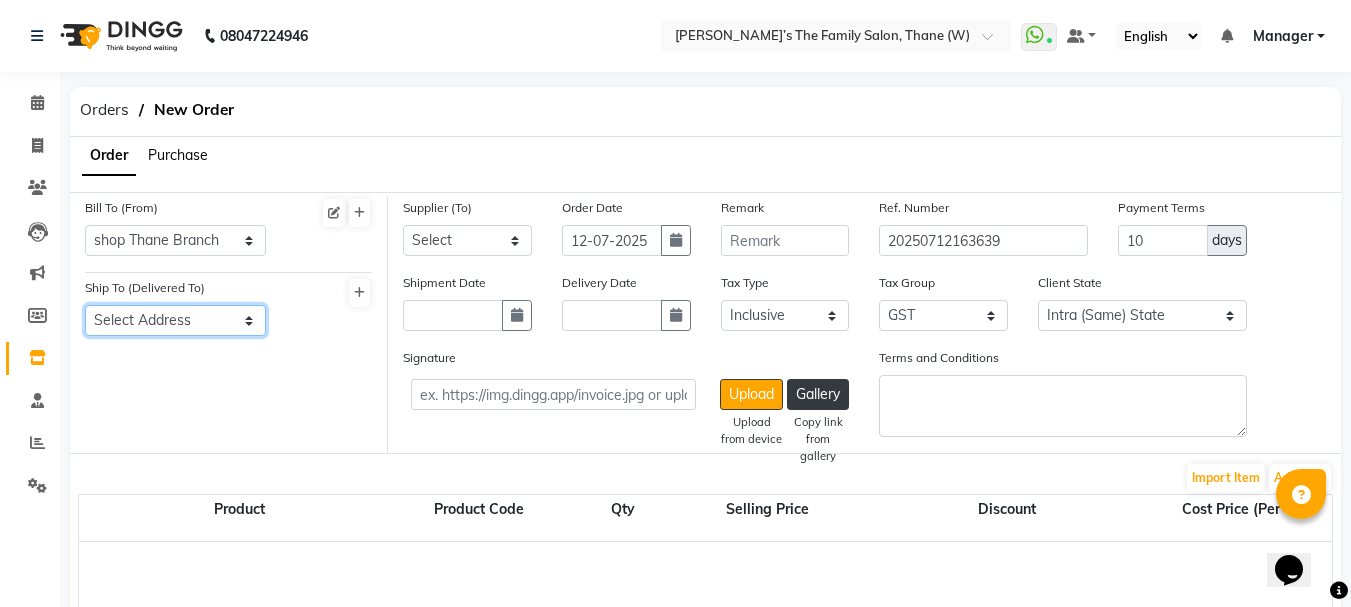 select on "842" 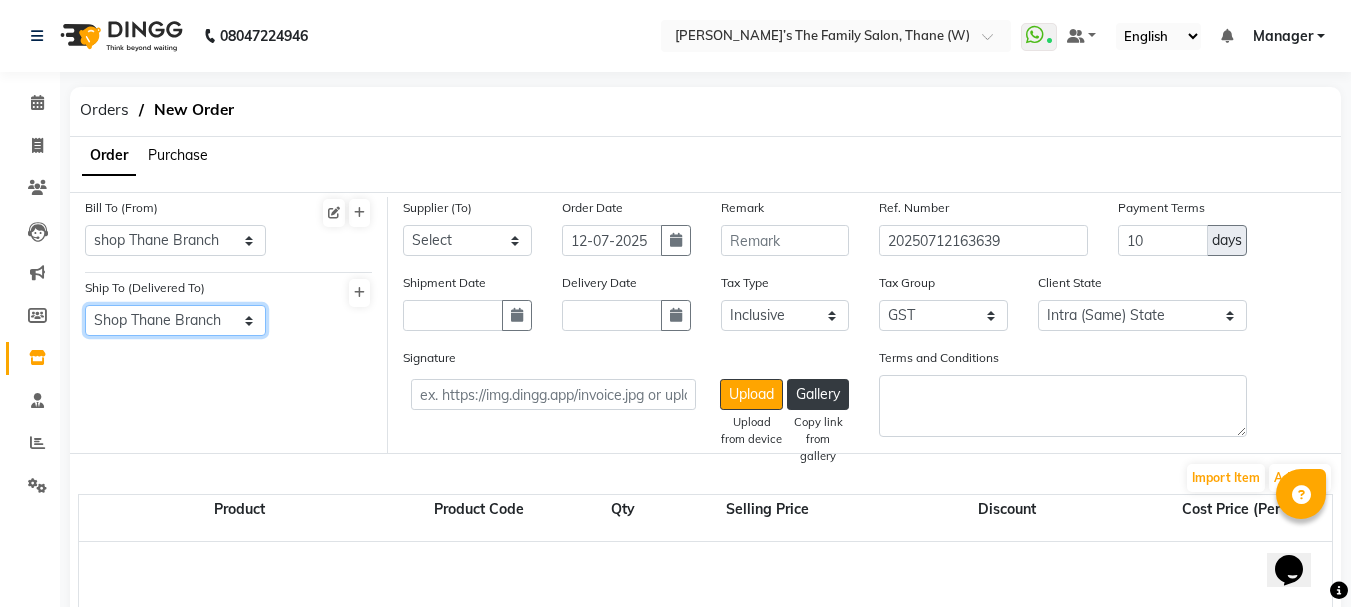 click on "Select Address  Shop Thane Branch" 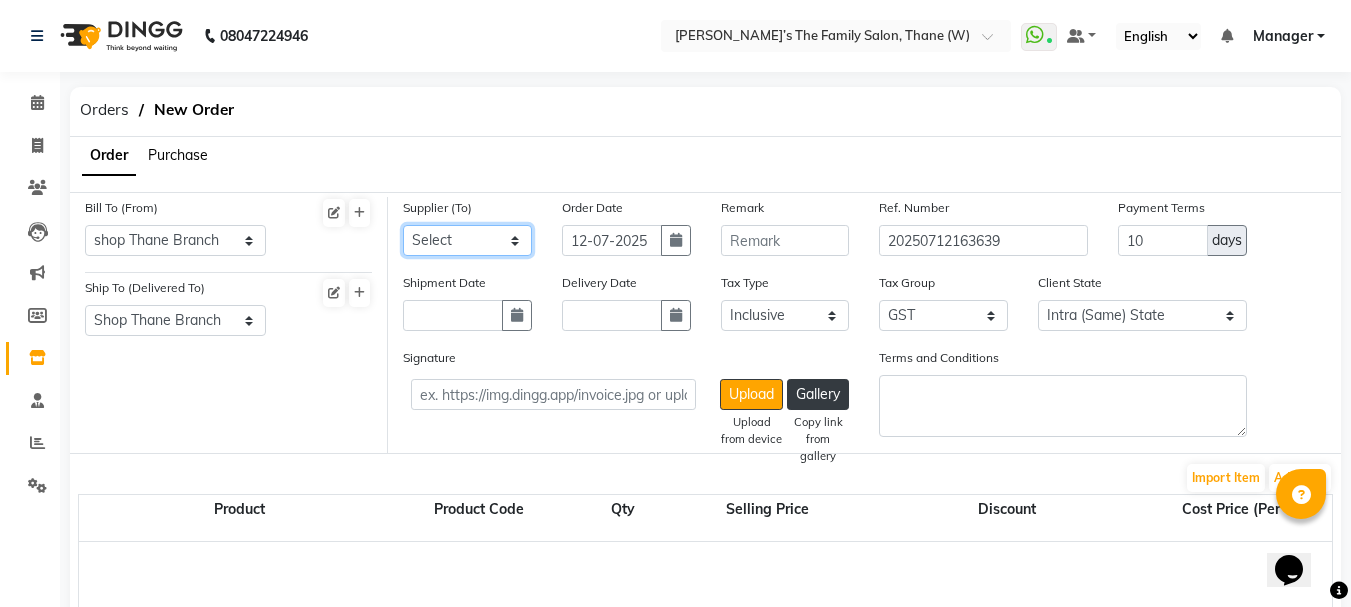 click on "Select Ajit Enterprises - [PERSON_NAME]   Bhai  [PERSON_NAME] Agencis - [PERSON_NAME] ENTERPRISES kanpeki - Paras Distributors Sellwell Corporation - SELLWELL CORPORATION [GEOGRAPHIC_DATA] - [GEOGRAPHIC_DATA] Jai Ambhe - Jai Ambhe Traders" 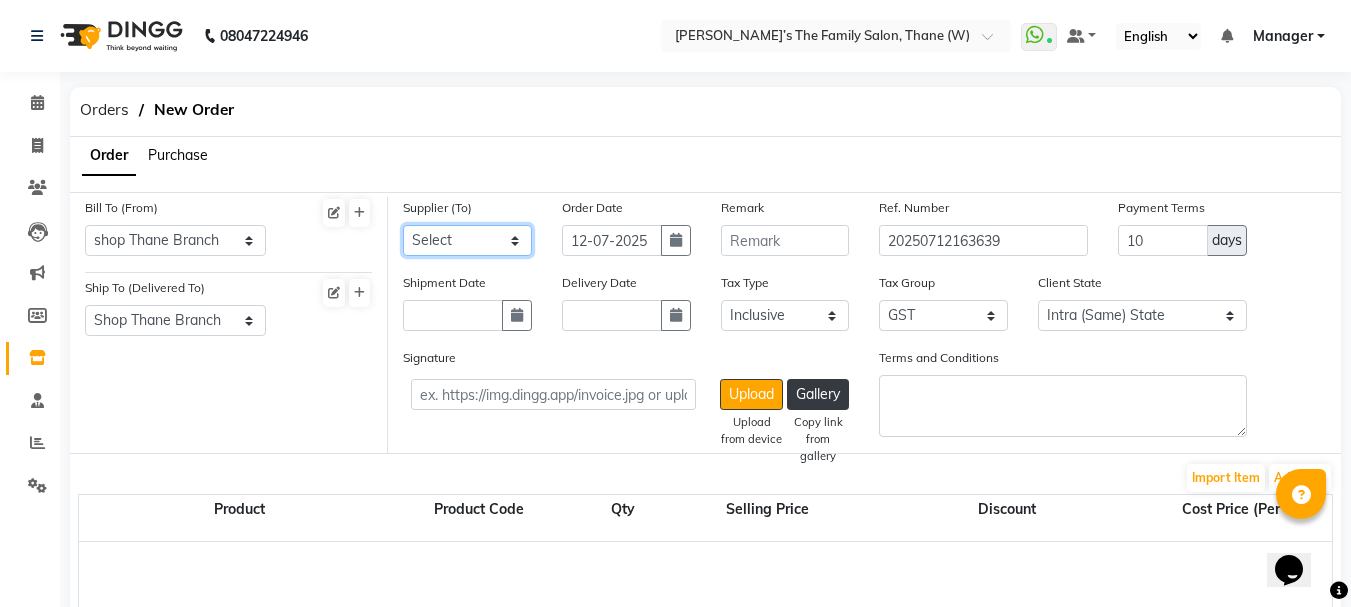 select on "2033" 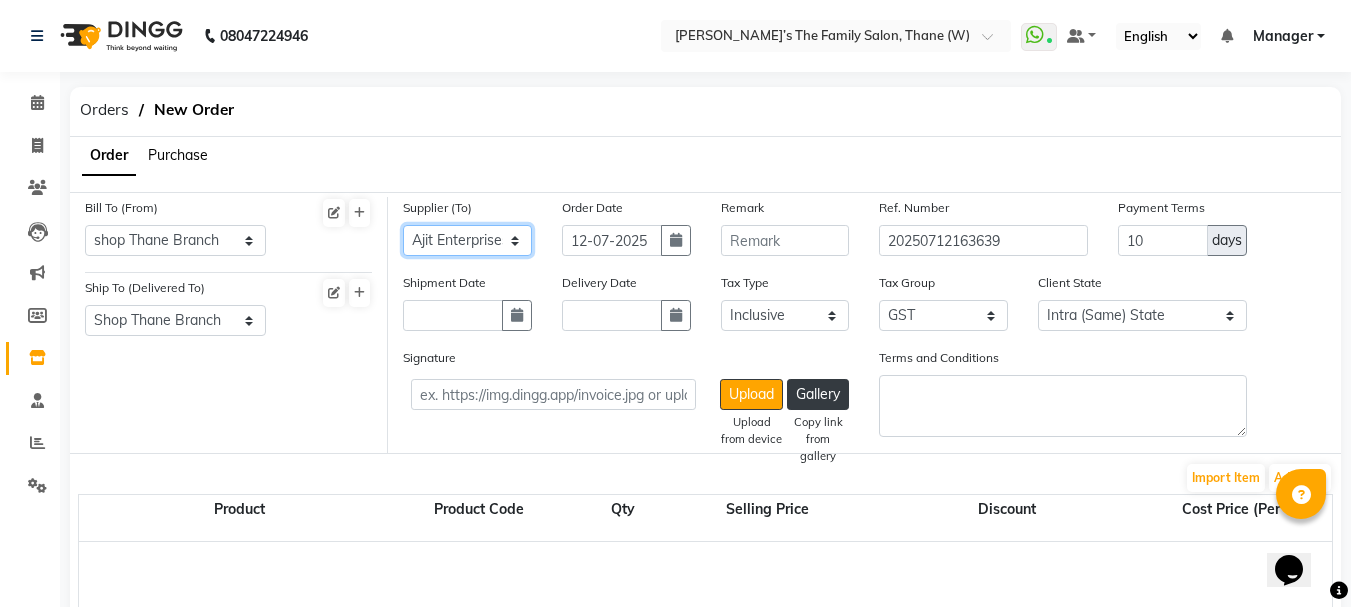 click on "Select Ajit Enterprises - [PERSON_NAME]   Bhai  [PERSON_NAME] Agencis - [PERSON_NAME] ENTERPRISES kanpeki - Paras Distributors Sellwell Corporation - SELLWELL CORPORATION [GEOGRAPHIC_DATA] - [GEOGRAPHIC_DATA] Jai Ambhe - Jai Ambhe Traders" 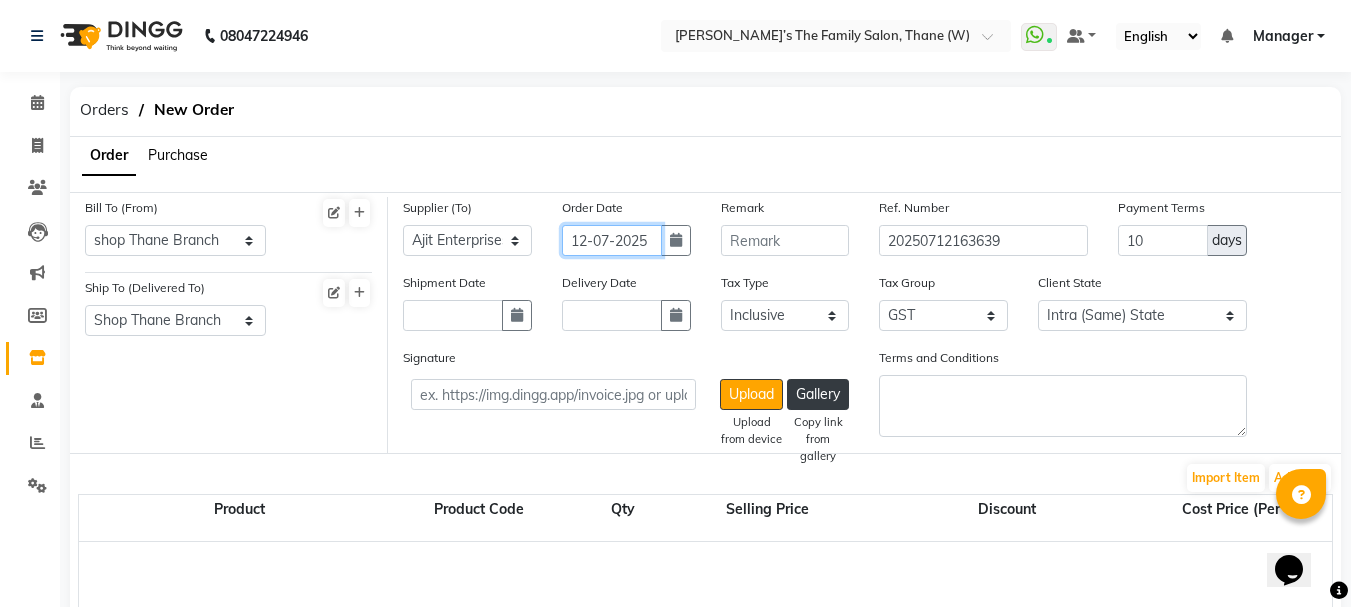 click on "12-07-2025" 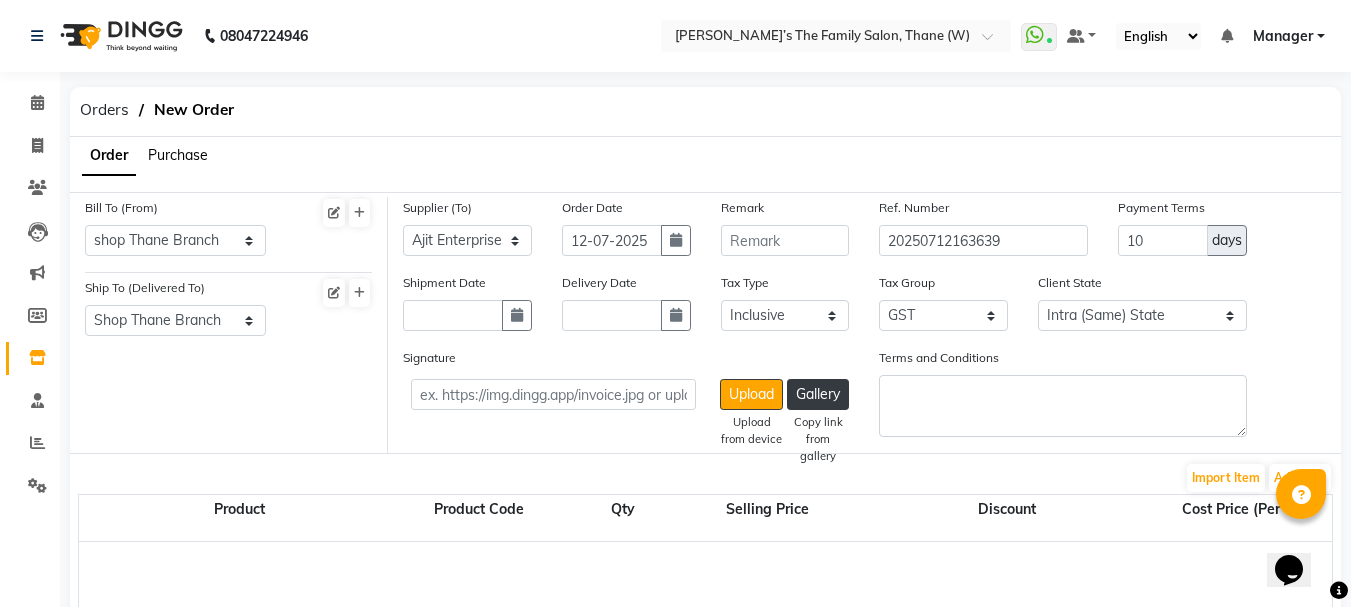 select on "7" 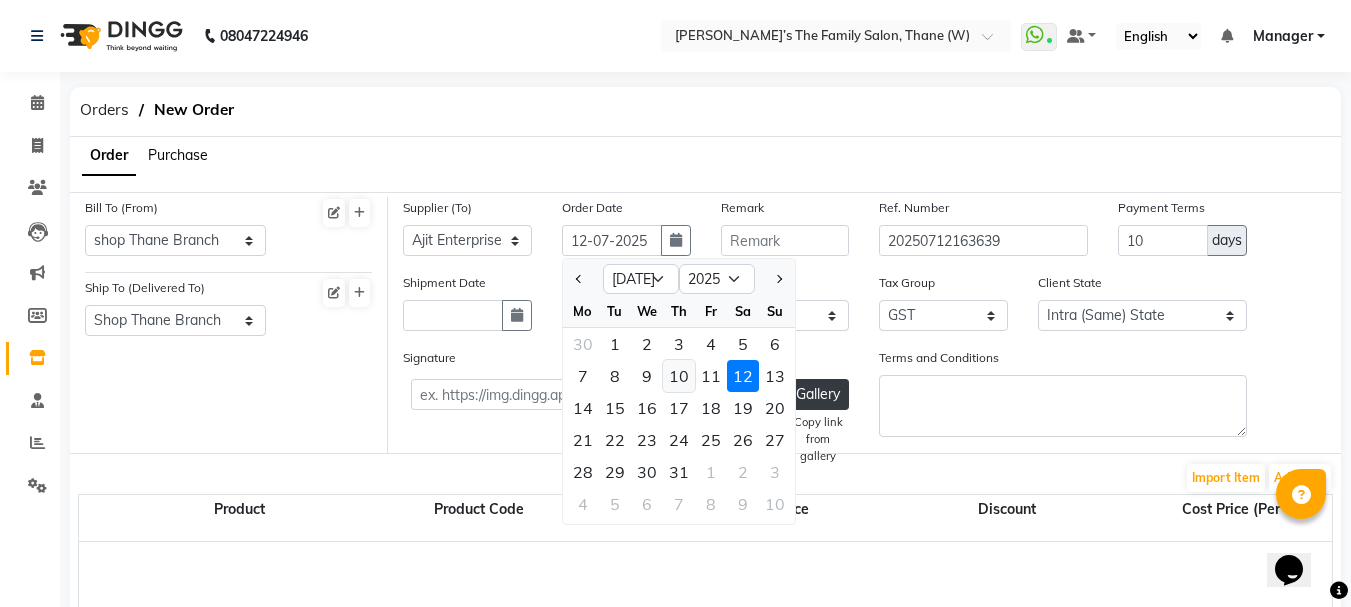 click on "10" 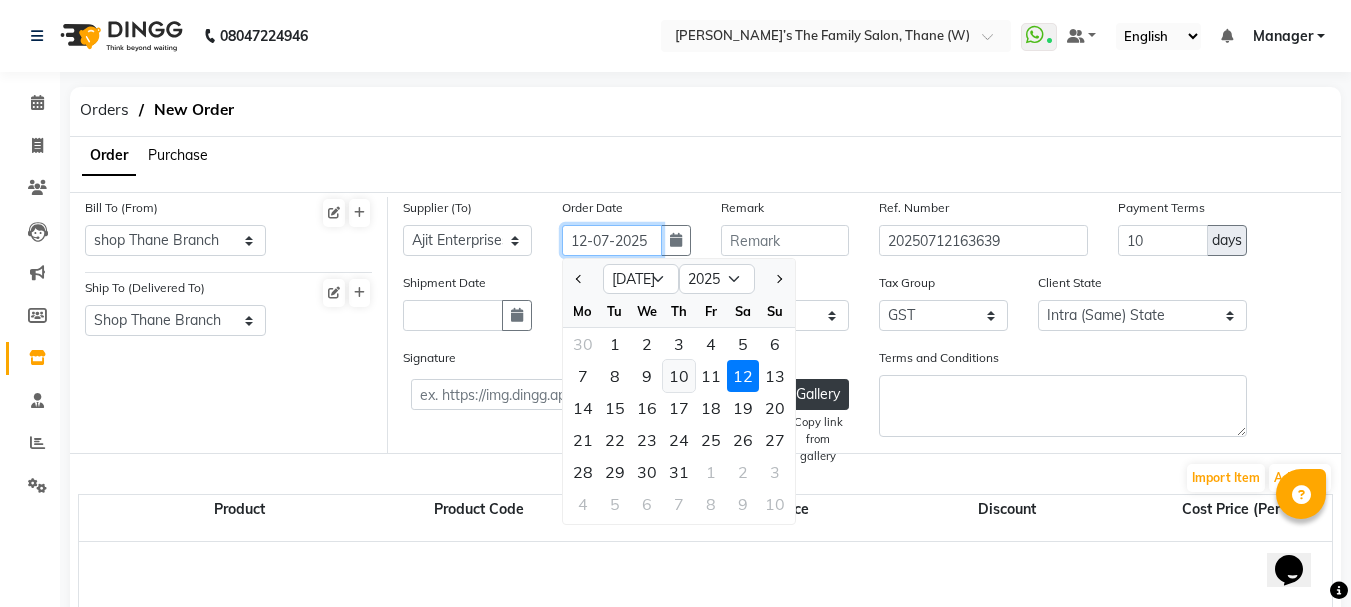 type on "[DATE]" 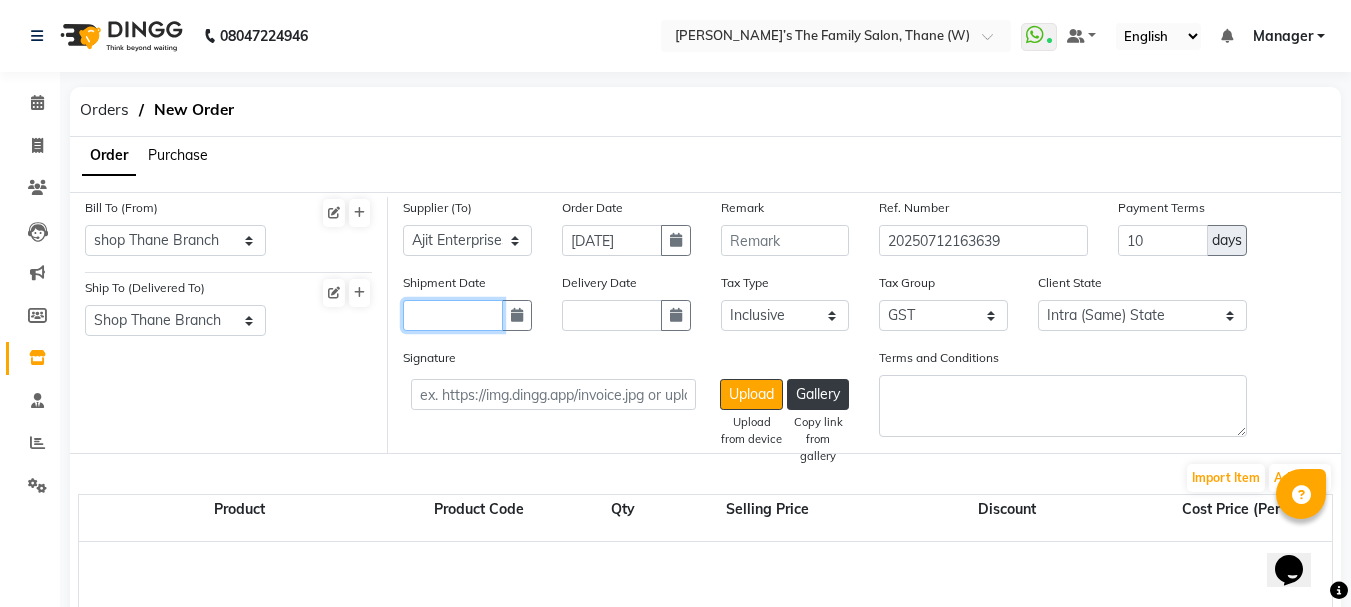 click 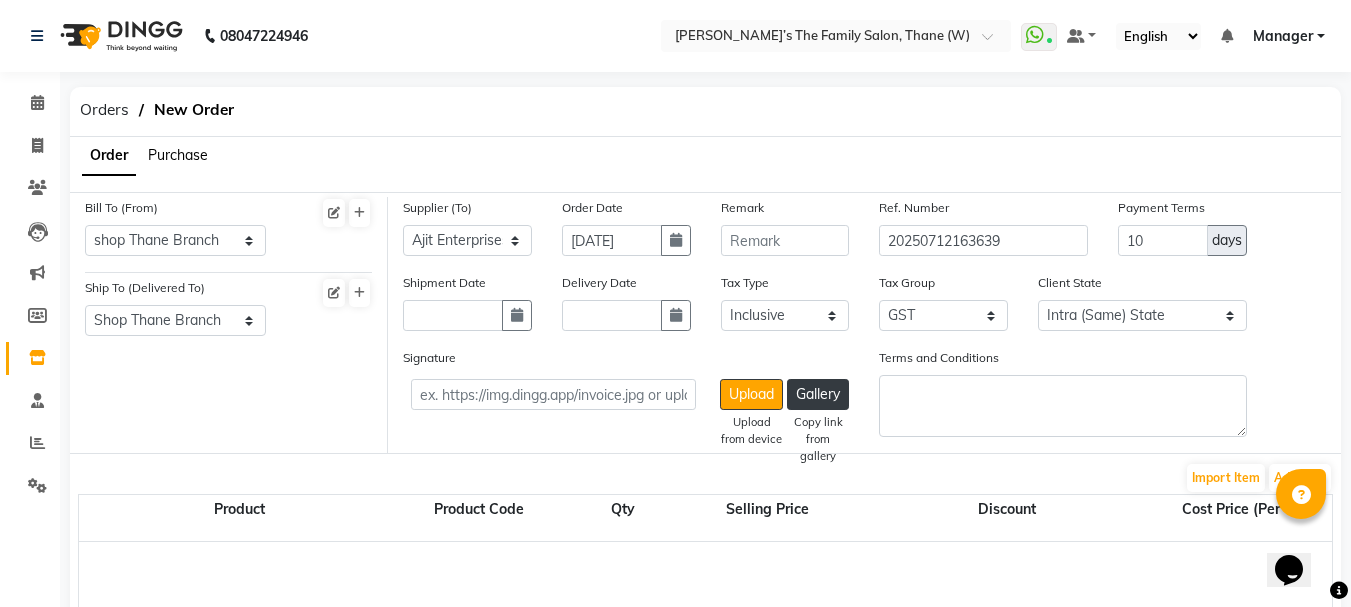select on "7" 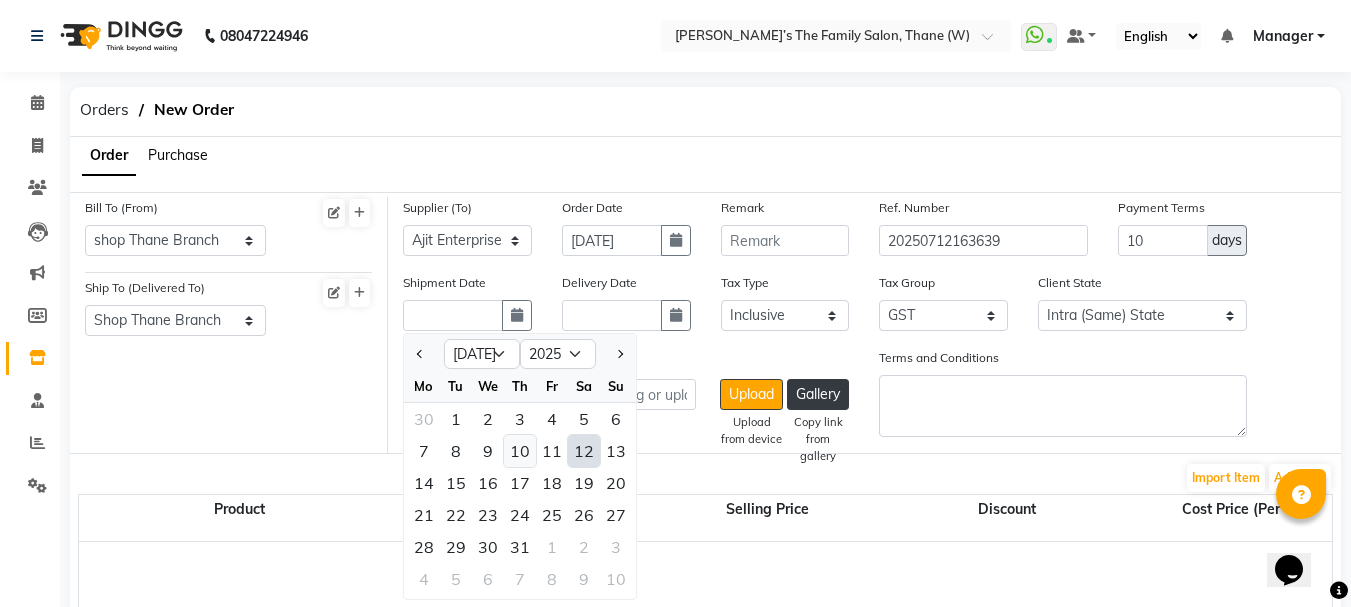click on "10" 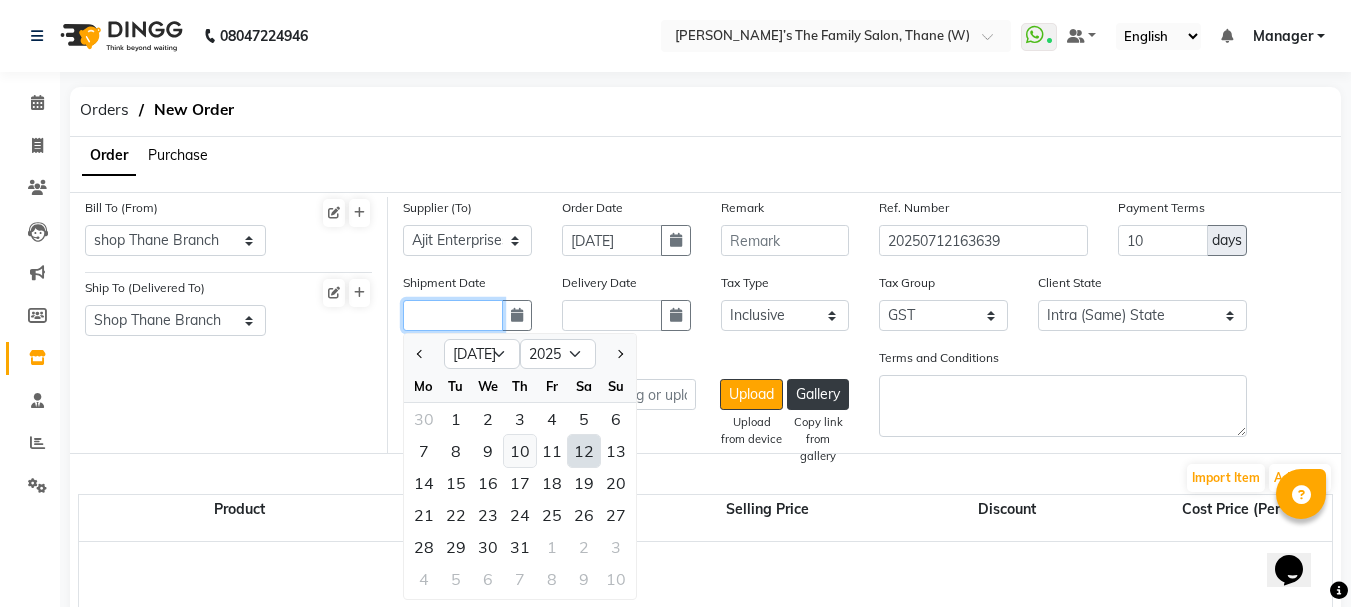 type on "[DATE]" 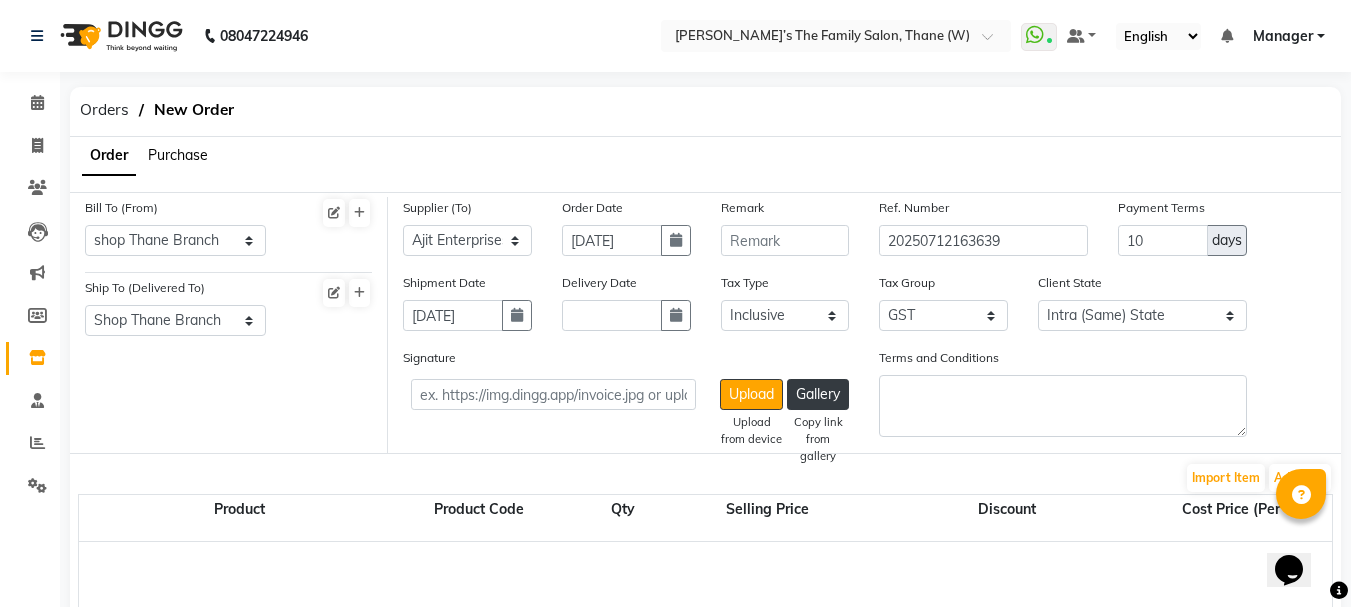 click on "Delivery Date" 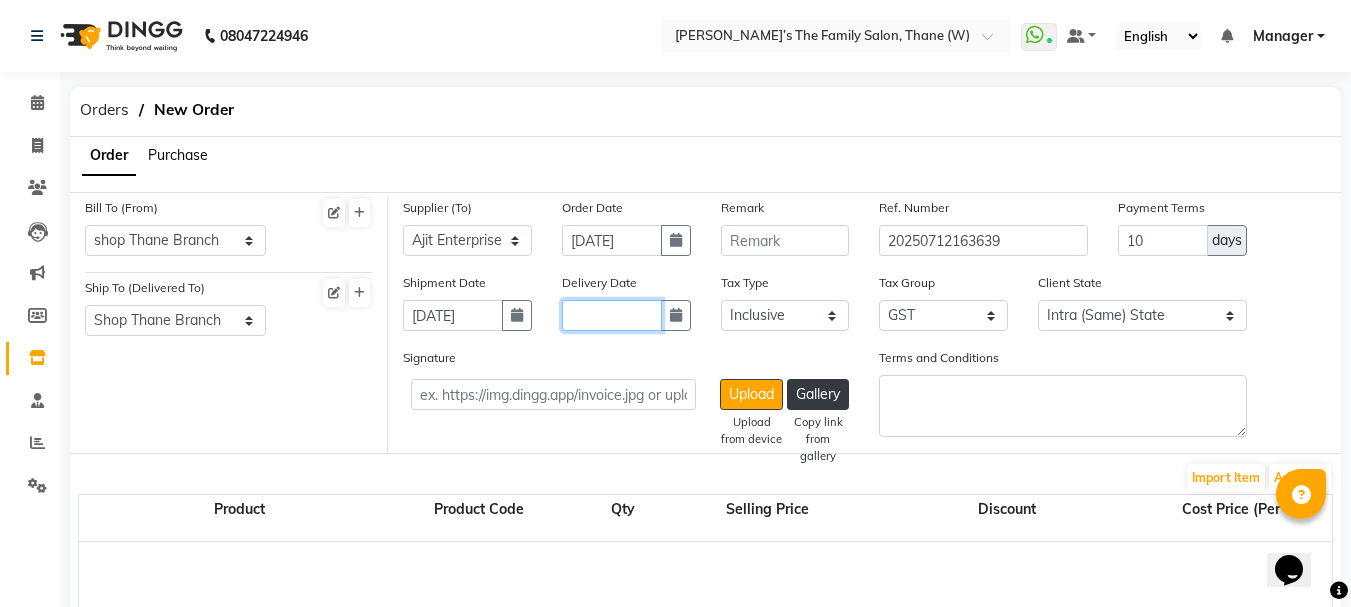 click 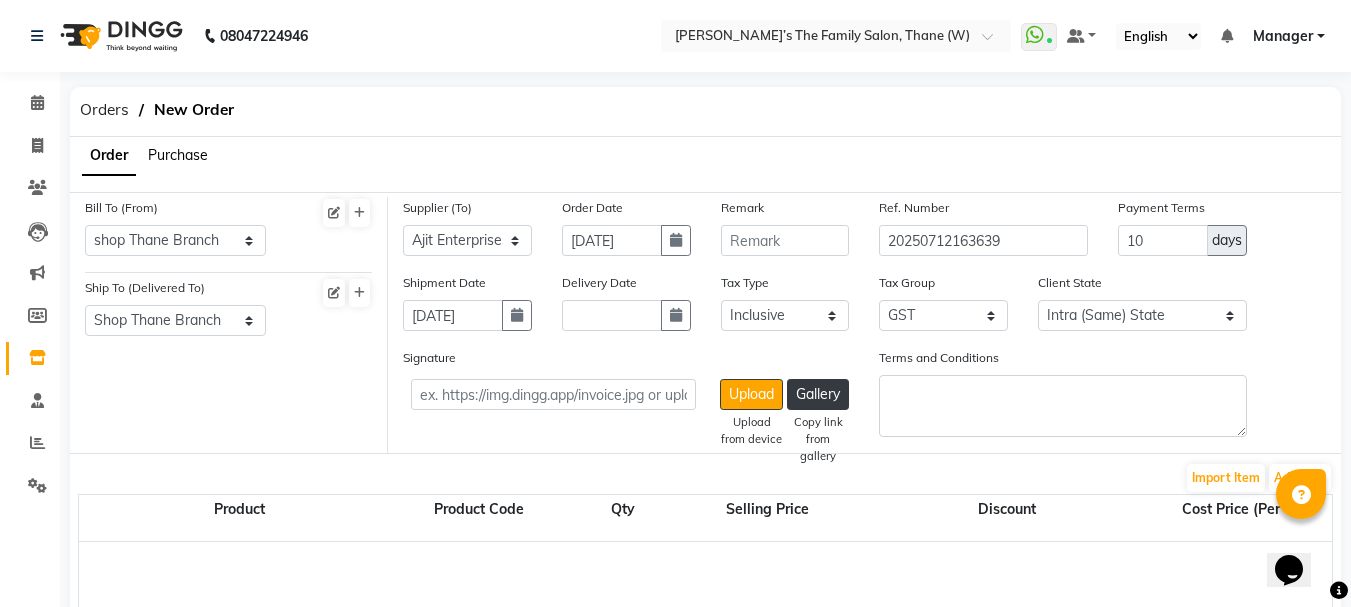 select on "7" 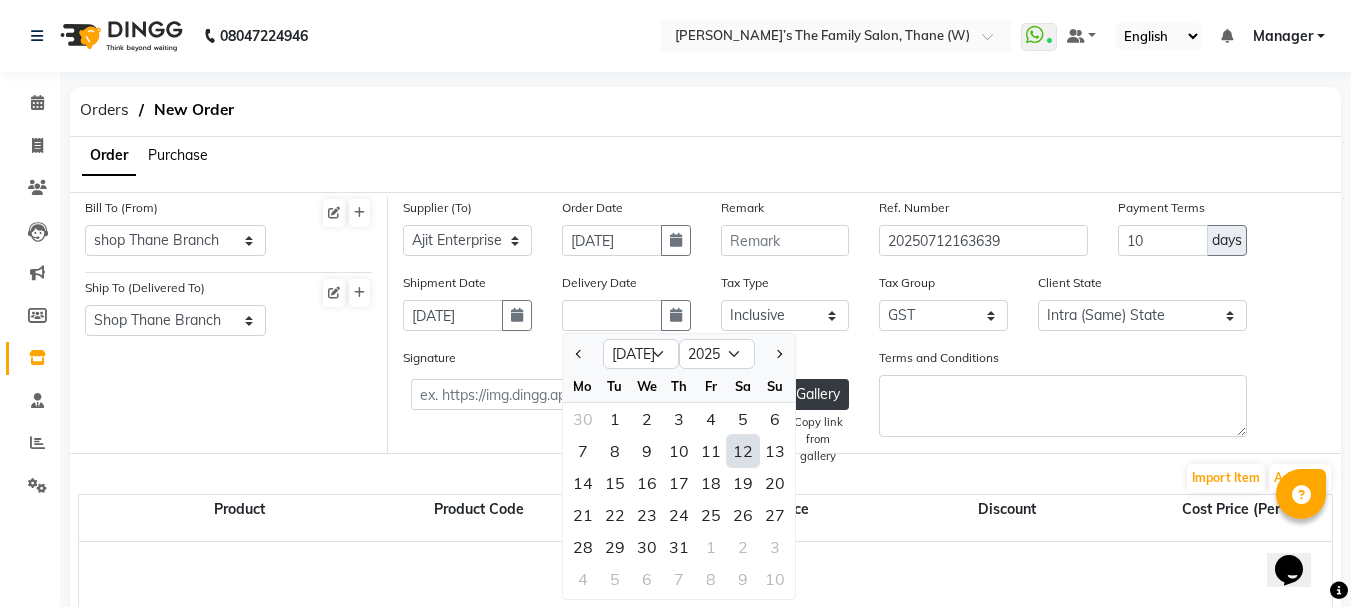 click on "12" 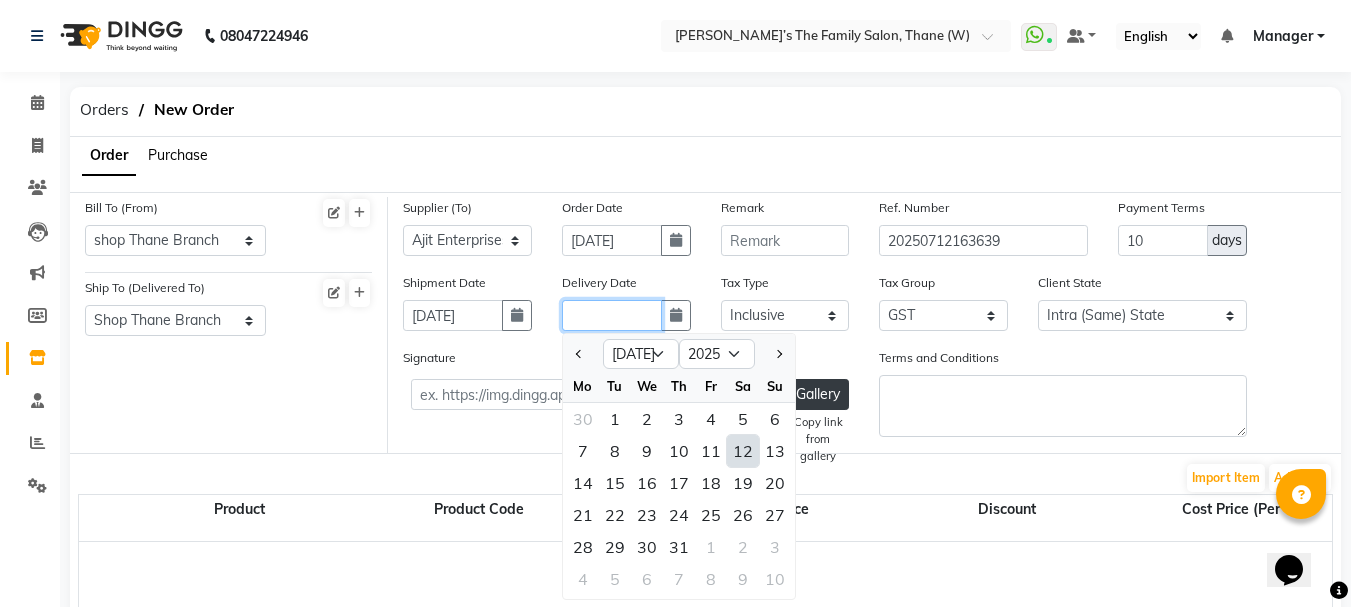 type on "12-07-2025" 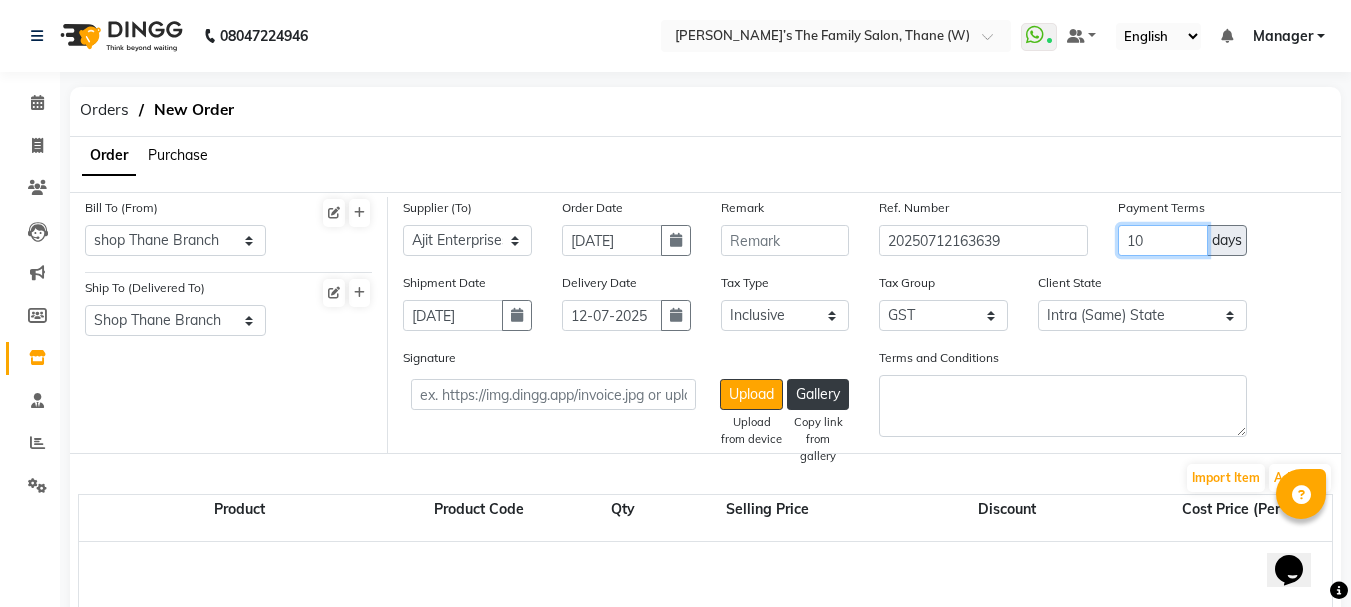 click on "10" 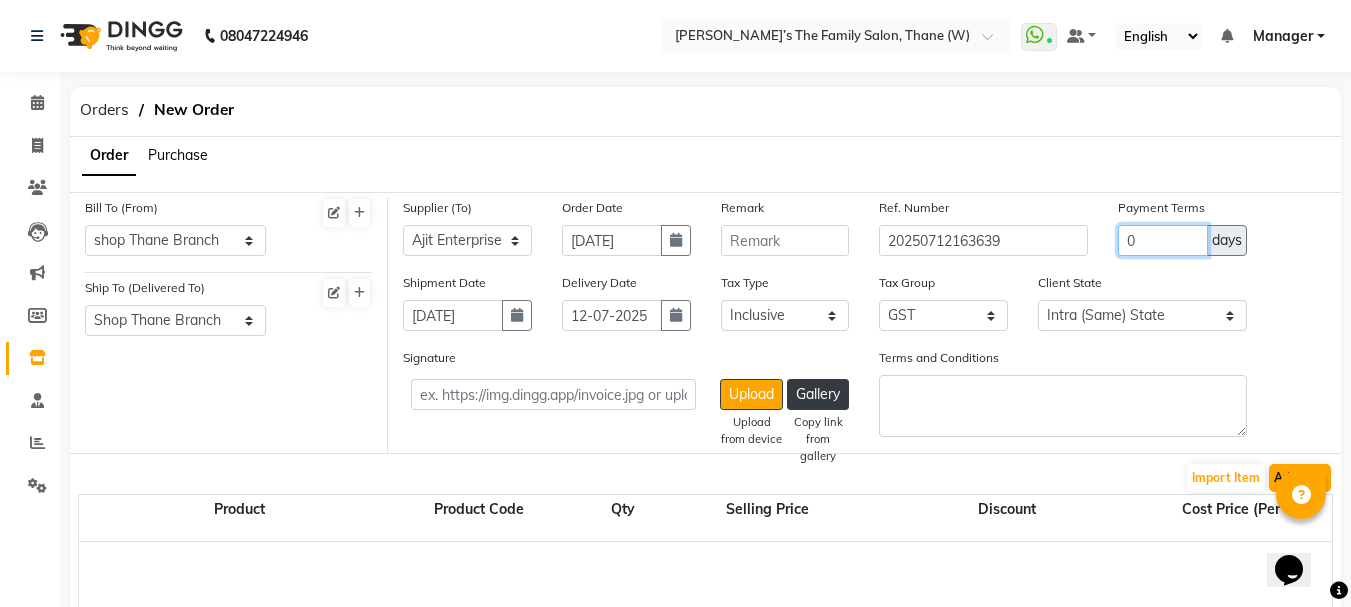 type on "0" 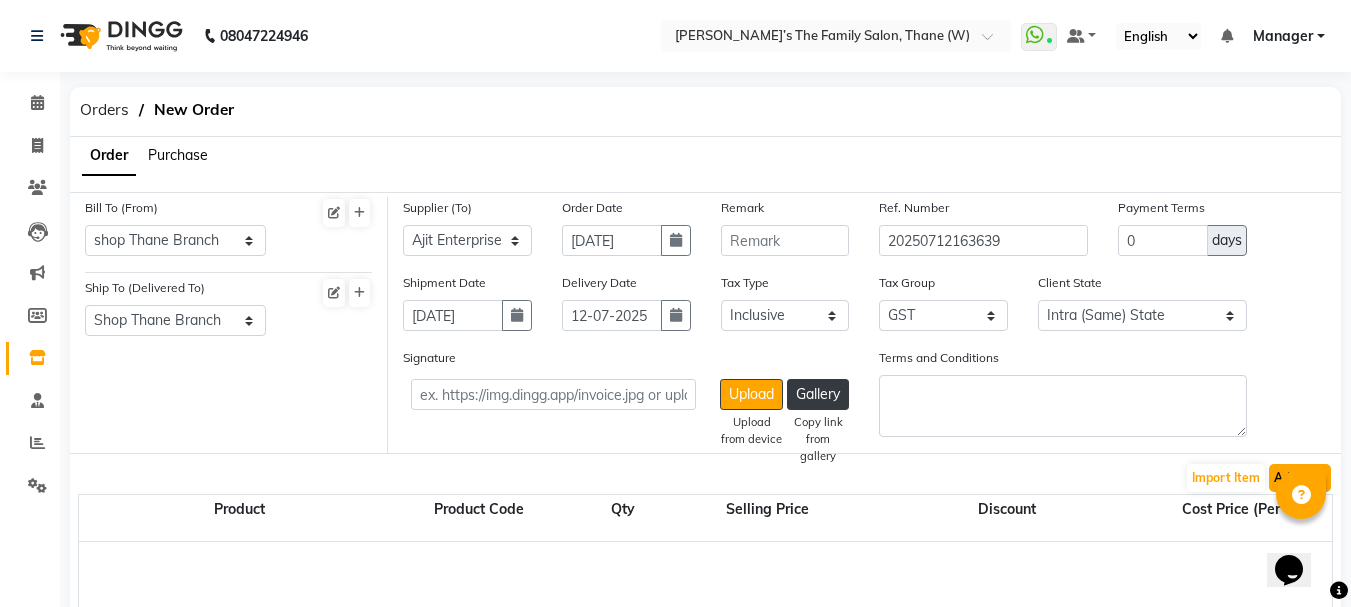 click on "Add Item" 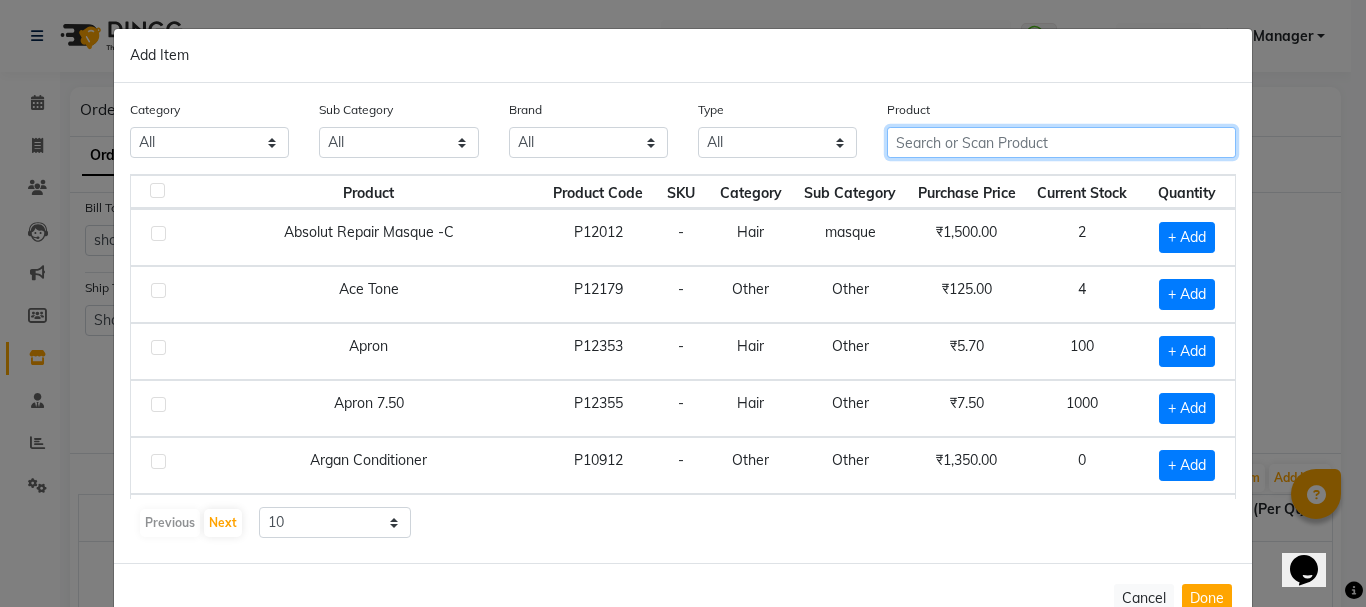click 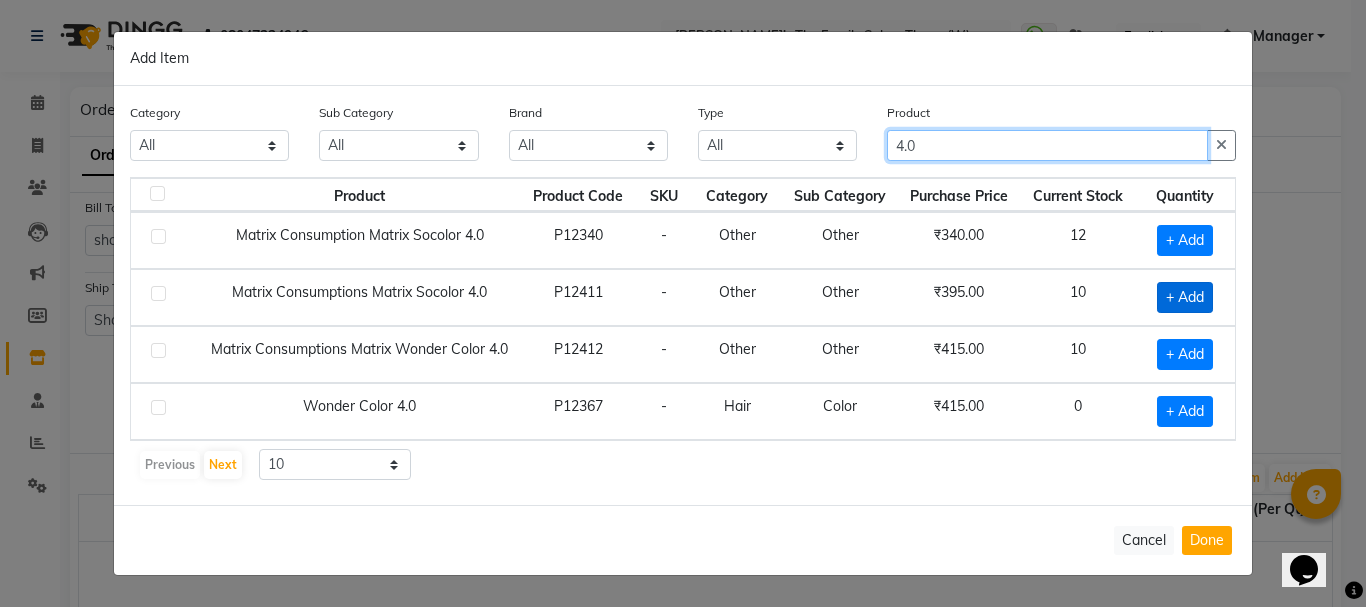 type on "4.0" 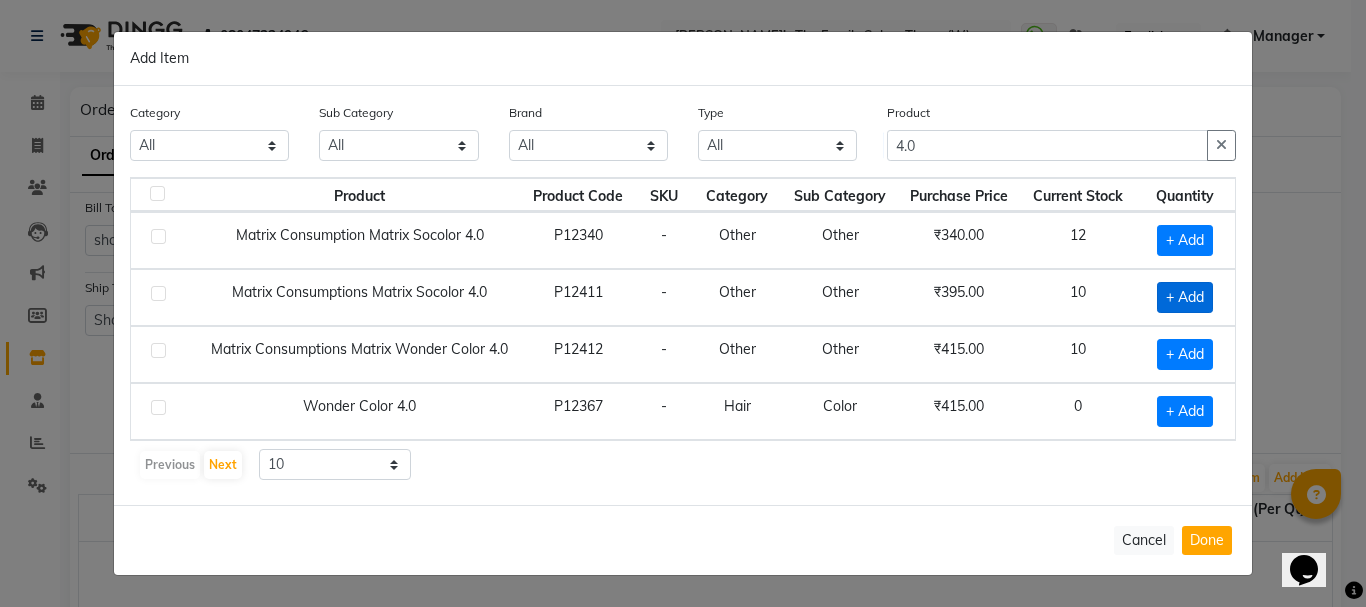 click on "+ Add" 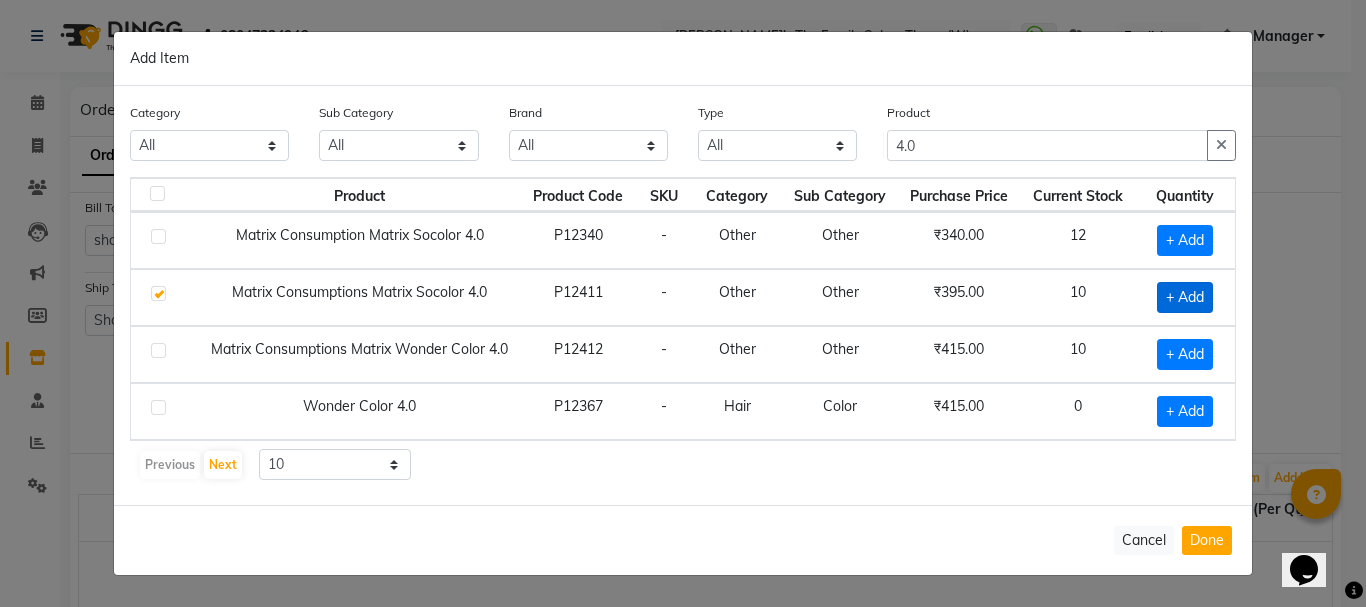 checkbox on "true" 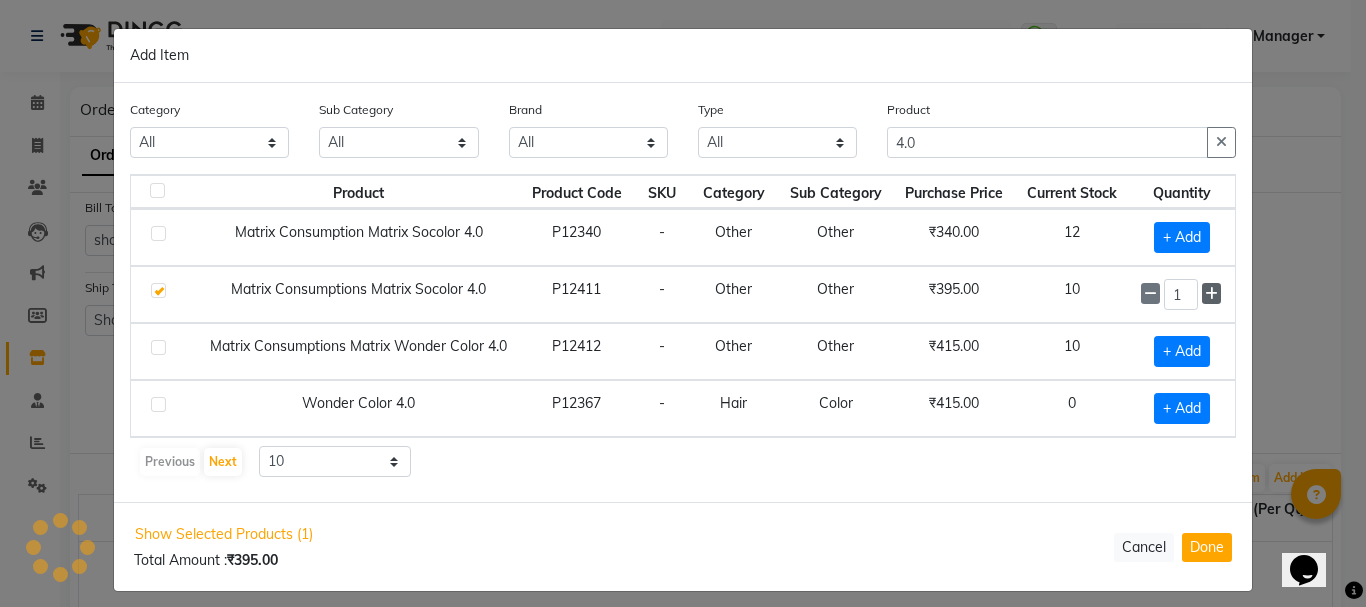 click 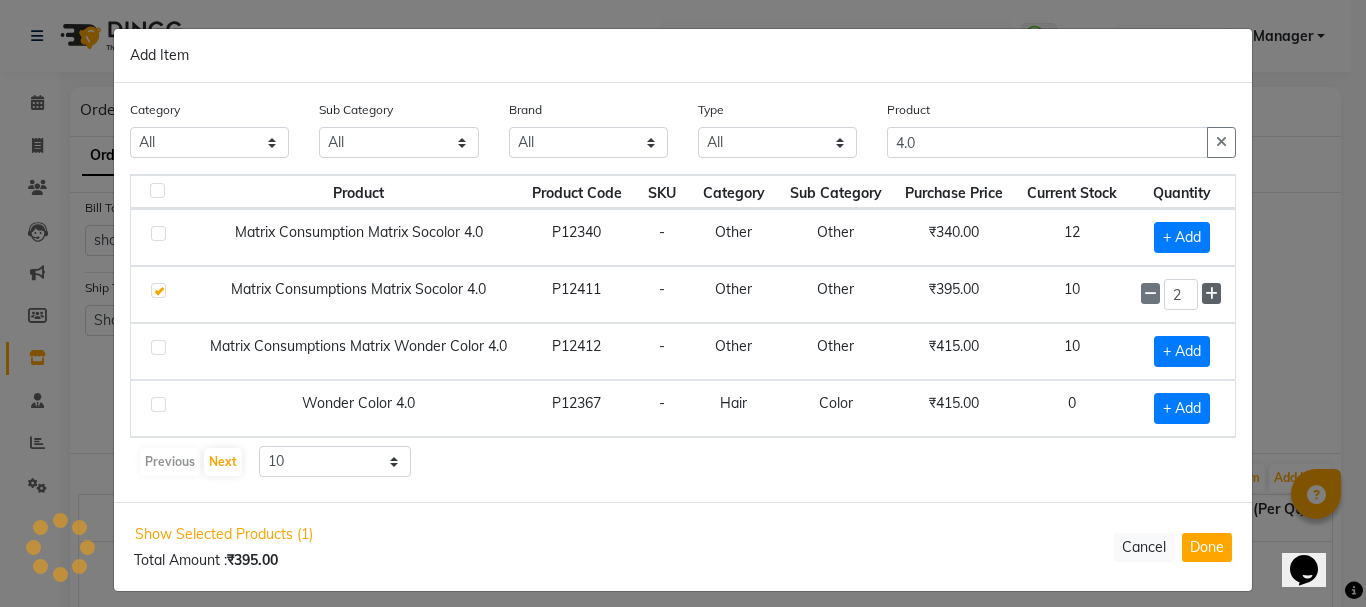 click 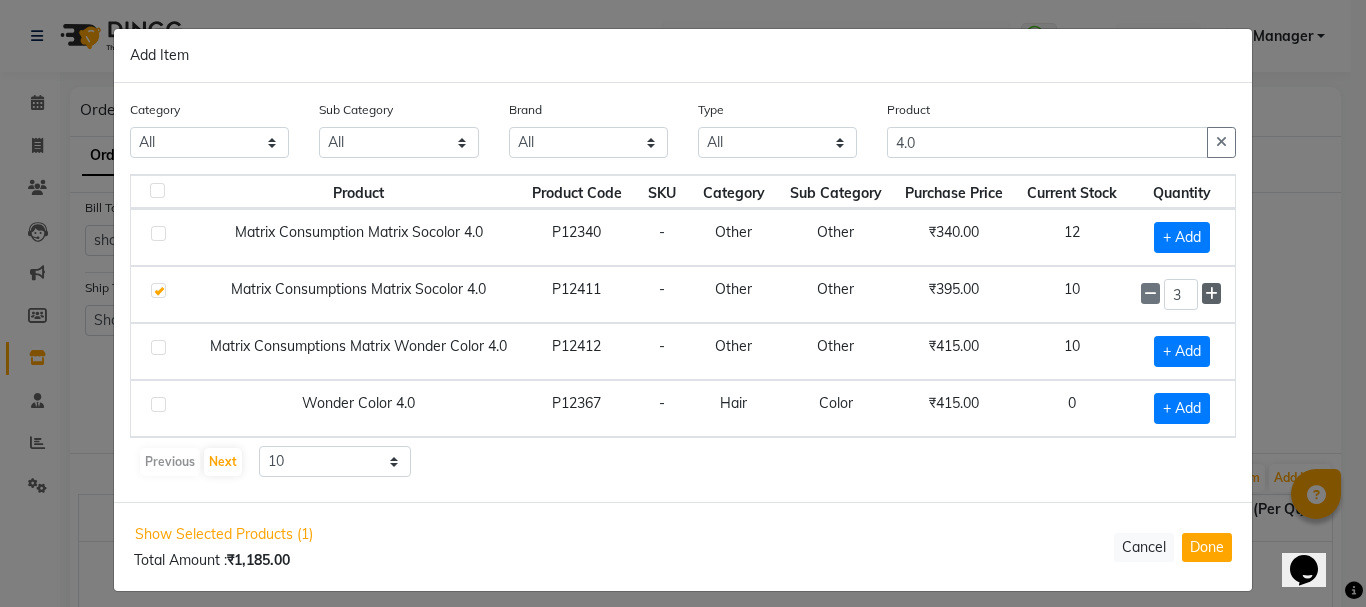 click 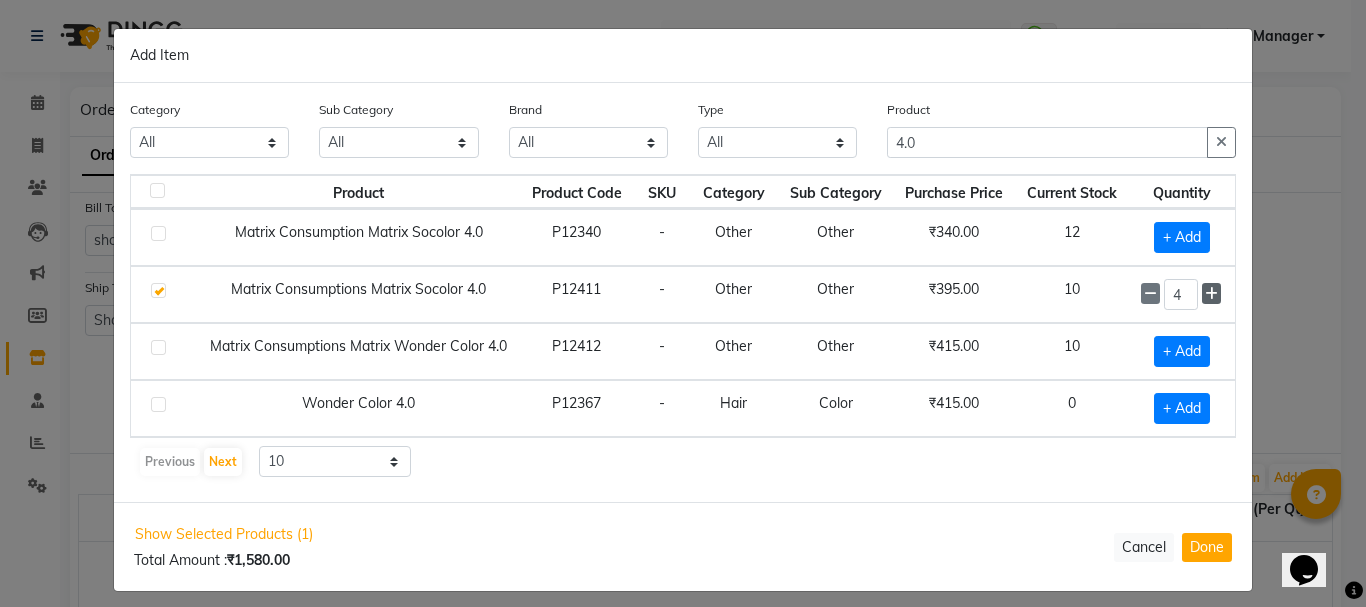click 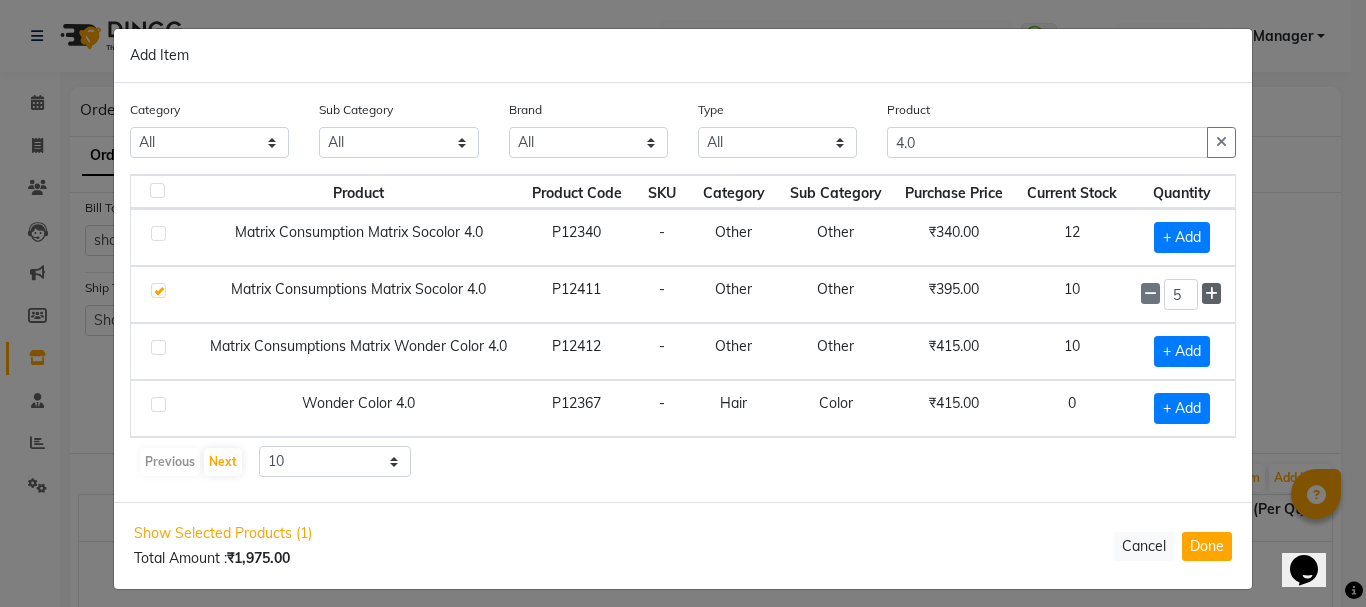 click 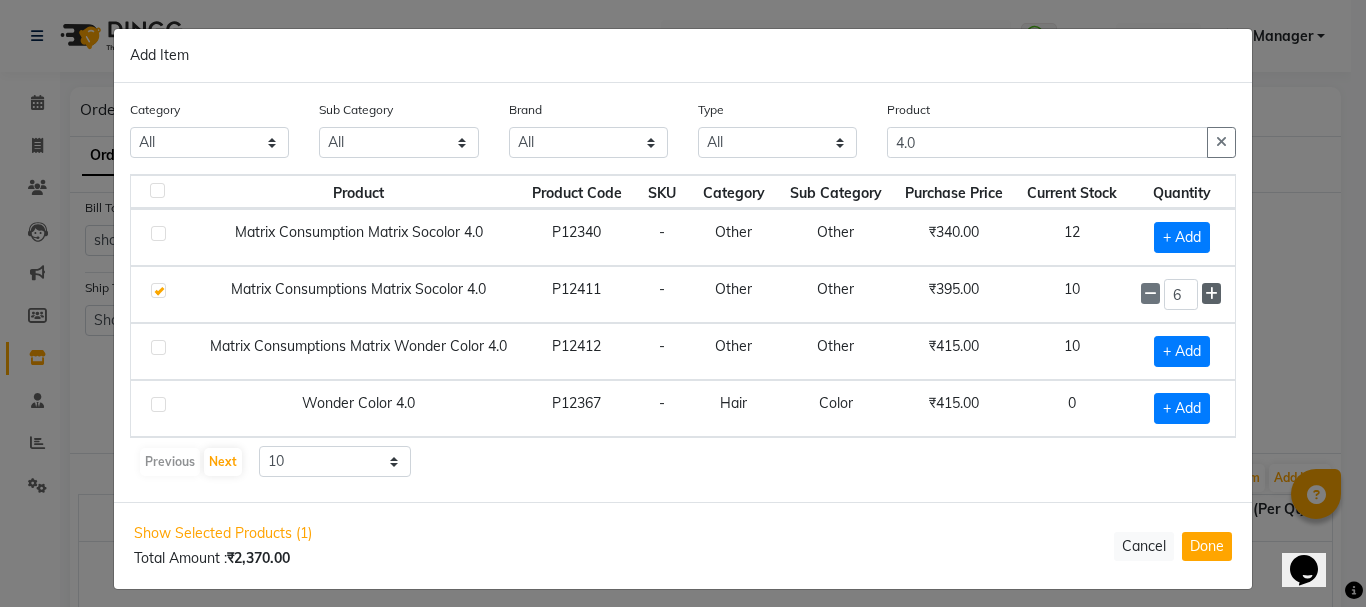 click 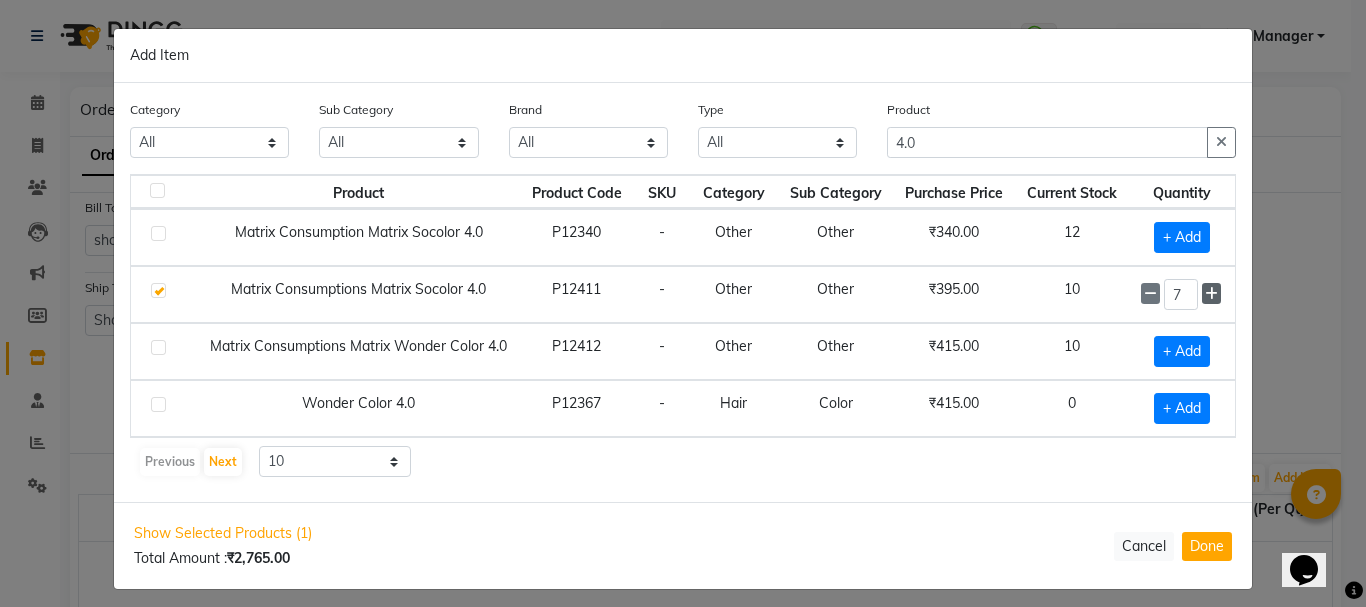 click 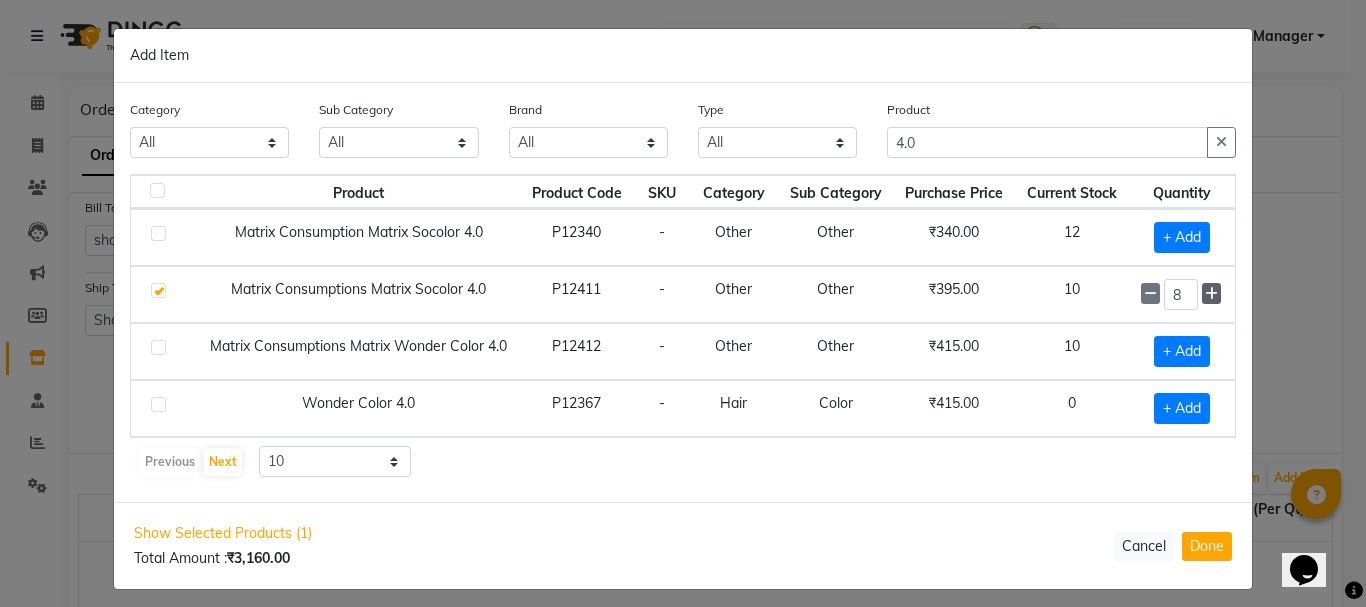 click 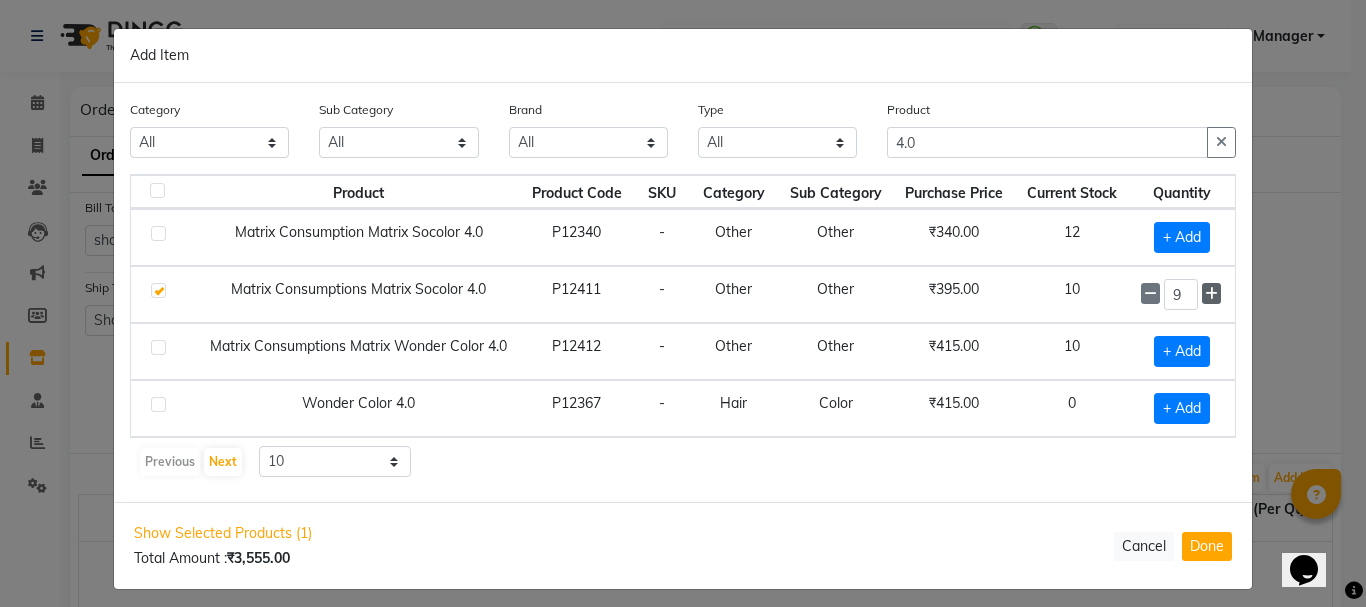 click 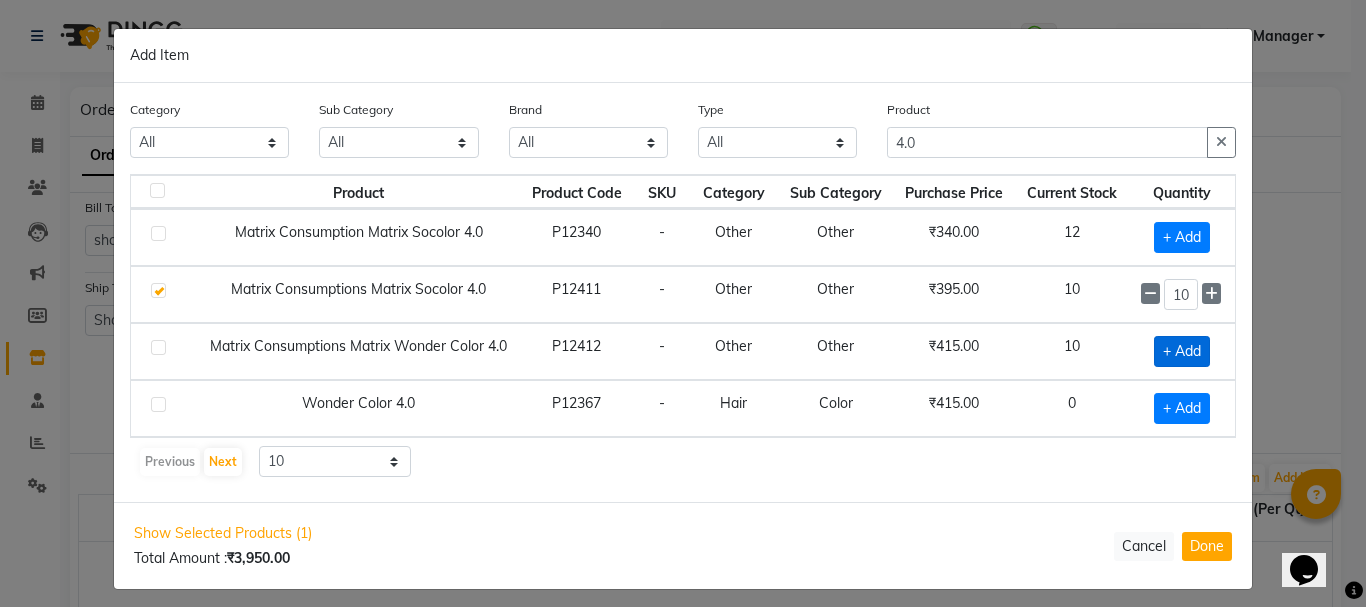 click on "+ Add" 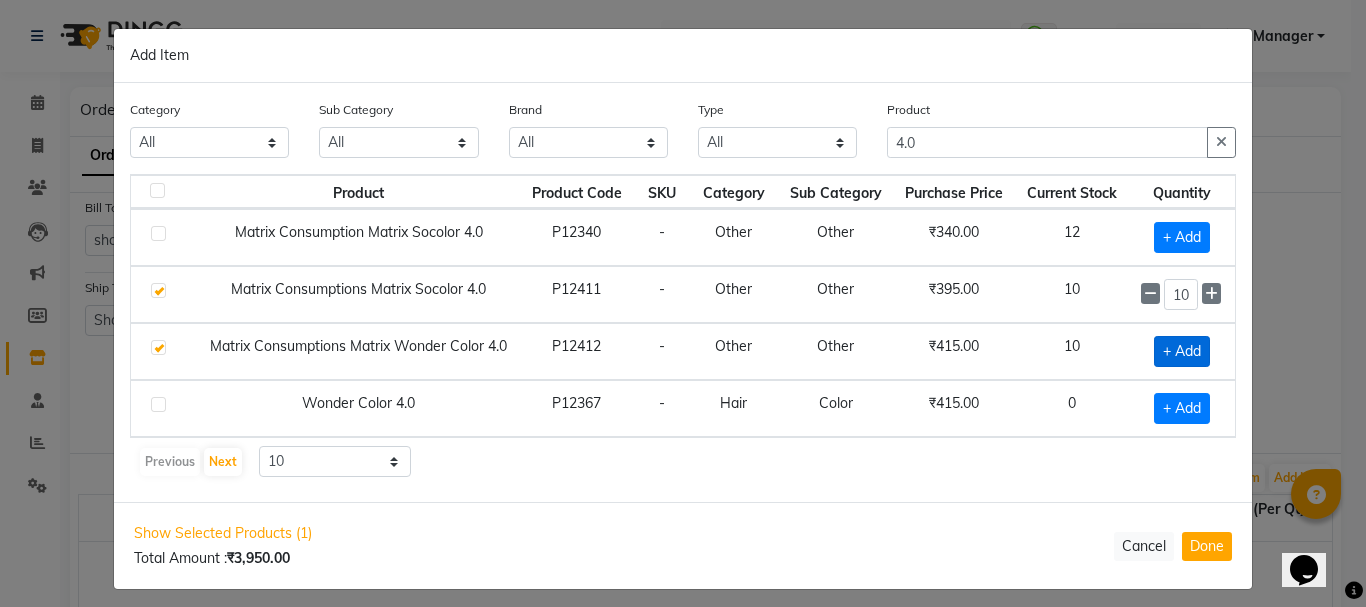 checkbox on "true" 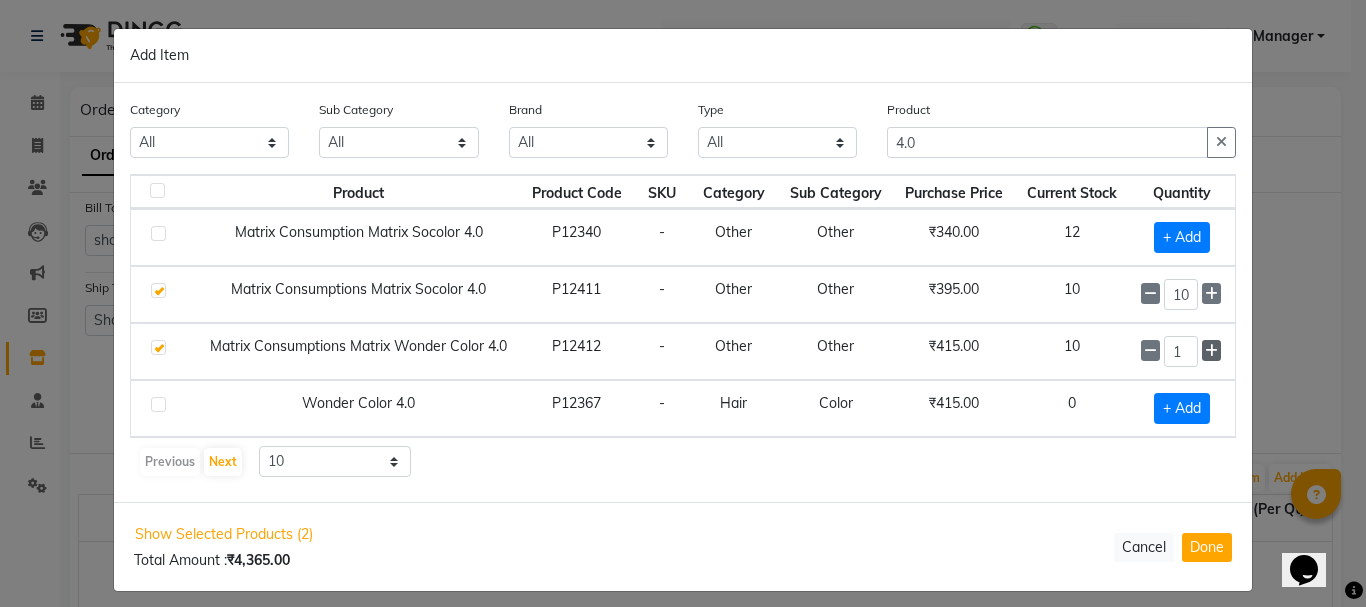 click 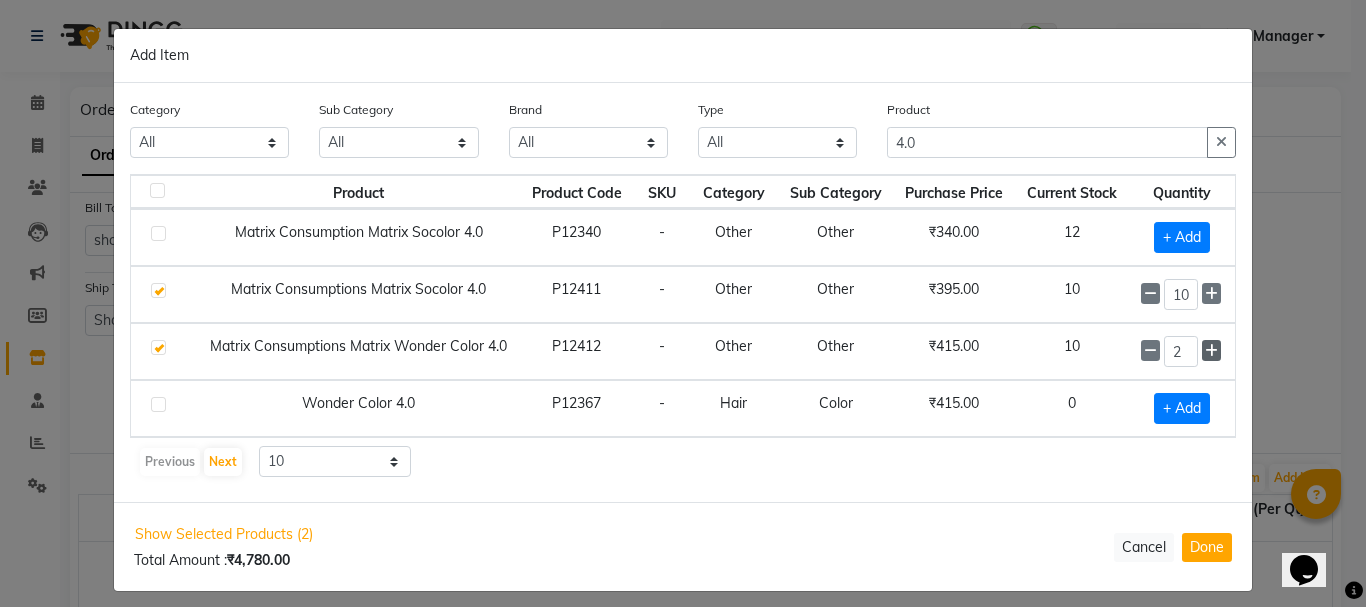 click 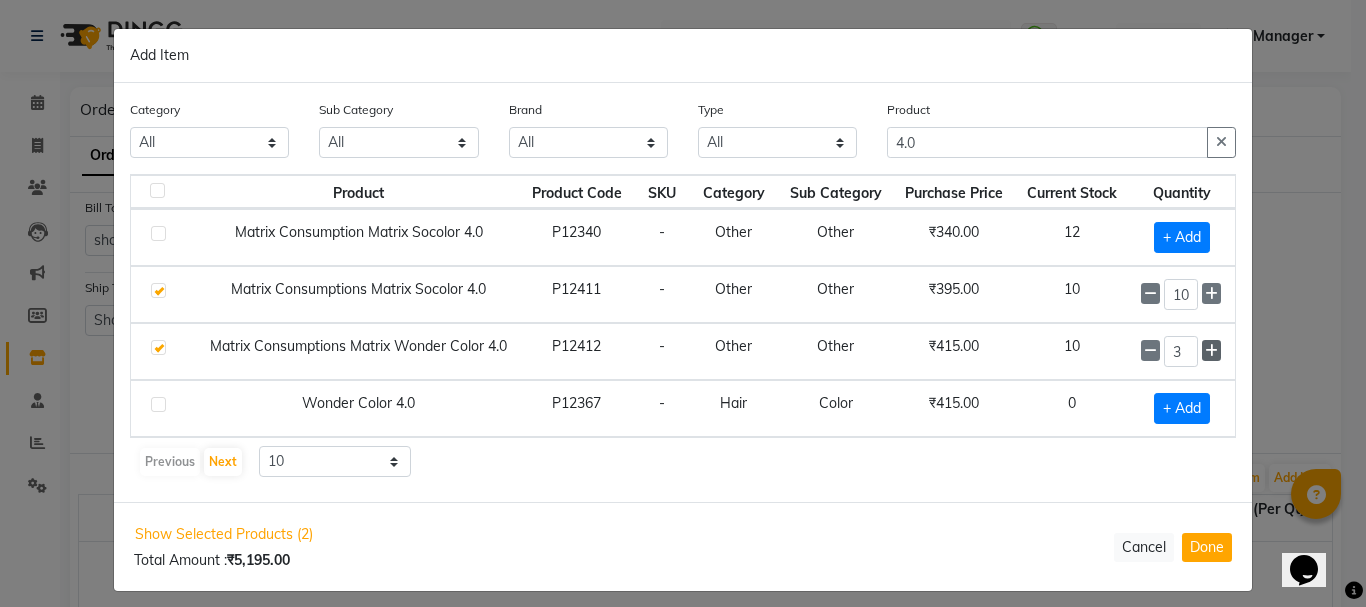 click 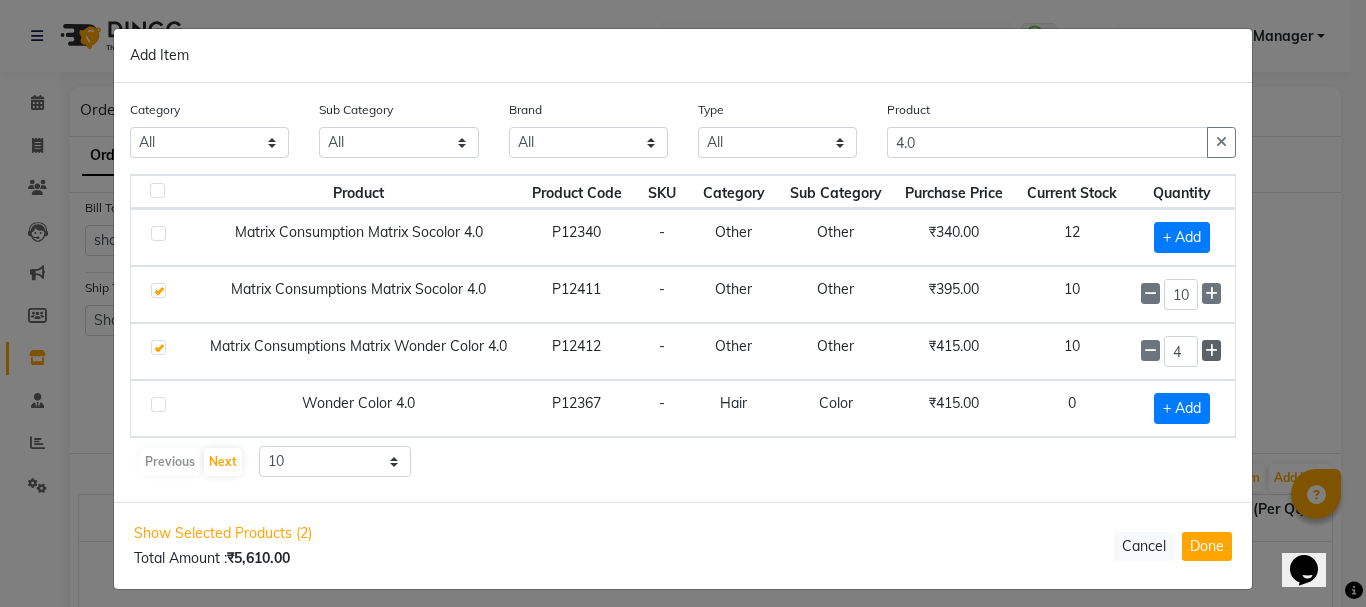 click 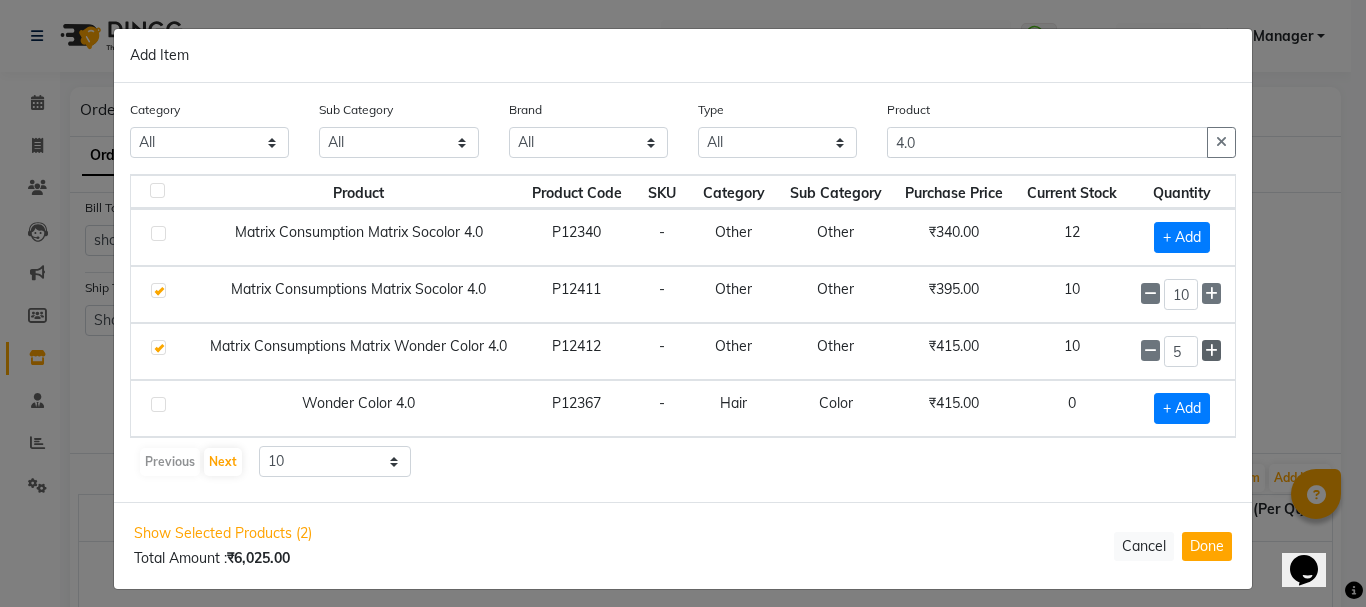 click 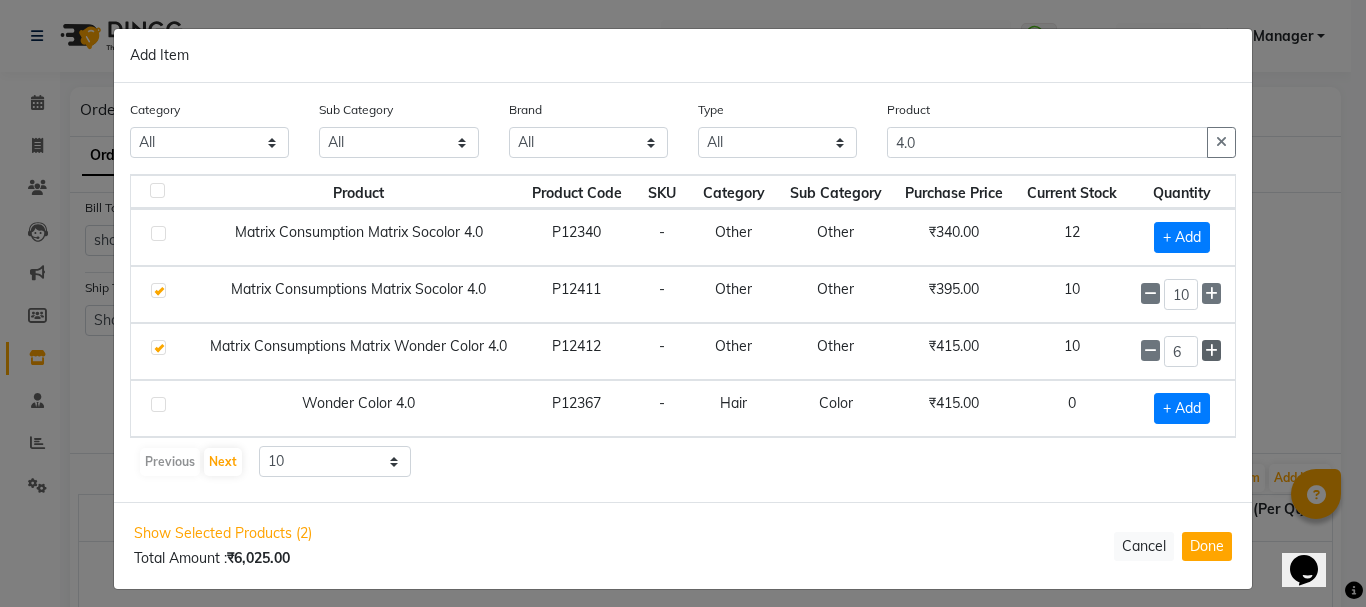 click 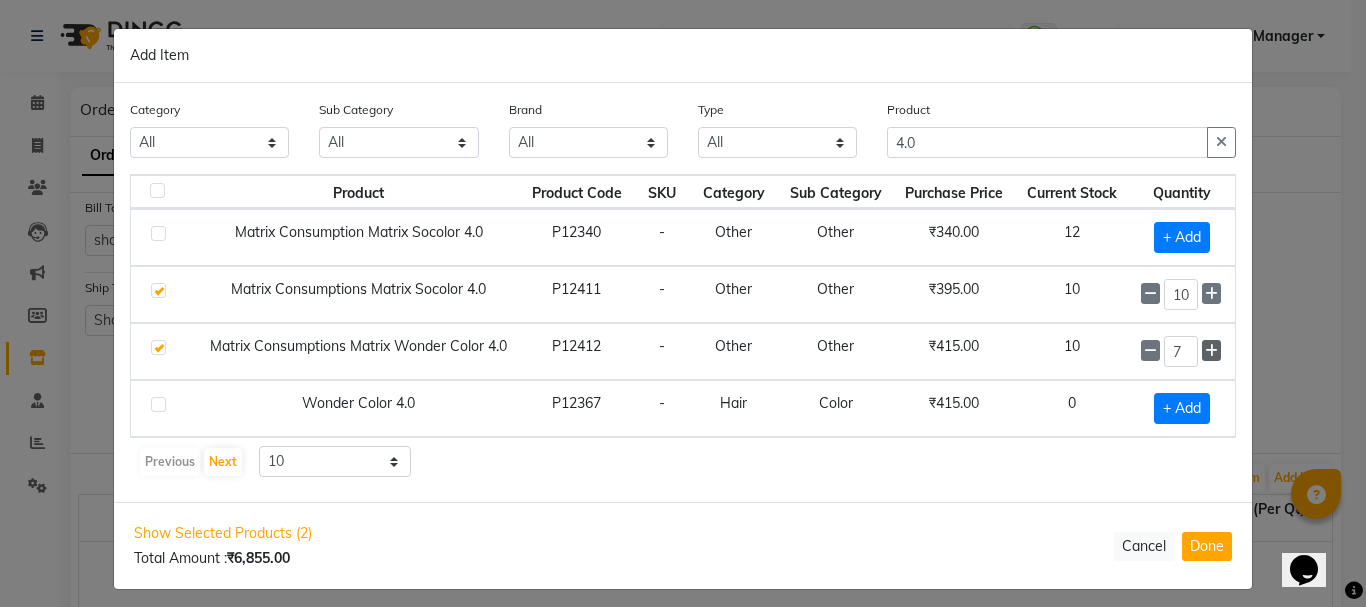 click 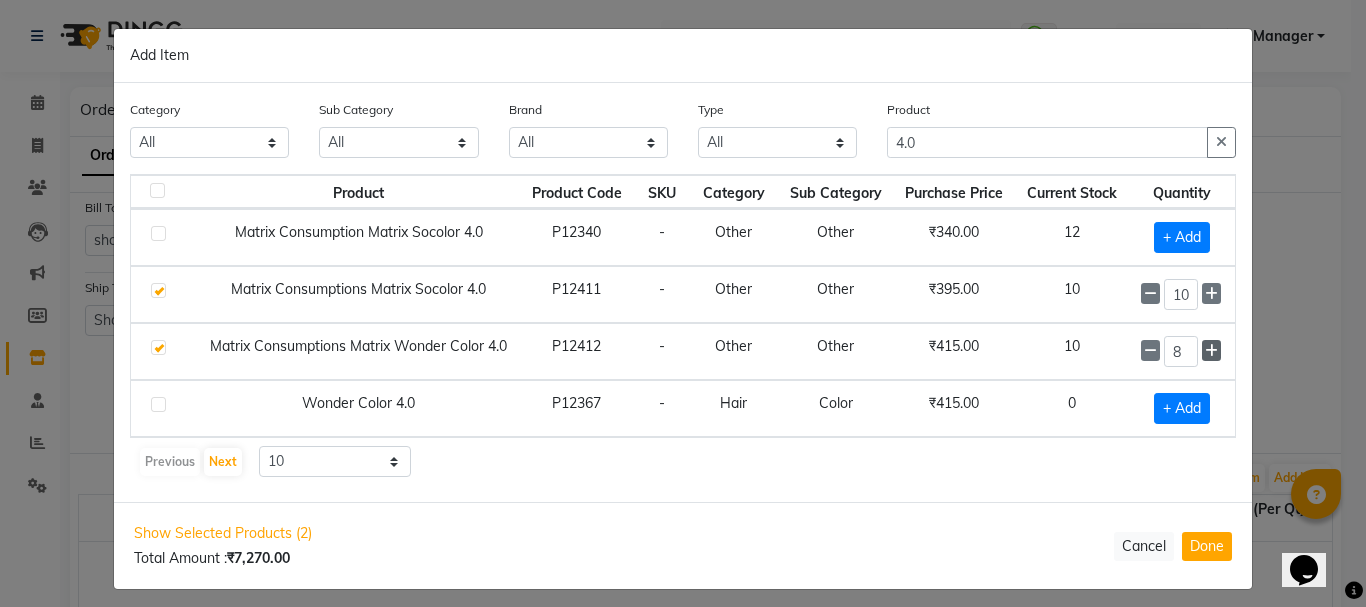 click 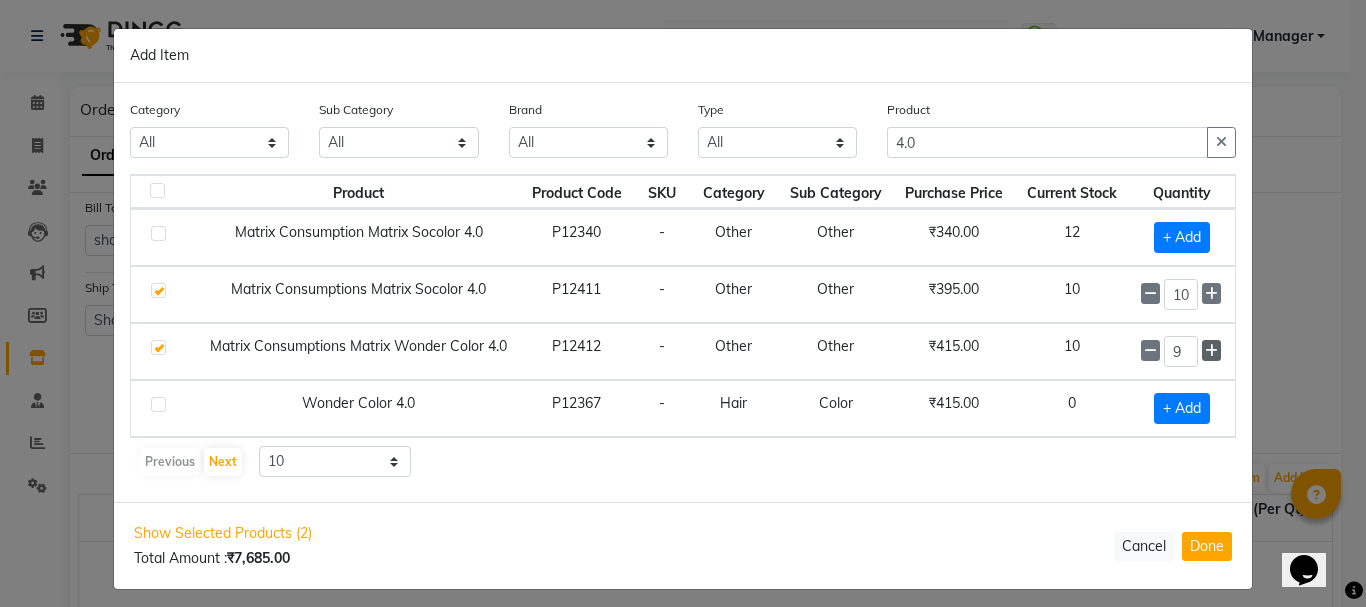 click 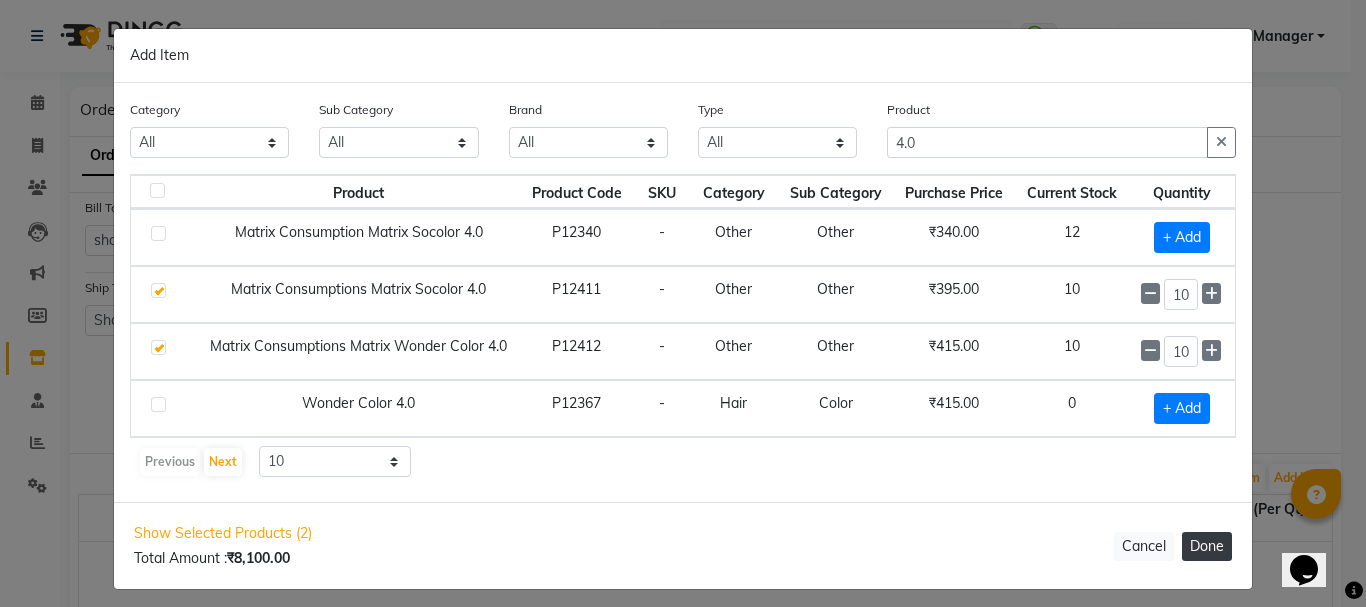 click on "Done" 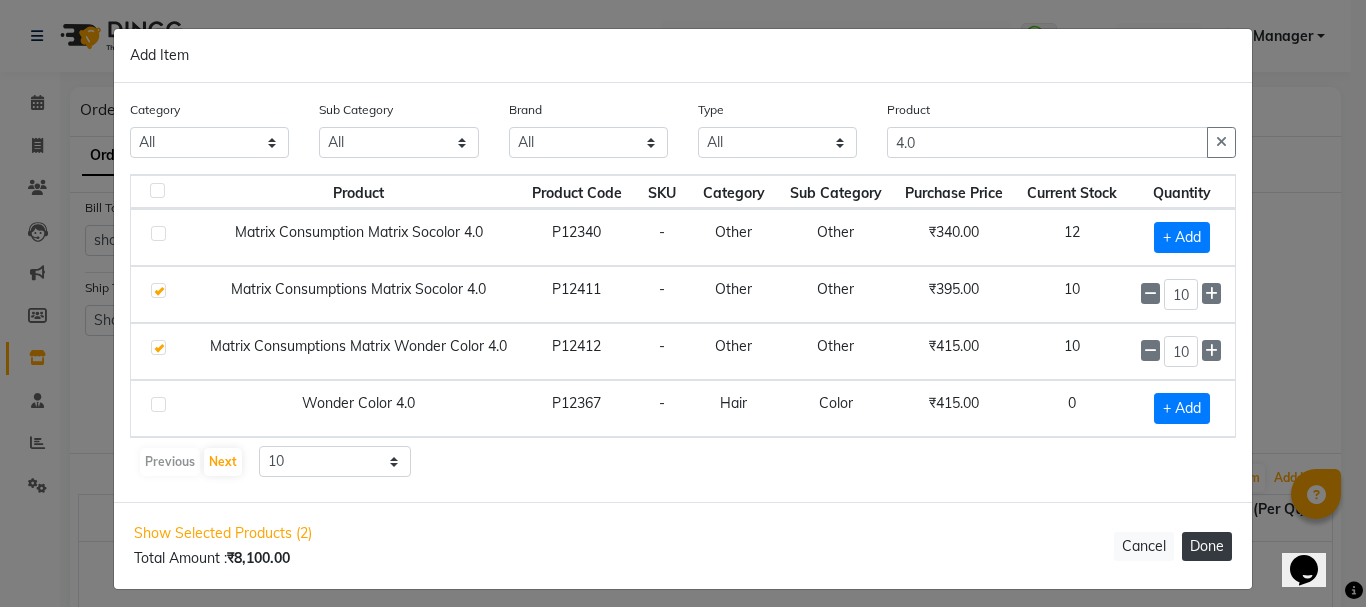 select on "2237" 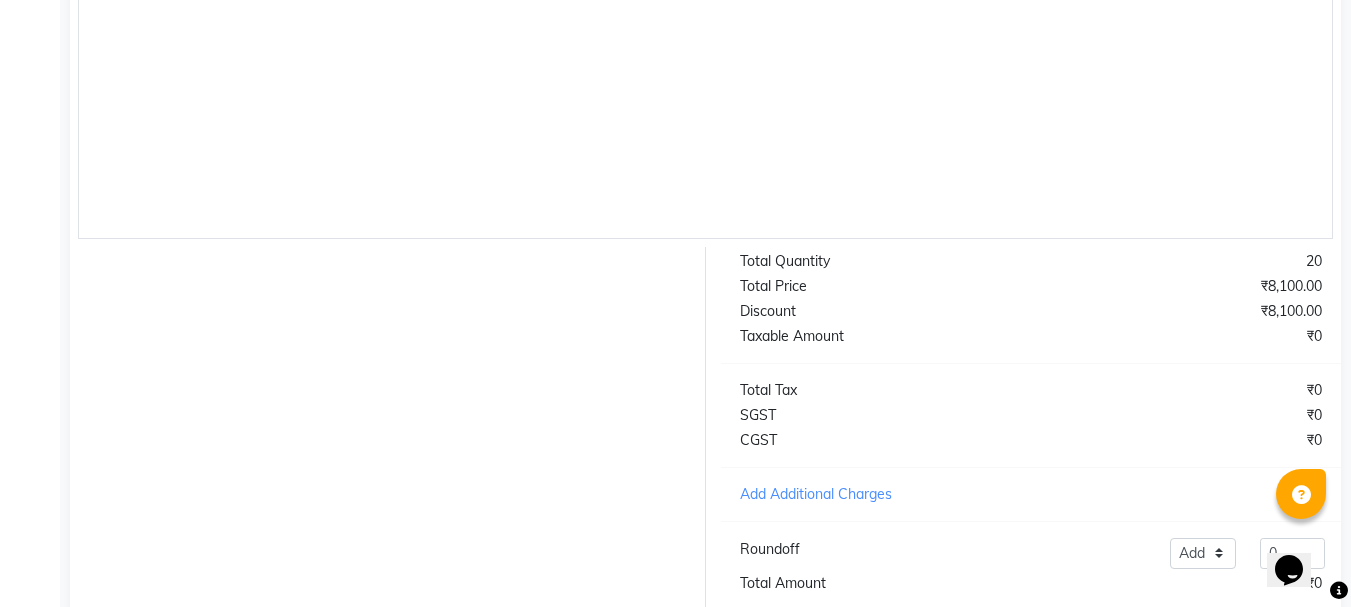 scroll, scrollTop: 803, scrollLeft: 0, axis: vertical 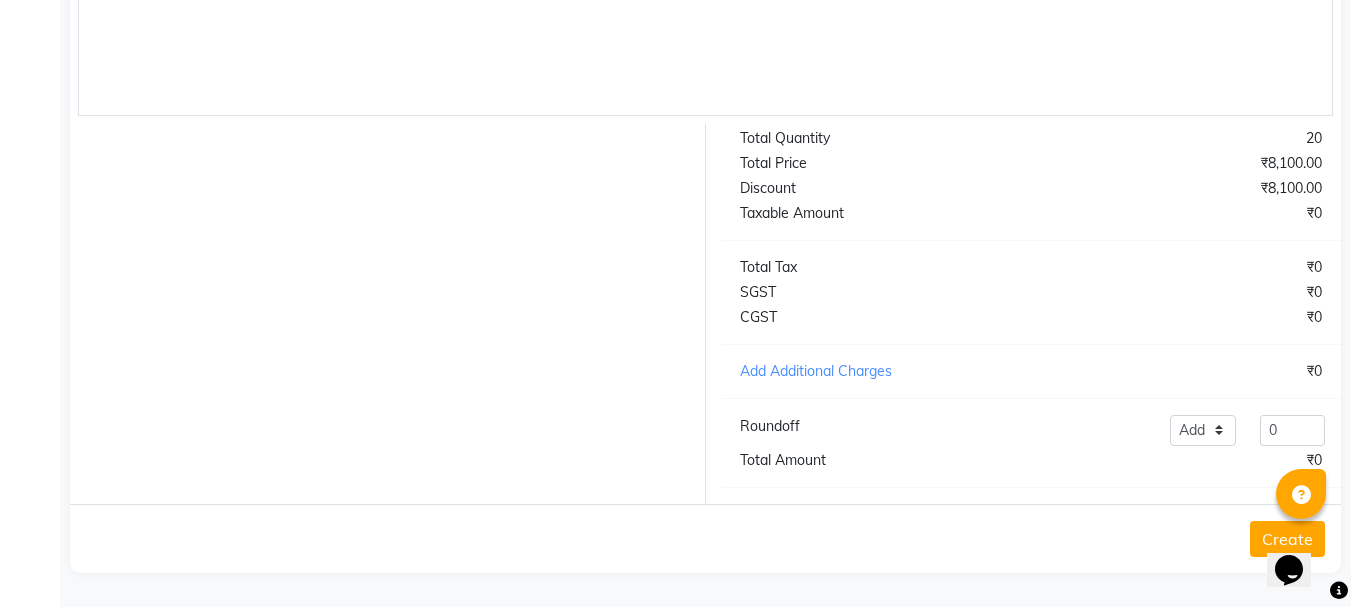 click on "Opens Chat This icon Opens the chat window." at bounding box center (1299, 535) 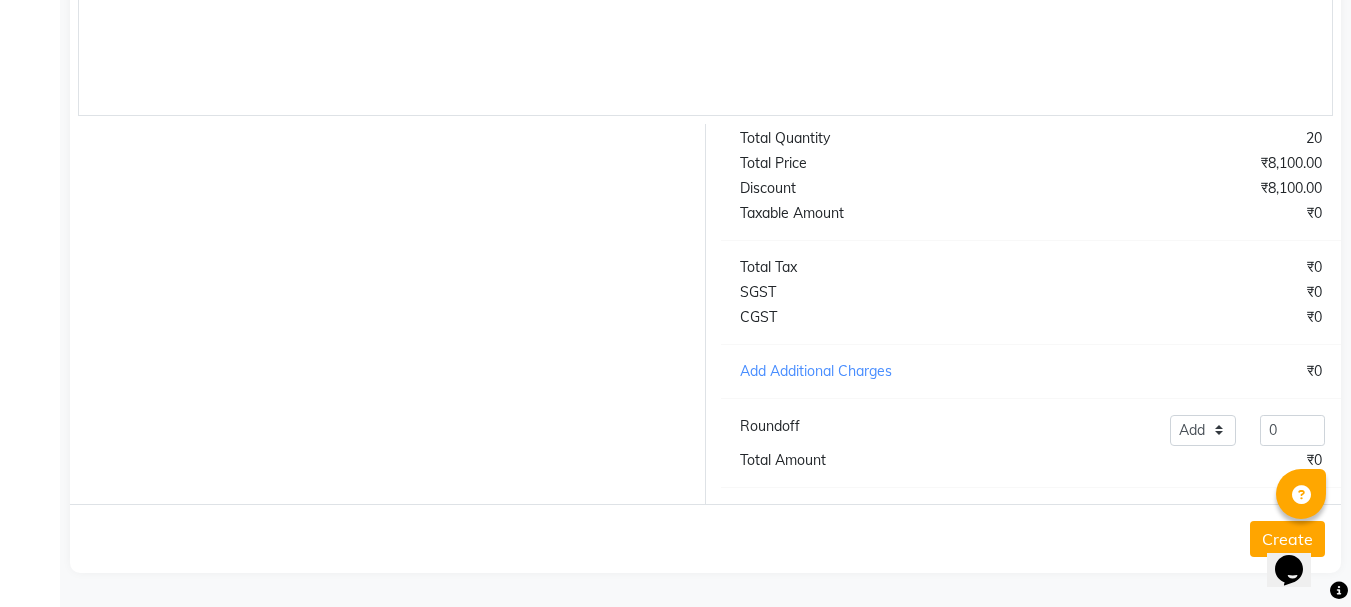 click on "Create" 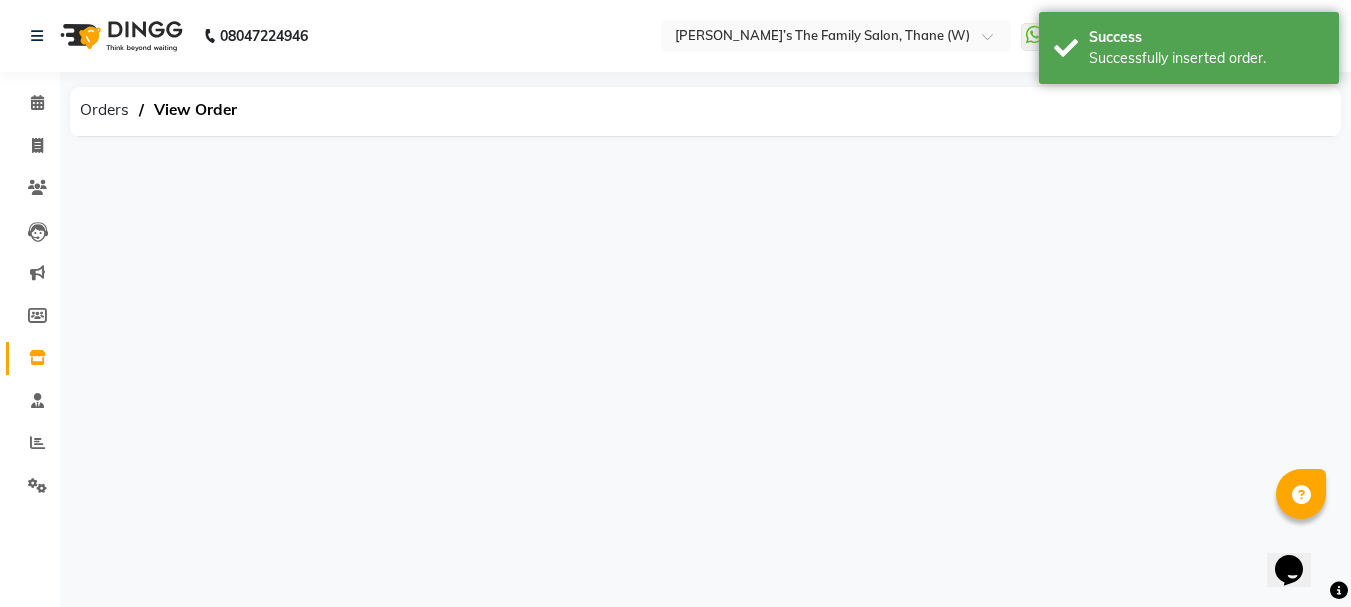 scroll, scrollTop: 0, scrollLeft: 0, axis: both 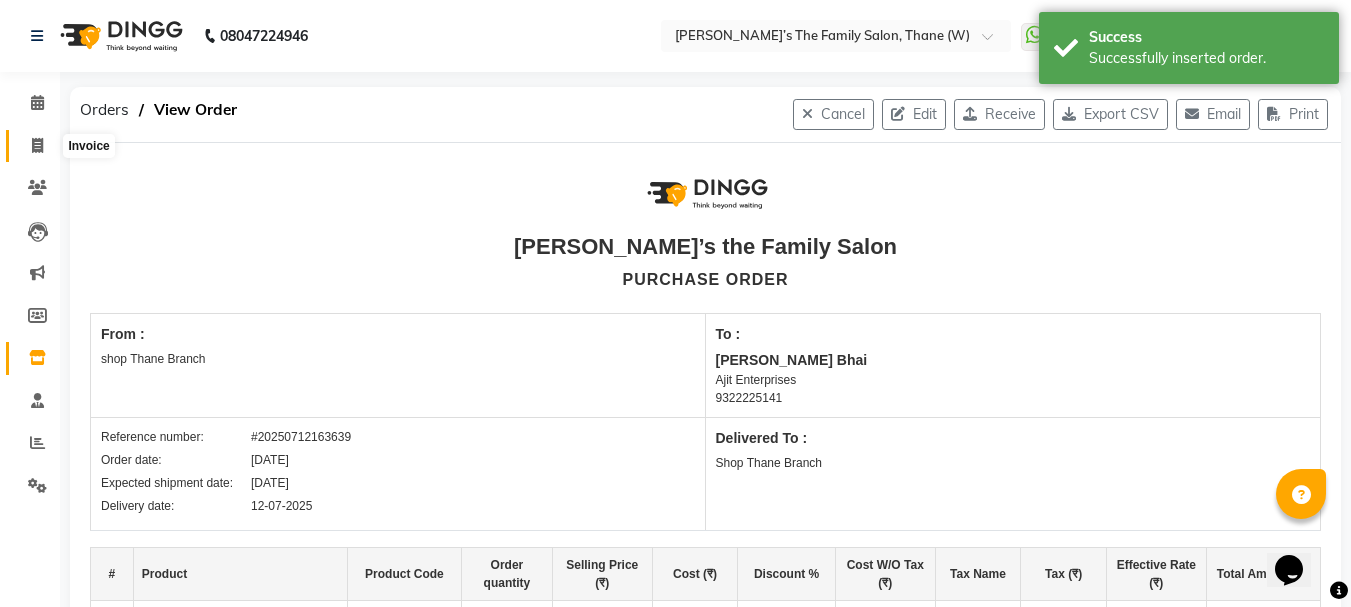 click 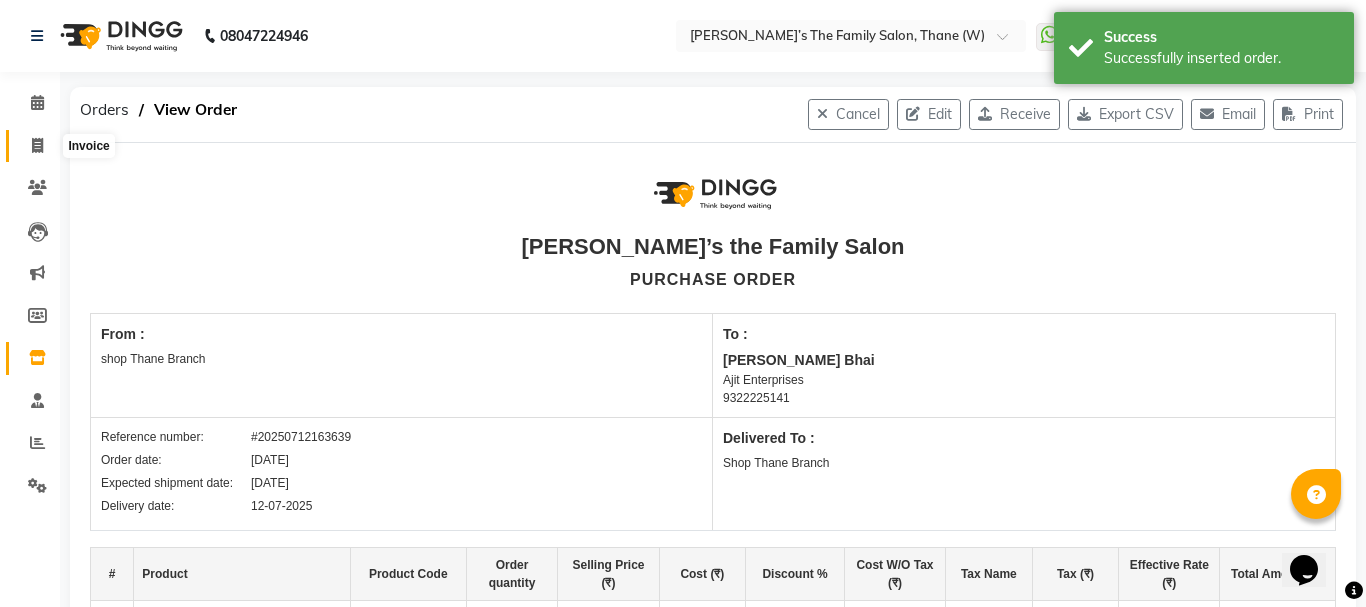 select on "service" 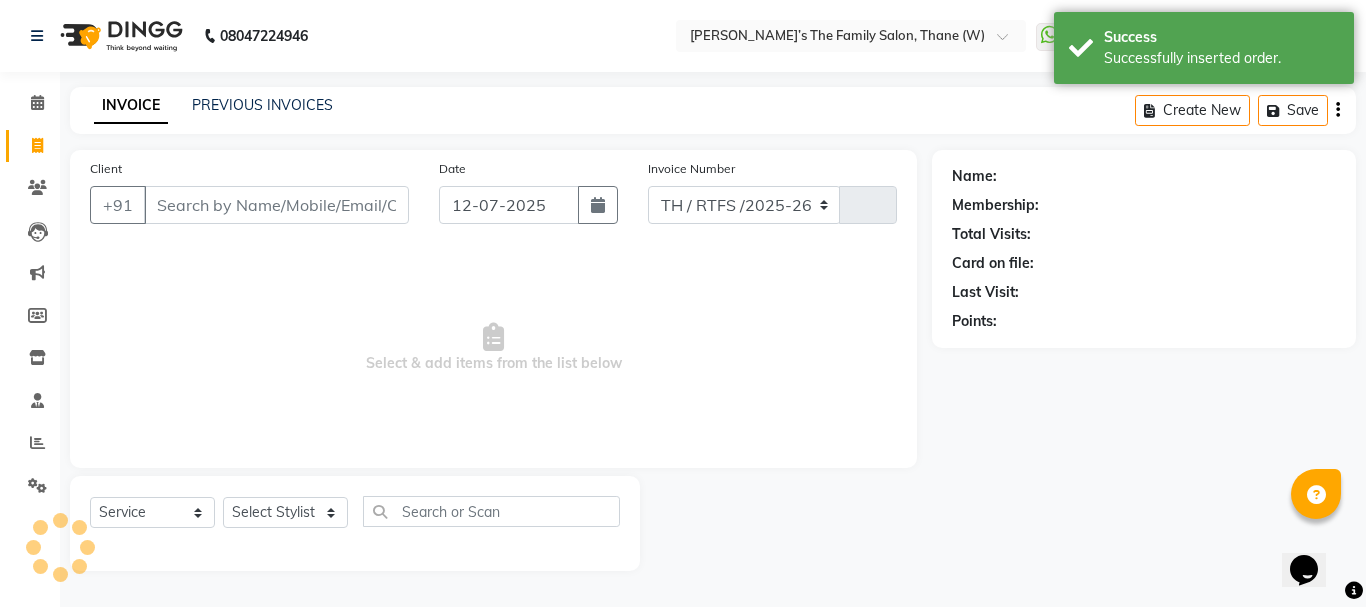 select on "8004" 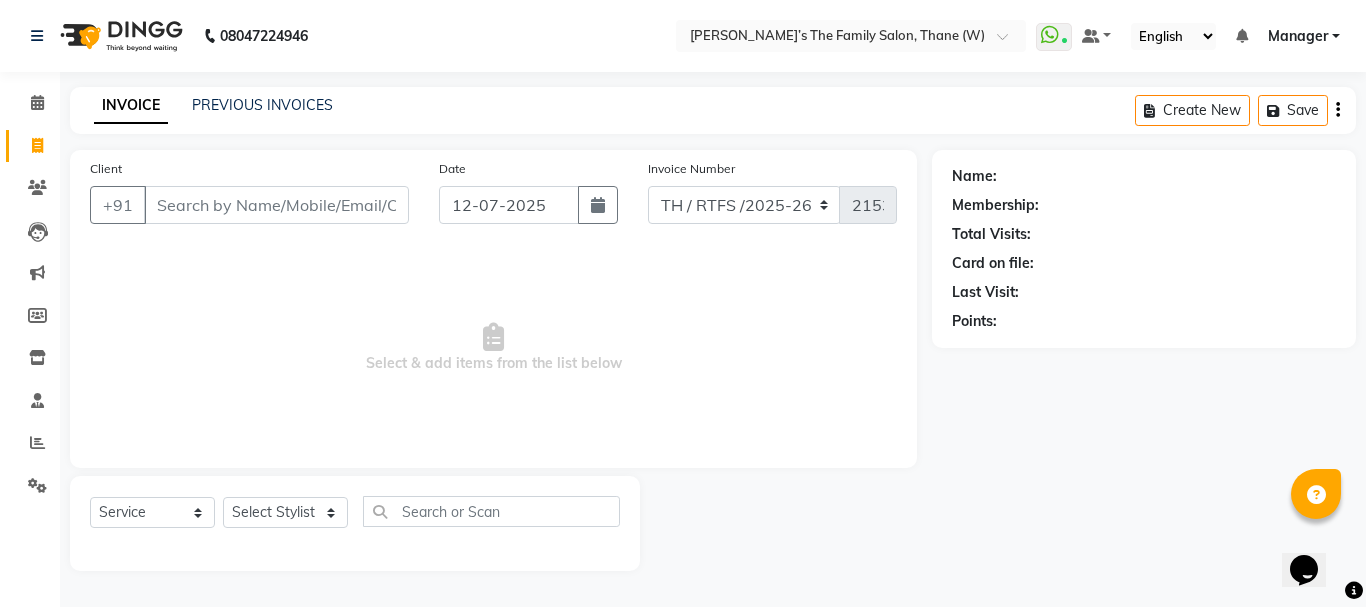 click on "Select & add items from the list below" at bounding box center (493, 348) 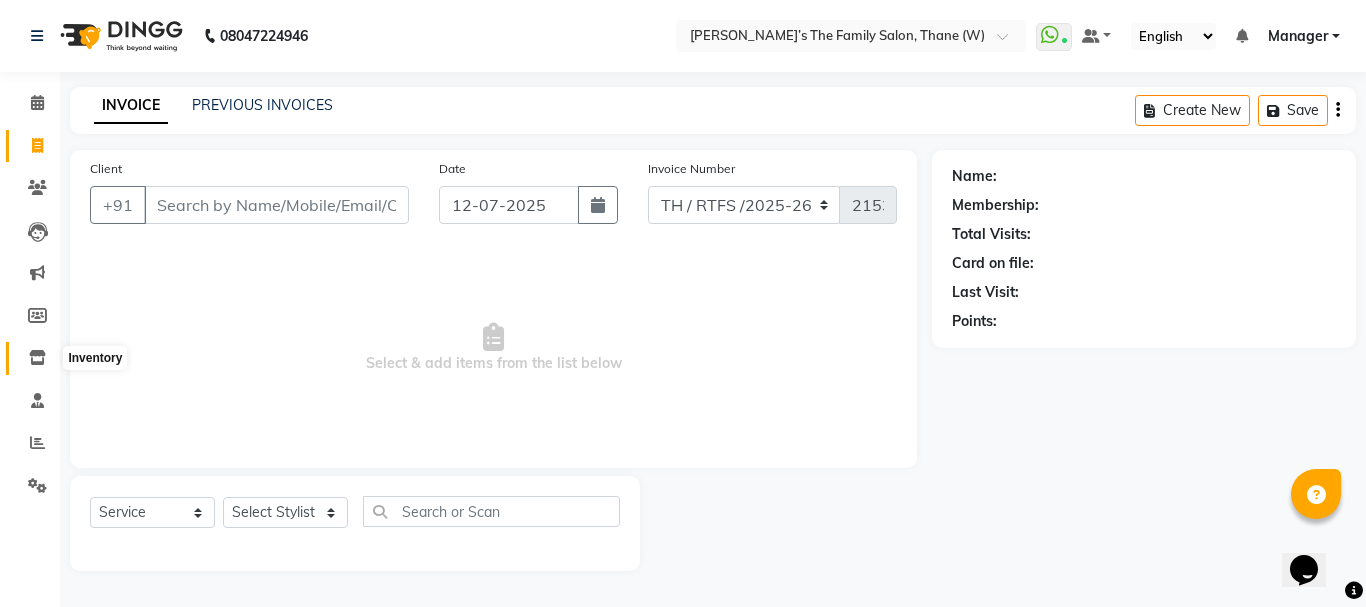 click 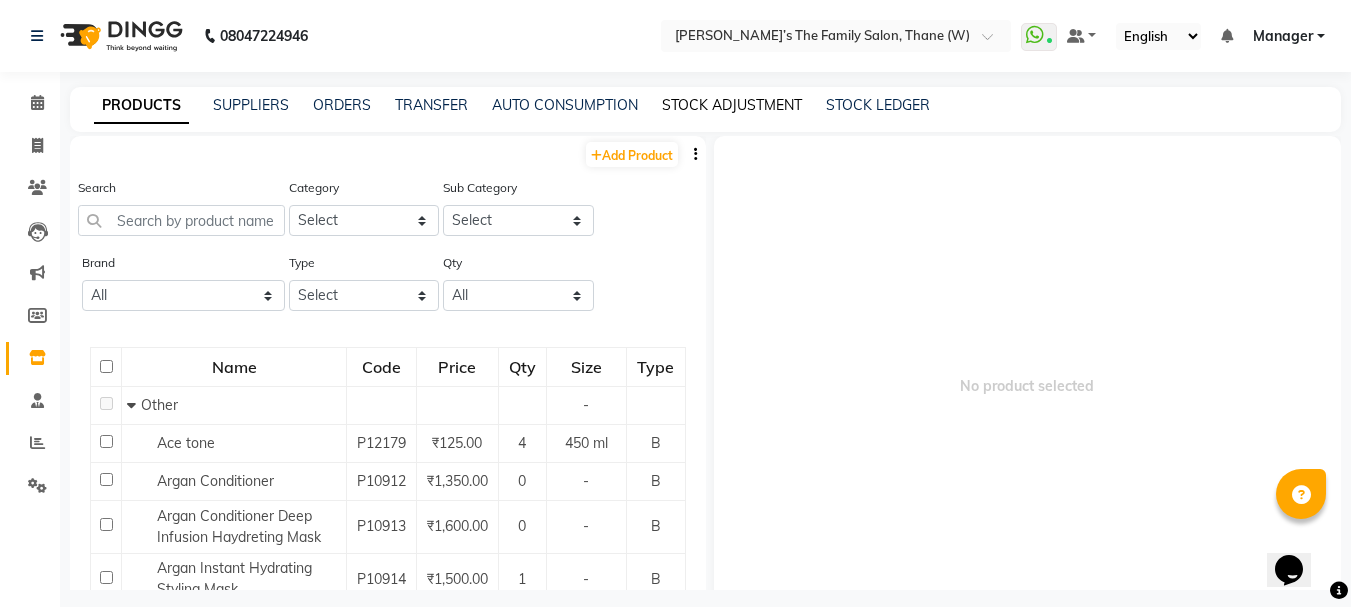 click on "STOCK ADJUSTMENT" 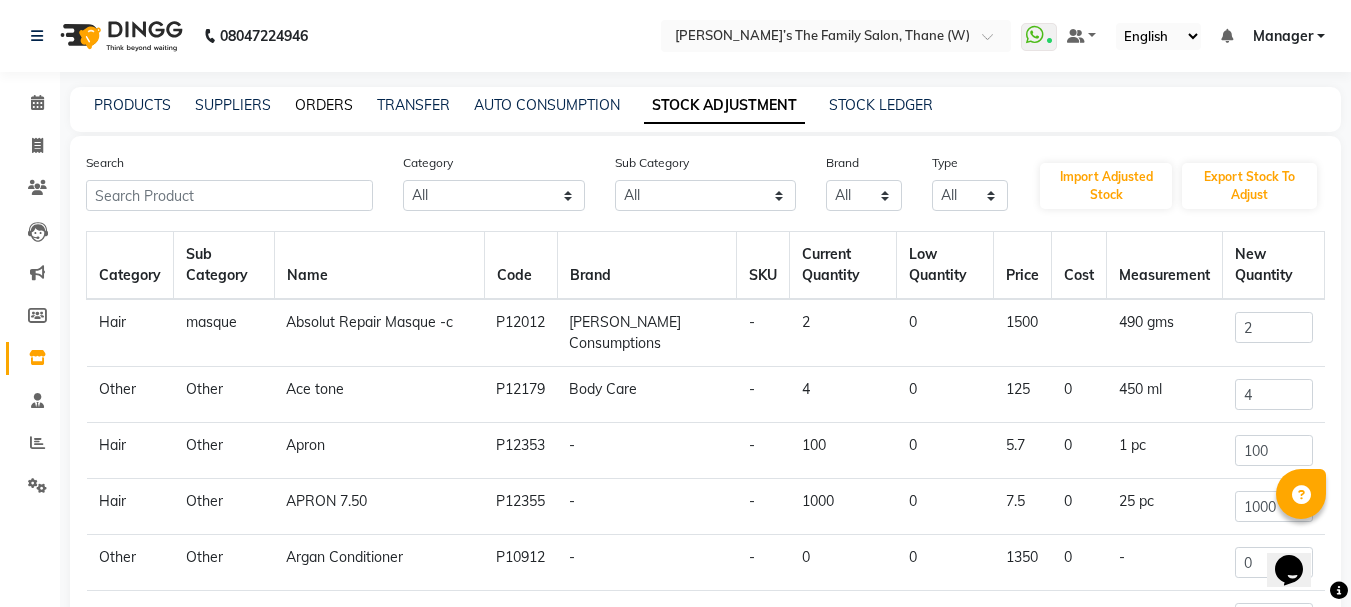 click on "ORDERS" 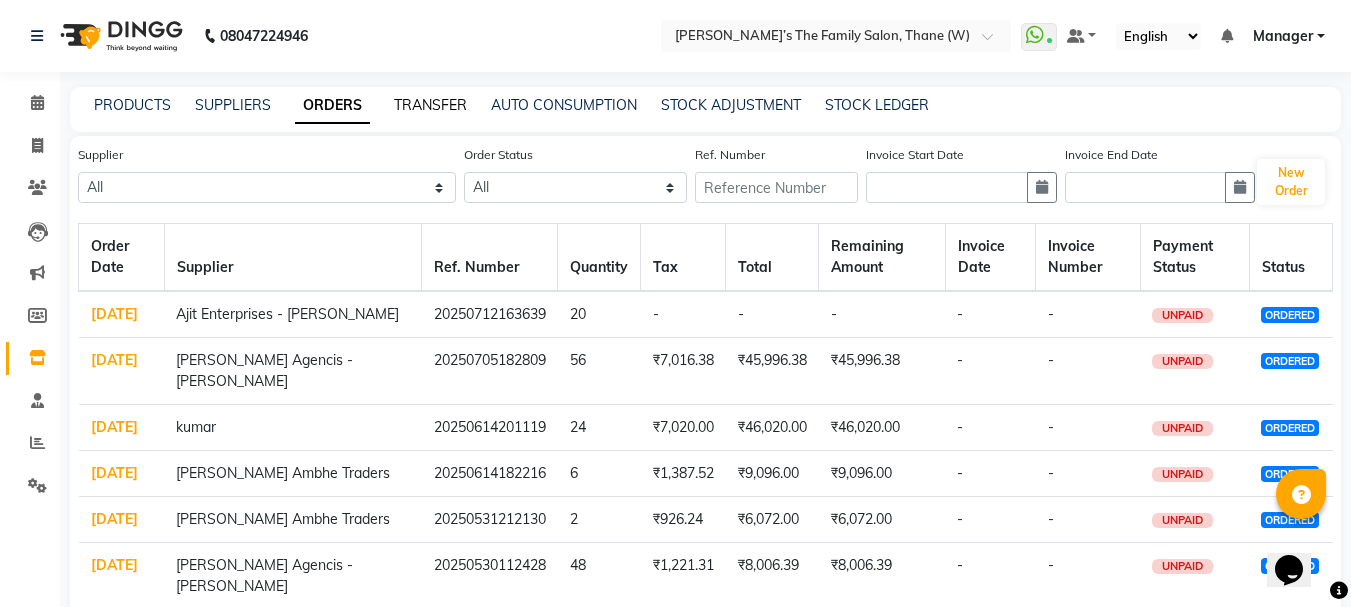 click on "TRANSFER" 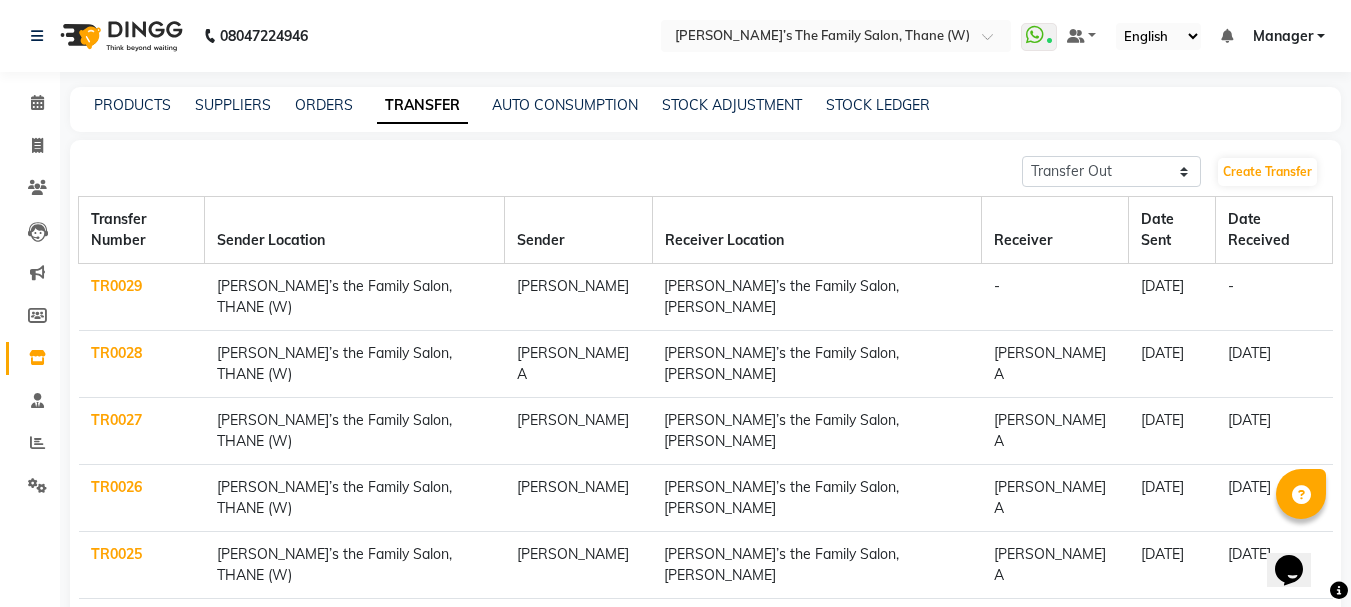 click on "TR0029" 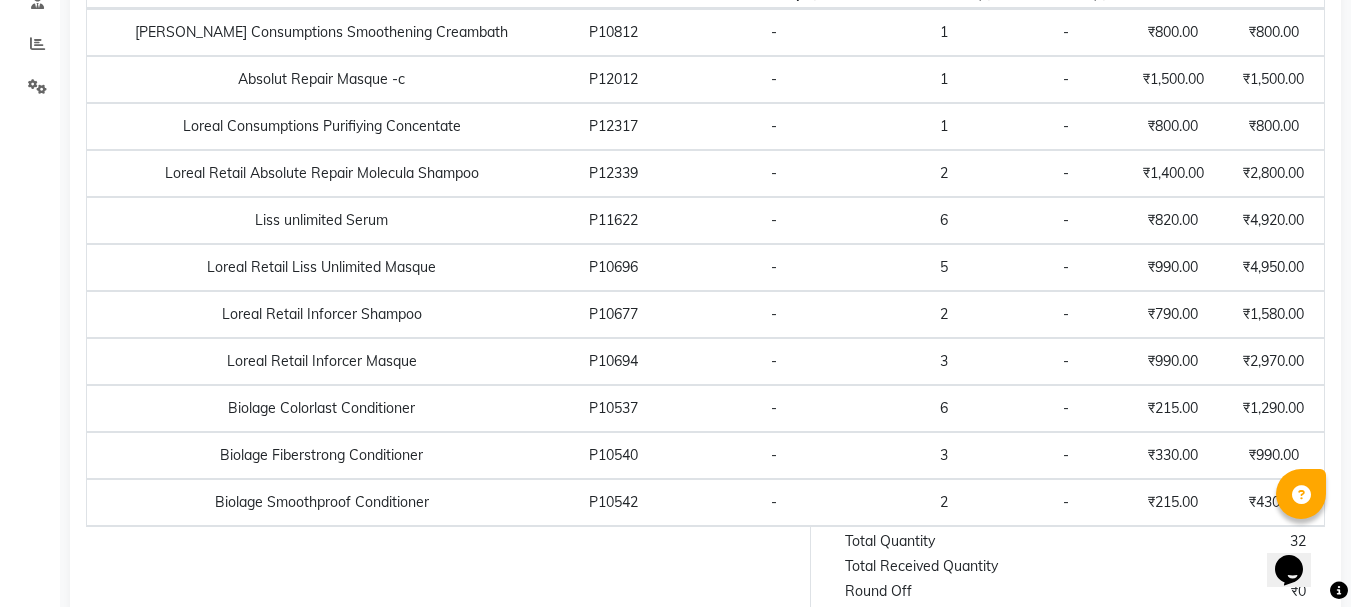 scroll, scrollTop: 400, scrollLeft: 0, axis: vertical 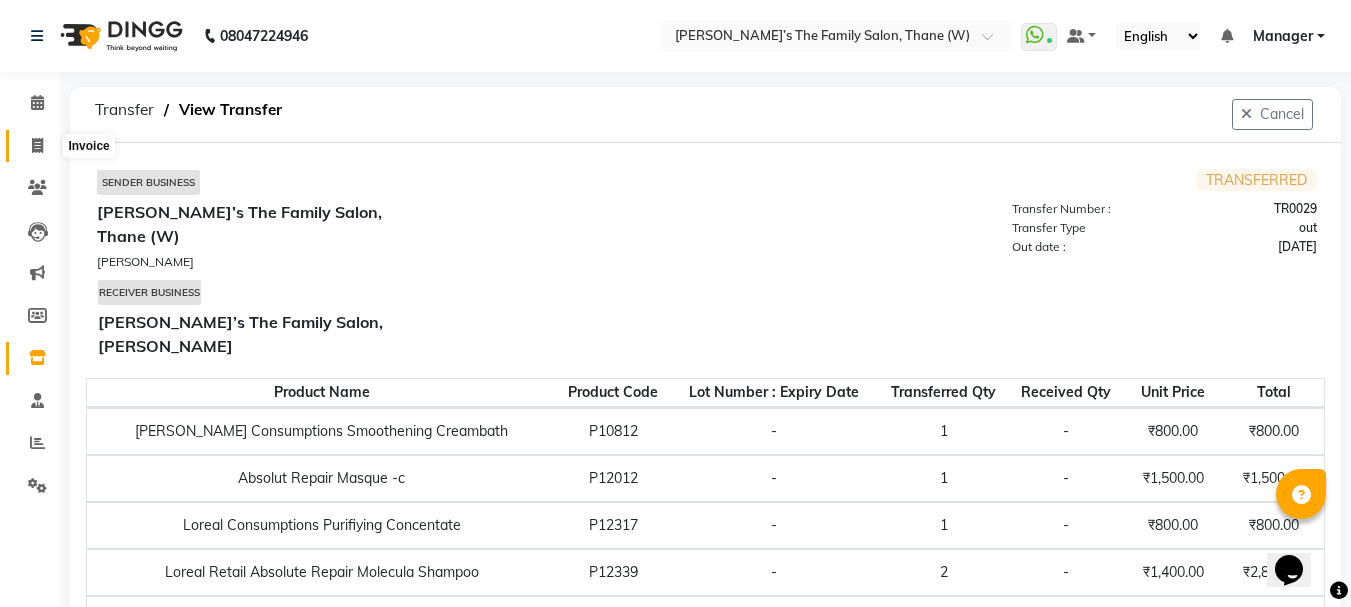 click 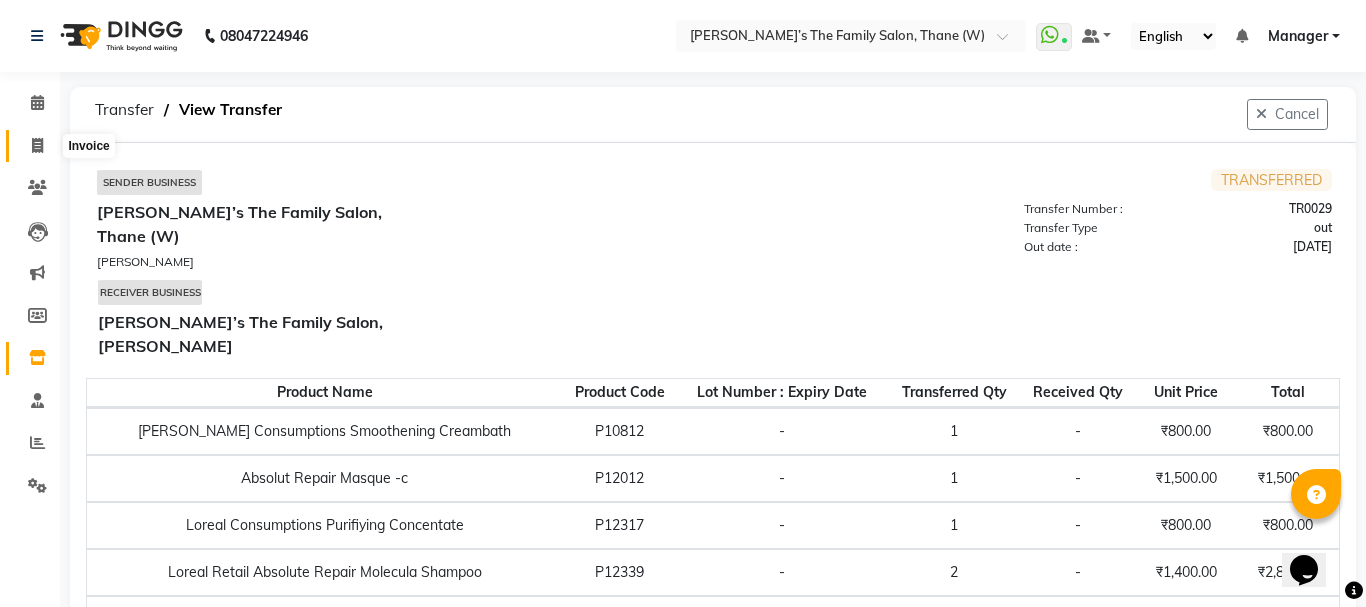 select on "service" 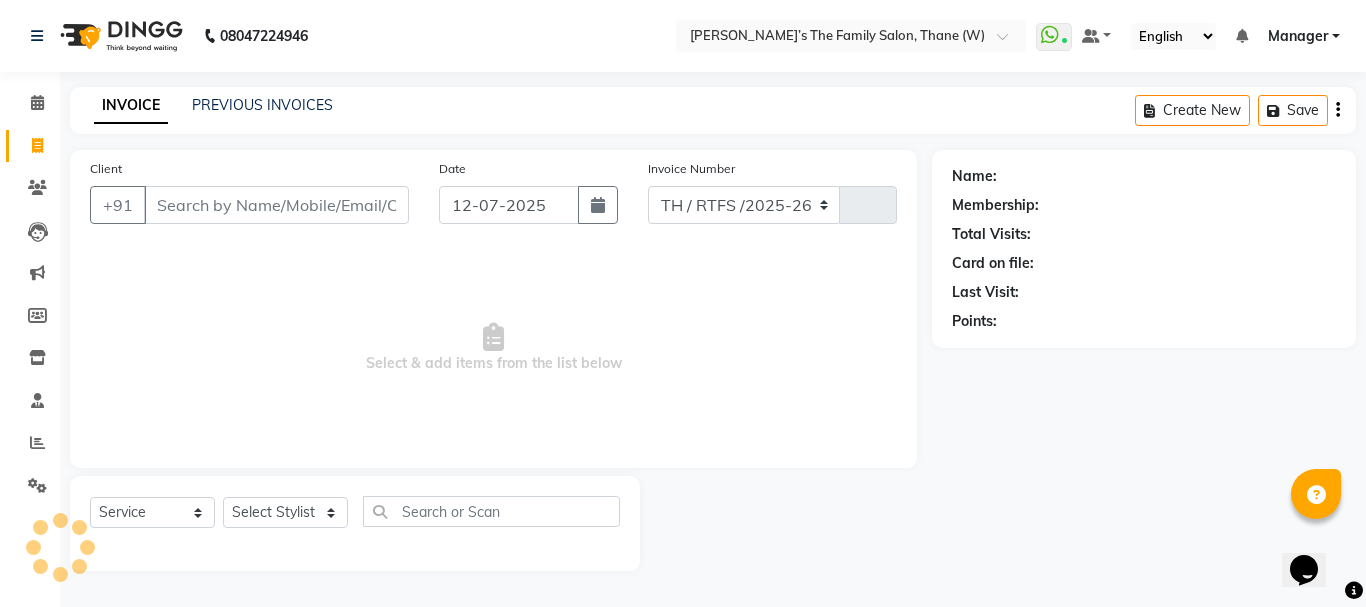 select on "8004" 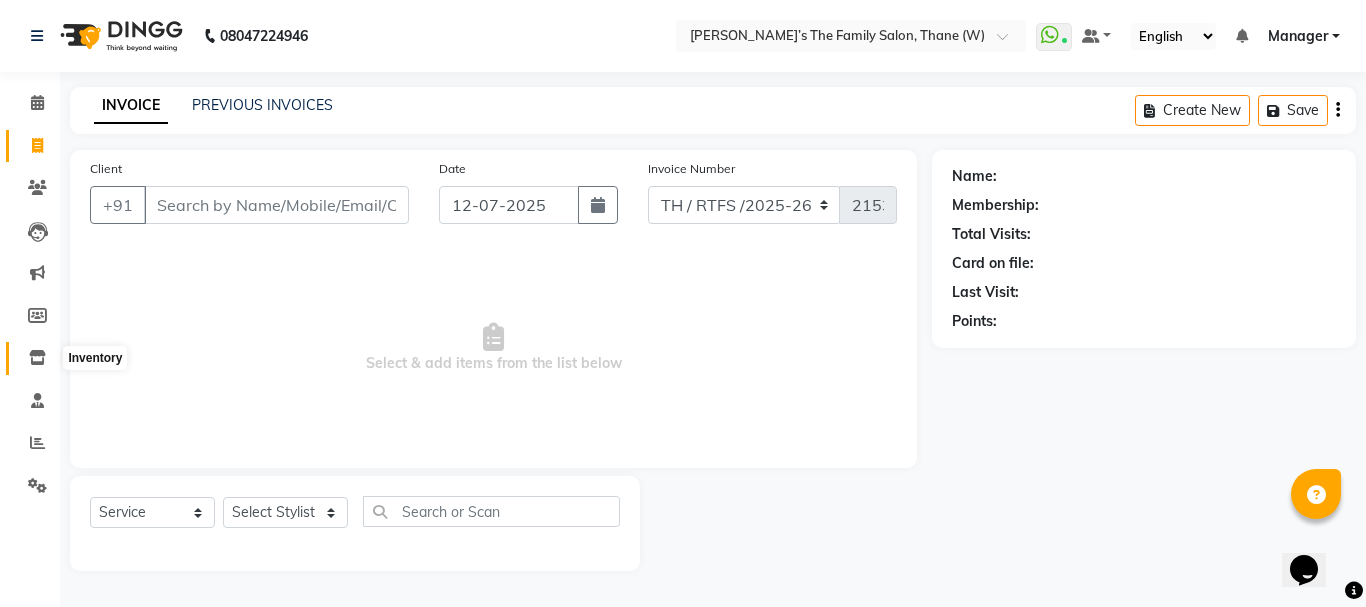 click 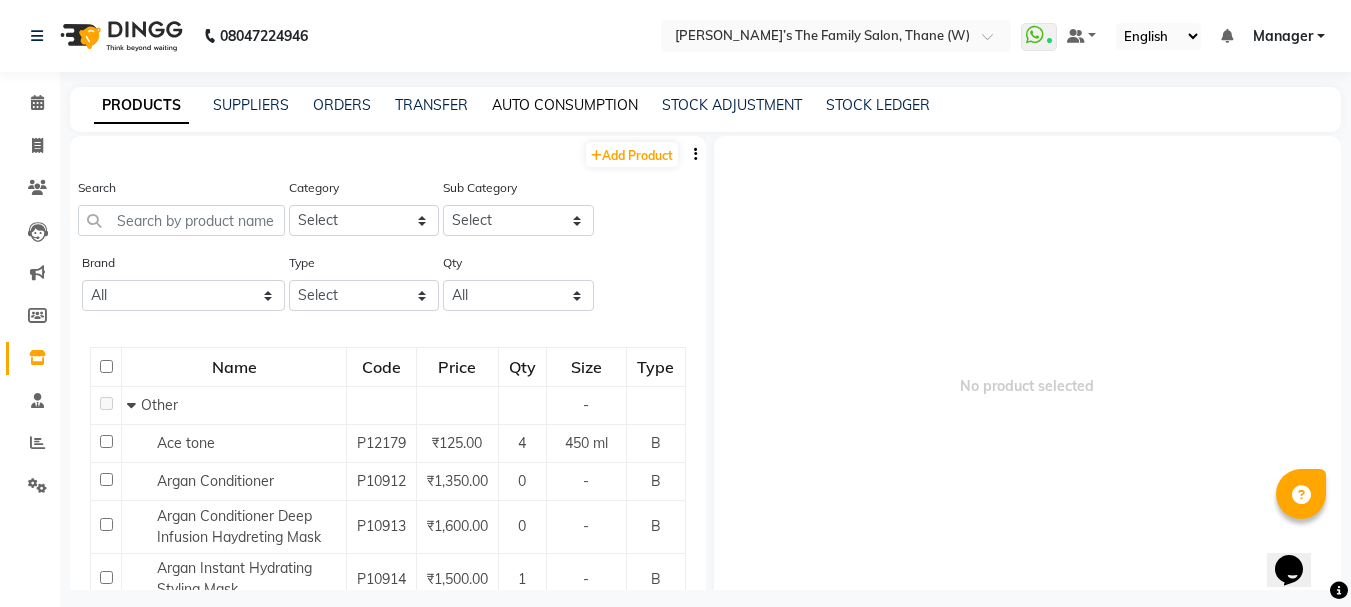 click on "AUTO CONSUMPTION" 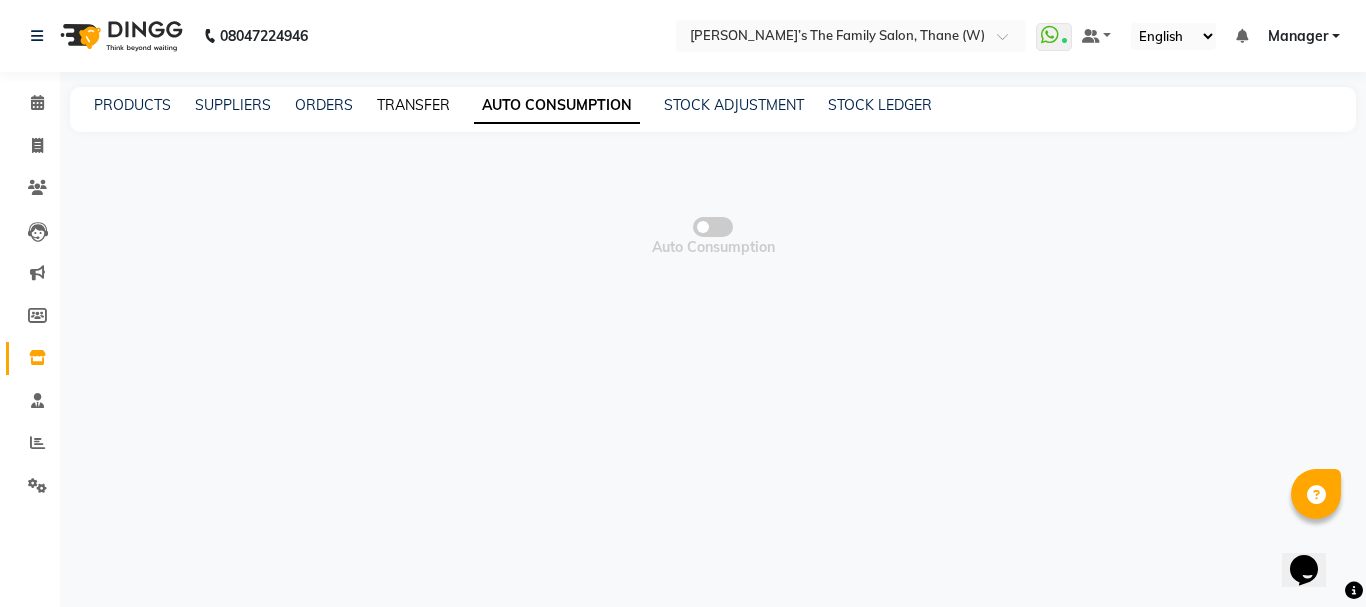 click on "TRANSFER" 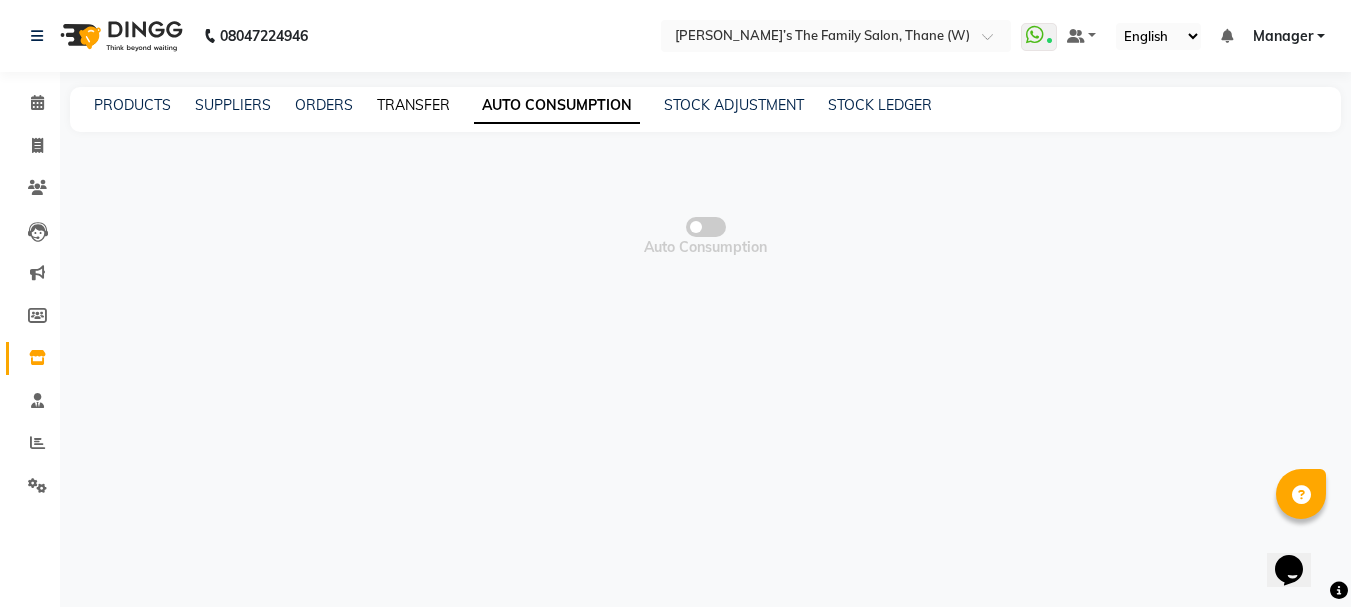 select on "sender" 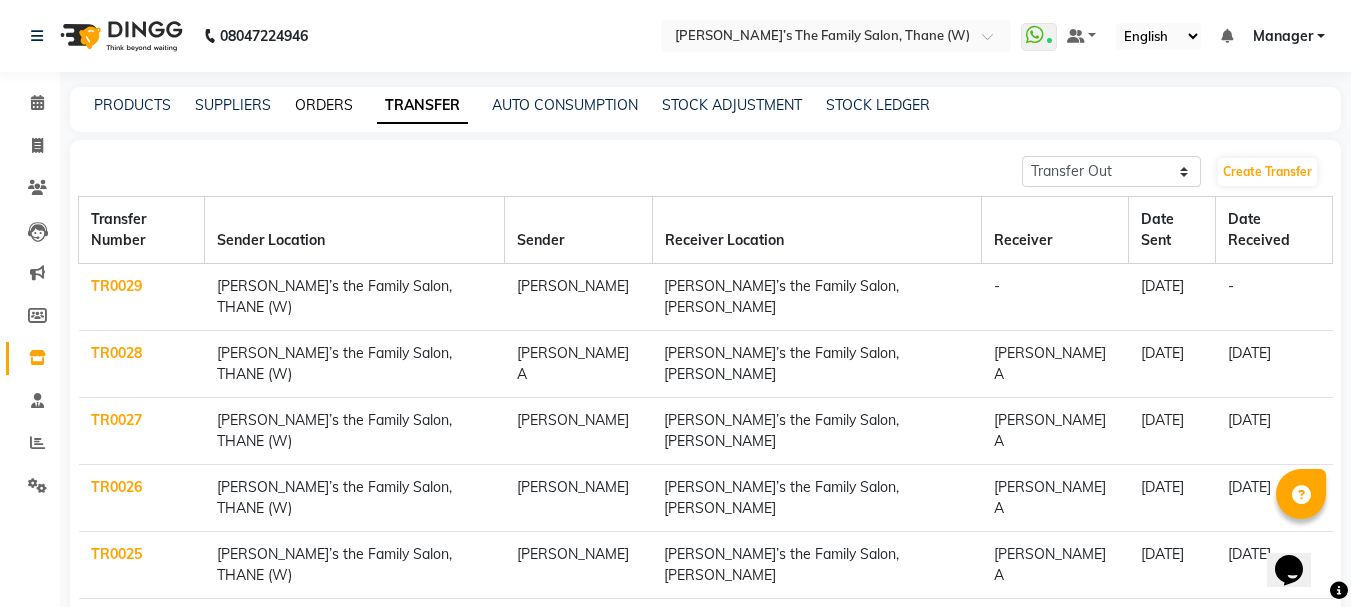 click on "ORDERS" 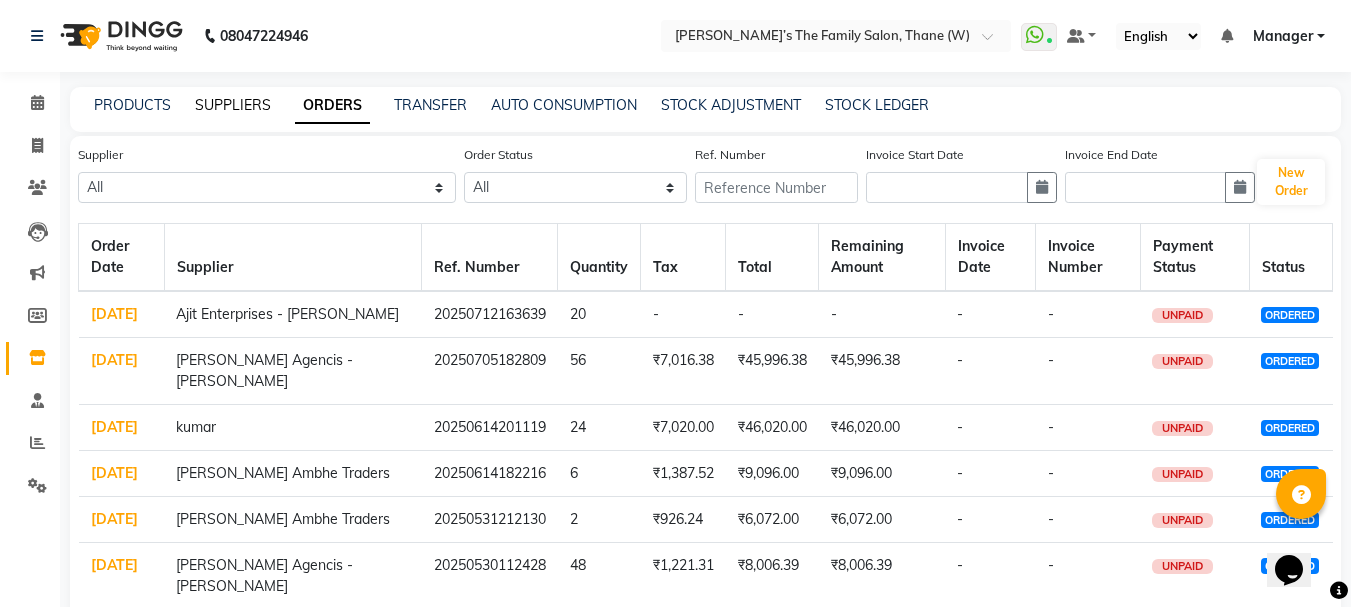 click on "SUPPLIERS" 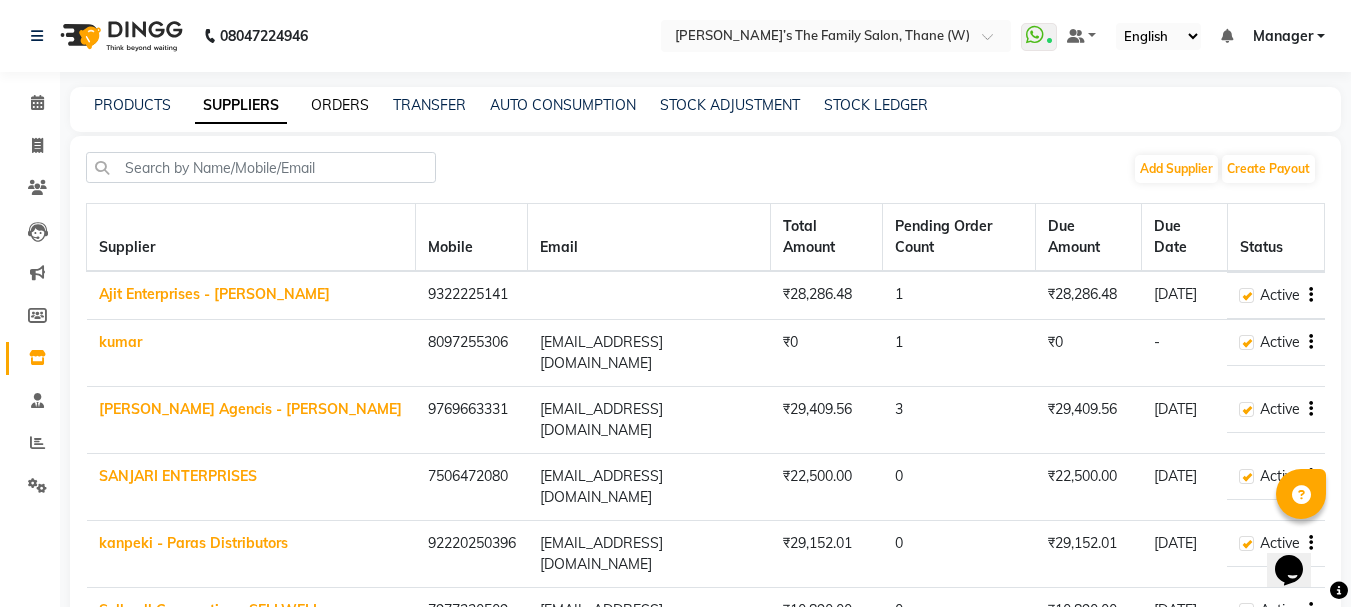 click on "ORDERS" 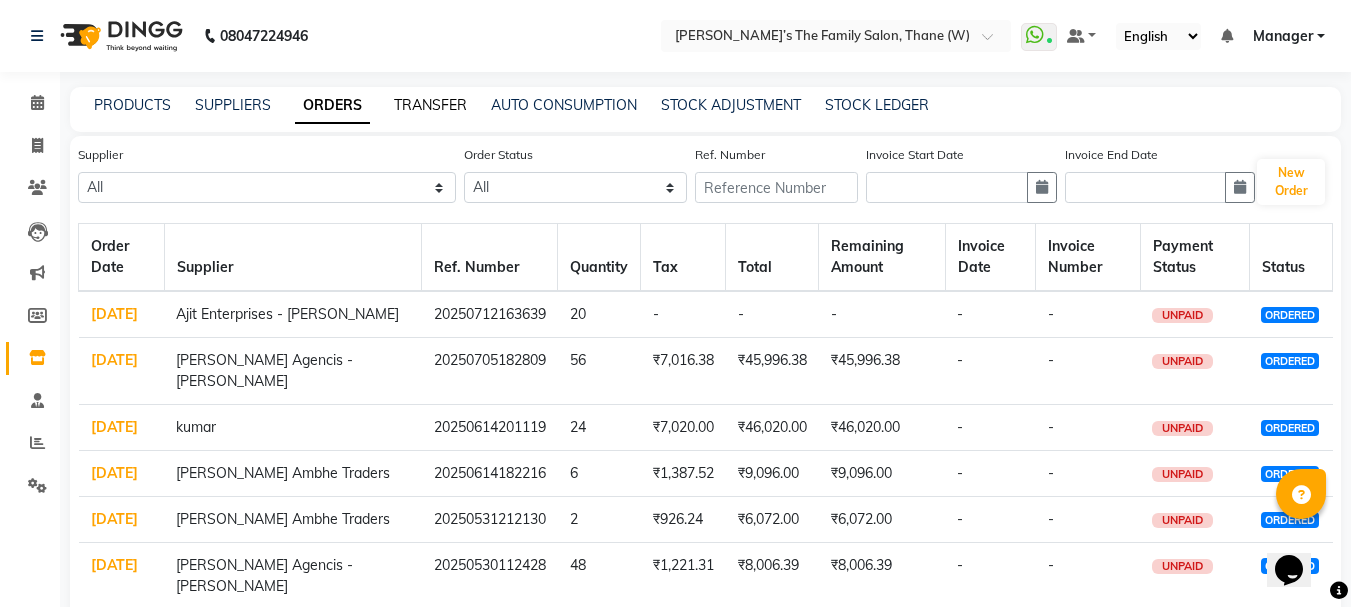 click on "TRANSFER" 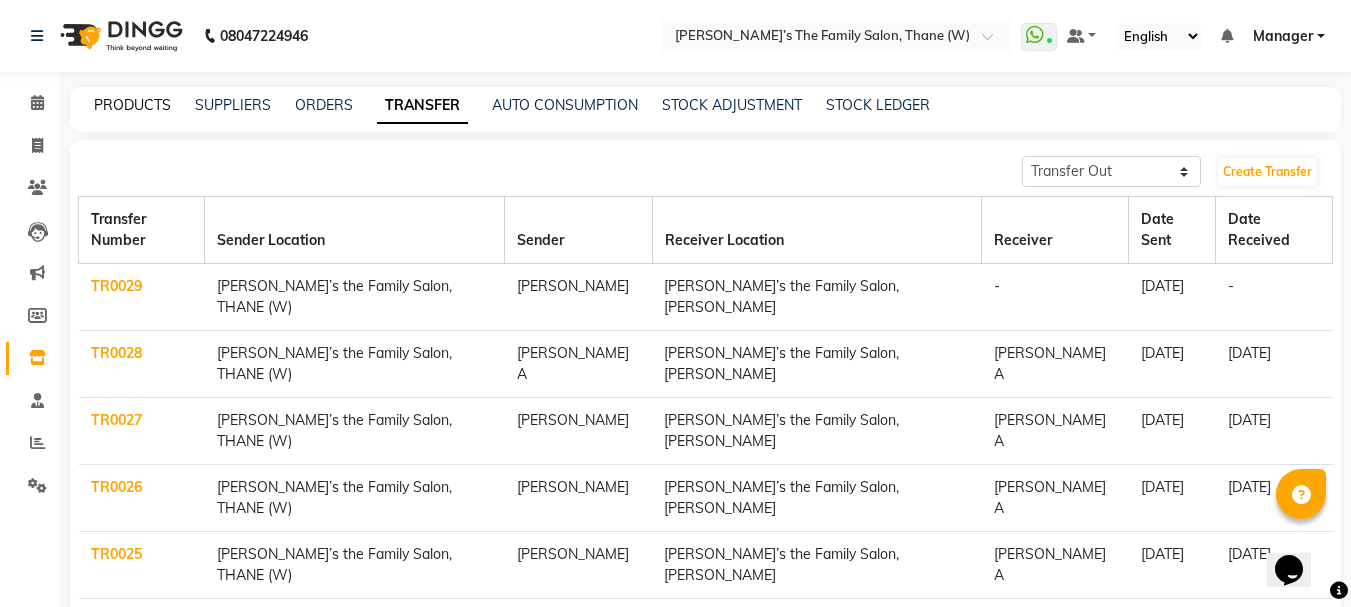 click on "PRODUCTS" 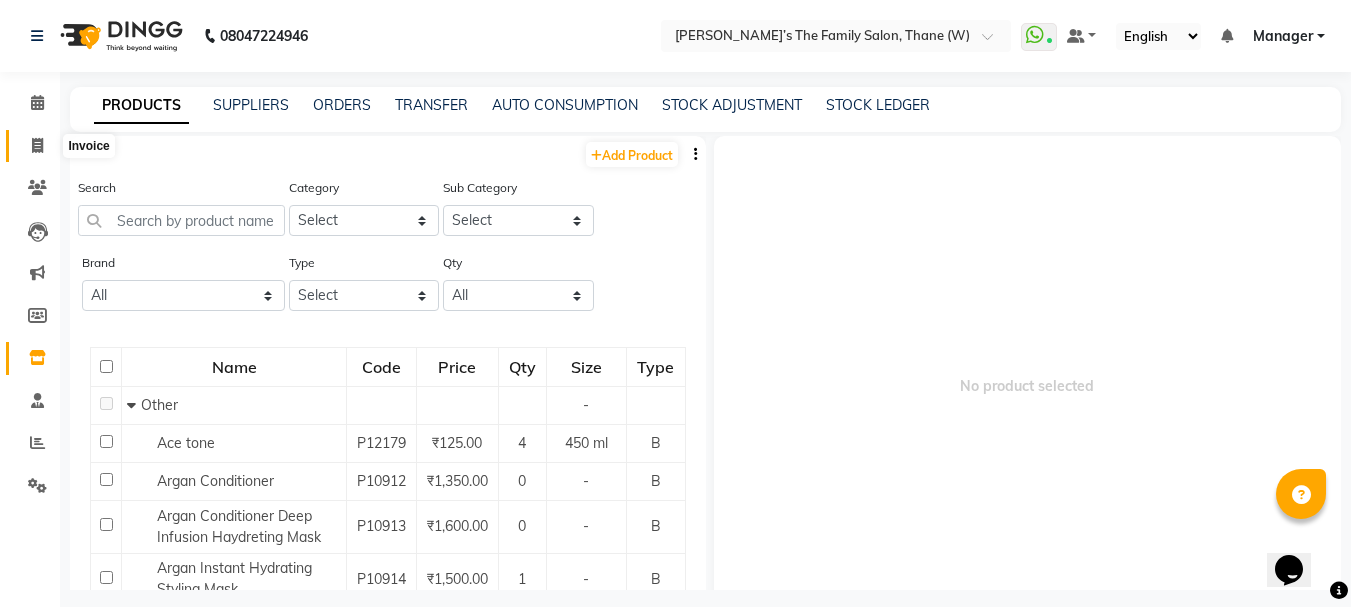 click 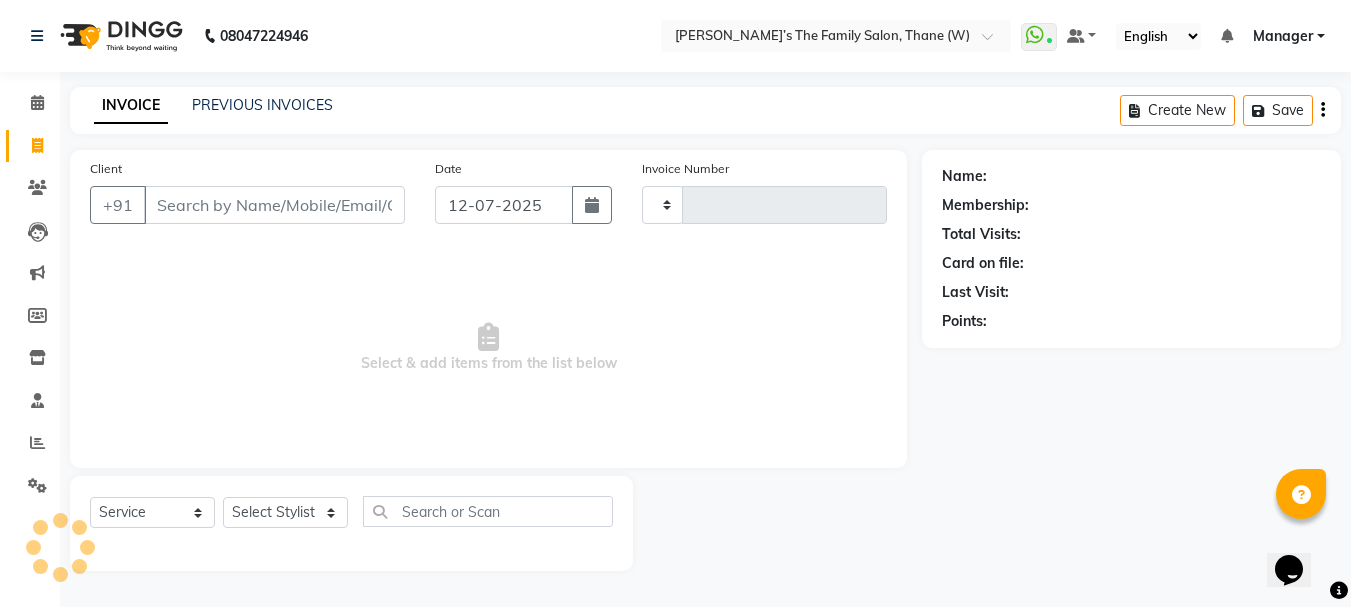 click 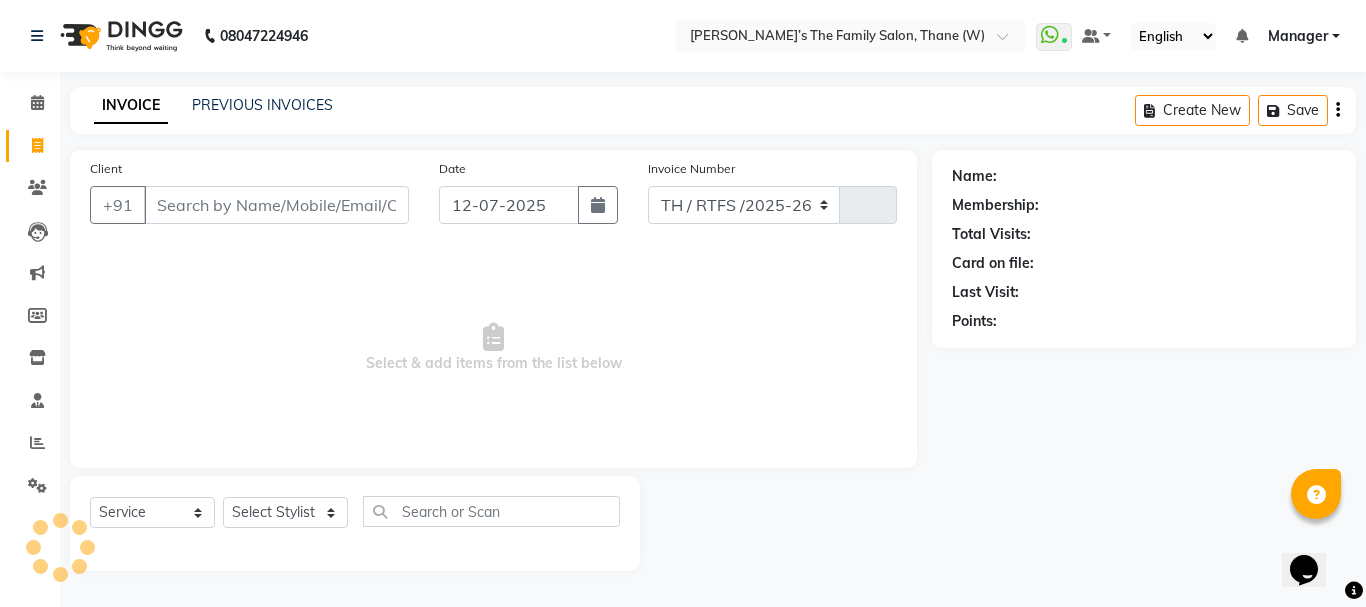 select on "8004" 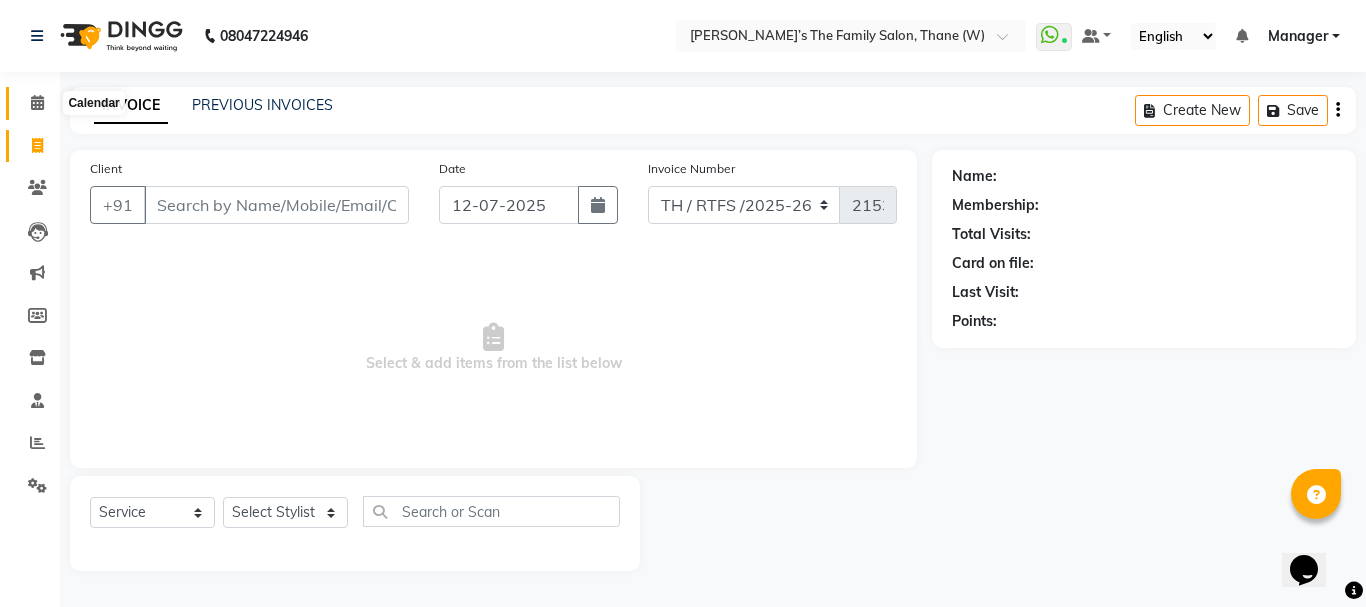 click 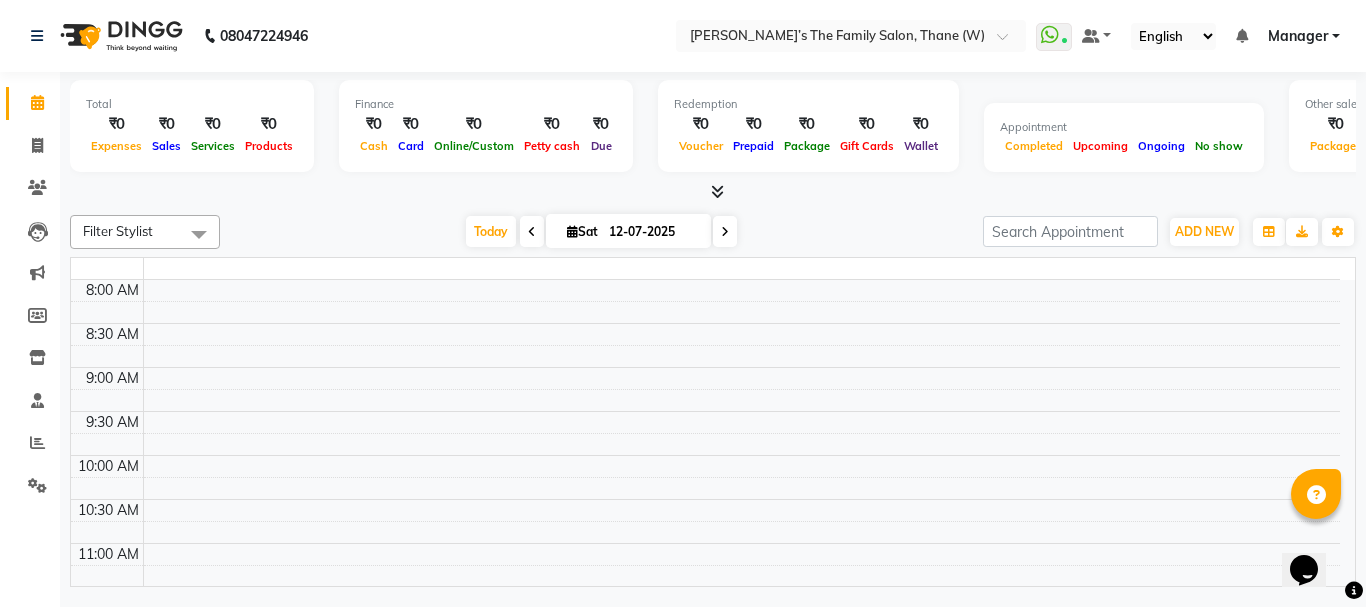 click 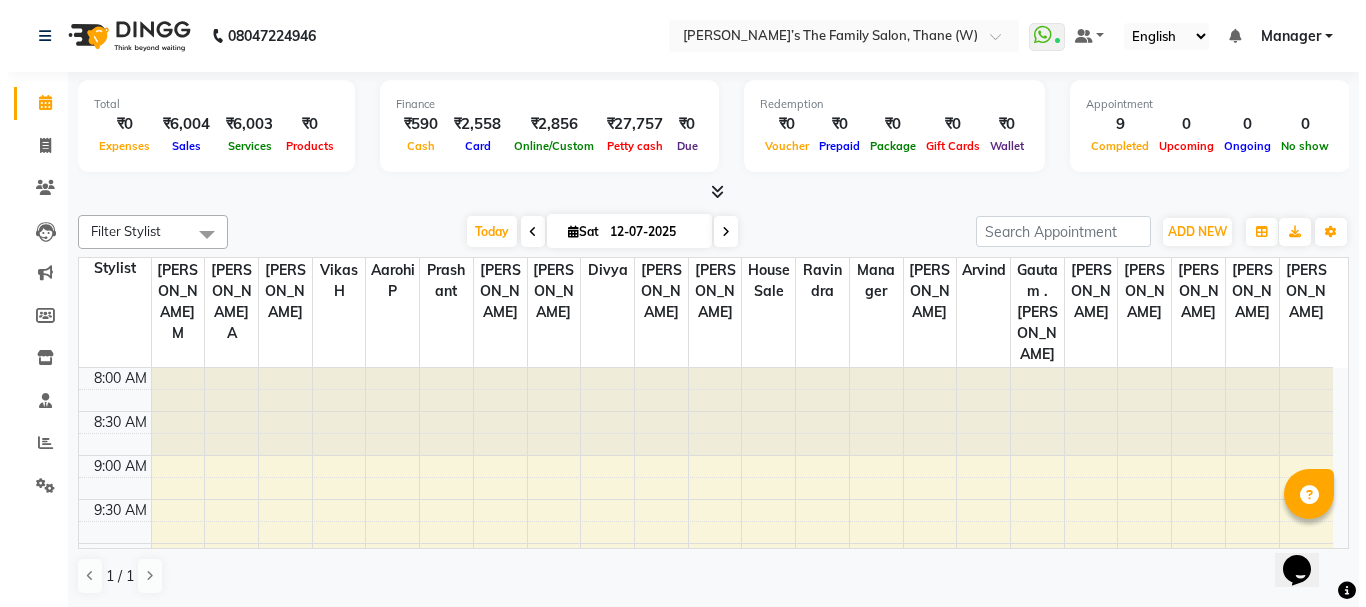 scroll, scrollTop: 0, scrollLeft: 0, axis: both 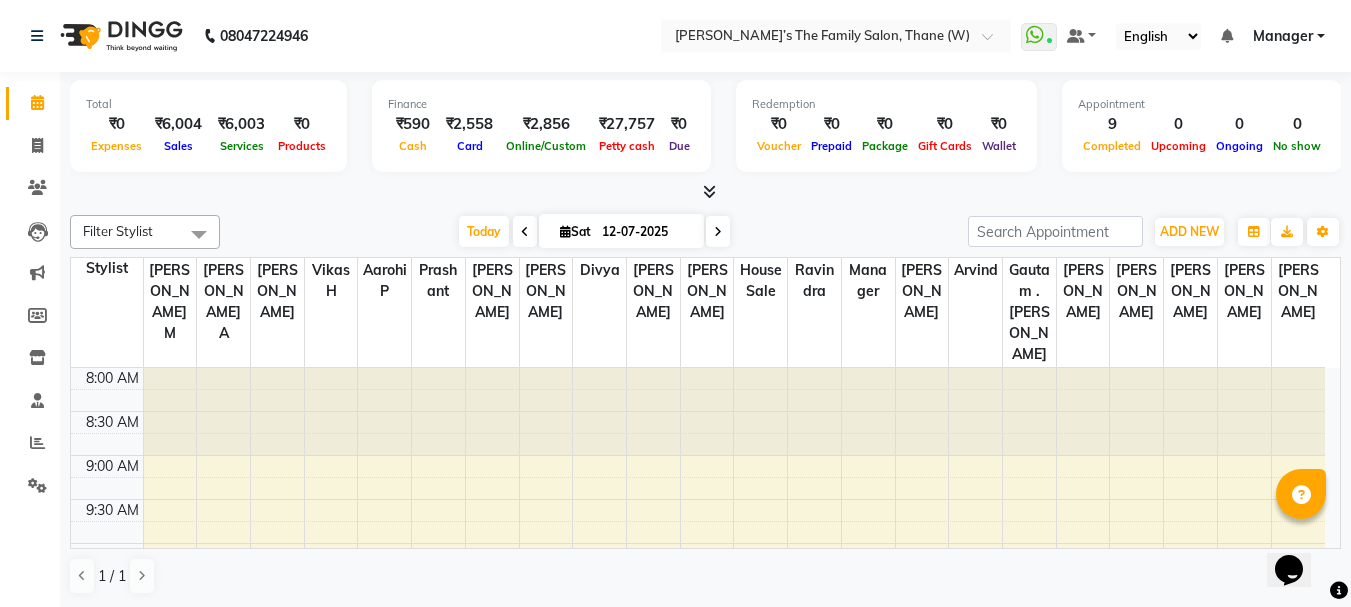 click on "Expenses" at bounding box center (116, 146) 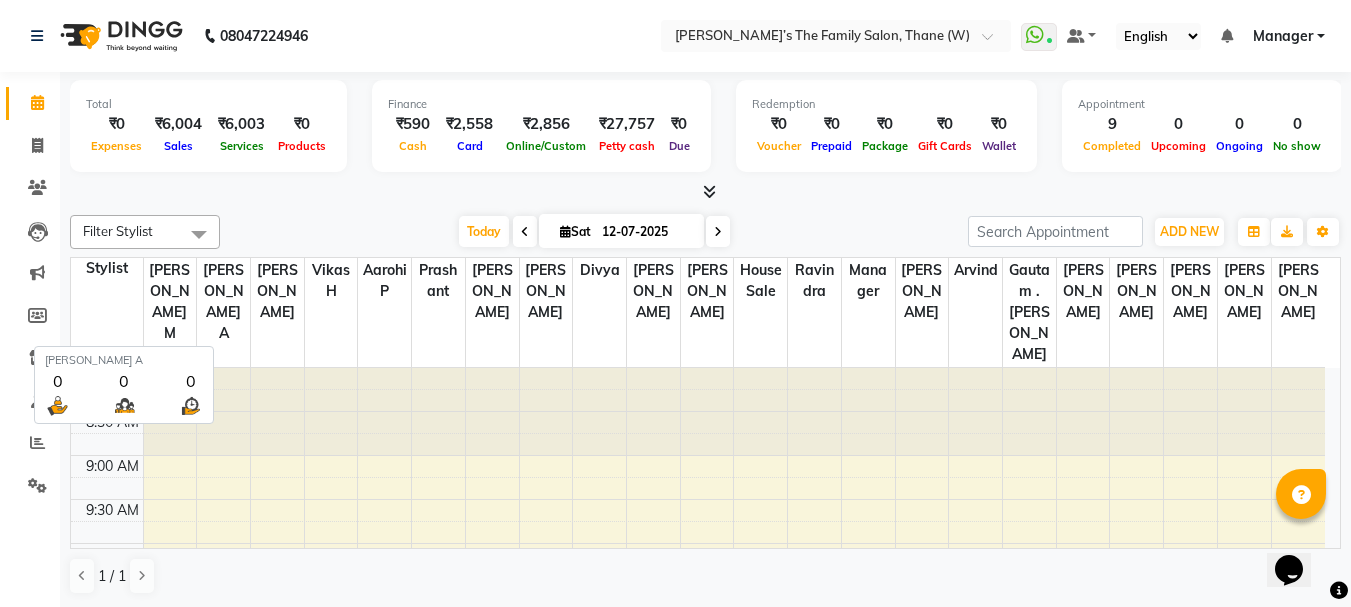 click on "[PERSON_NAME] A" at bounding box center (223, 302) 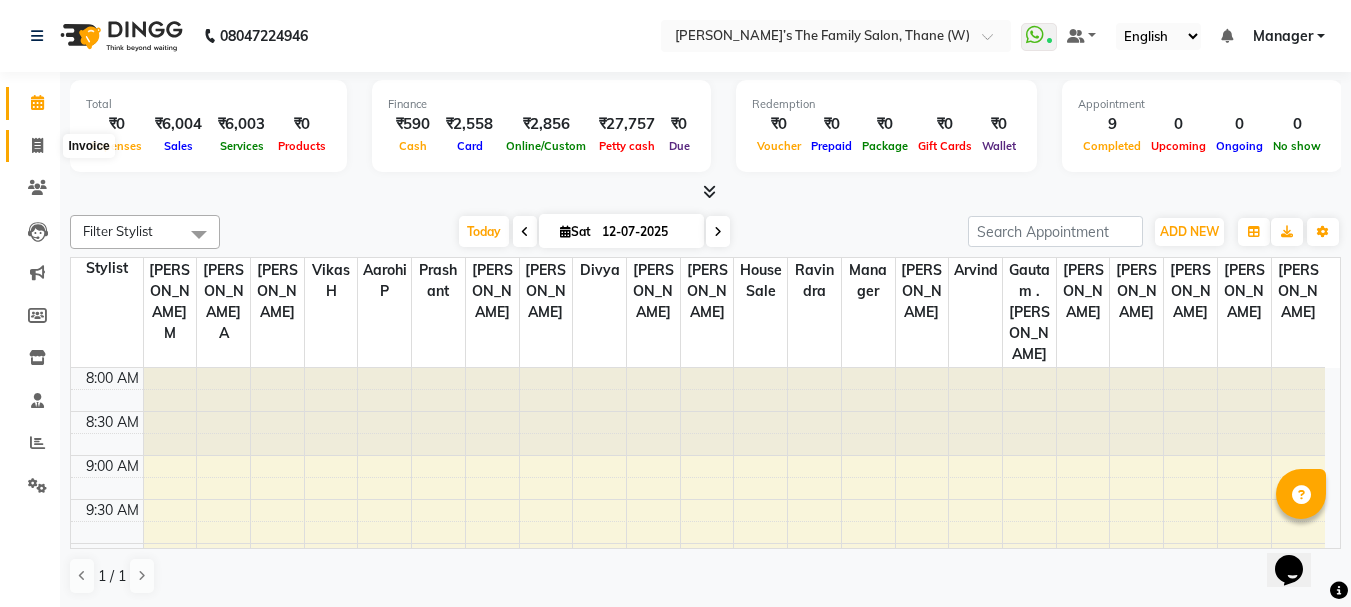 click 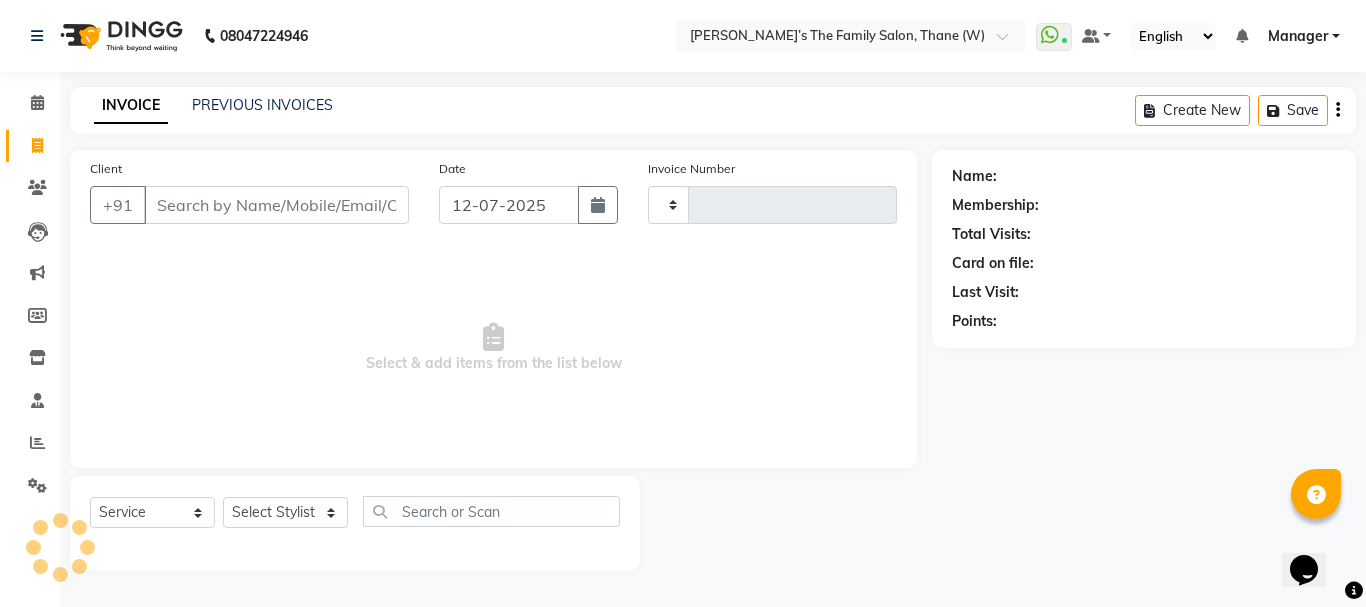 type on "2153" 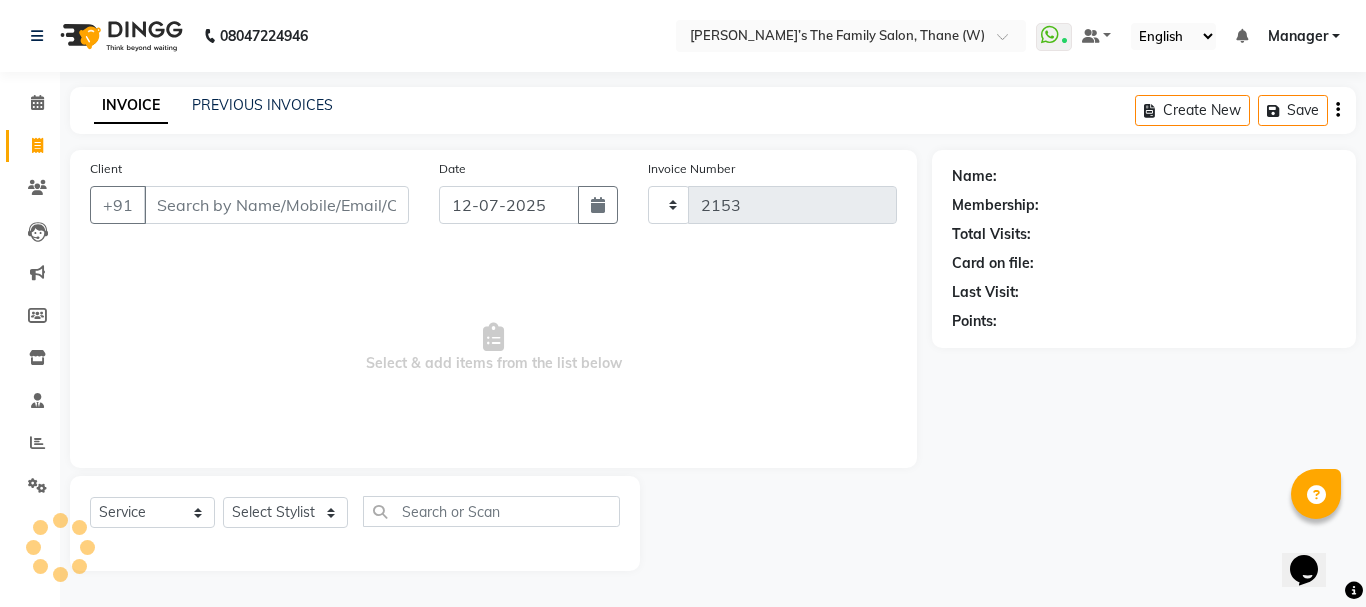 select on "8004" 